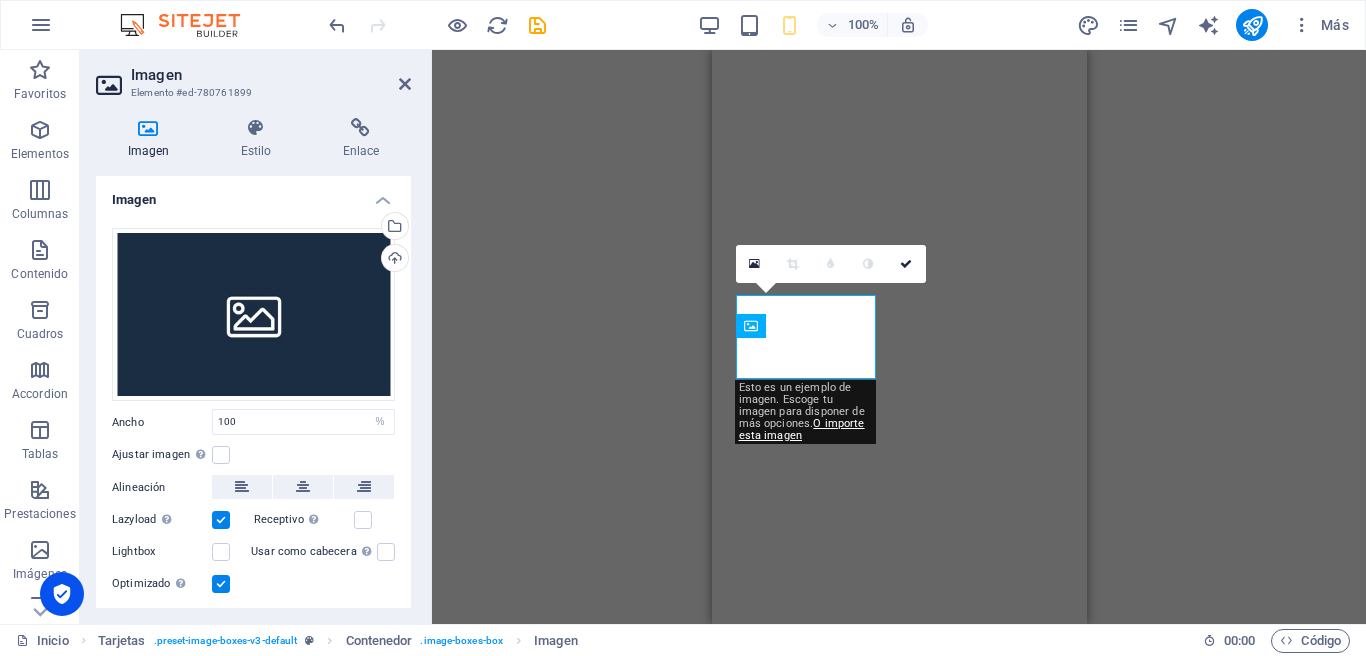 select on "%" 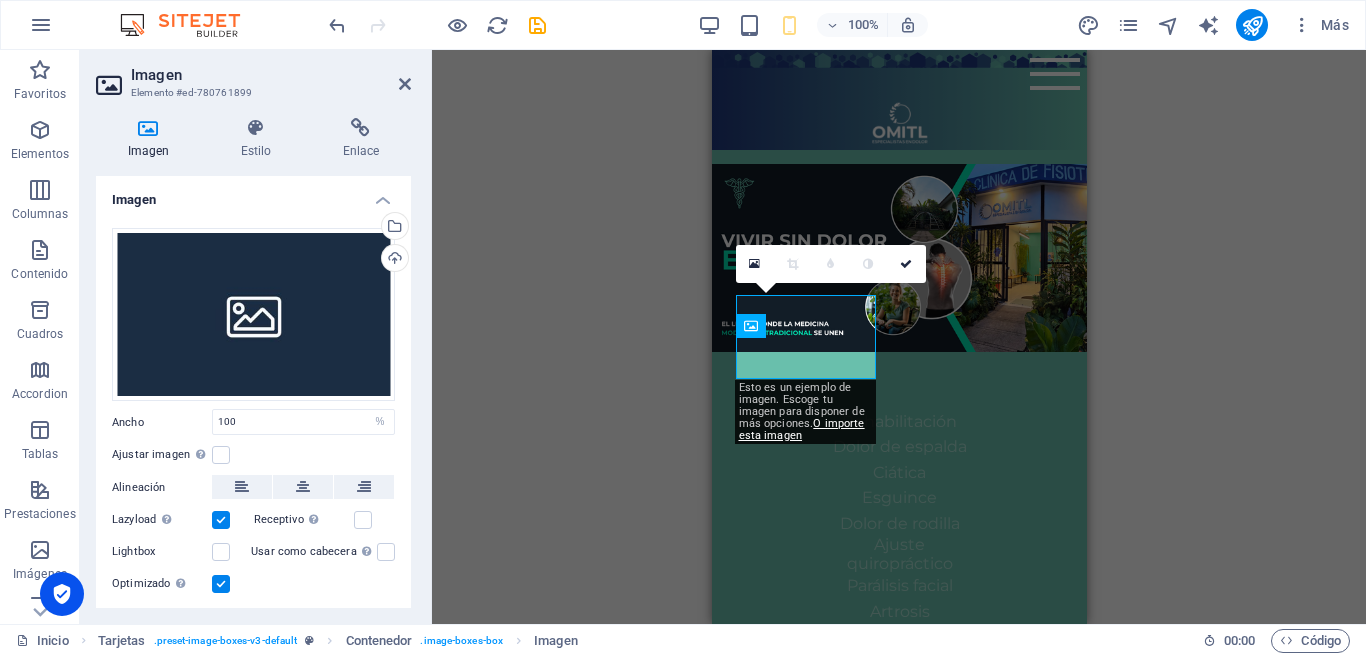 scroll, scrollTop: 0, scrollLeft: 0, axis: both 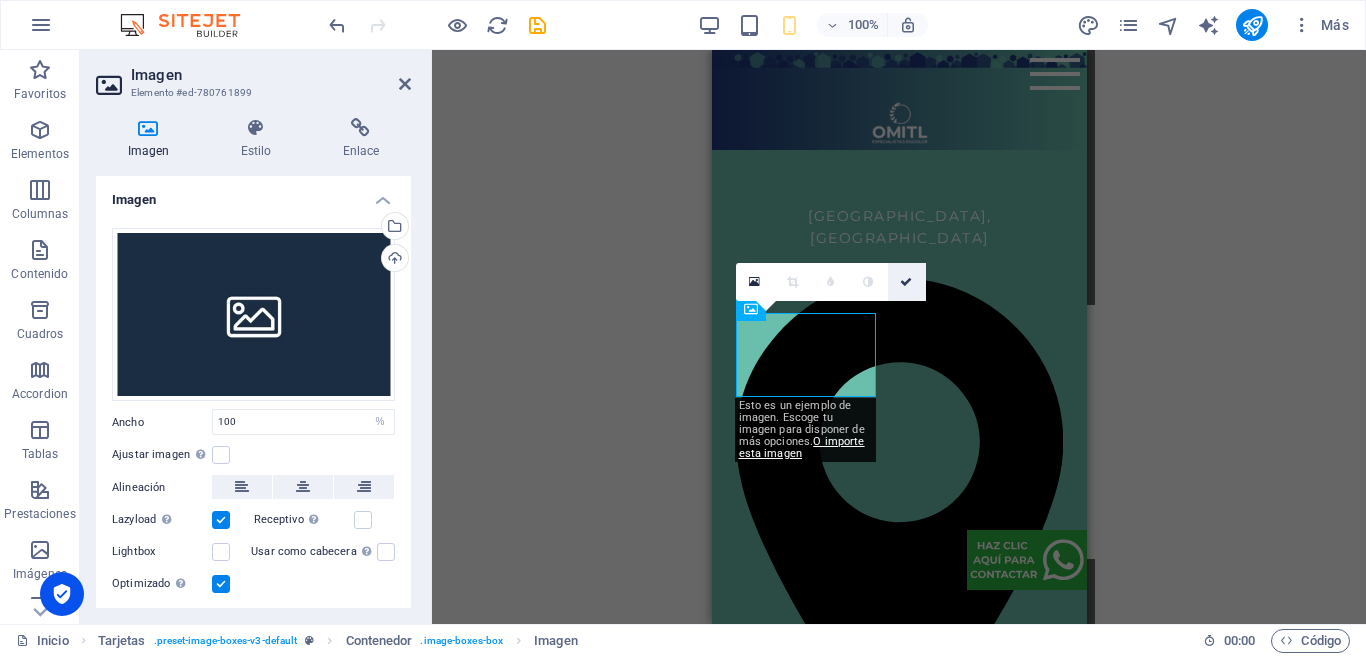 click at bounding box center (906, 282) 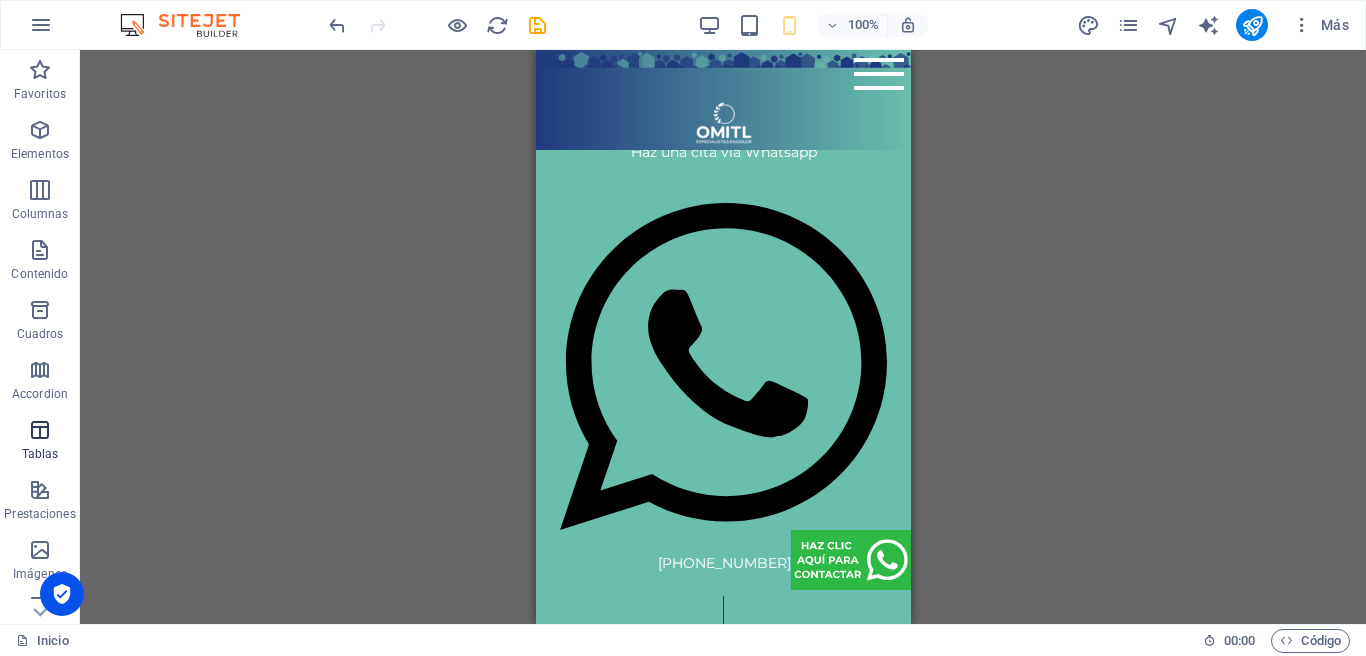 scroll, scrollTop: 2423, scrollLeft: 0, axis: vertical 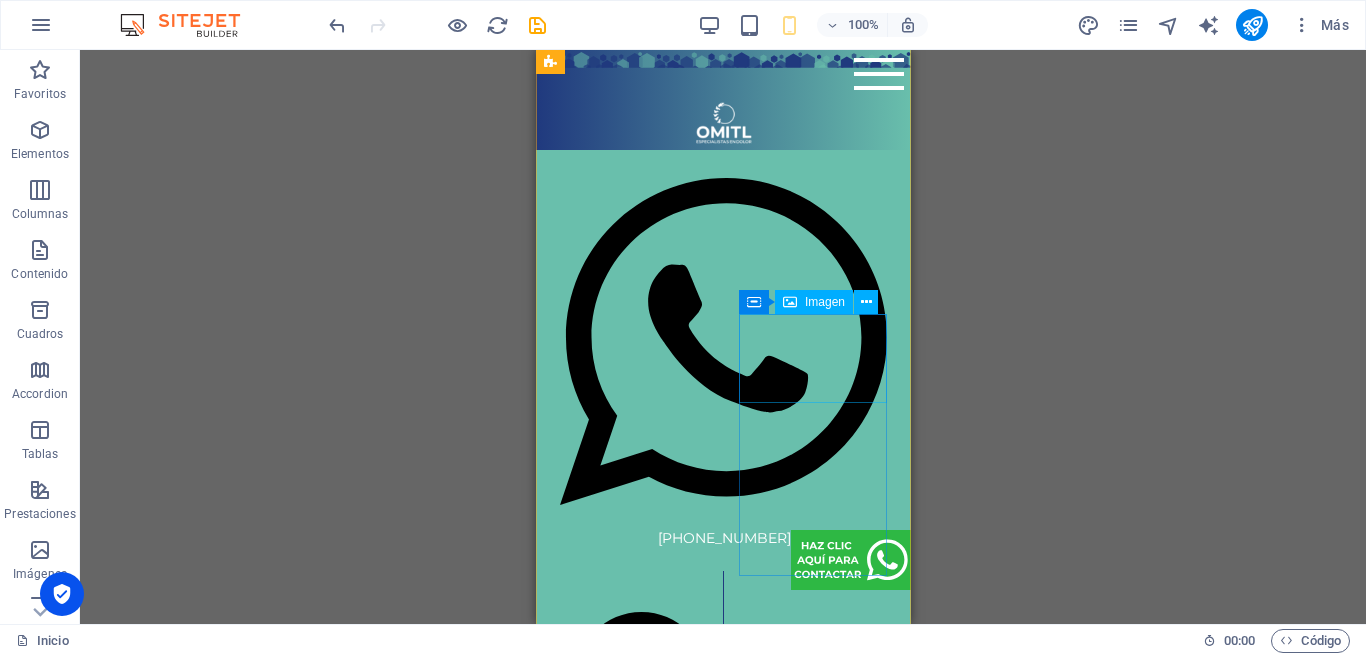 click on "Imagen" at bounding box center [825, 302] 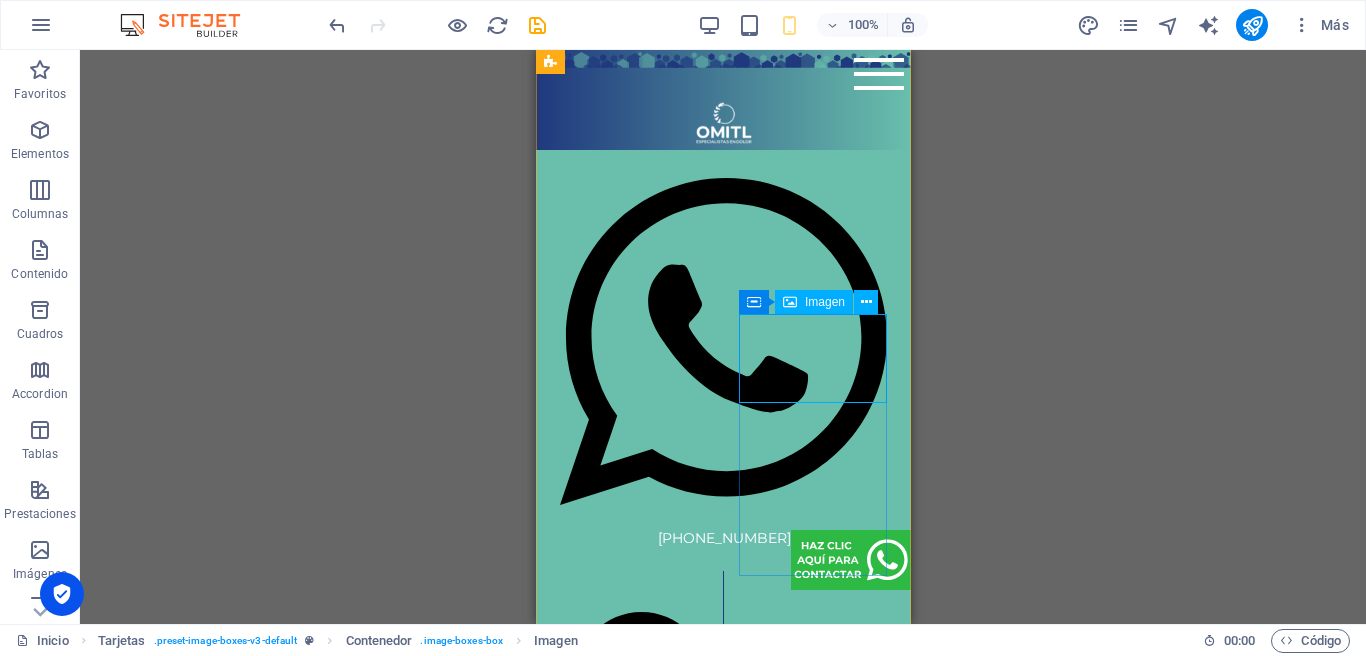 click at bounding box center (633, 3427) 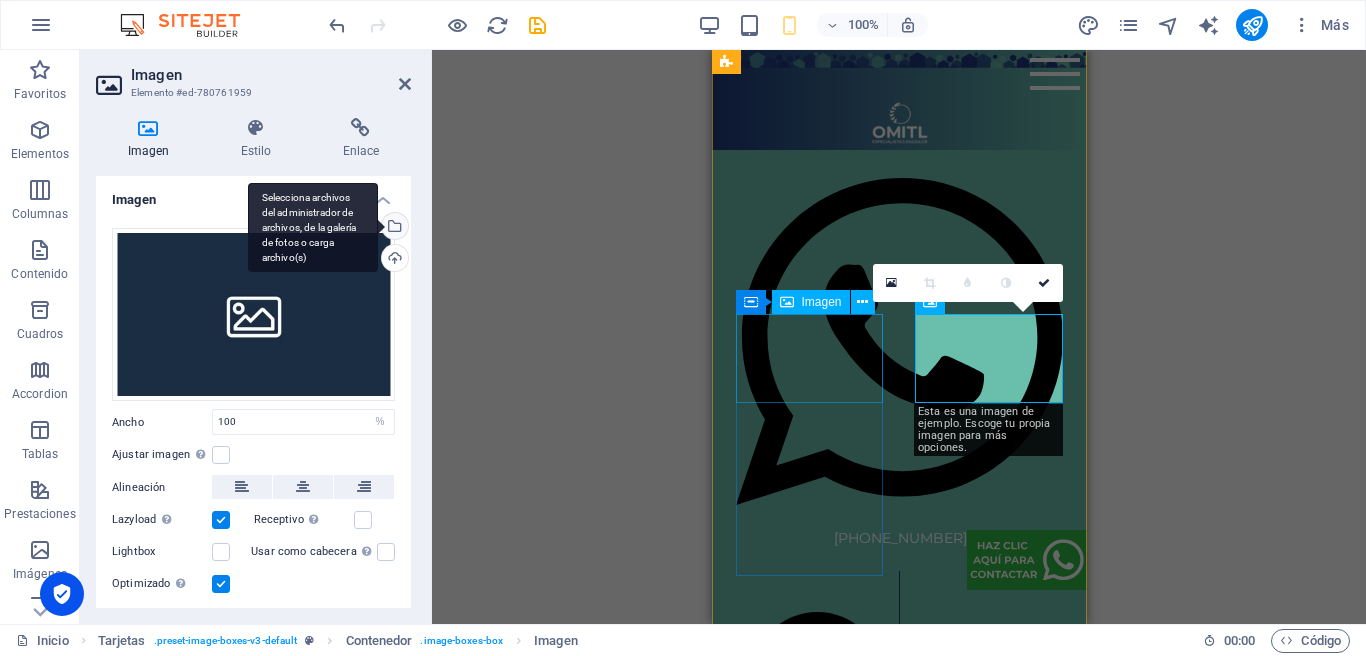click on "Selecciona archivos del administrador de archivos, de la galería de fotos o carga archivo(s)" at bounding box center (393, 228) 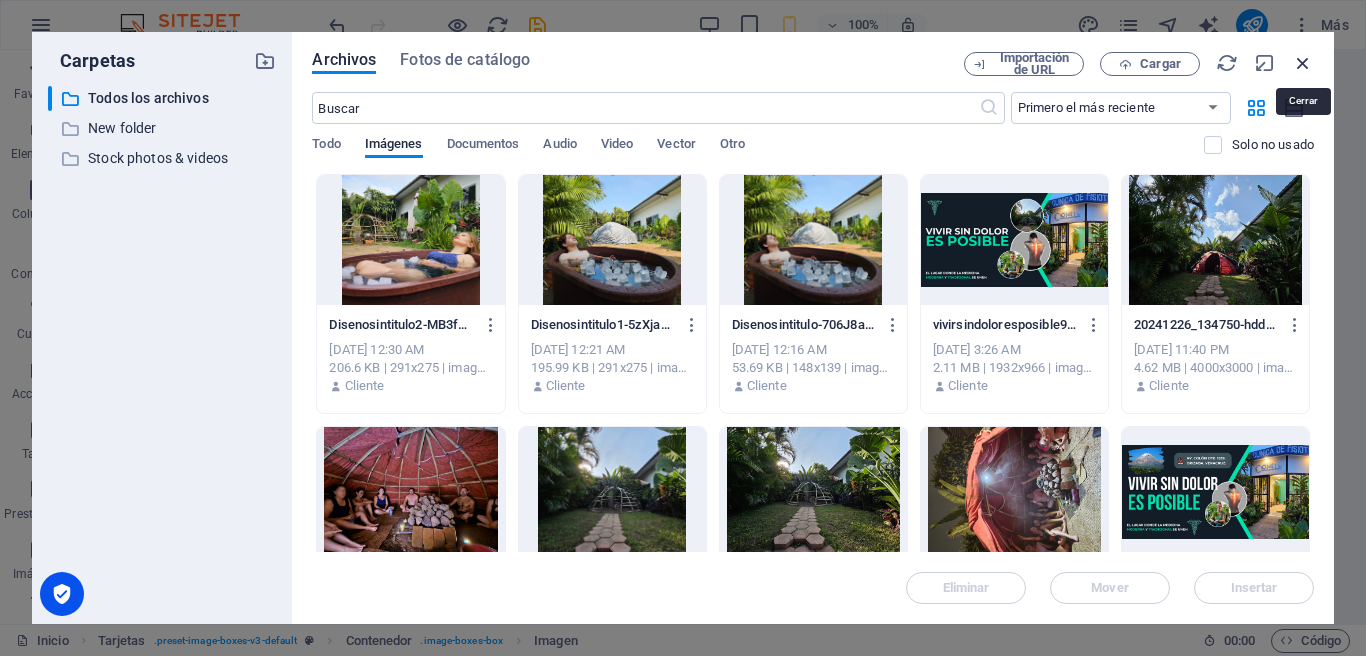 click at bounding box center (1303, 63) 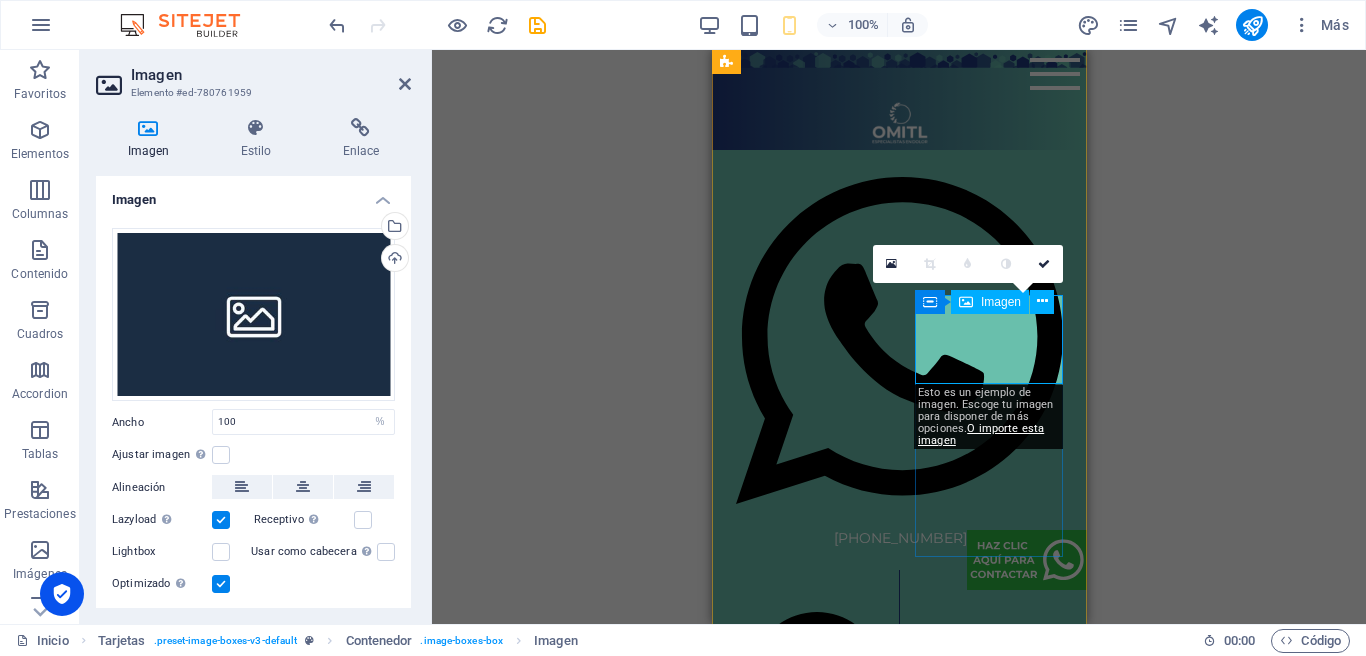 click at bounding box center [809, 3426] 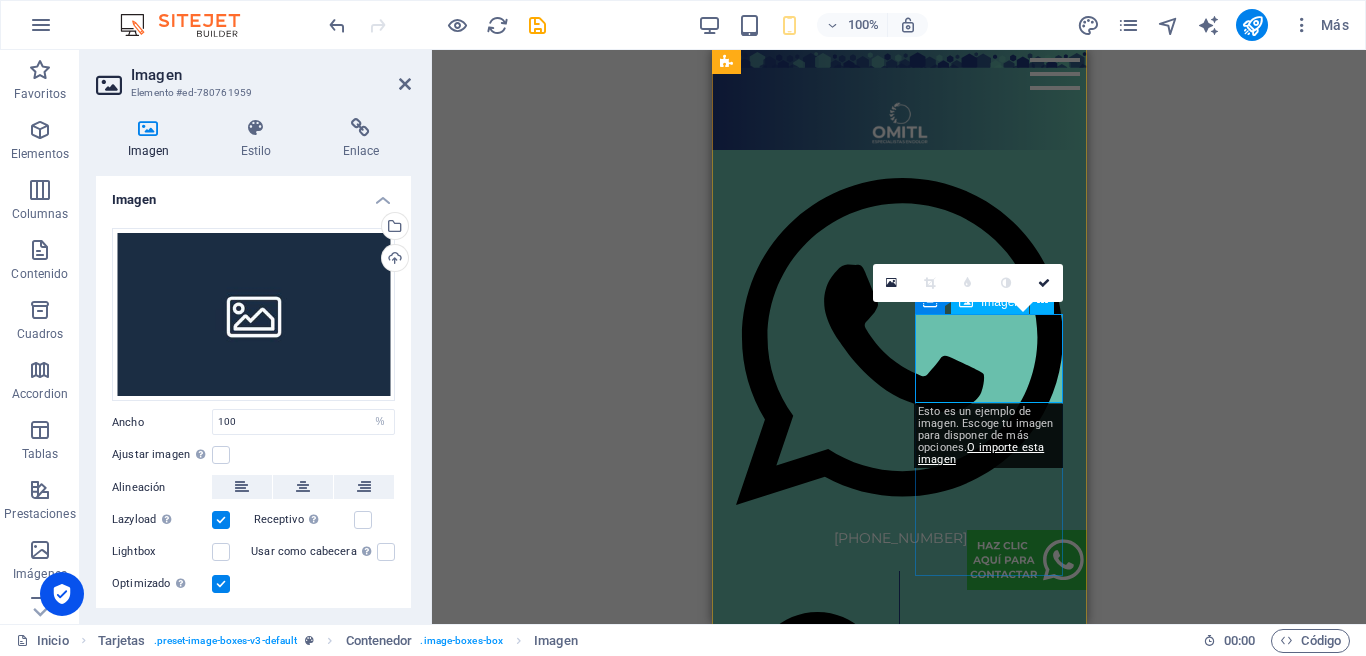 click at bounding box center (809, 3427) 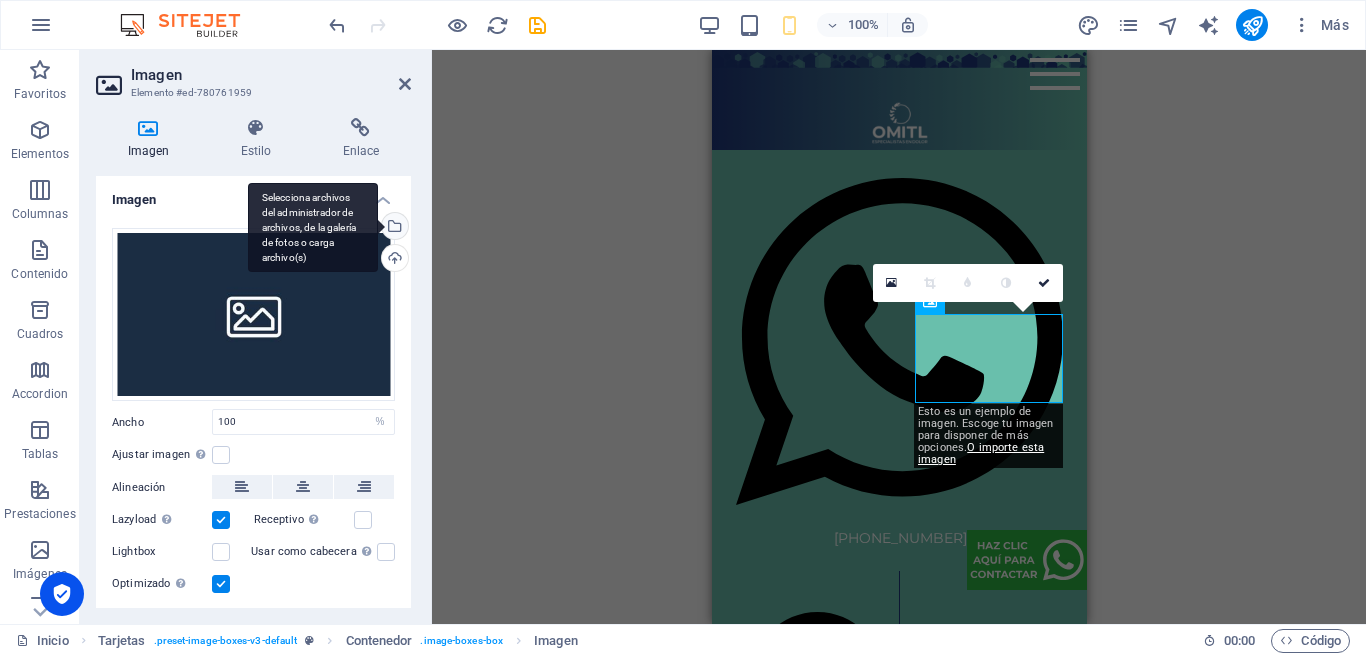 click on "Selecciona archivos del administrador de archivos, de la galería de fotos o carga archivo(s)" at bounding box center (393, 228) 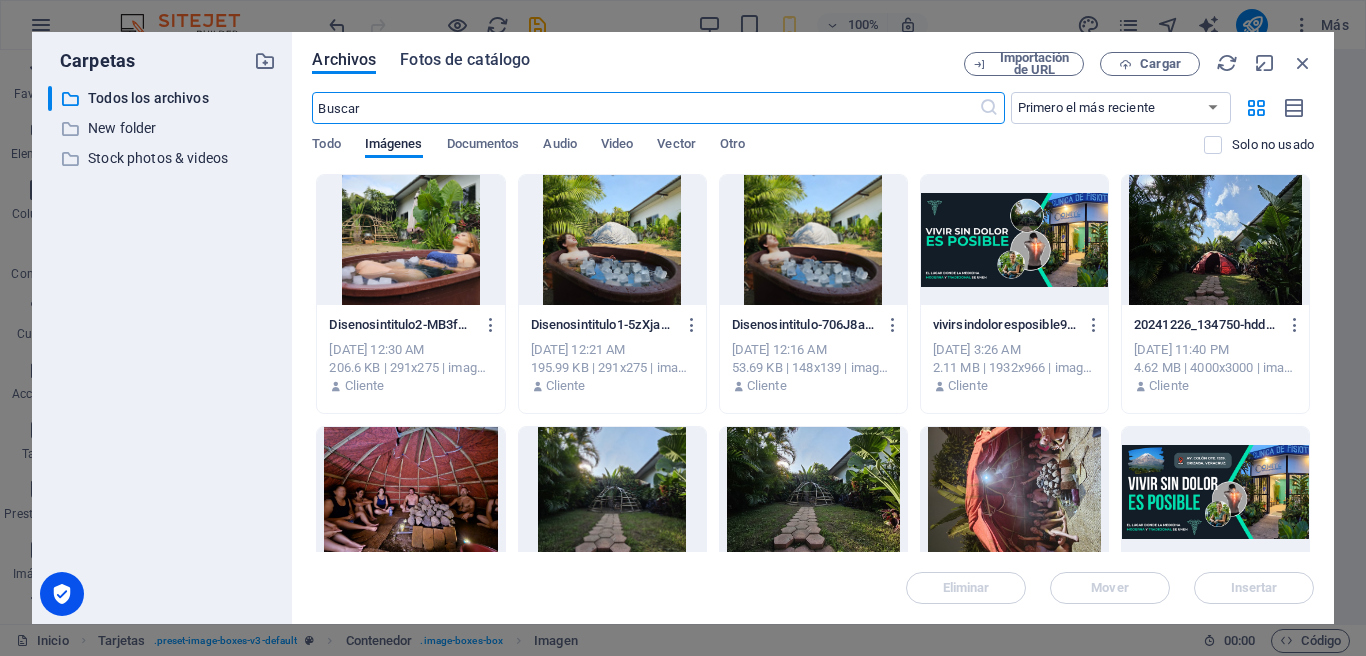 click on "Fotos de catálogo" at bounding box center [465, 60] 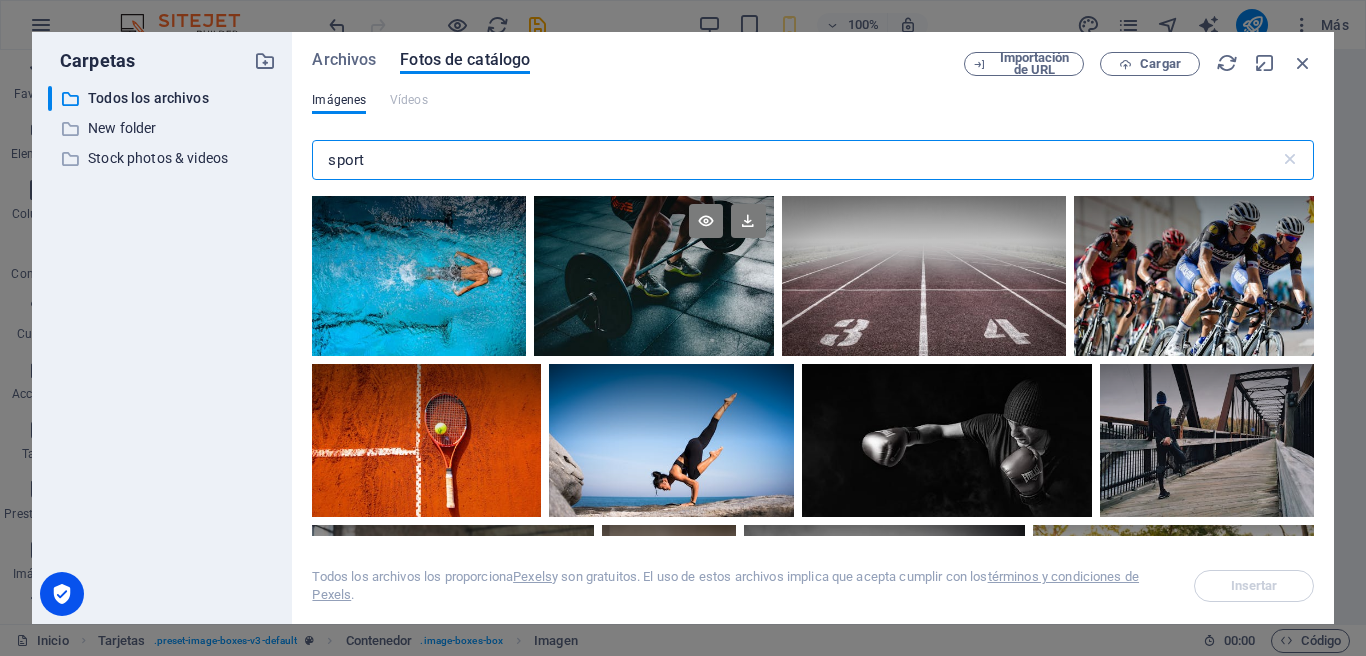 scroll, scrollTop: 2423, scrollLeft: 0, axis: vertical 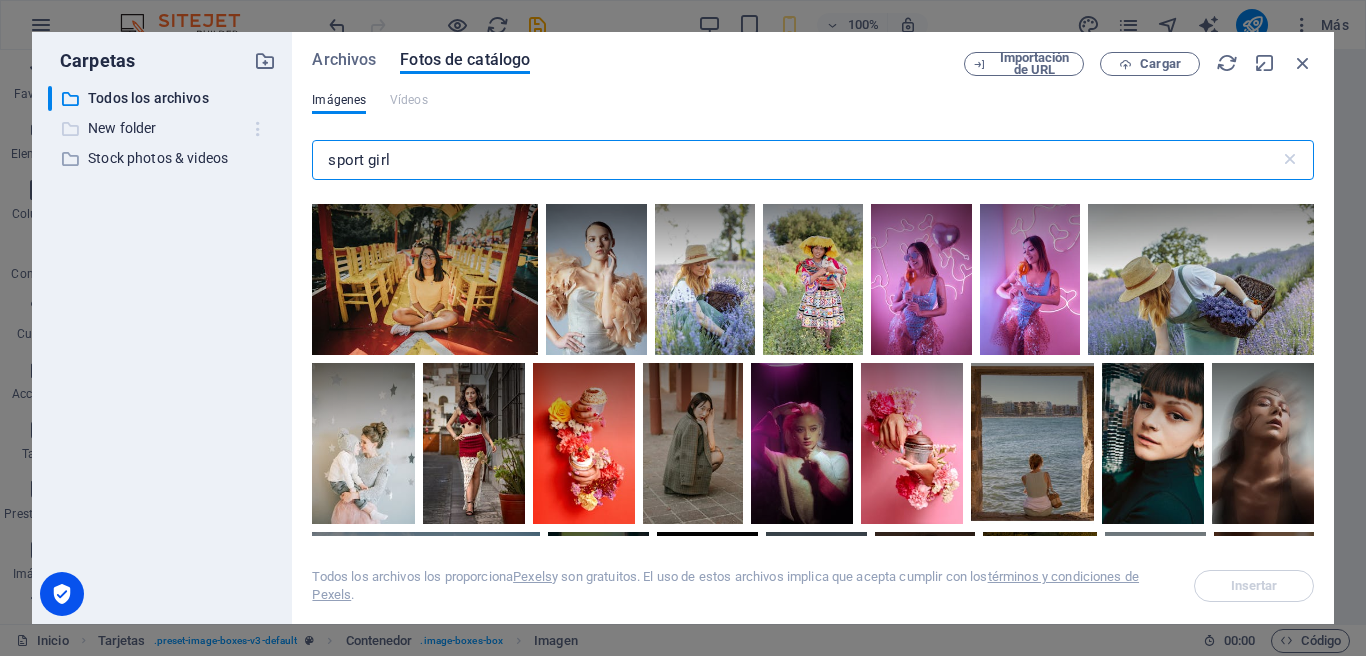 drag, startPoint x: 405, startPoint y: 157, endPoint x: 252, endPoint y: 132, distance: 155.02902 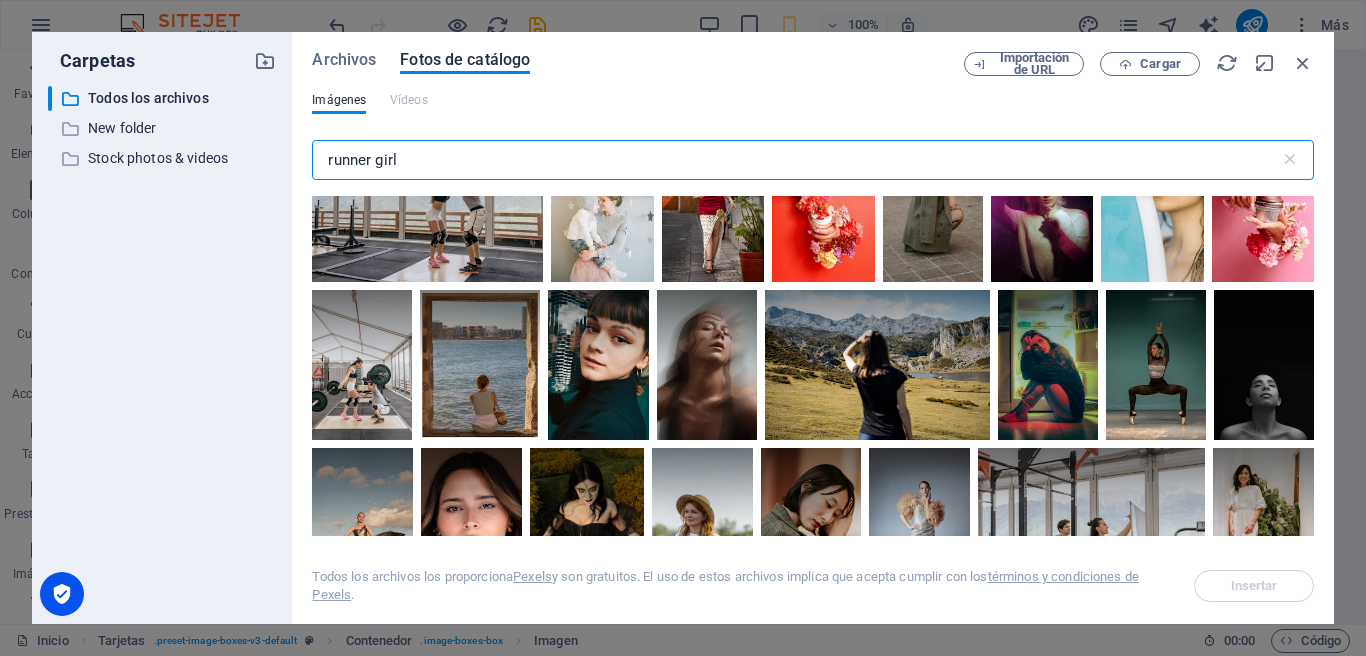 scroll, scrollTop: 906, scrollLeft: 0, axis: vertical 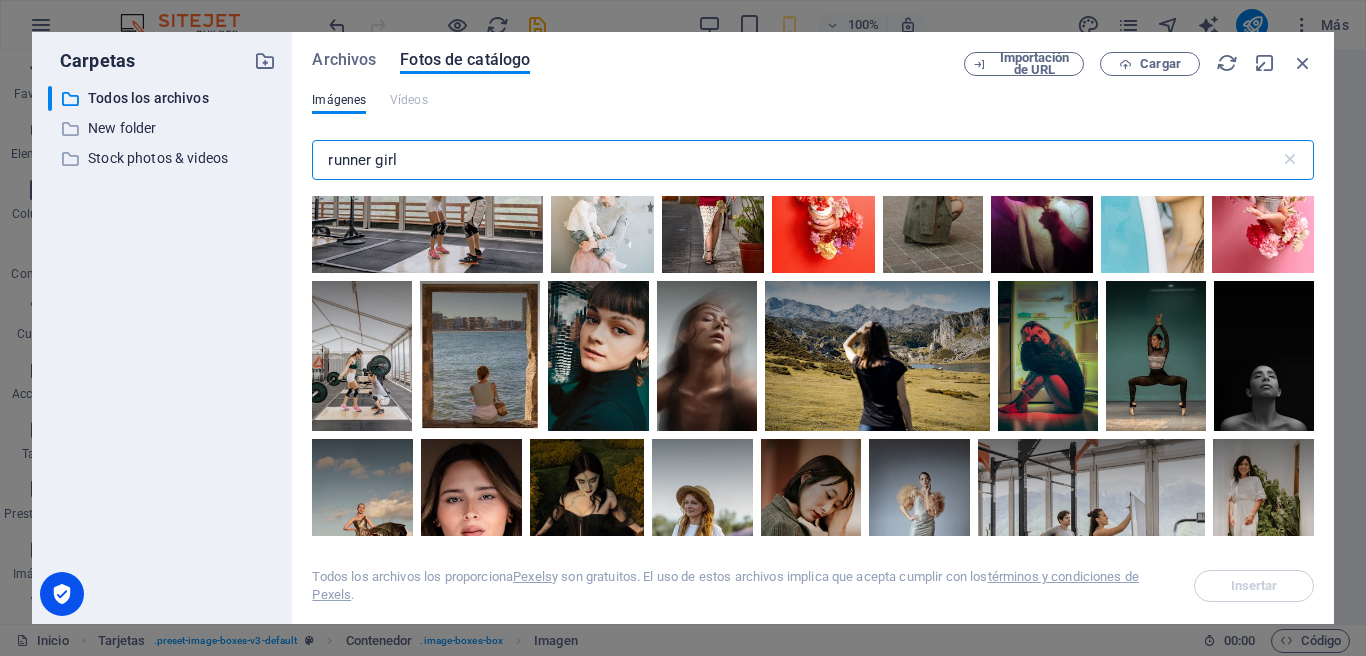 click on "runner girl" at bounding box center [795, 160] 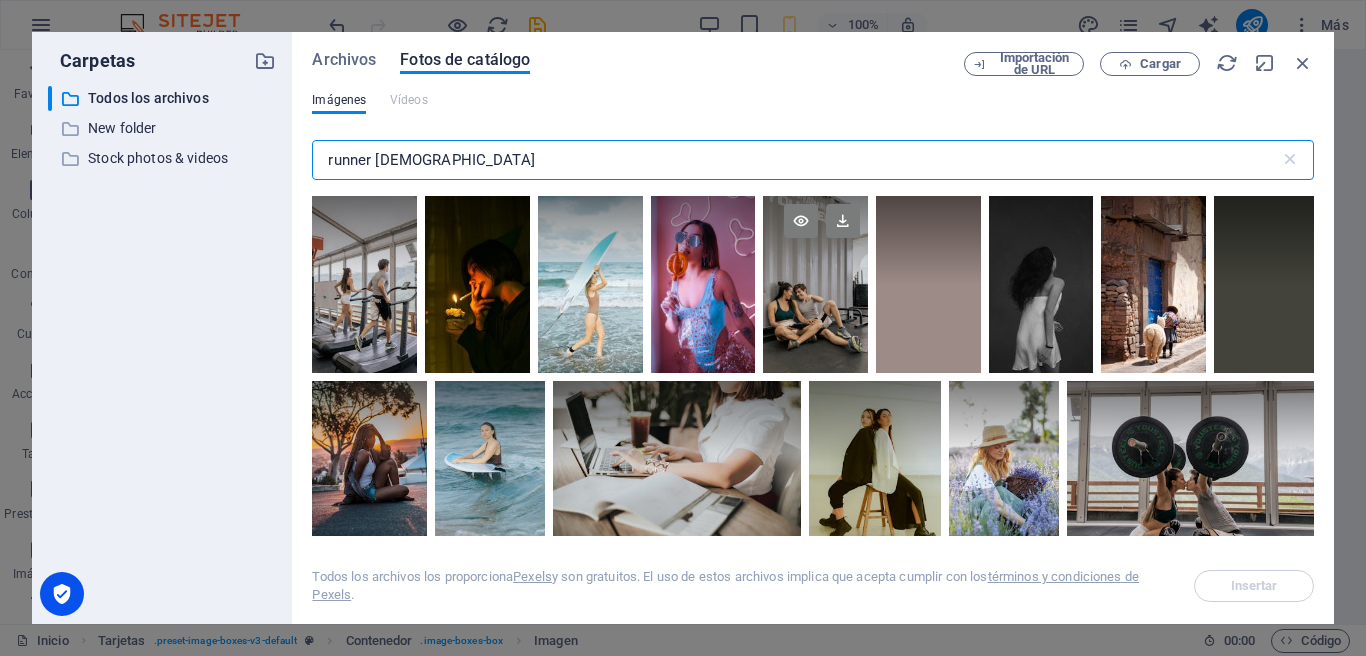scroll, scrollTop: 2423, scrollLeft: 0, axis: vertical 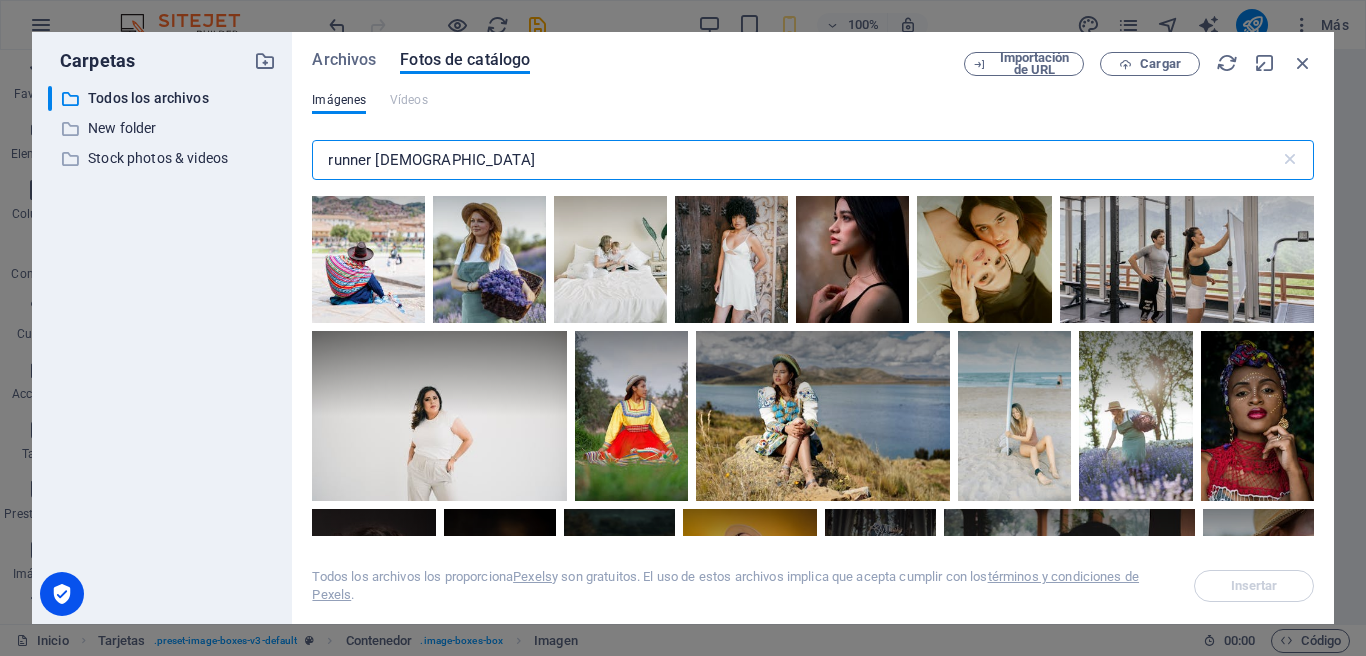 drag, startPoint x: 477, startPoint y: 158, endPoint x: 369, endPoint y: 150, distance: 108.29589 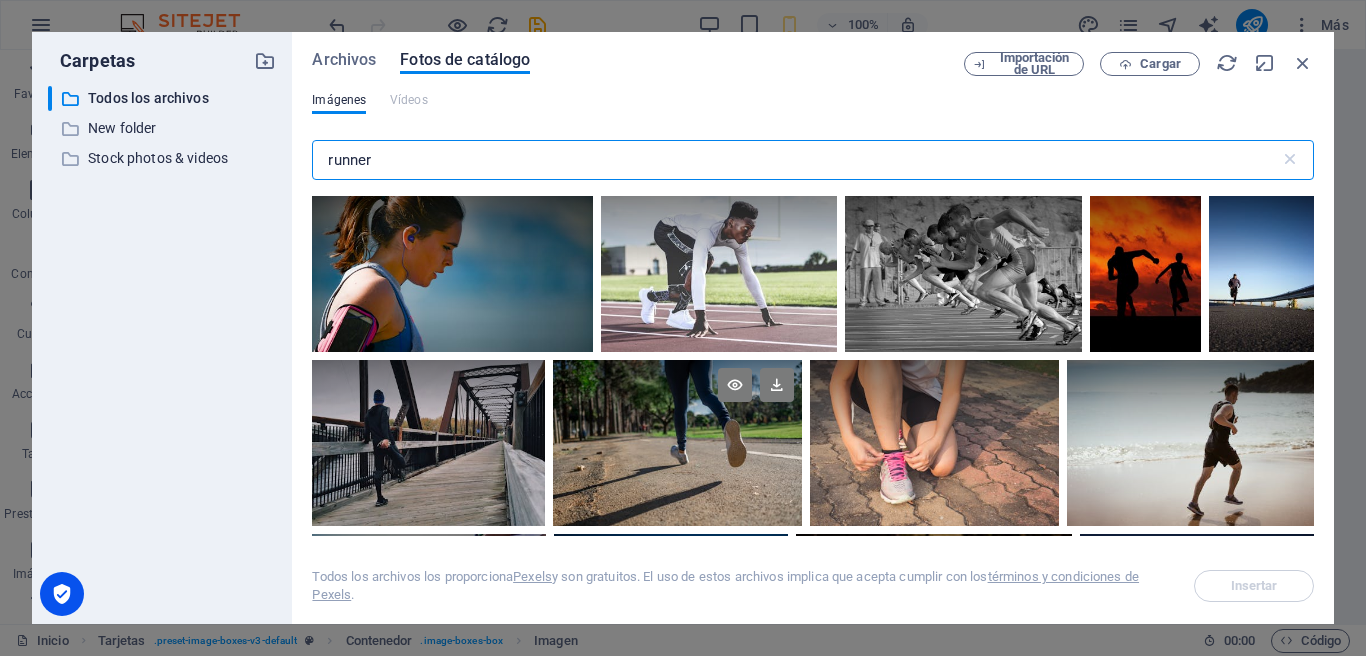 scroll, scrollTop: 0, scrollLeft: 0, axis: both 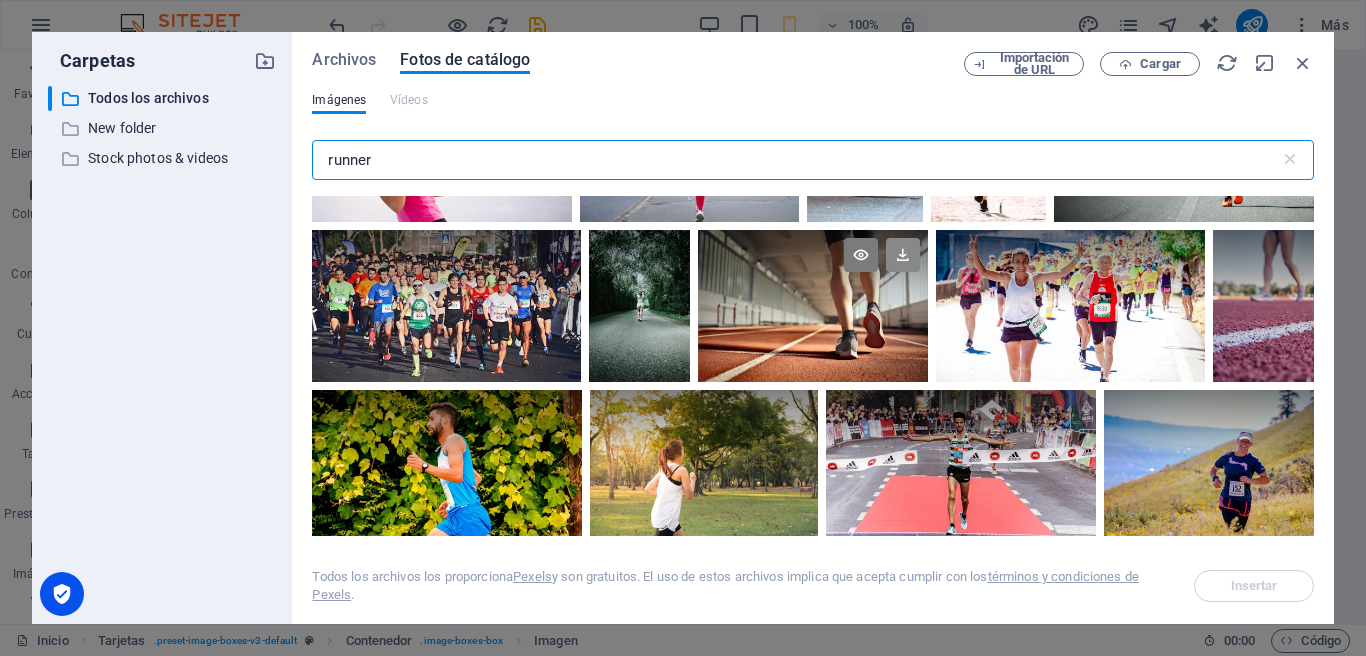 type on "runner" 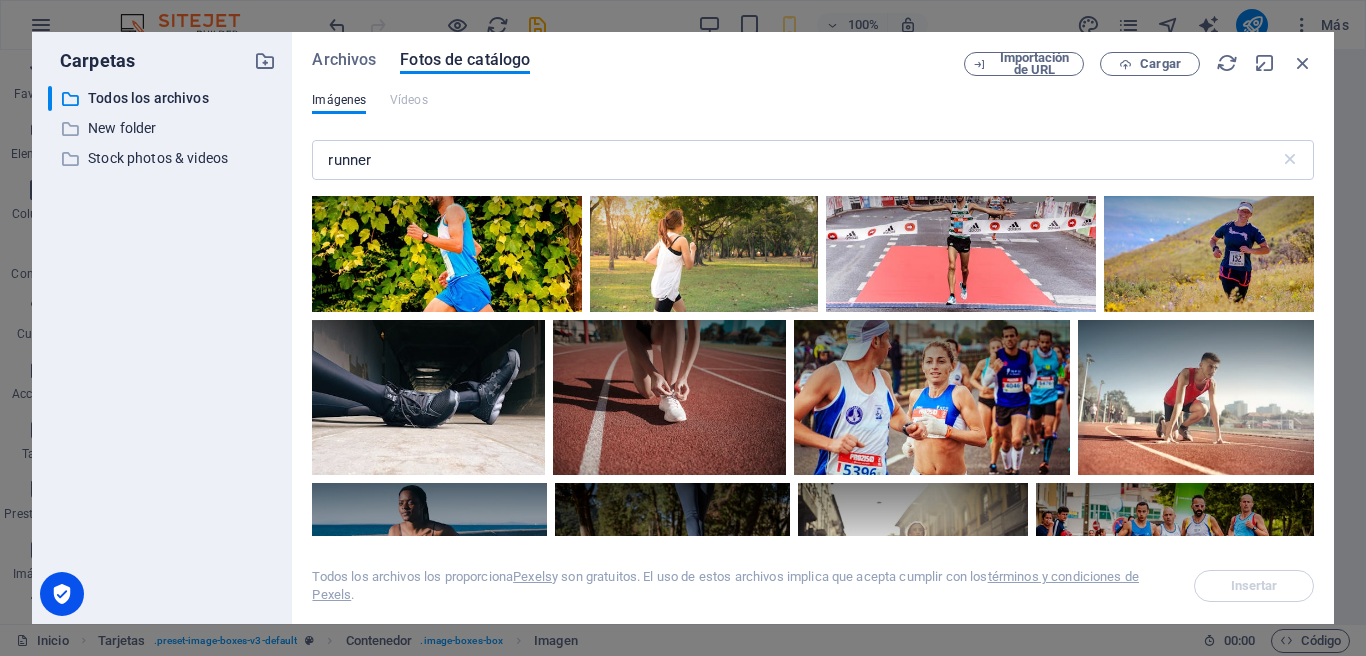 scroll, scrollTop: 1097, scrollLeft: 0, axis: vertical 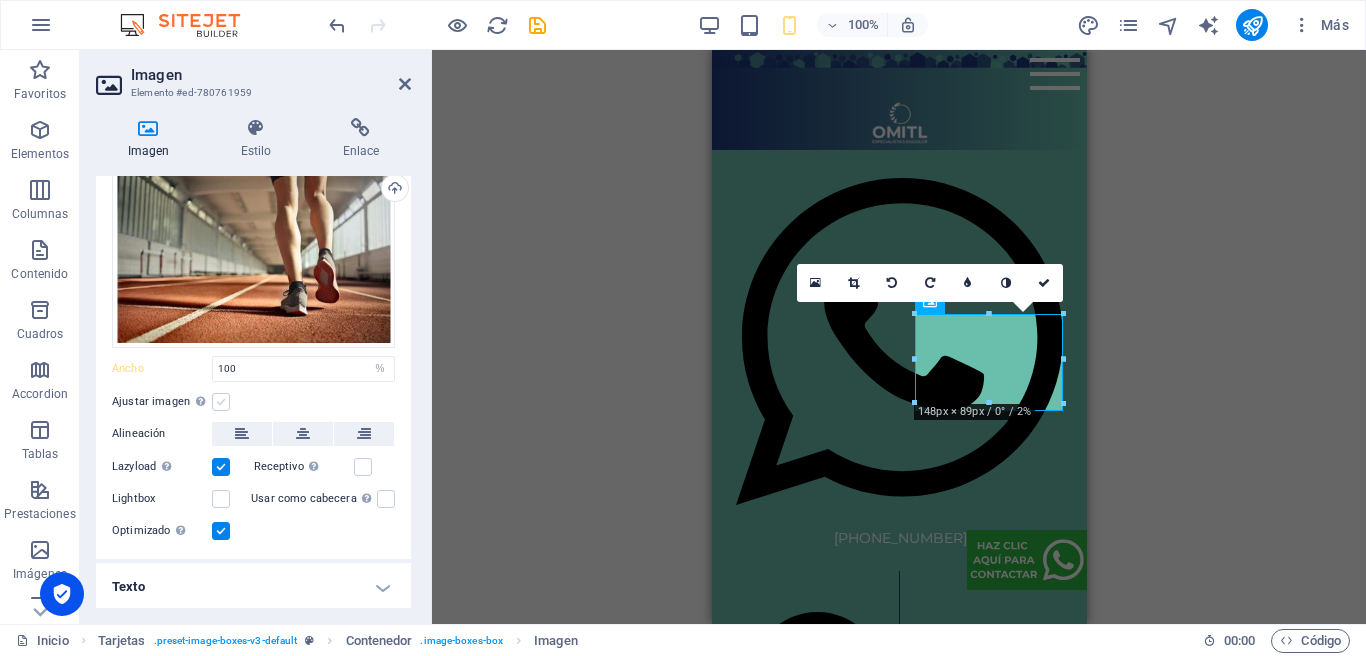 click at bounding box center [221, 402] 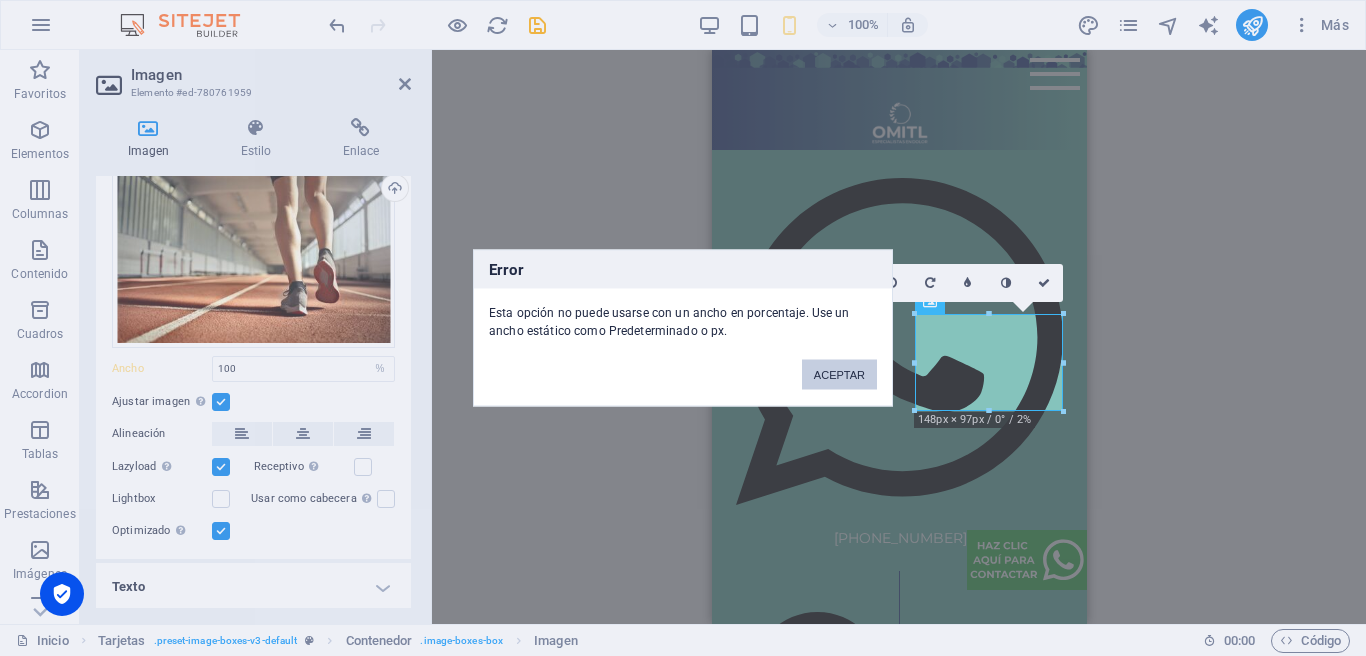drag, startPoint x: 819, startPoint y: 374, endPoint x: 108, endPoint y: 324, distance: 712.7559 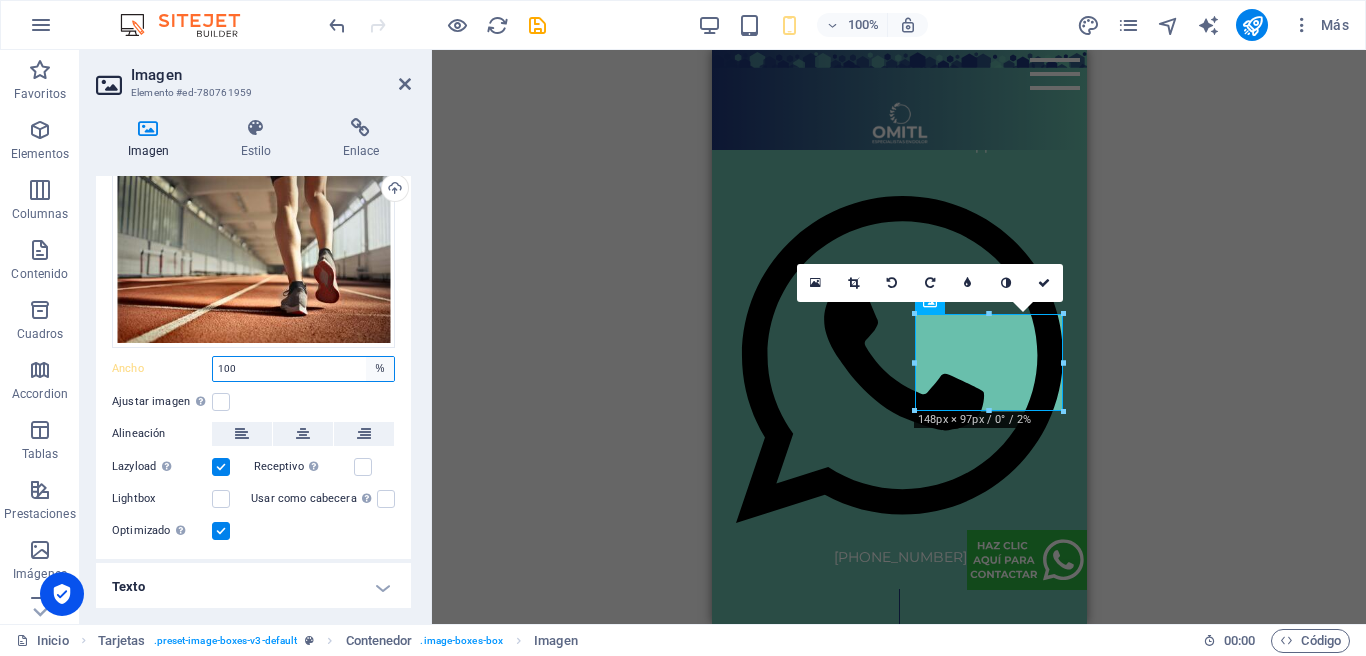 click on "Predeterminado automático px rem % em vh vw" at bounding box center (380, 369) 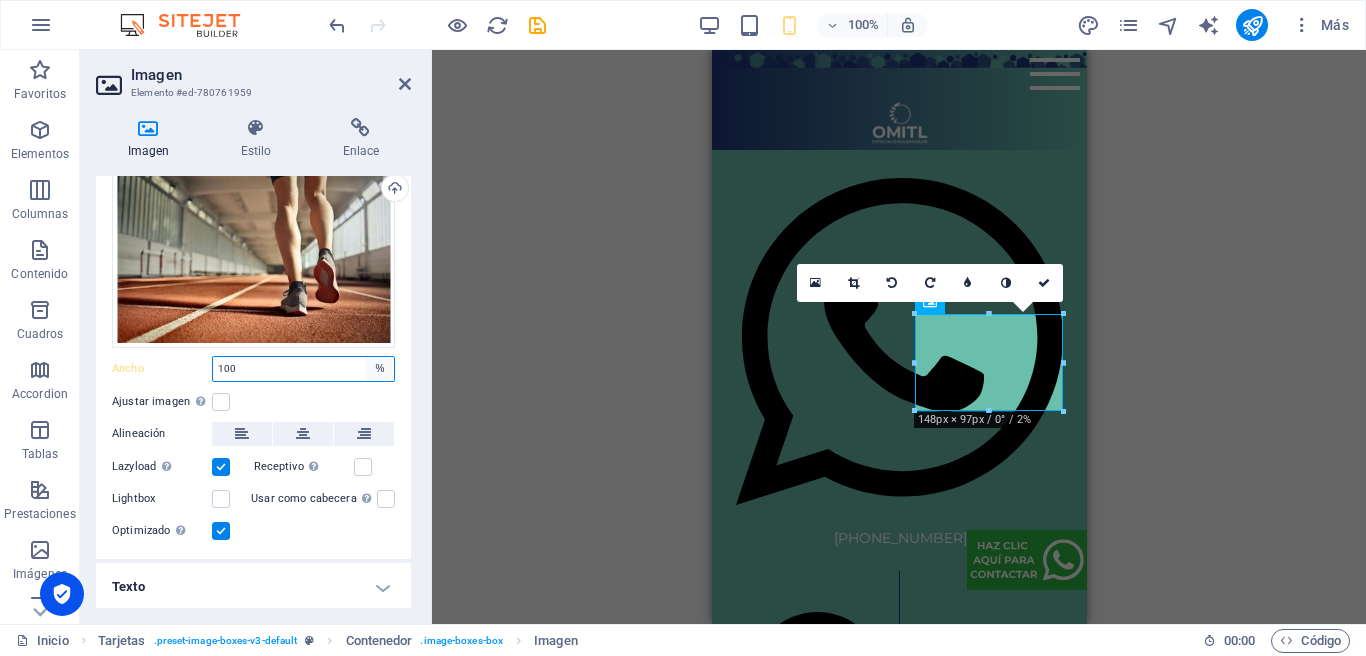 select on "px" 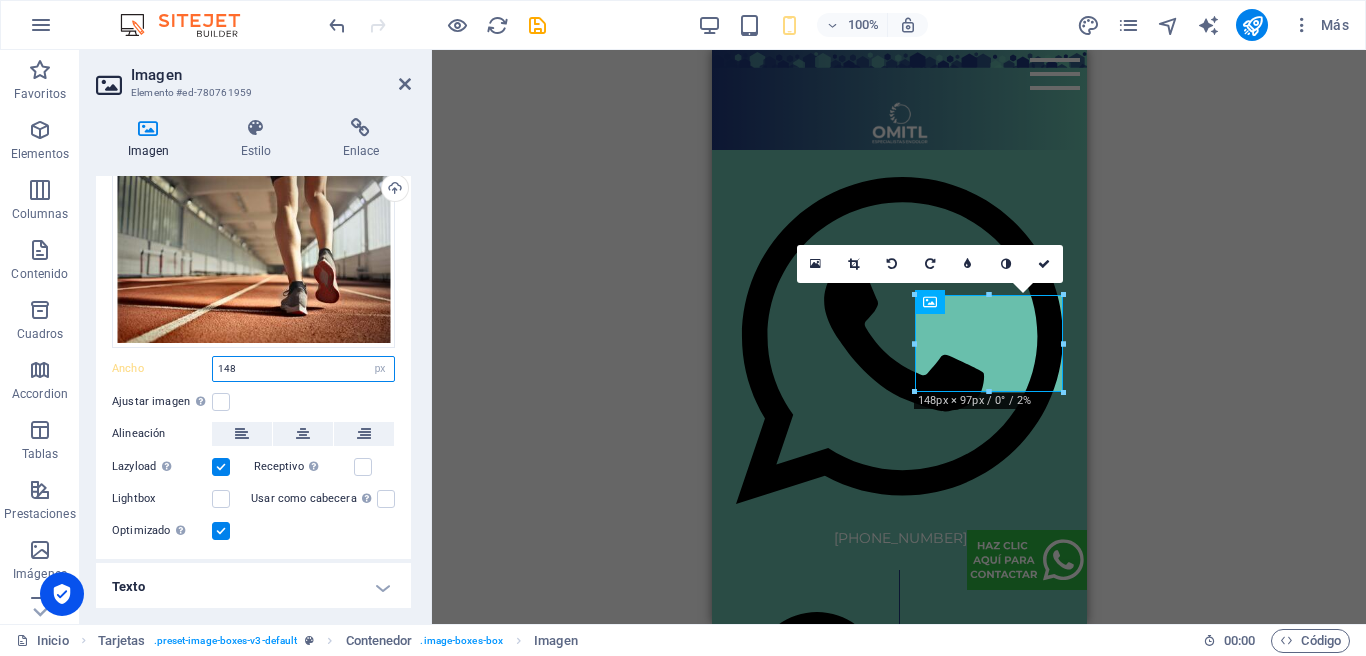 scroll, scrollTop: 2423, scrollLeft: 0, axis: vertical 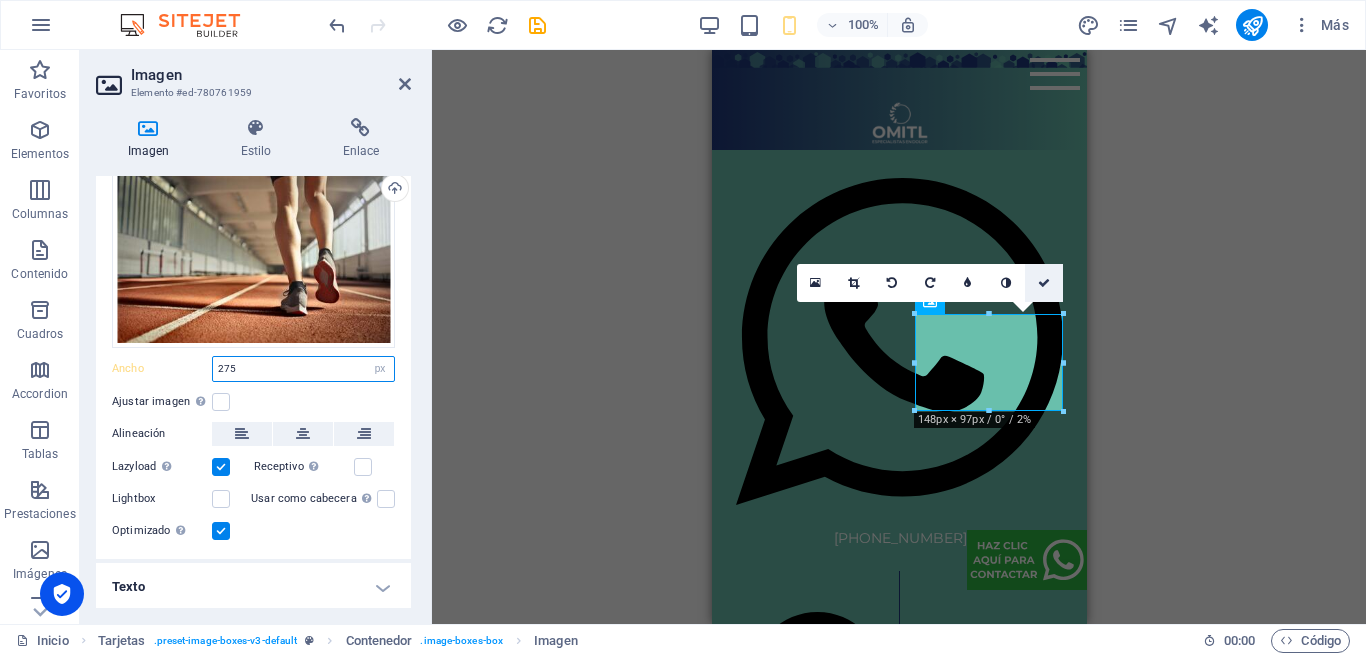 type on "275" 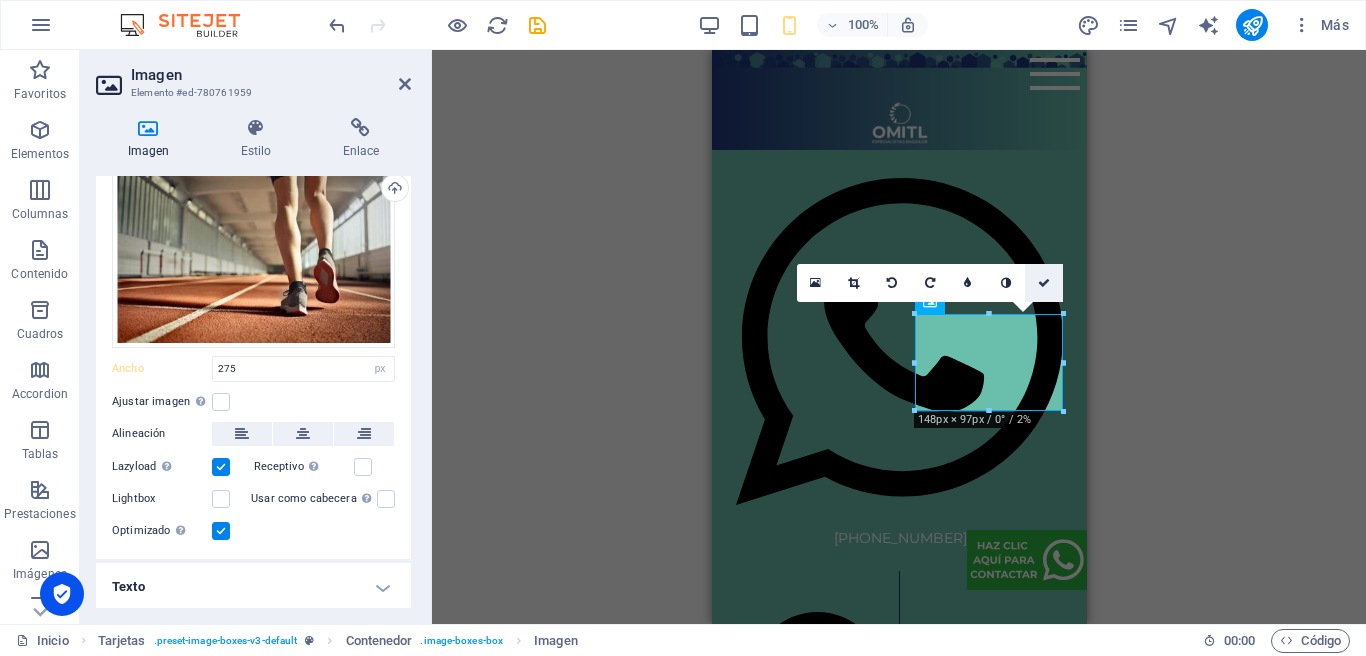 click at bounding box center [1044, 283] 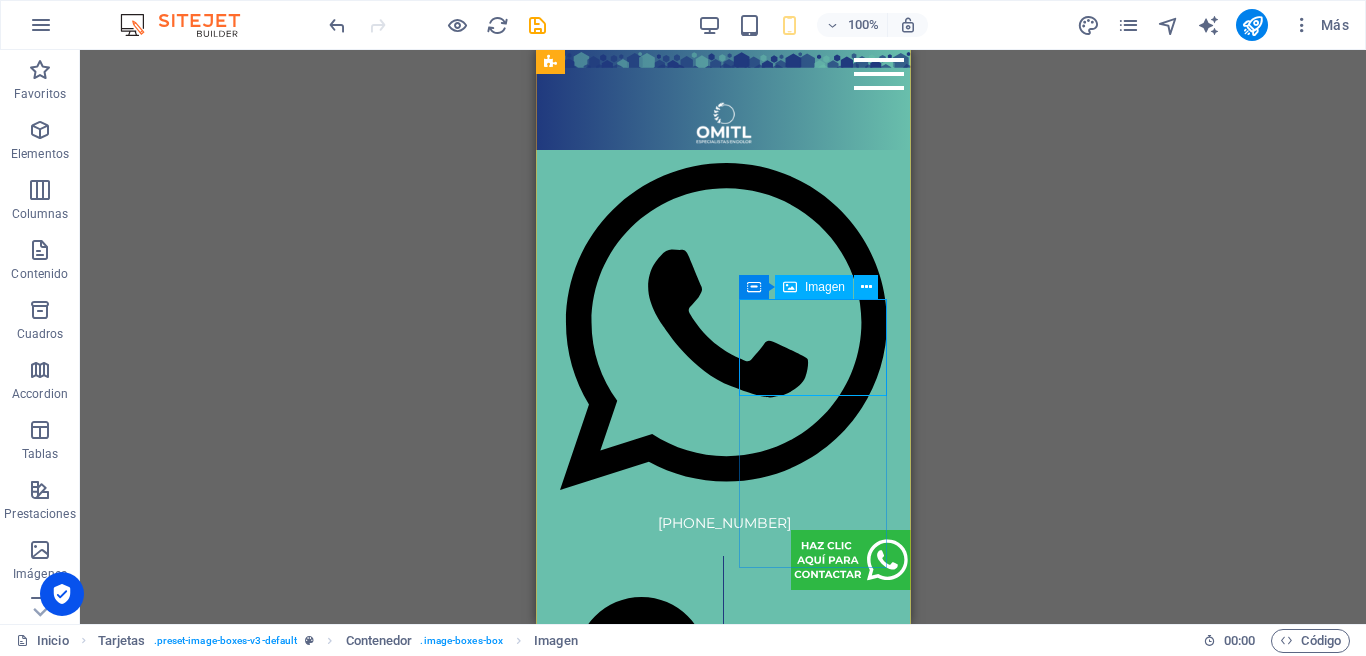 scroll, scrollTop: 2507, scrollLeft: 0, axis: vertical 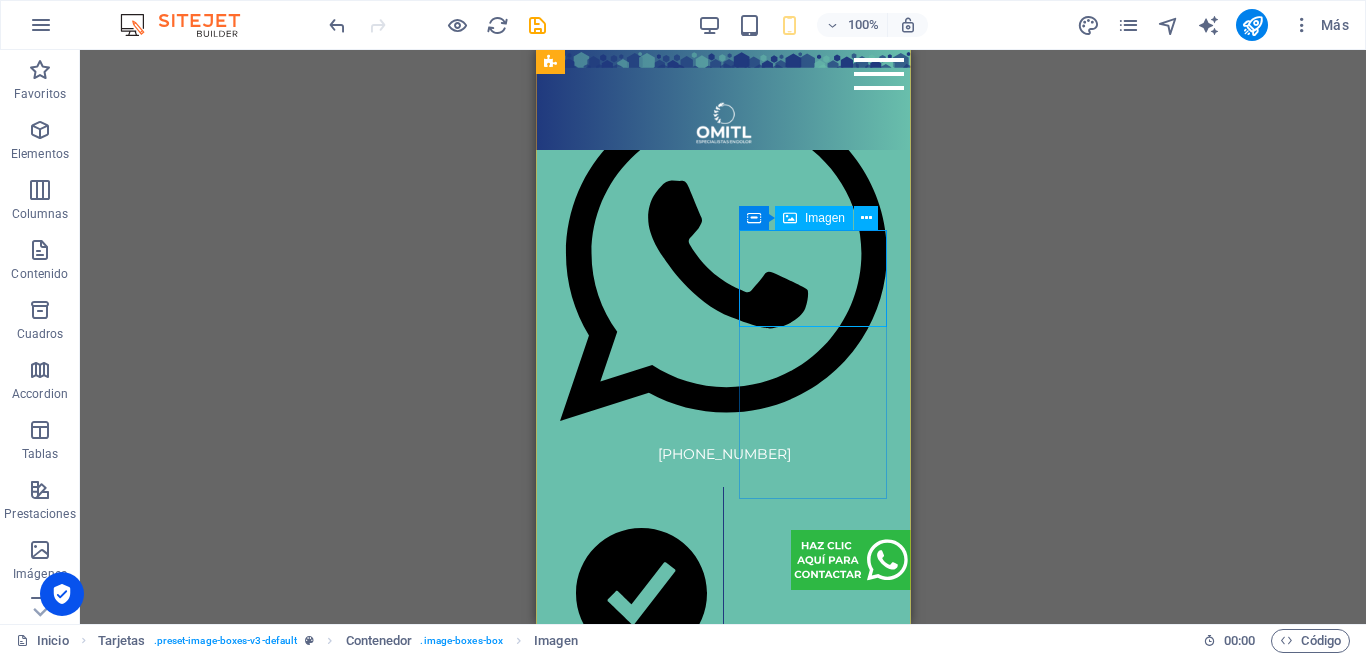 click at bounding box center [633, 3389] 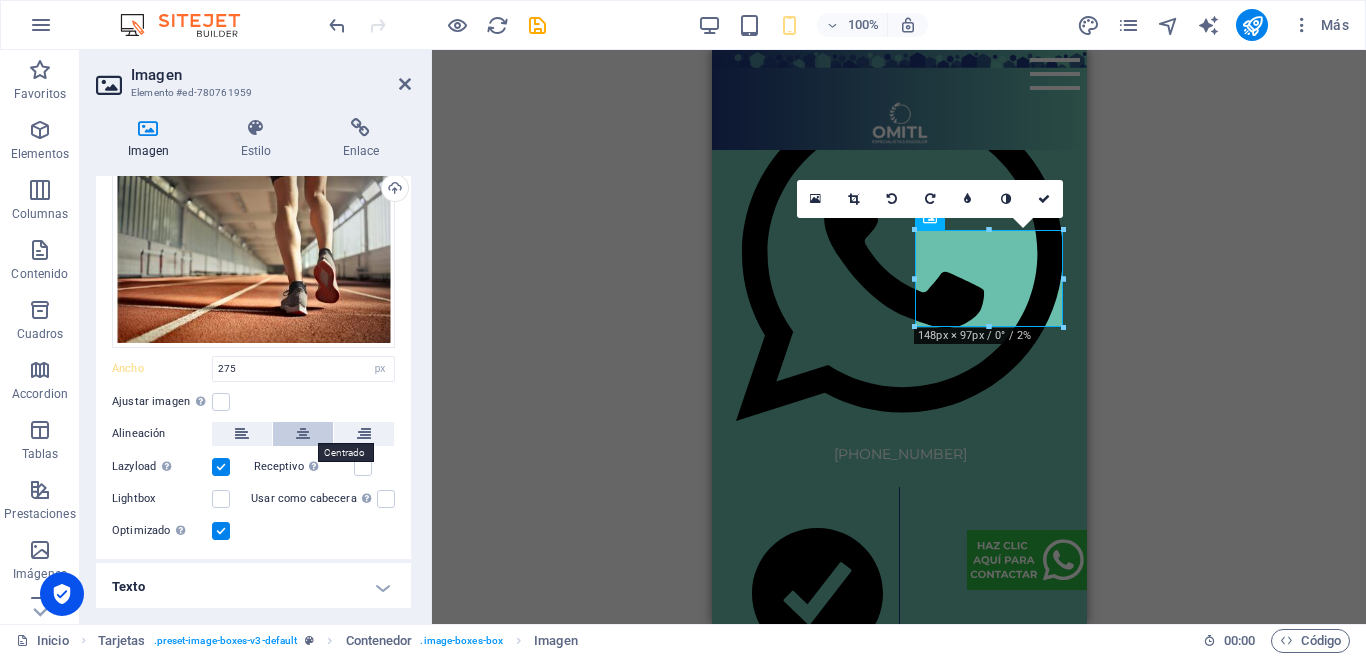 scroll, scrollTop: 0, scrollLeft: 0, axis: both 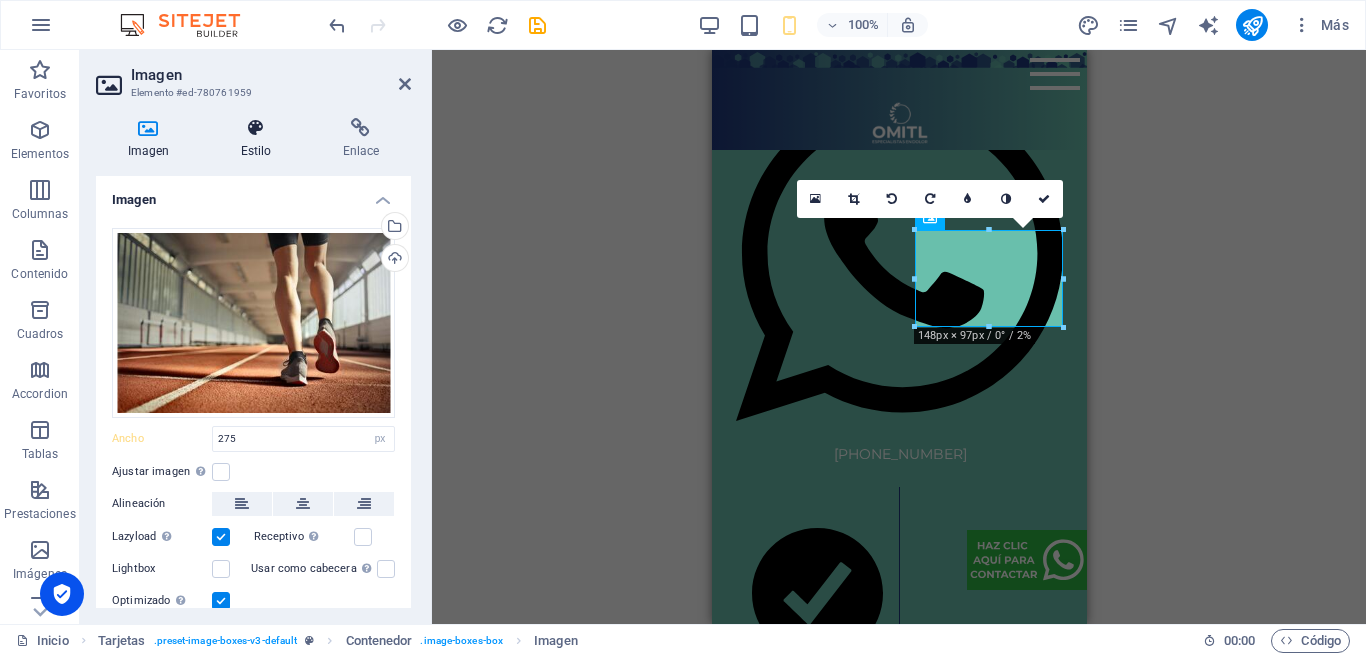 click on "Estilo" at bounding box center [260, 139] 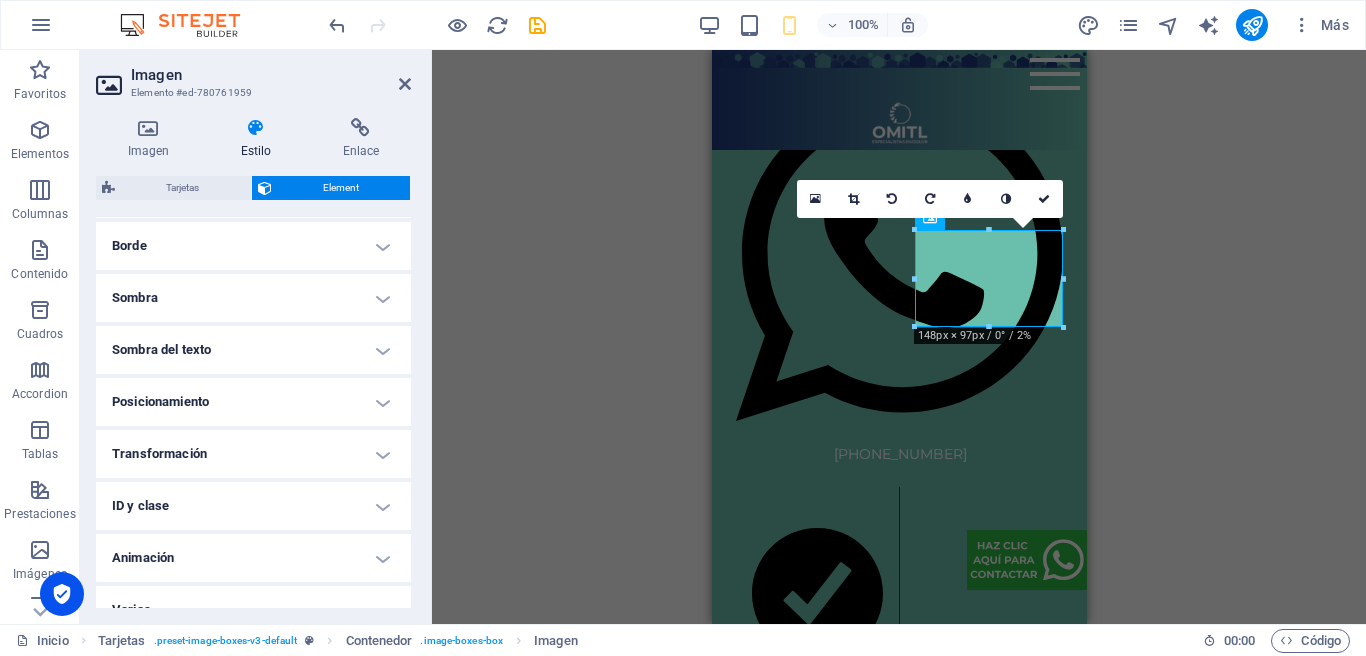 scroll, scrollTop: 446, scrollLeft: 0, axis: vertical 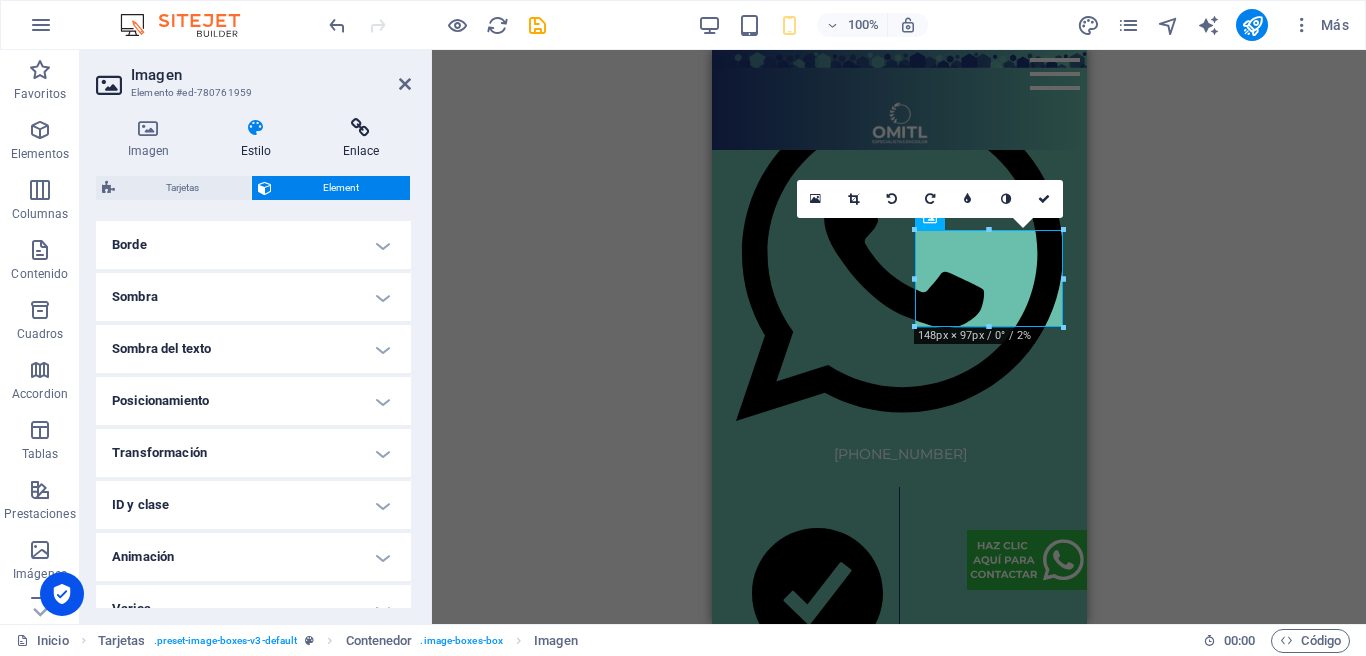 click on "Enlace" at bounding box center (361, 139) 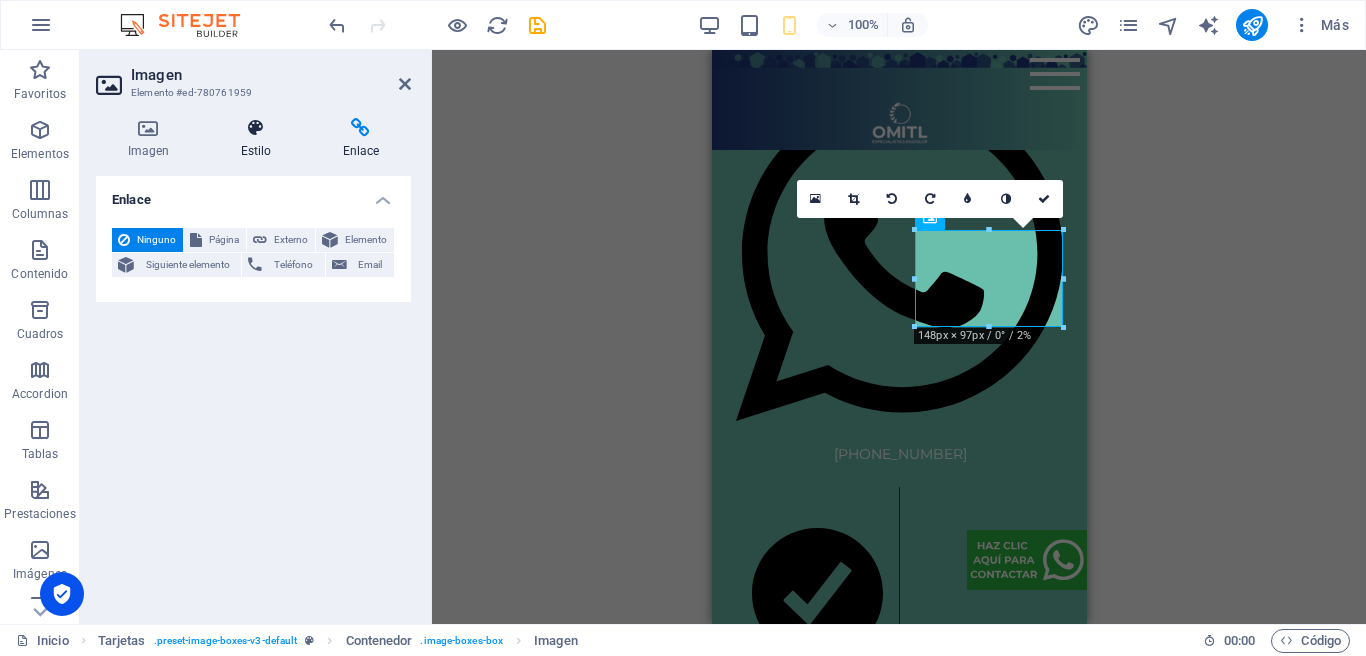 drag, startPoint x: 276, startPoint y: 128, endPoint x: 258, endPoint y: 137, distance: 20.12461 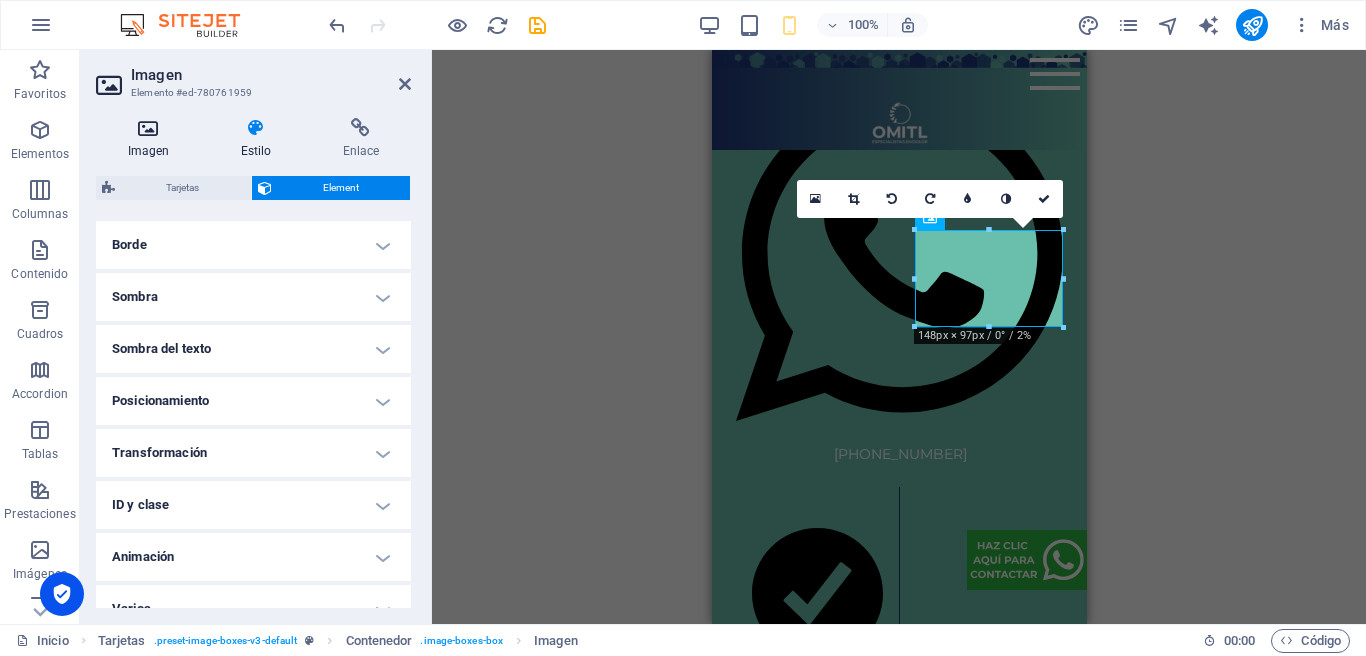click at bounding box center (148, 128) 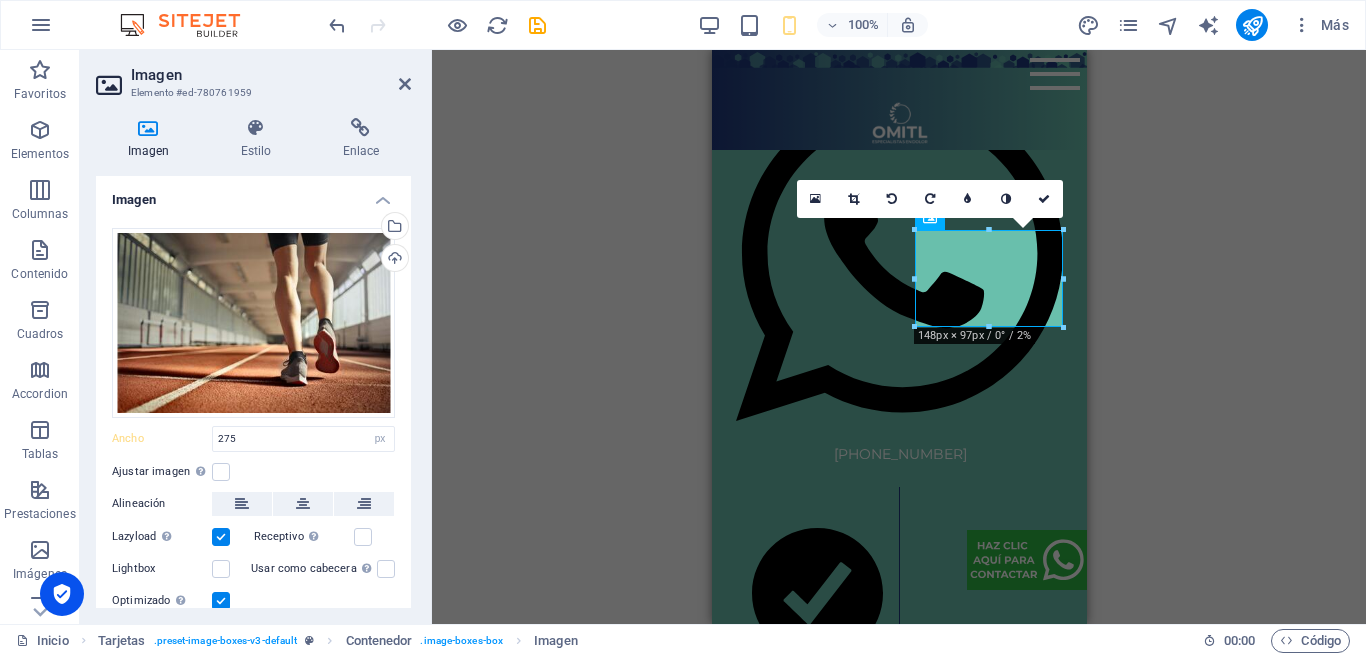 drag, startPoint x: 1044, startPoint y: 203, endPoint x: 1028, endPoint y: 280, distance: 78.64477 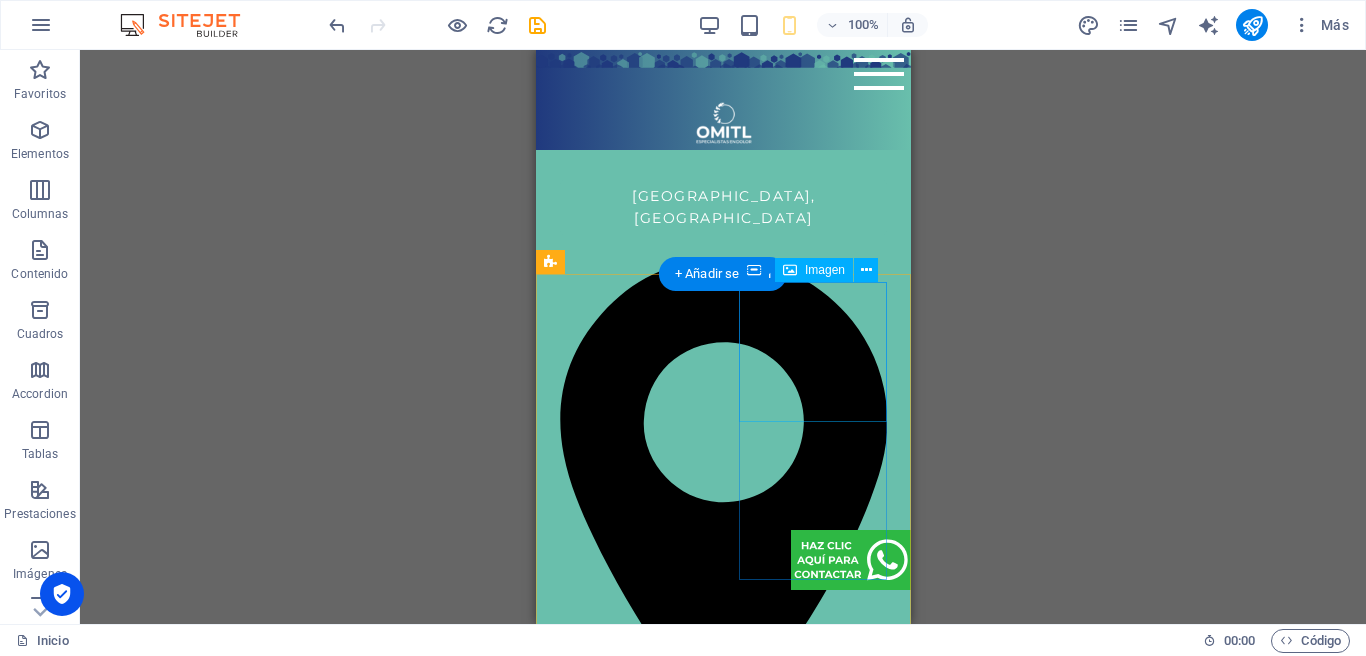 scroll, scrollTop: 1772, scrollLeft: 0, axis: vertical 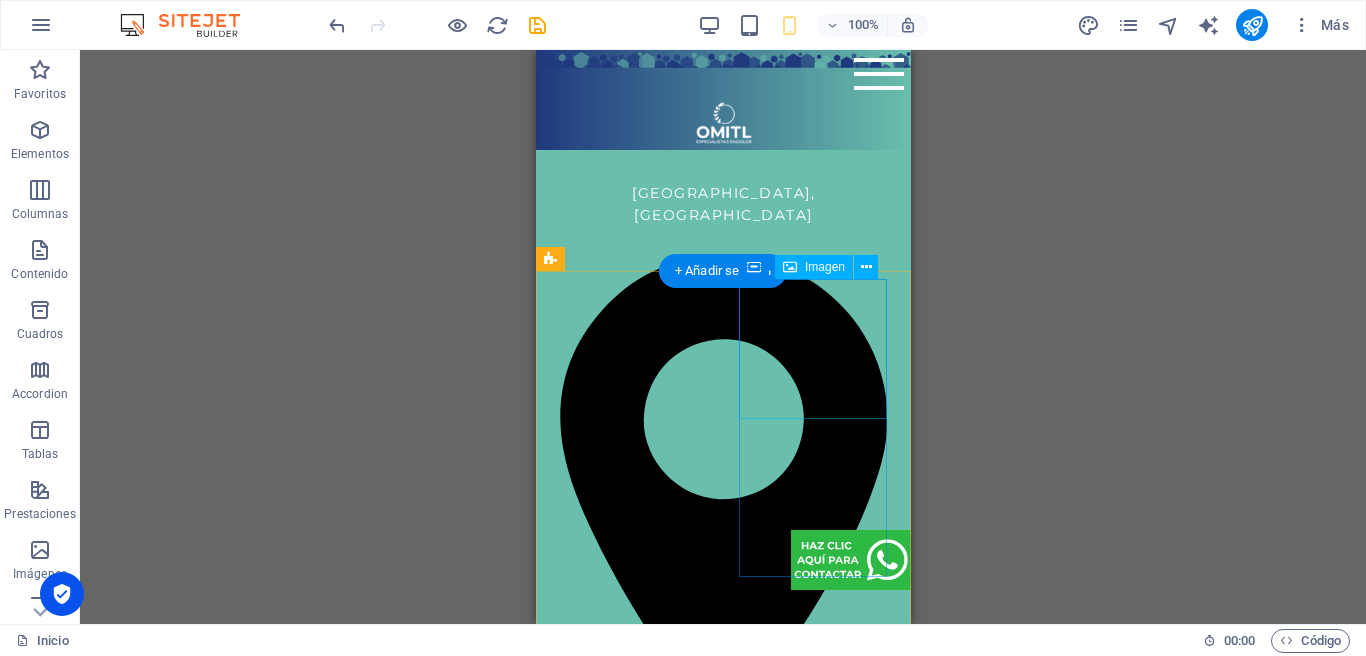 click at bounding box center (633, 2860) 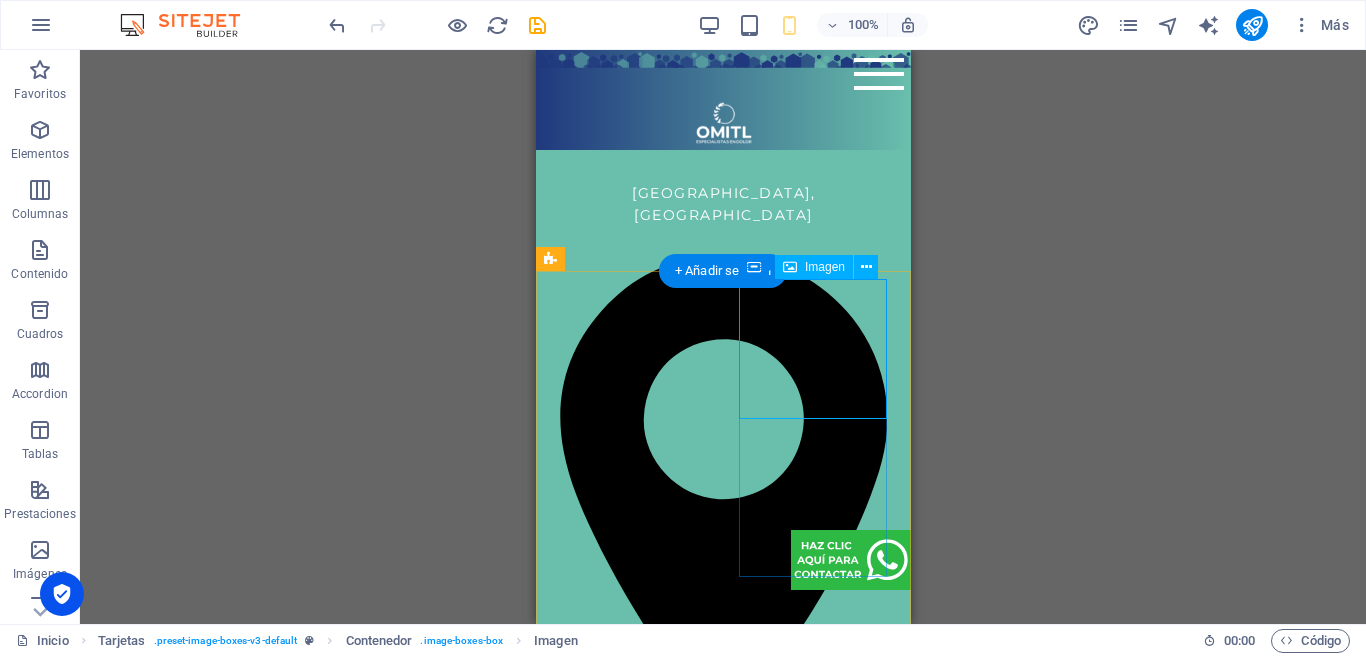 click at bounding box center [633, 2860] 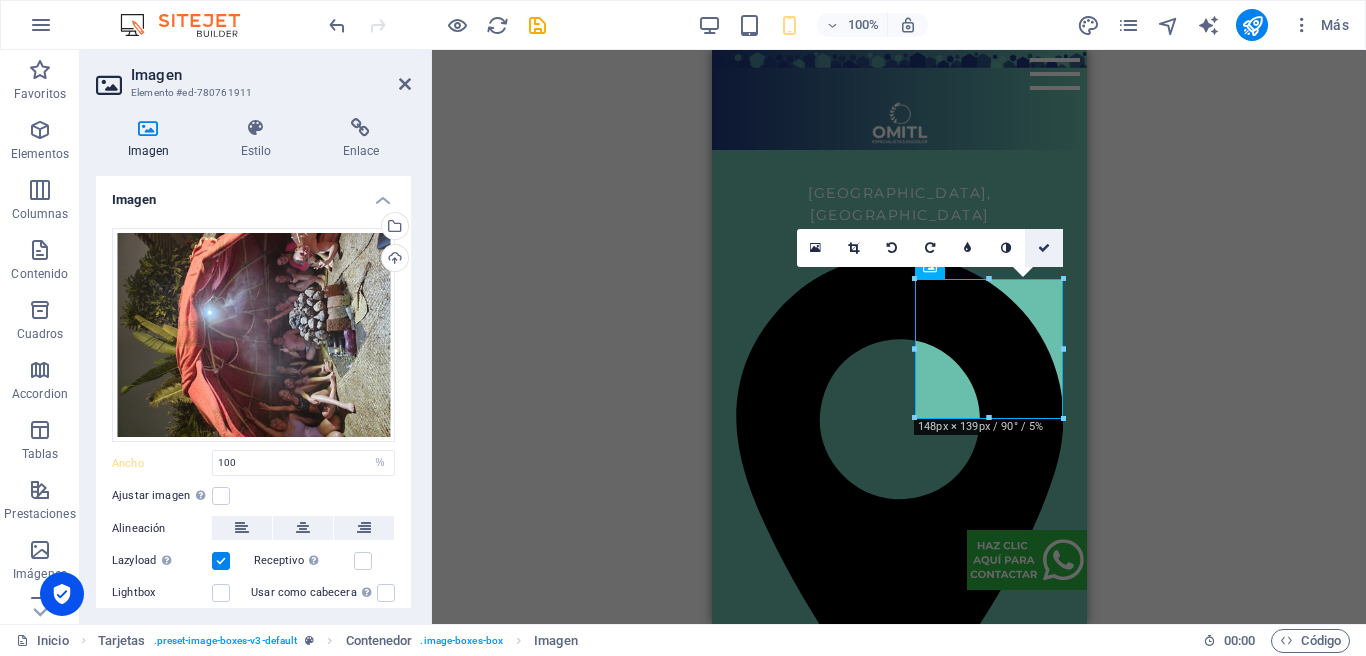 click at bounding box center (1044, 248) 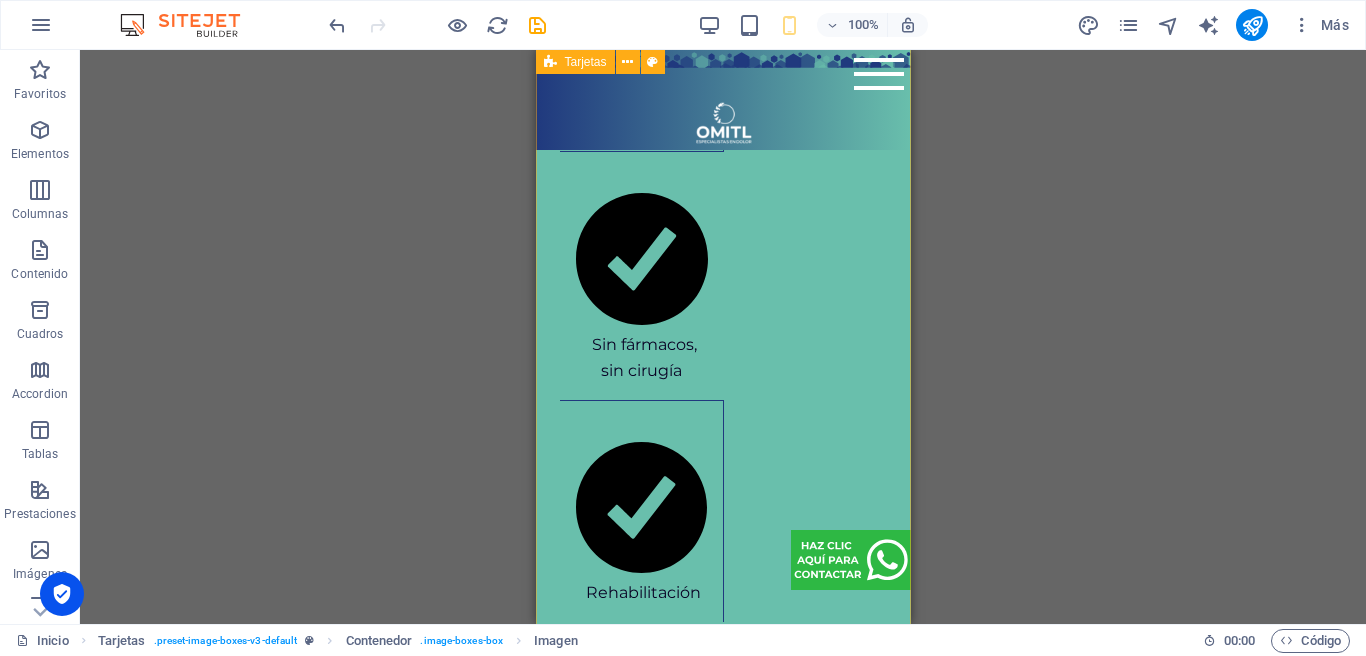 scroll, scrollTop: 3053, scrollLeft: 0, axis: vertical 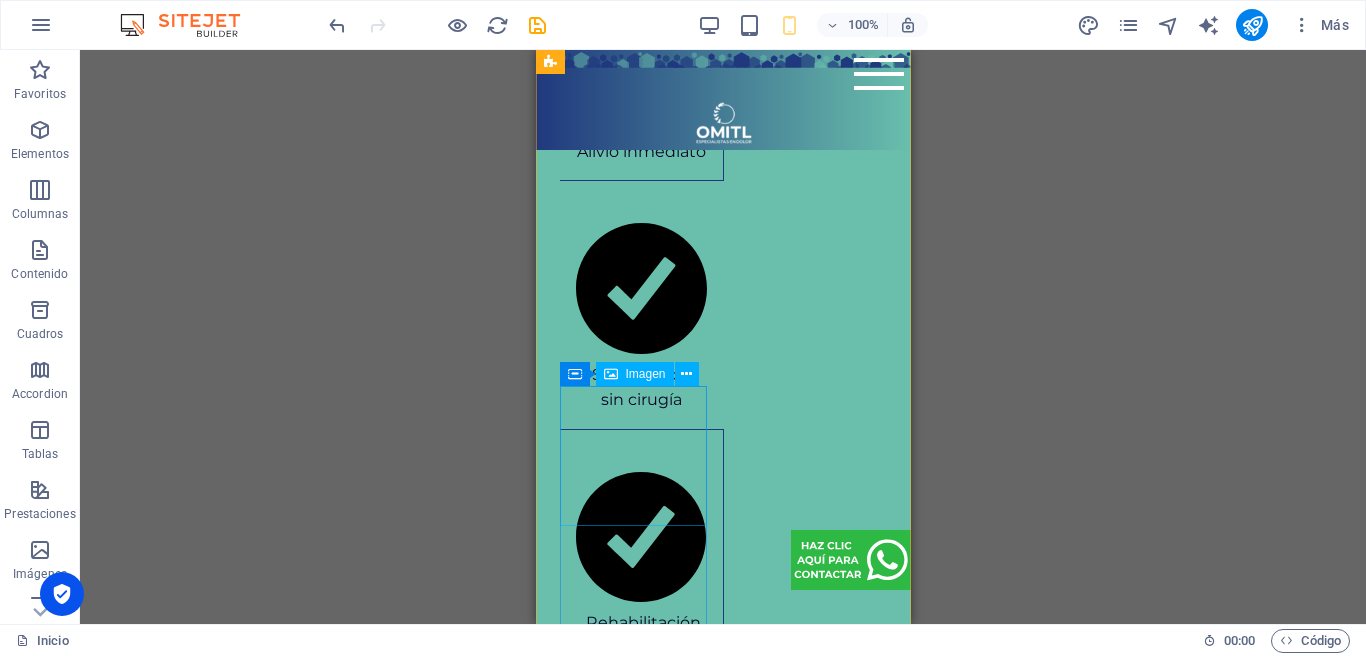 click at bounding box center (633, 3936) 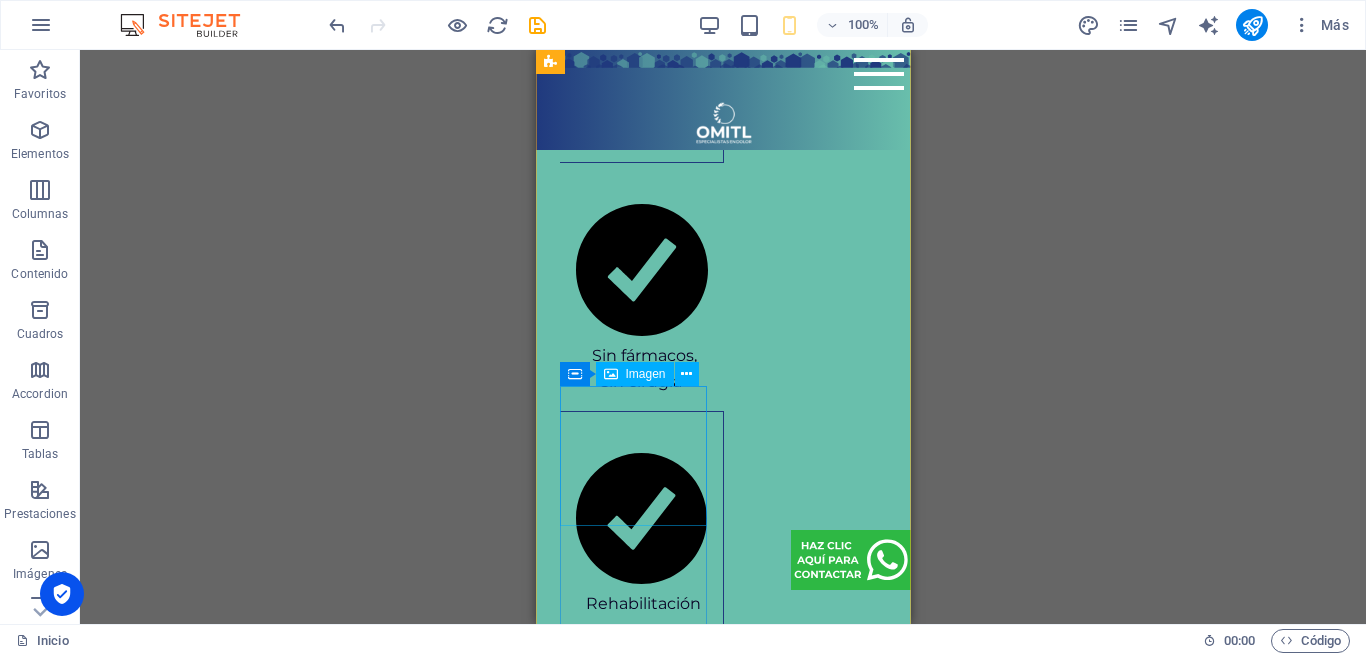 select on "%" 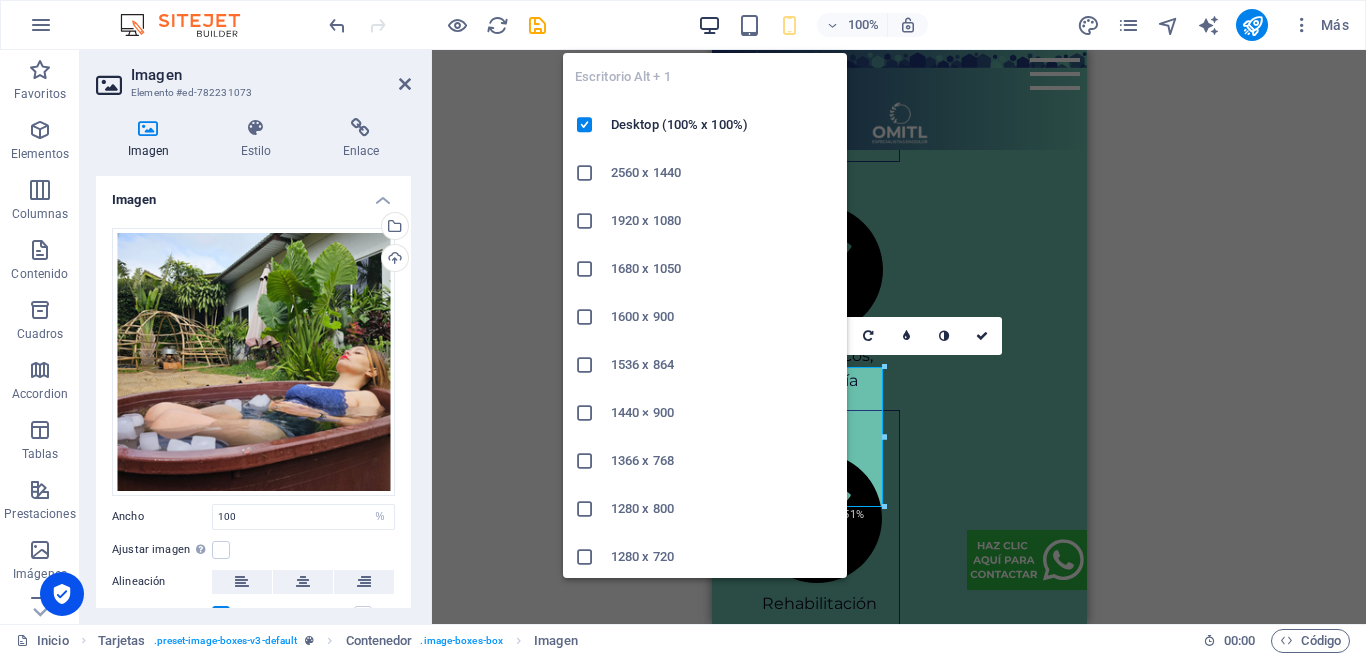 click at bounding box center [709, 25] 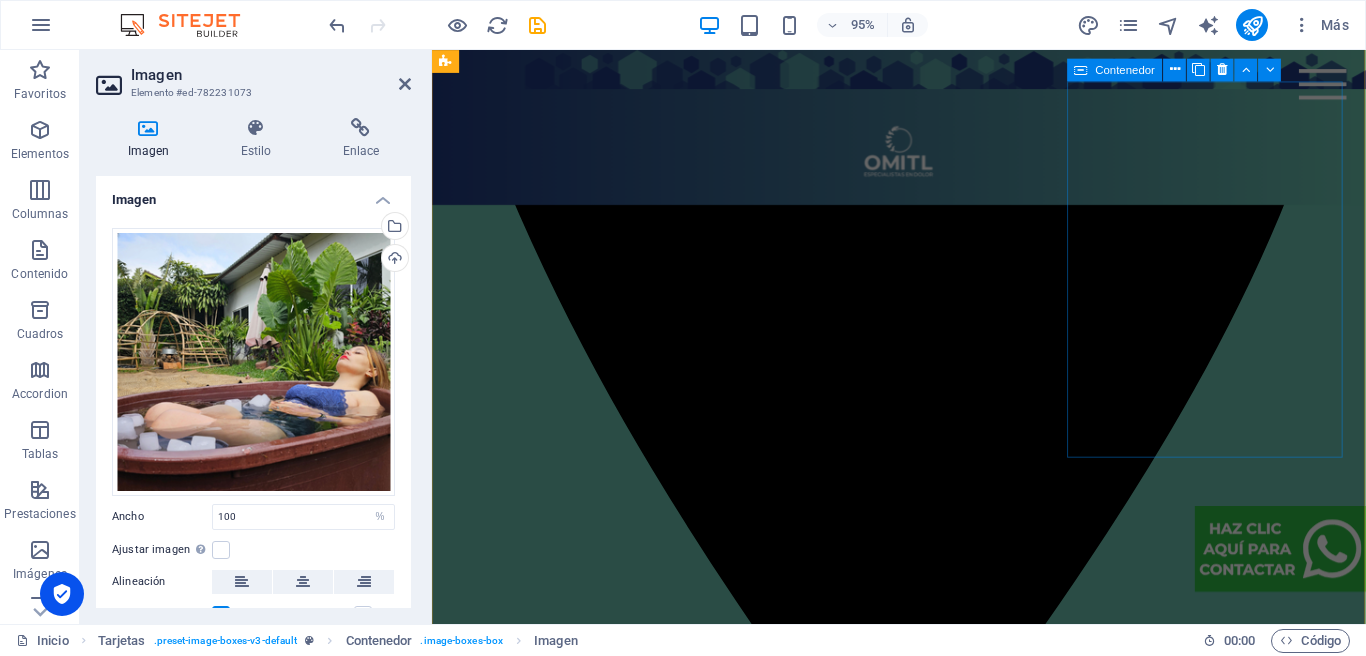 scroll, scrollTop: 3023, scrollLeft: 0, axis: vertical 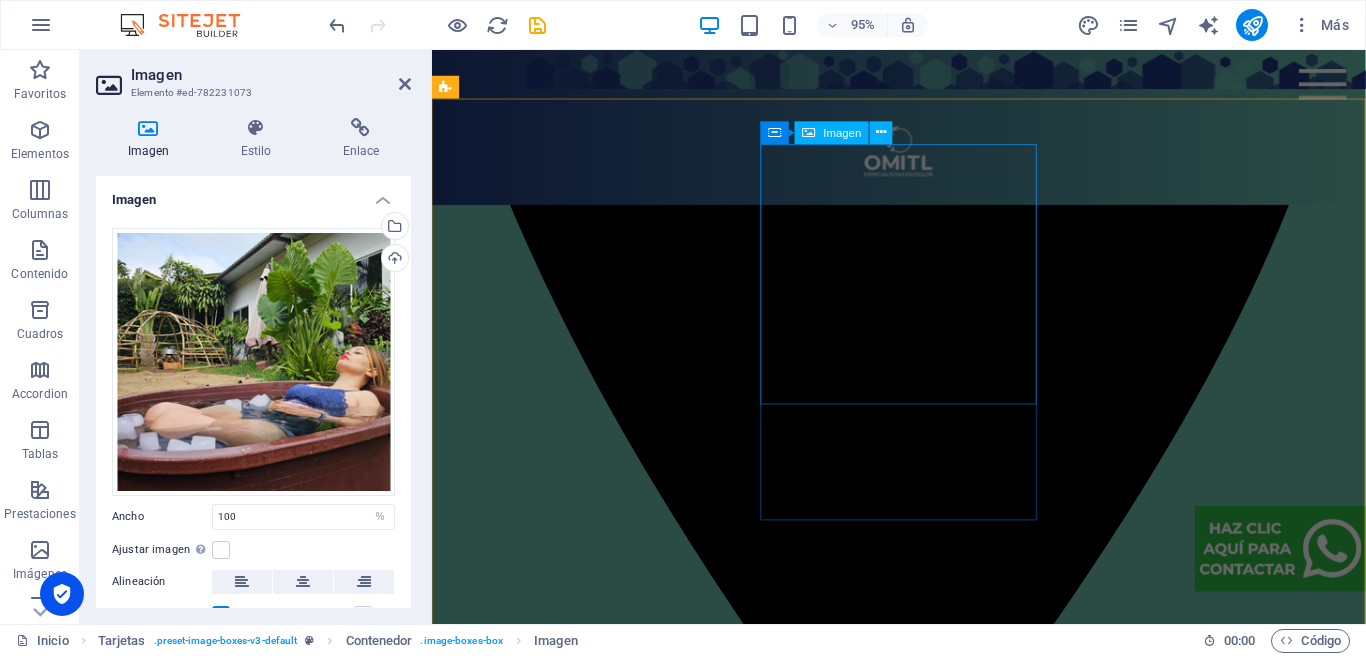 click at bounding box center (601, 4882) 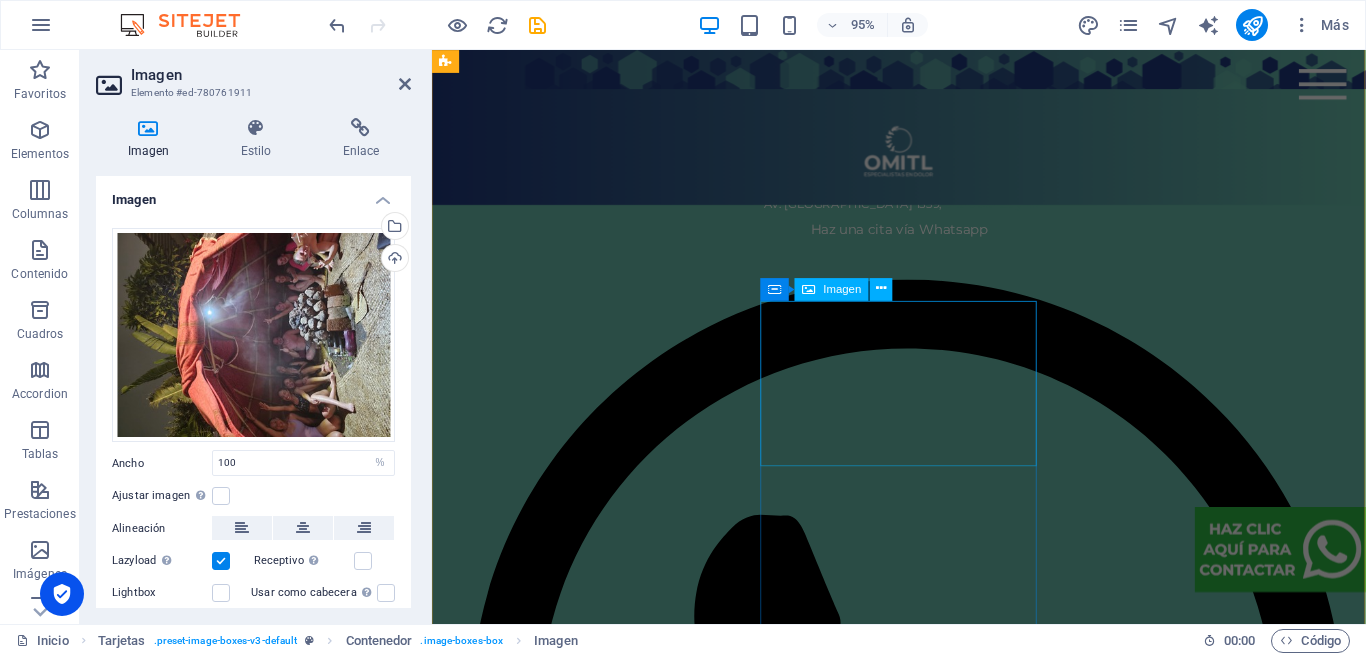 scroll, scrollTop: 3733, scrollLeft: 0, axis: vertical 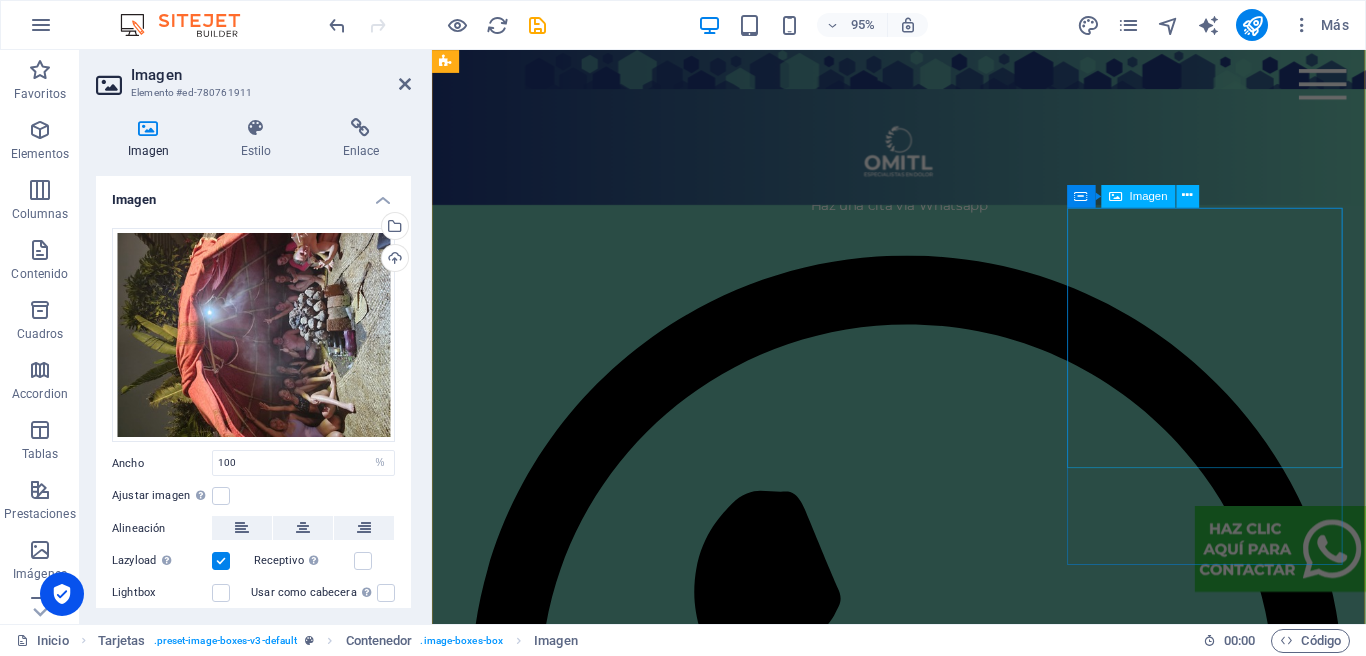 click at bounding box center [601, 6642] 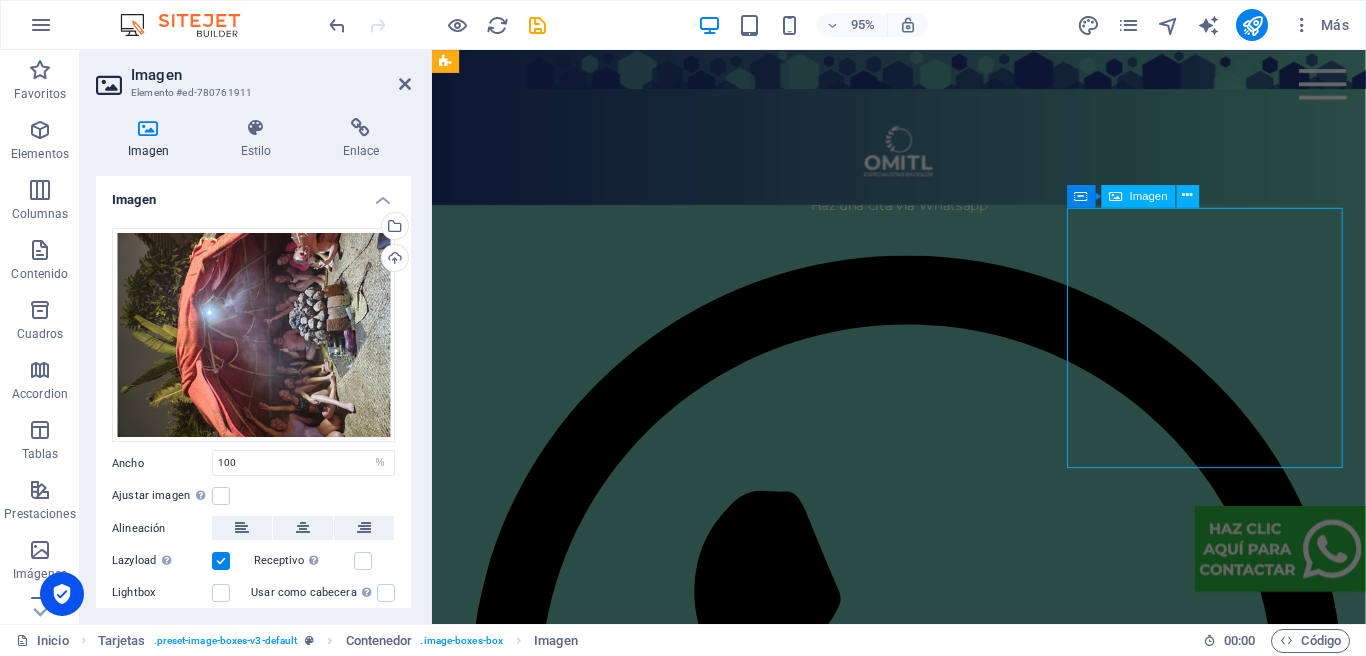 click at bounding box center (601, 6642) 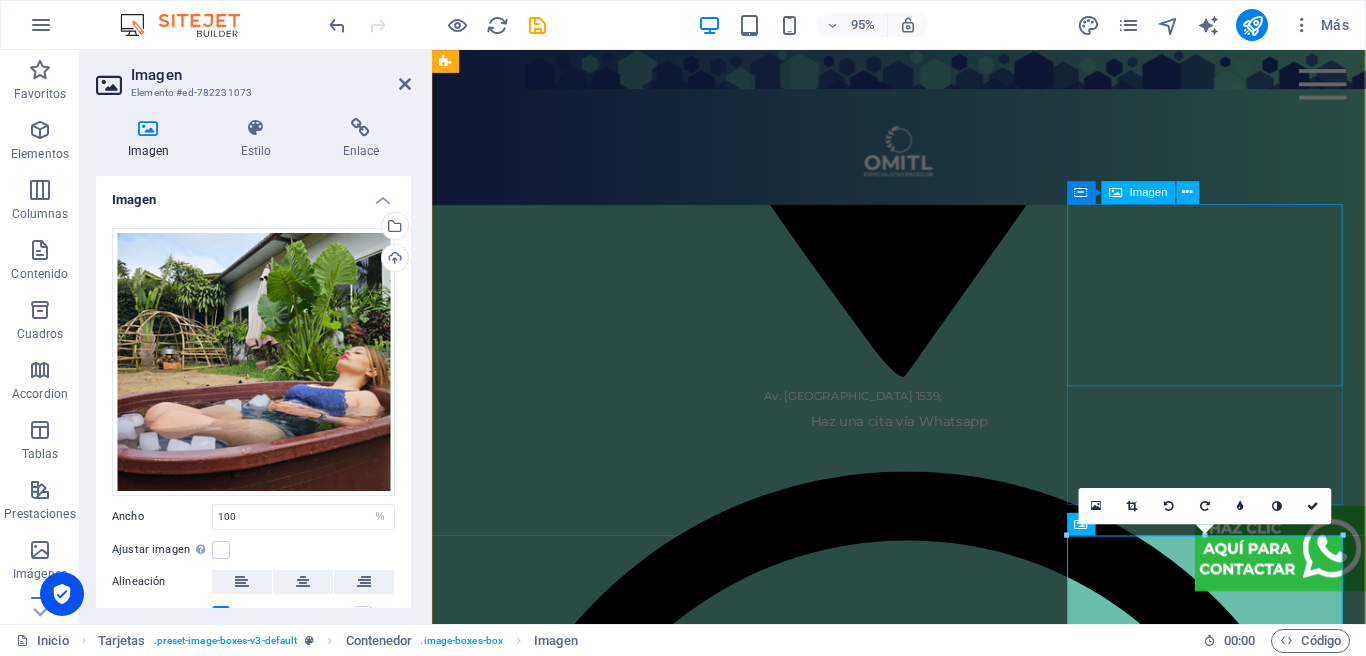 scroll, scrollTop: 3388, scrollLeft: 0, axis: vertical 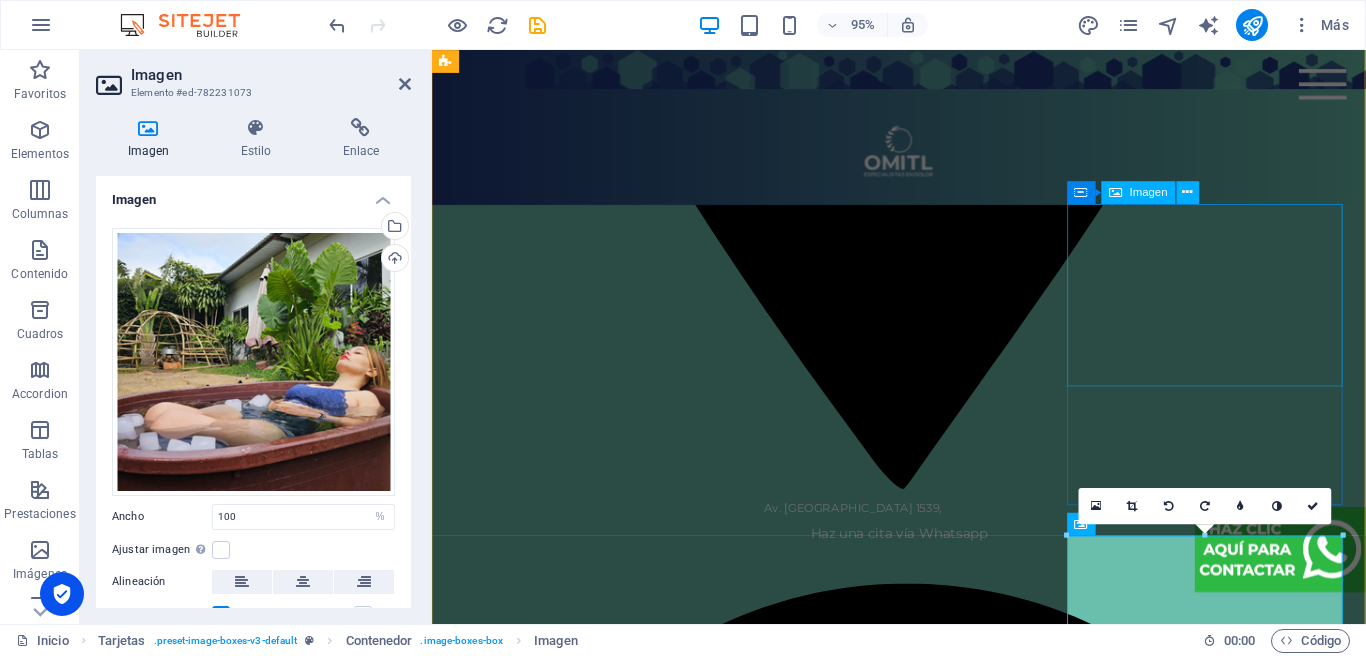 click at bounding box center (601, 5897) 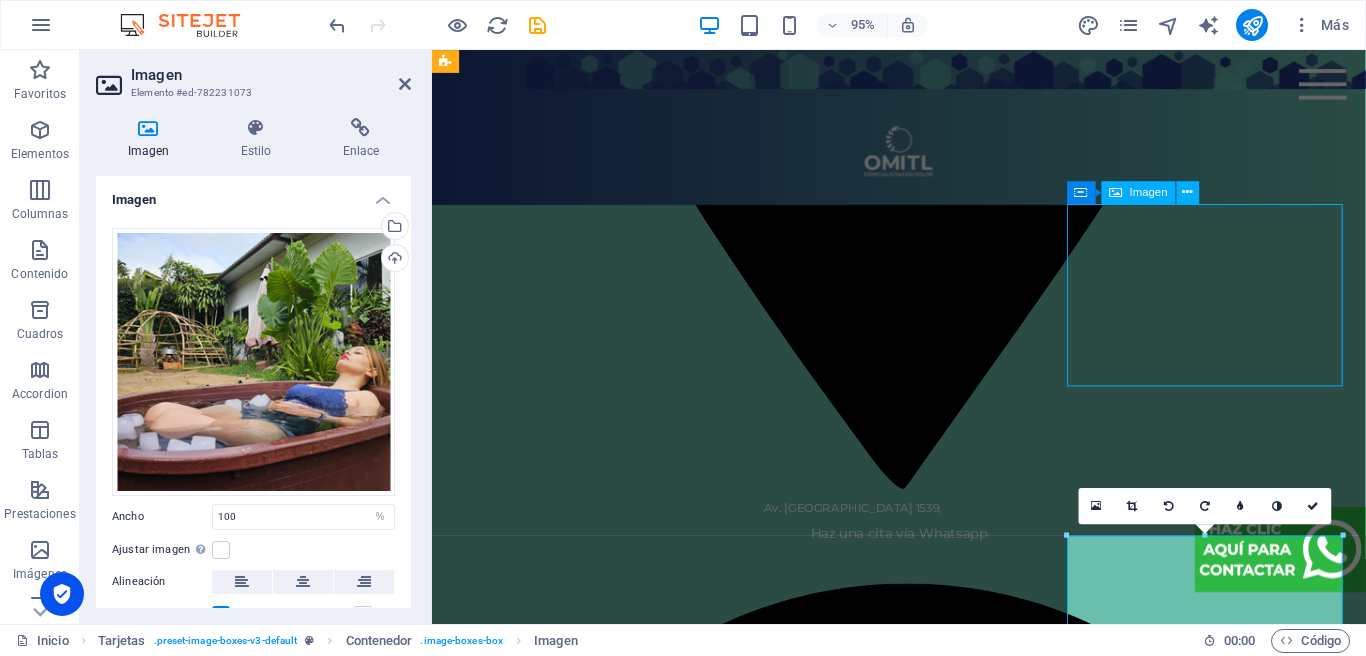 click at bounding box center (601, 5897) 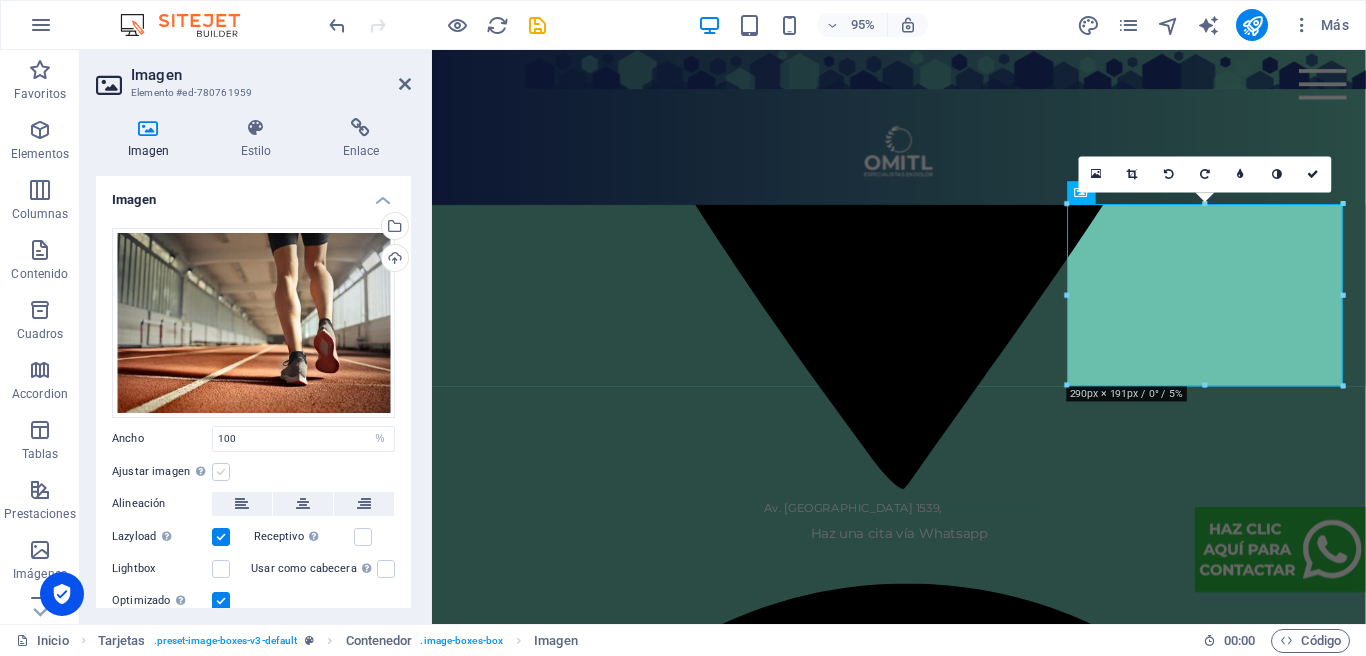 click on "Ajustar imagen Ajustar imagen automáticamente a un ancho y alto fijo" at bounding box center (253, 472) 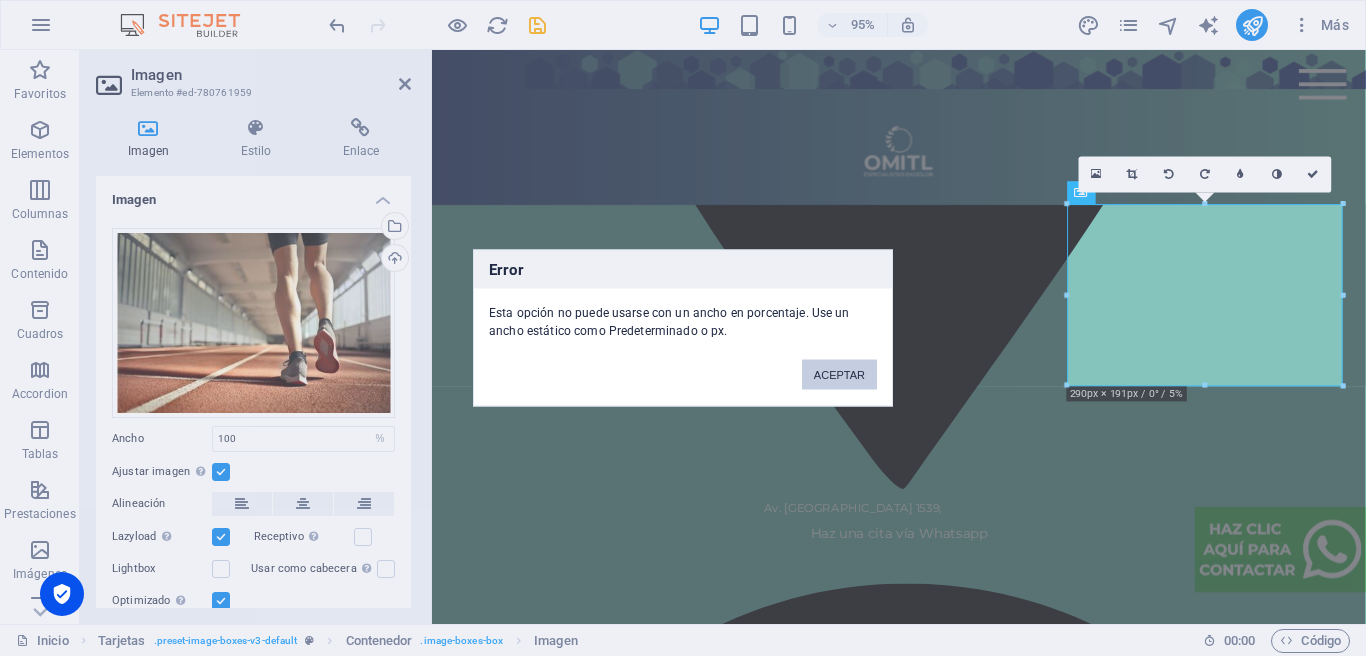 click on "ACEPTAR" at bounding box center (839, 375) 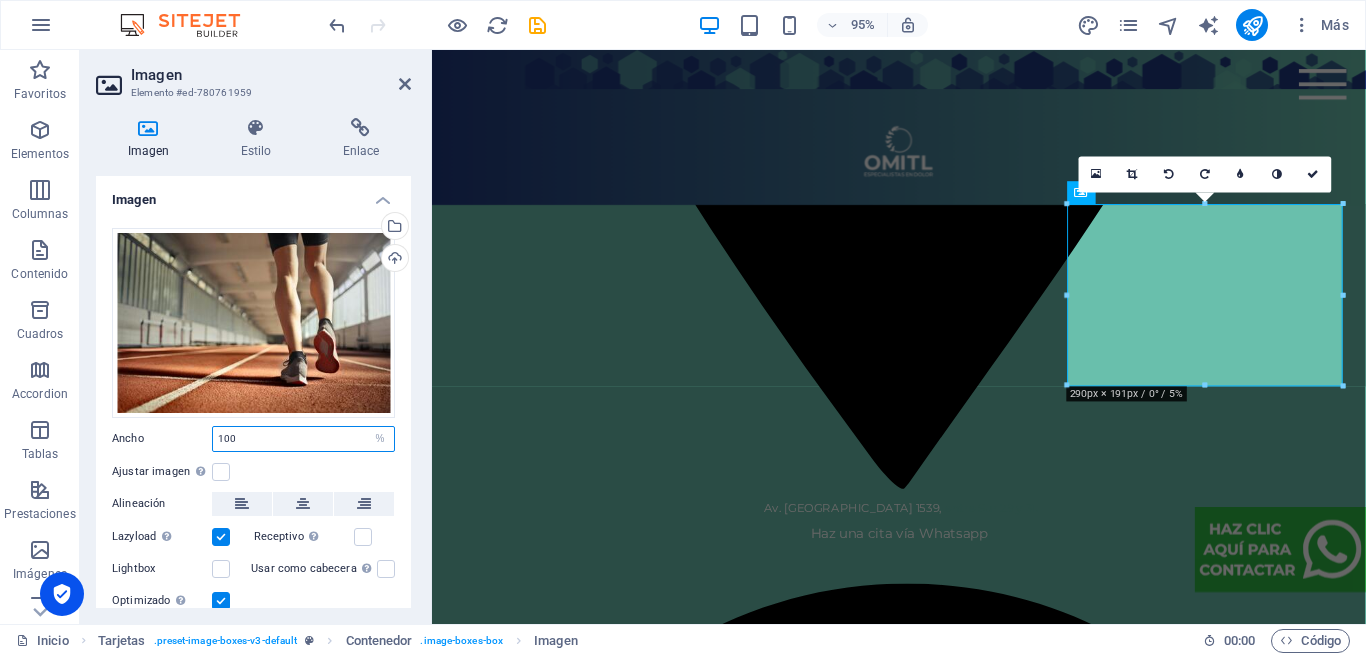 click on "100" at bounding box center [303, 439] 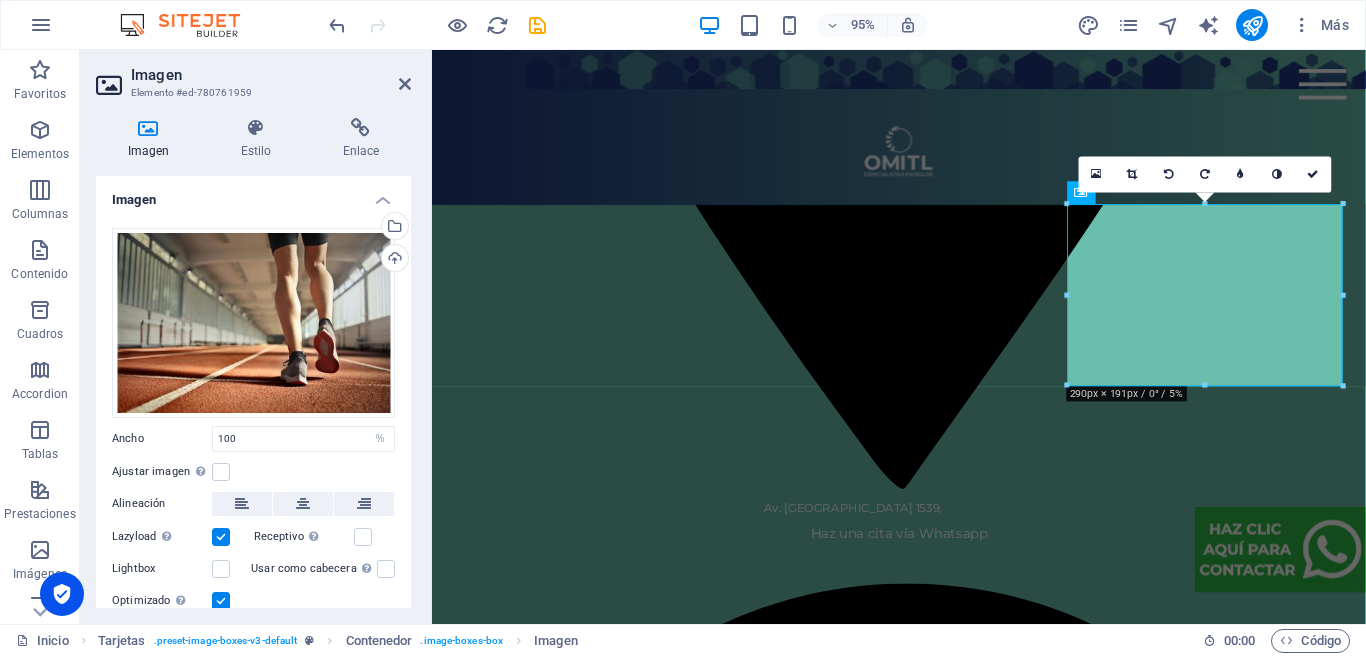 click on "Arrastra archivos aquí, haz clic para escoger archivos o  selecciona archivos de Archivos o de nuestra galería gratuita de fotos y vídeos Selecciona archivos del administrador de archivos, de la galería de fotos o carga archivo(s) Cargar Ancho 100 Predeterminado automático px rem % em vh vw Ajustar imagen Ajustar imagen automáticamente a un ancho y alto fijo Altura Predeterminado automático px Alineación Lazyload La carga de imágenes tras la carga de la página mejora la velocidad de la página. Receptivo Automáticamente cargar tamaños optimizados de smartphone e imagen retina. Lightbox Usar como cabecera La imagen se ajustará en una etiqueta de cabecera H1. Resulta útil para dar al texto alternativo el peso de una cabecera H1, por ejemplo, para el logo. En caso de duda, dejar deseleccionado. Optimizado Las imágenes se comprimen para así mejorar la velocidad de las páginas. Posición Dirección Personalizado X offset 50 px rem % vh vw Y offset 50 px rem % vh vw" at bounding box center (253, 420) 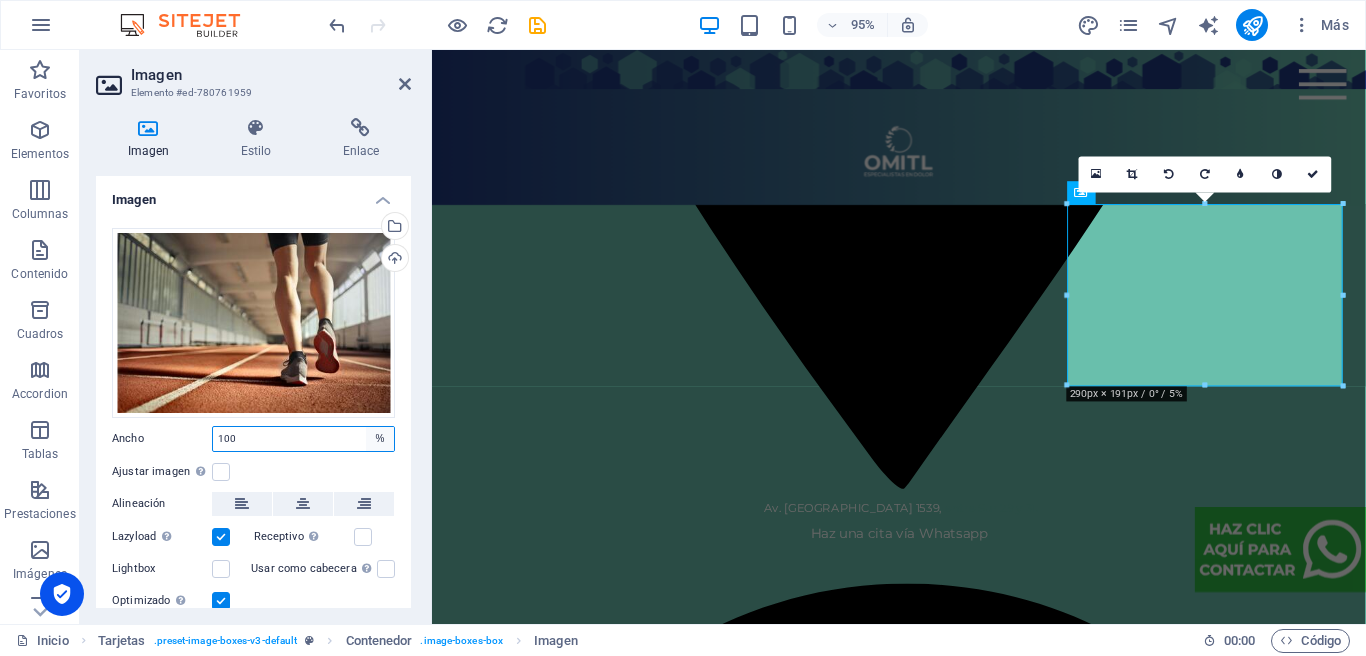 click on "Predeterminado automático px rem % em vh vw" at bounding box center [380, 439] 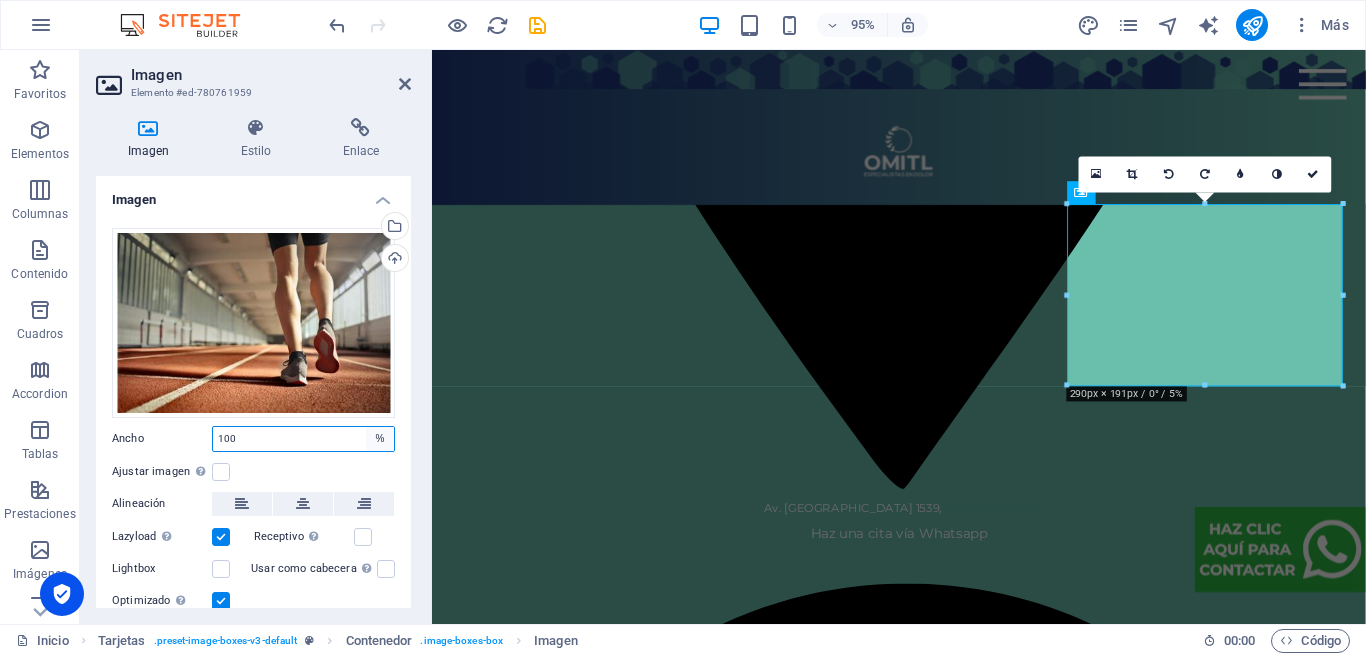 select on "px" 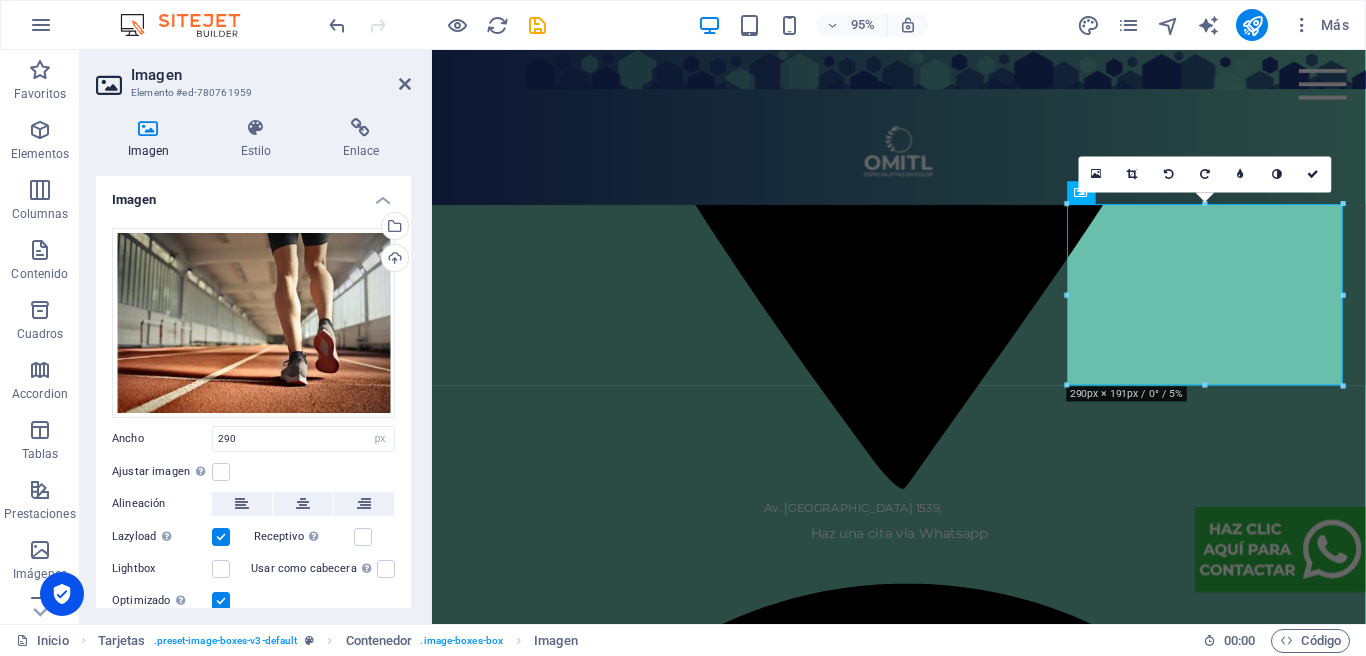 click on "Ajustar imagen Ajustar imagen automáticamente a un ancho y alto fijo" at bounding box center (253, 472) 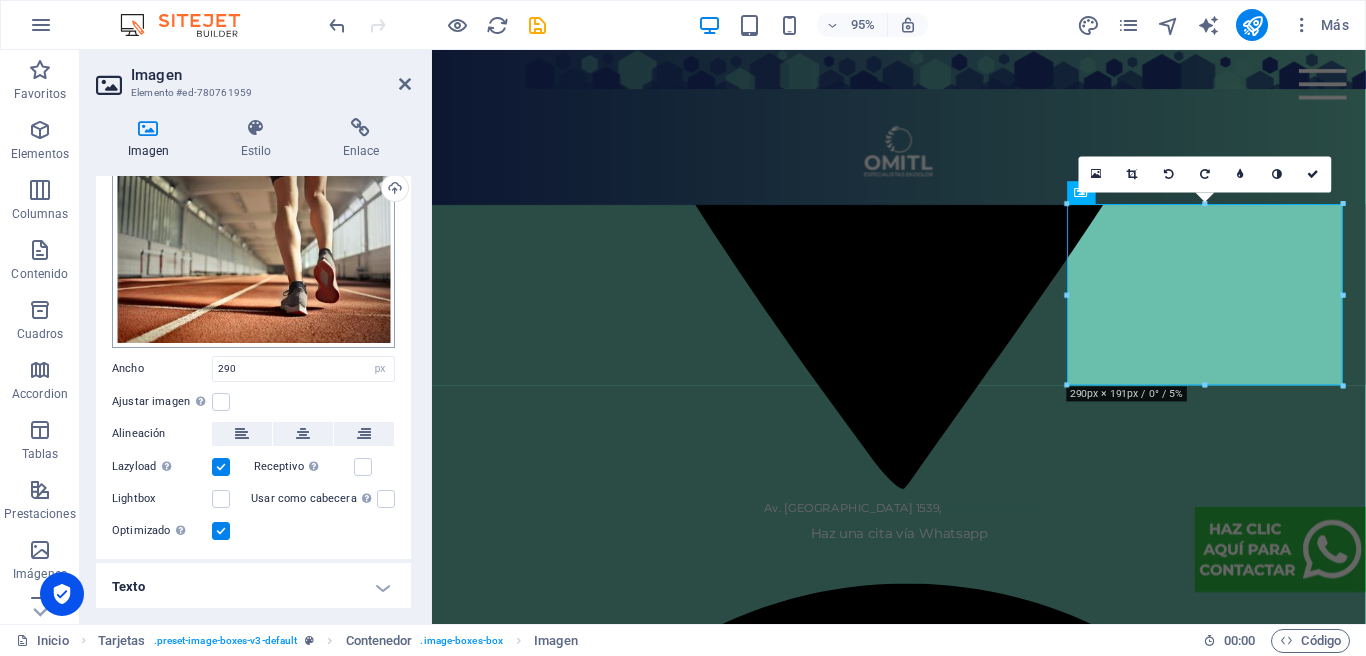 scroll, scrollTop: 0, scrollLeft: 0, axis: both 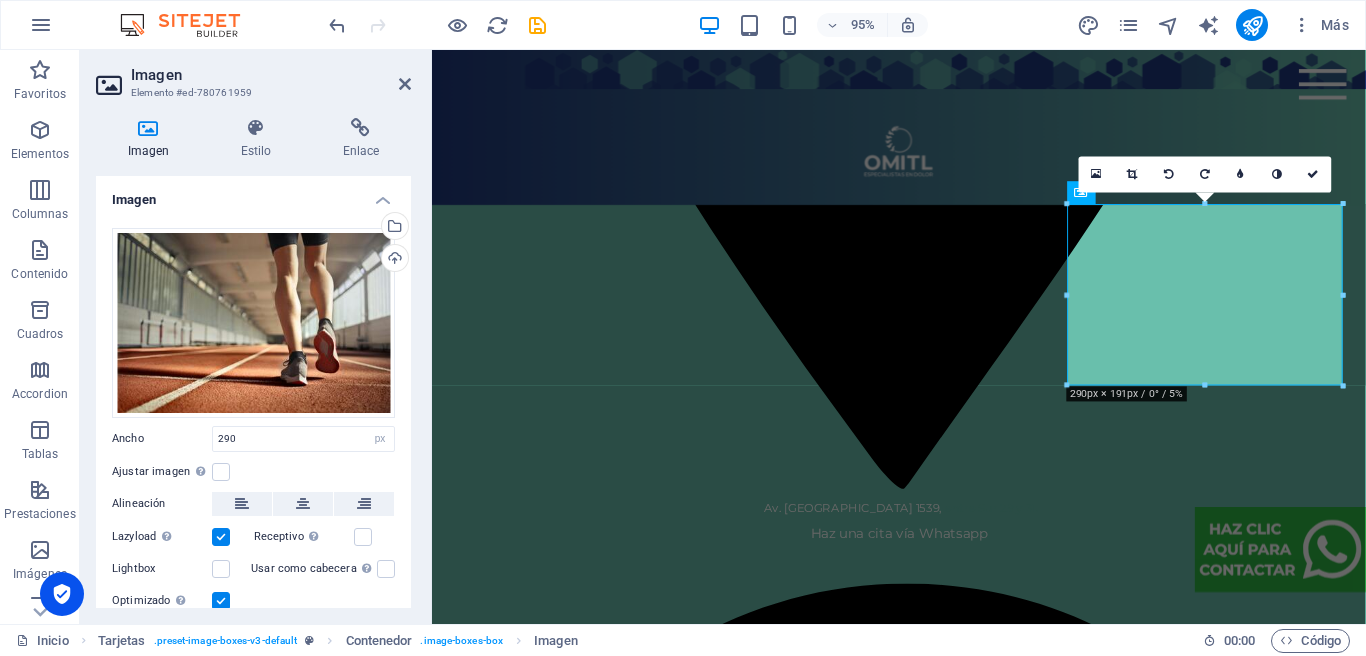 click on "Ajustar imagen Ajustar imagen automáticamente a un ancho y alto fijo" at bounding box center [253, 472] 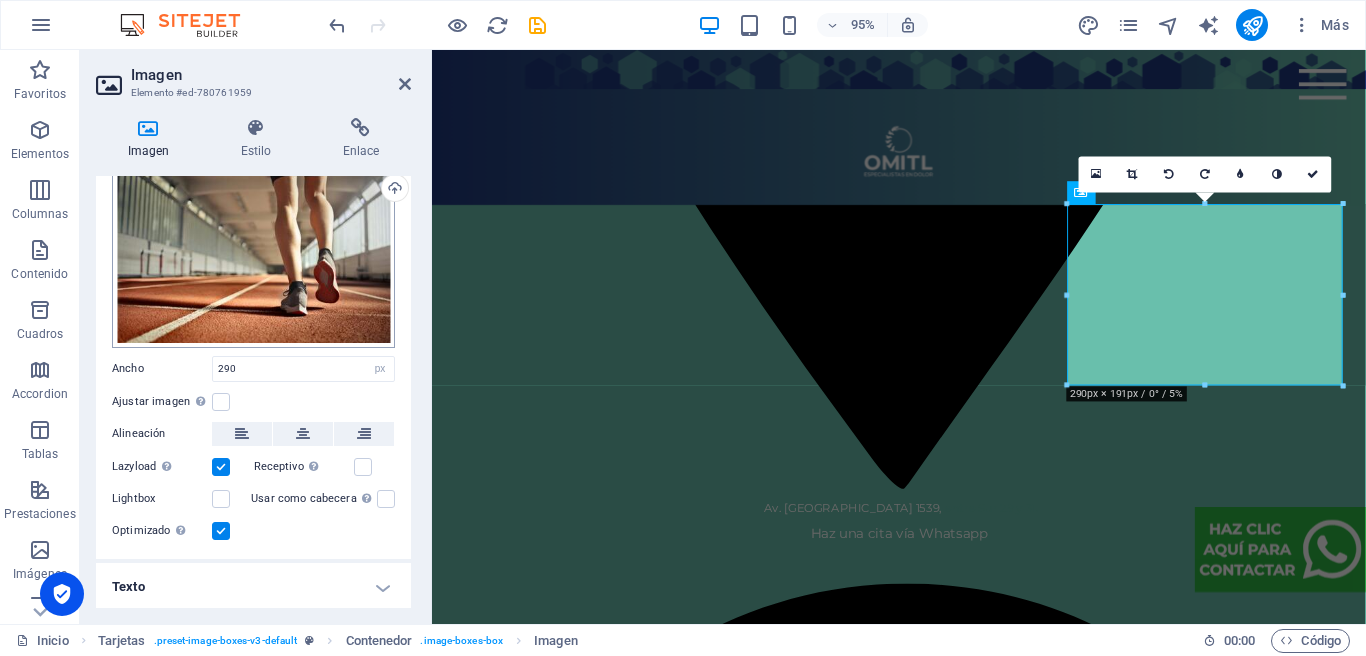 scroll, scrollTop: 0, scrollLeft: 0, axis: both 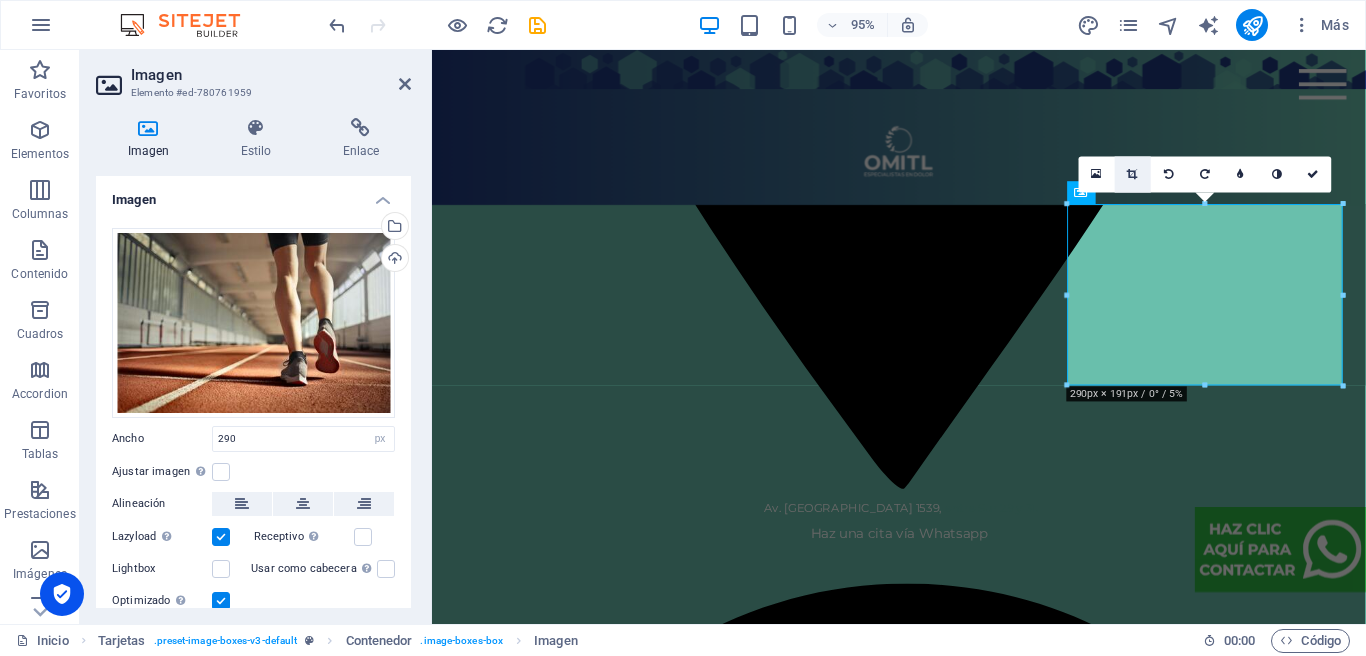 click at bounding box center [1133, 174] 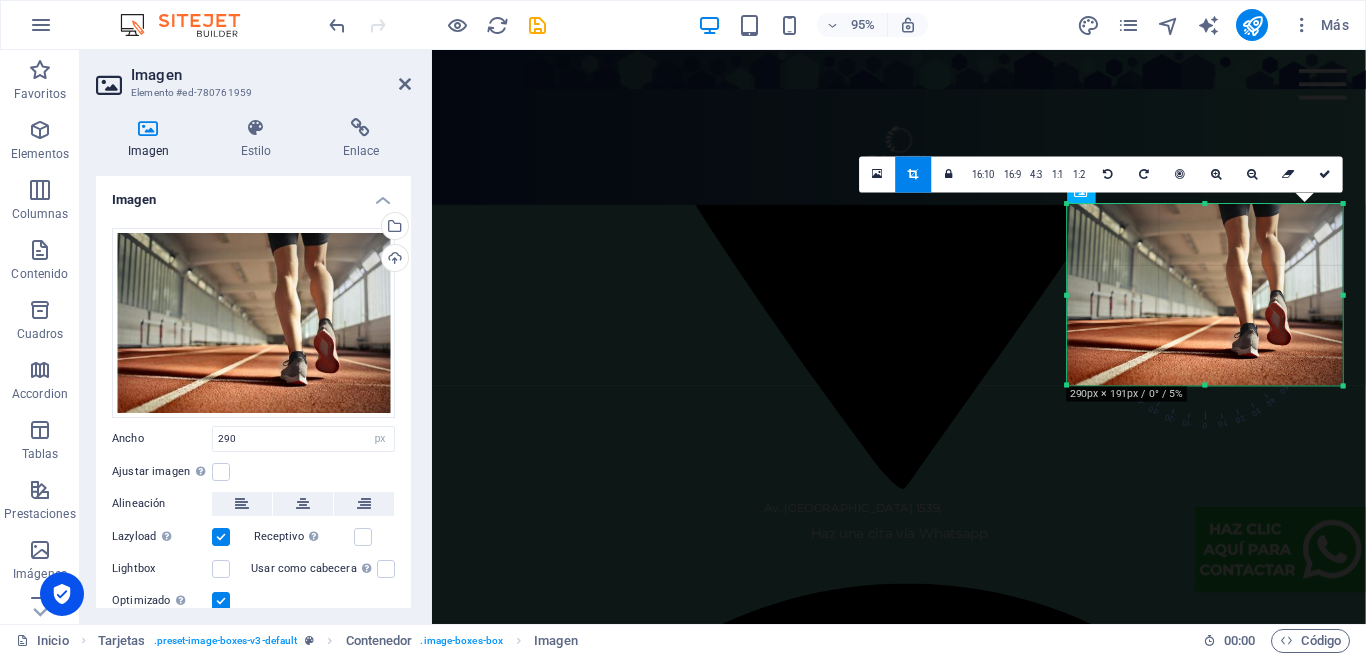 drag, startPoint x: 1066, startPoint y: 296, endPoint x: 1074, endPoint y: 305, distance: 12.0415945 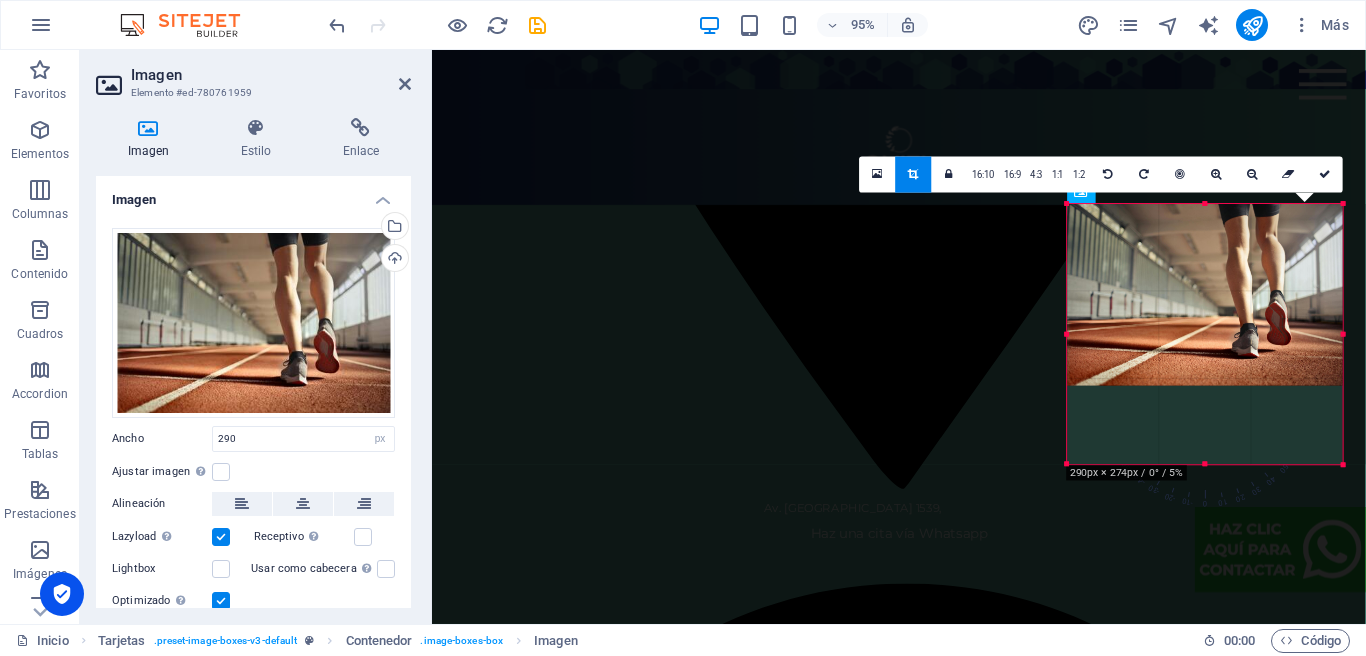 drag, startPoint x: 1204, startPoint y: 383, endPoint x: 1193, endPoint y: 466, distance: 83.725746 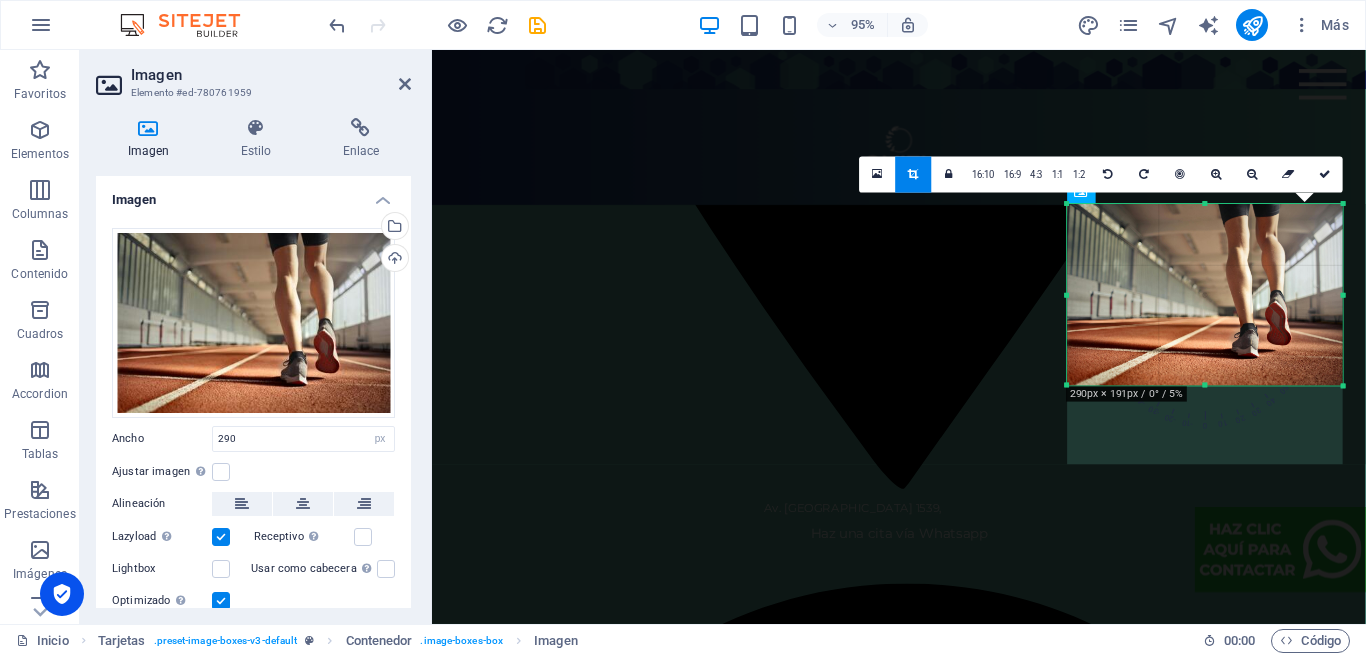 click at bounding box center [1325, 174] 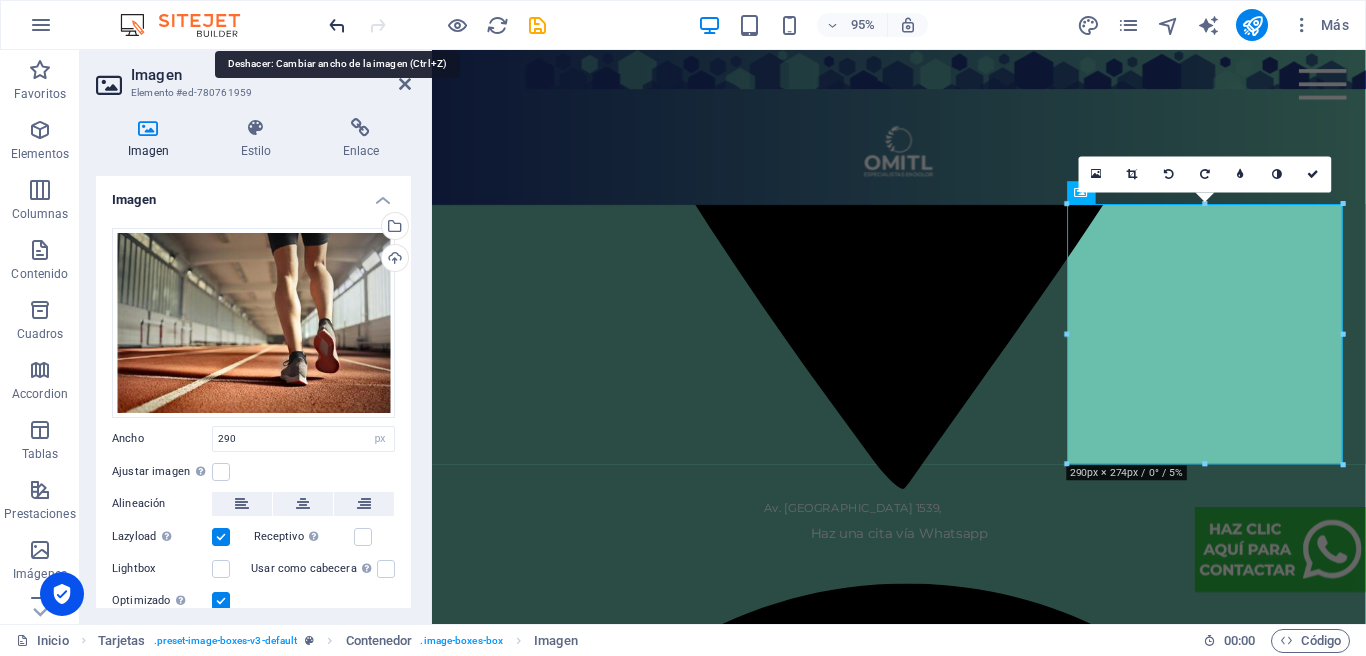 click at bounding box center [337, 25] 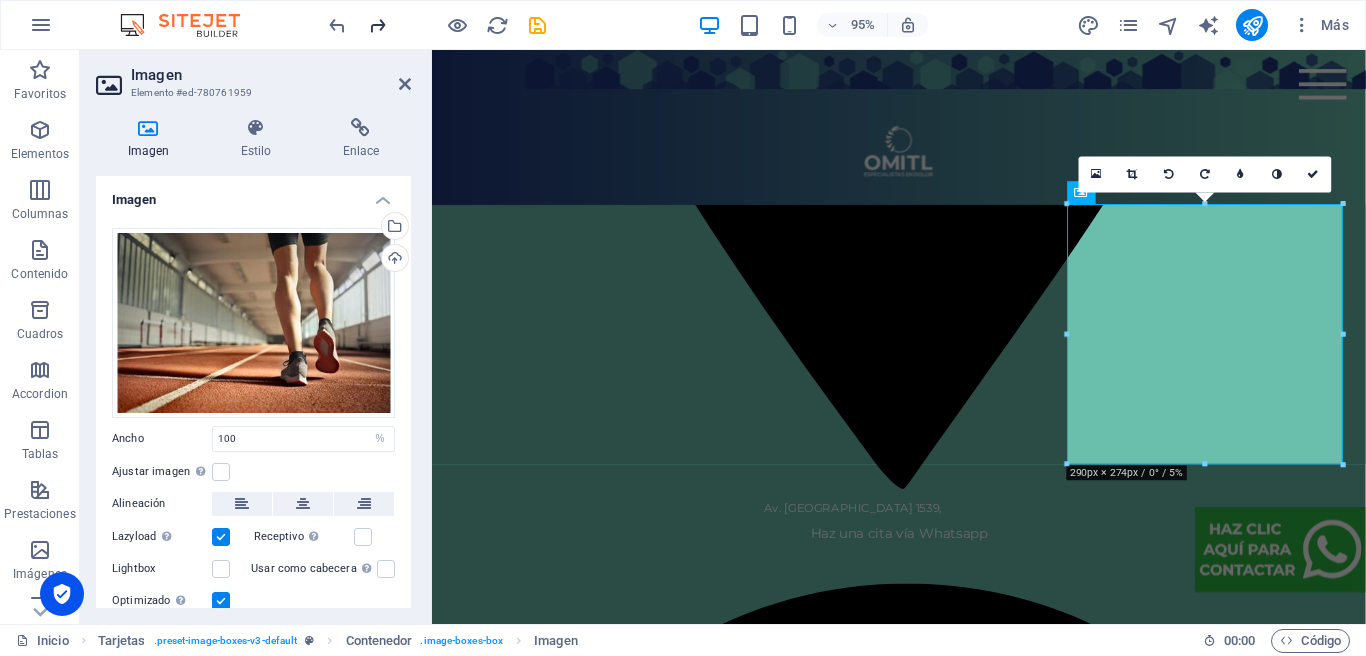 click at bounding box center (377, 25) 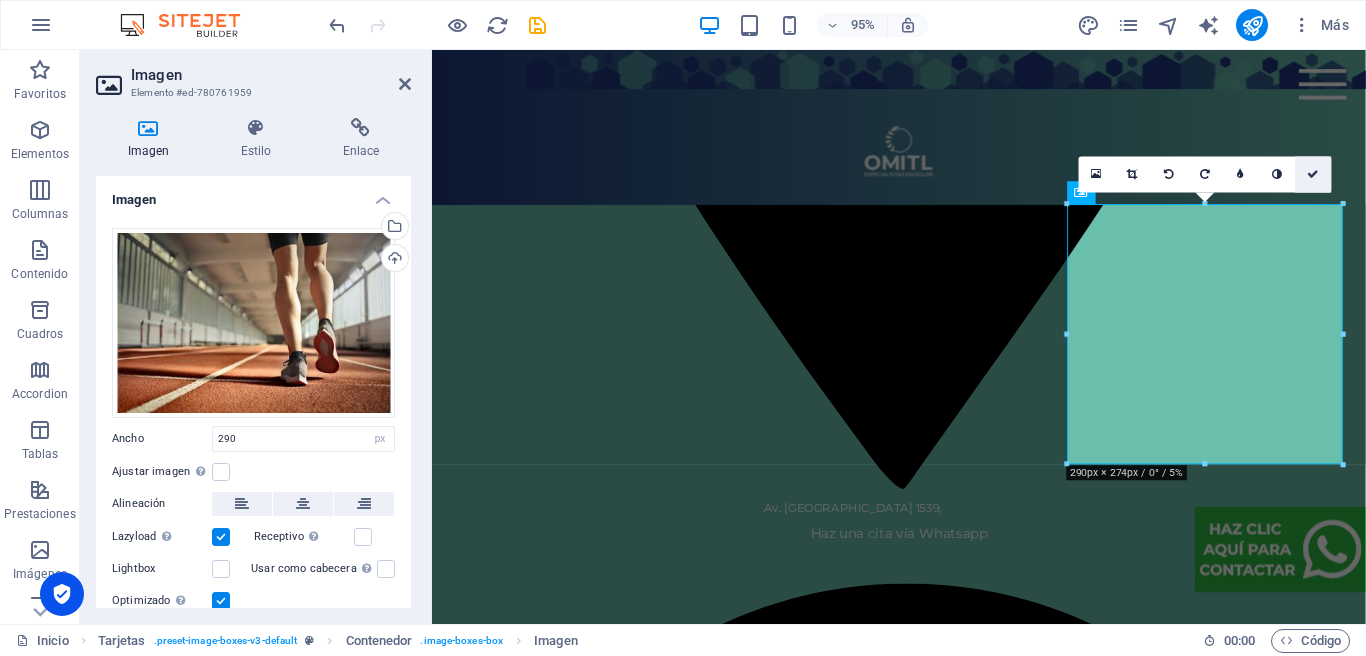 drag, startPoint x: 1227, startPoint y: 152, endPoint x: 1318, endPoint y: 172, distance: 93.17188 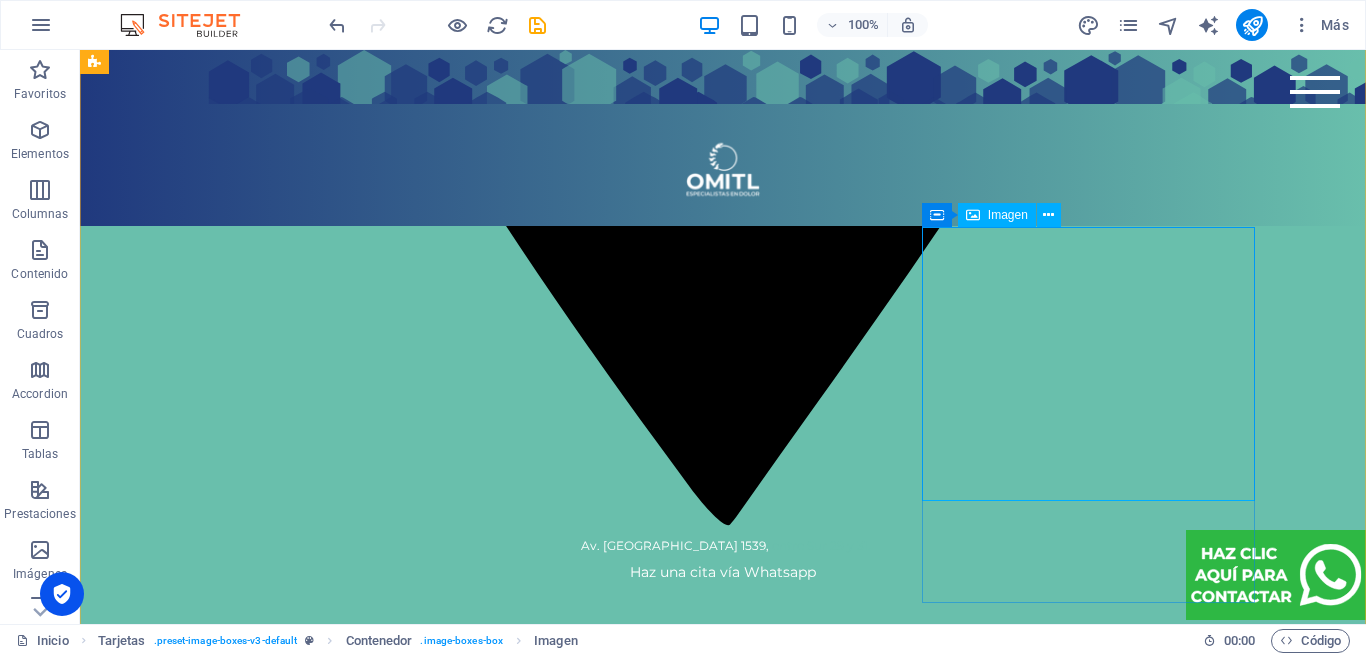 click at bounding box center [271, 6533] 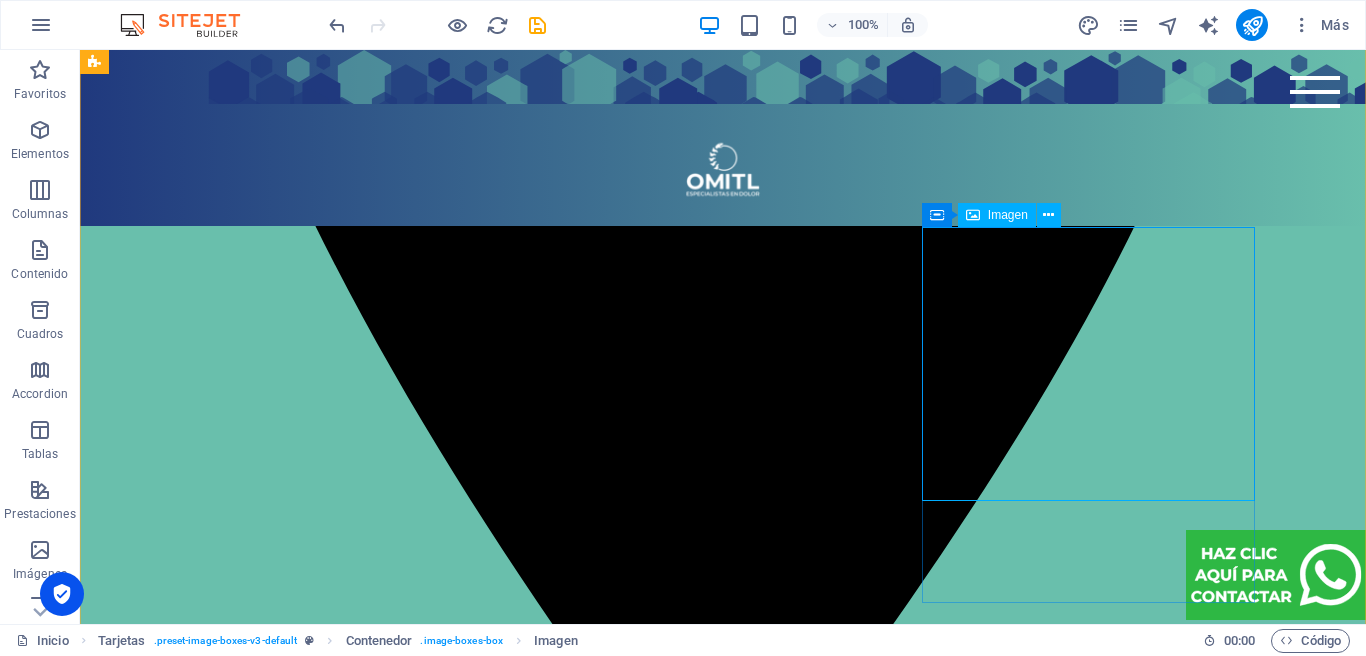 select on "px" 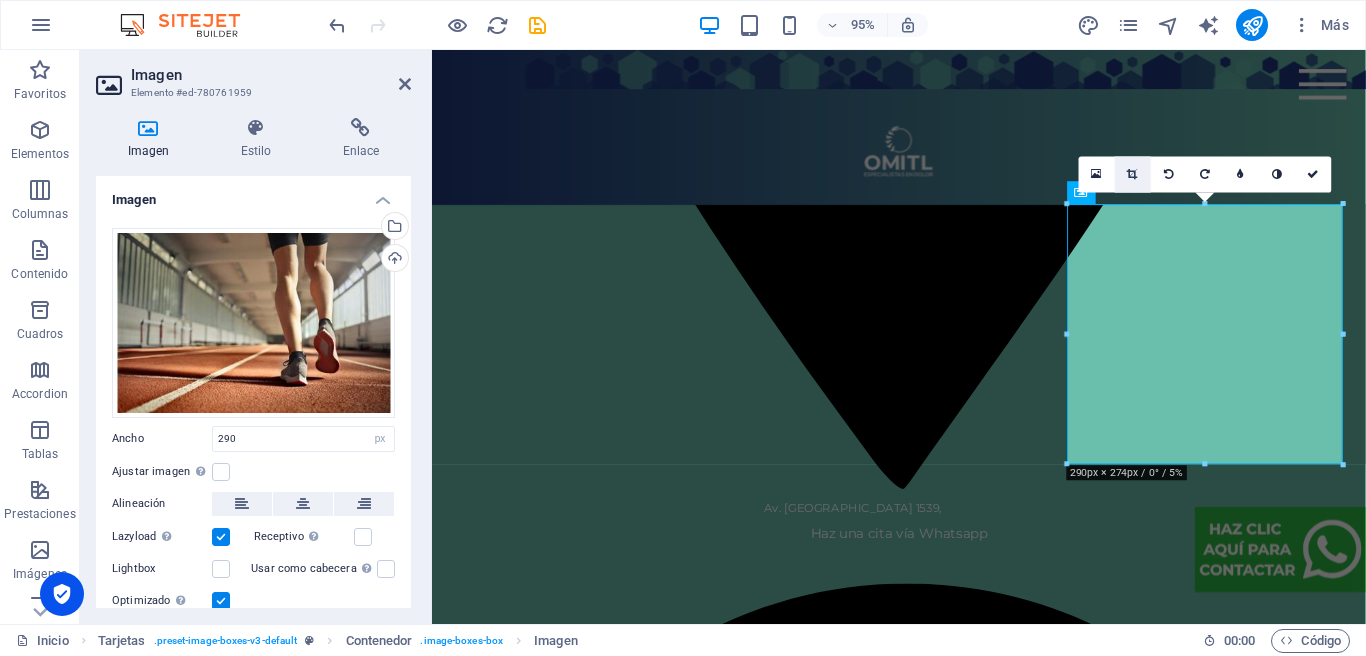 click at bounding box center [1133, 174] 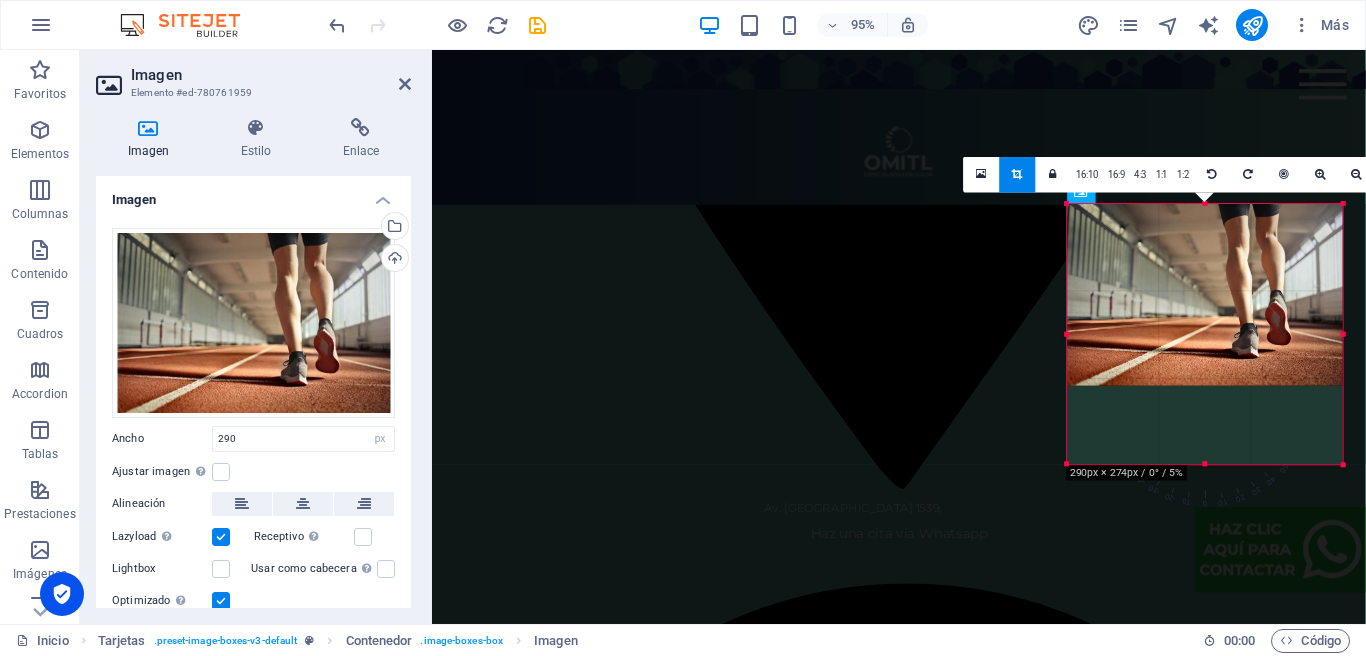 click at bounding box center [1205, 295] 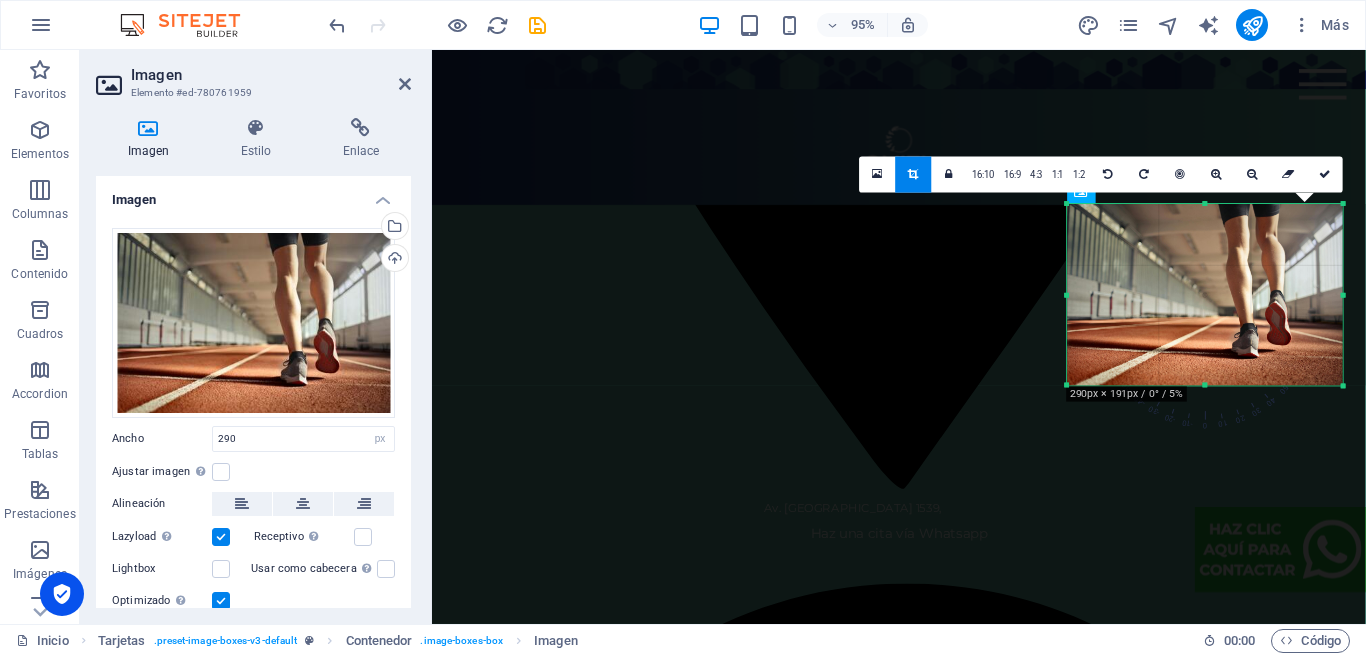 drag, startPoint x: 1070, startPoint y: 460, endPoint x: 1056, endPoint y: 374, distance: 87.13208 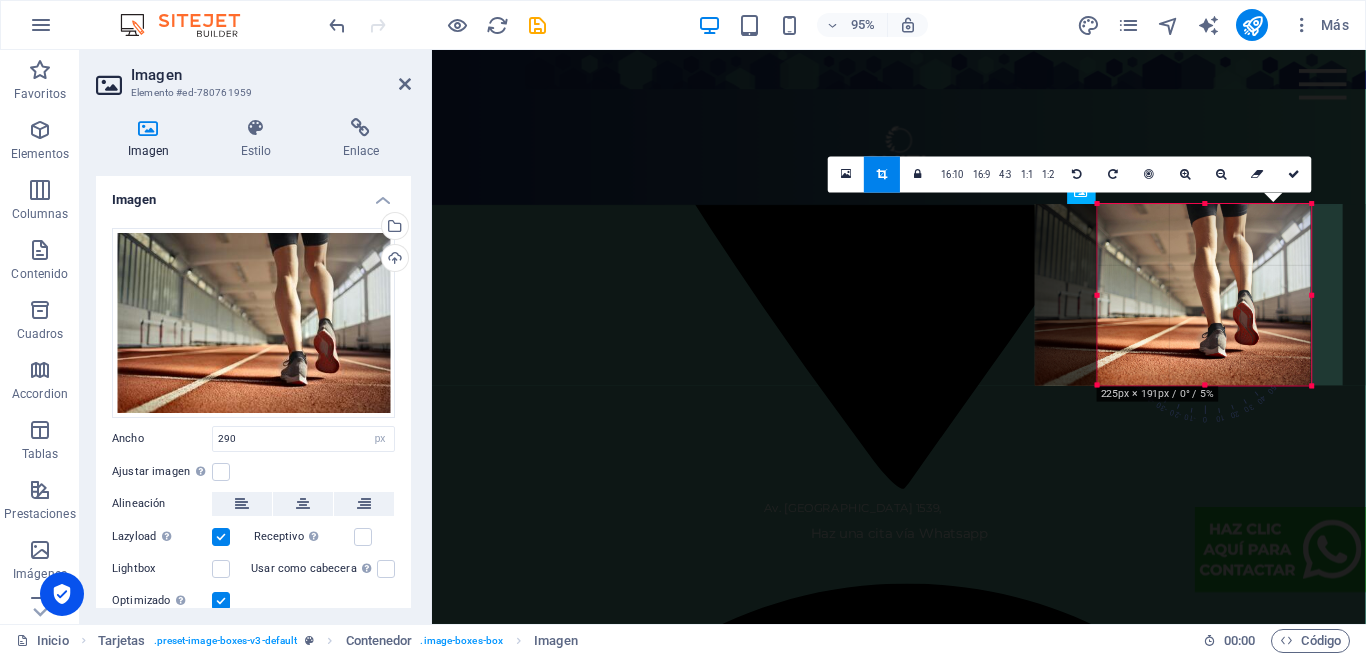 drag, startPoint x: 1070, startPoint y: 383, endPoint x: 1138, endPoint y: 385, distance: 68.0294 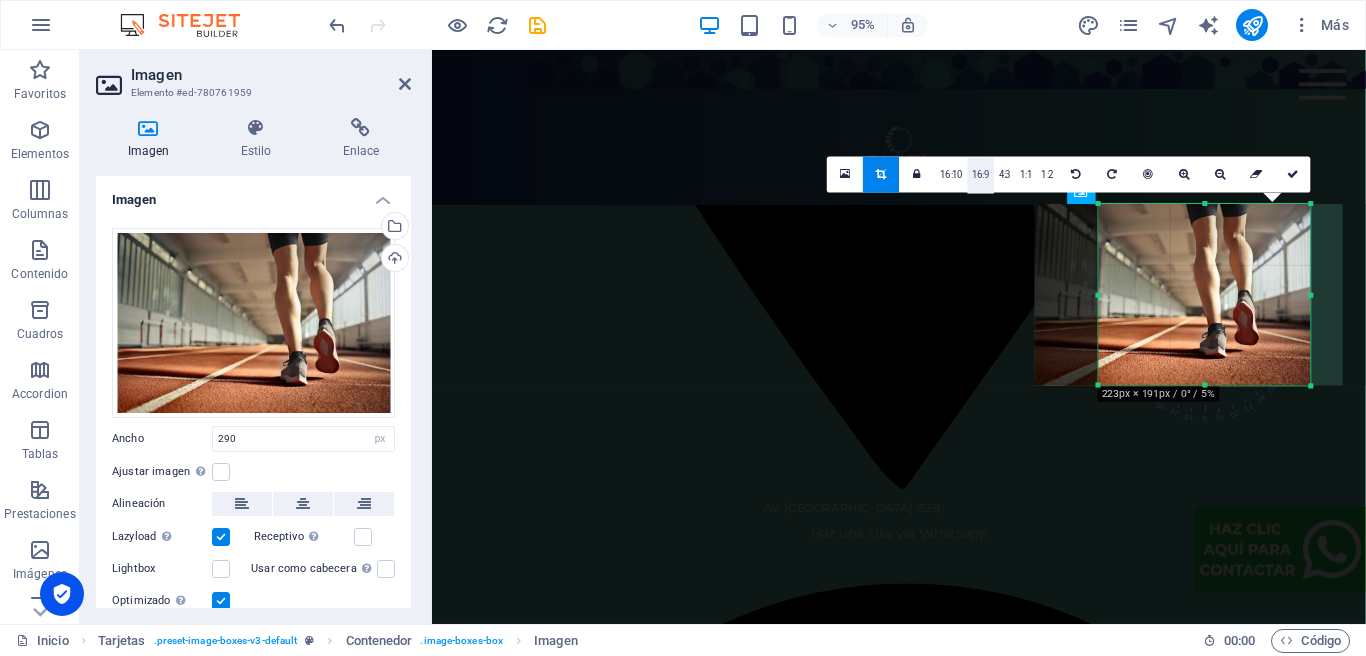 drag, startPoint x: 962, startPoint y: 169, endPoint x: 988, endPoint y: 173, distance: 26.305893 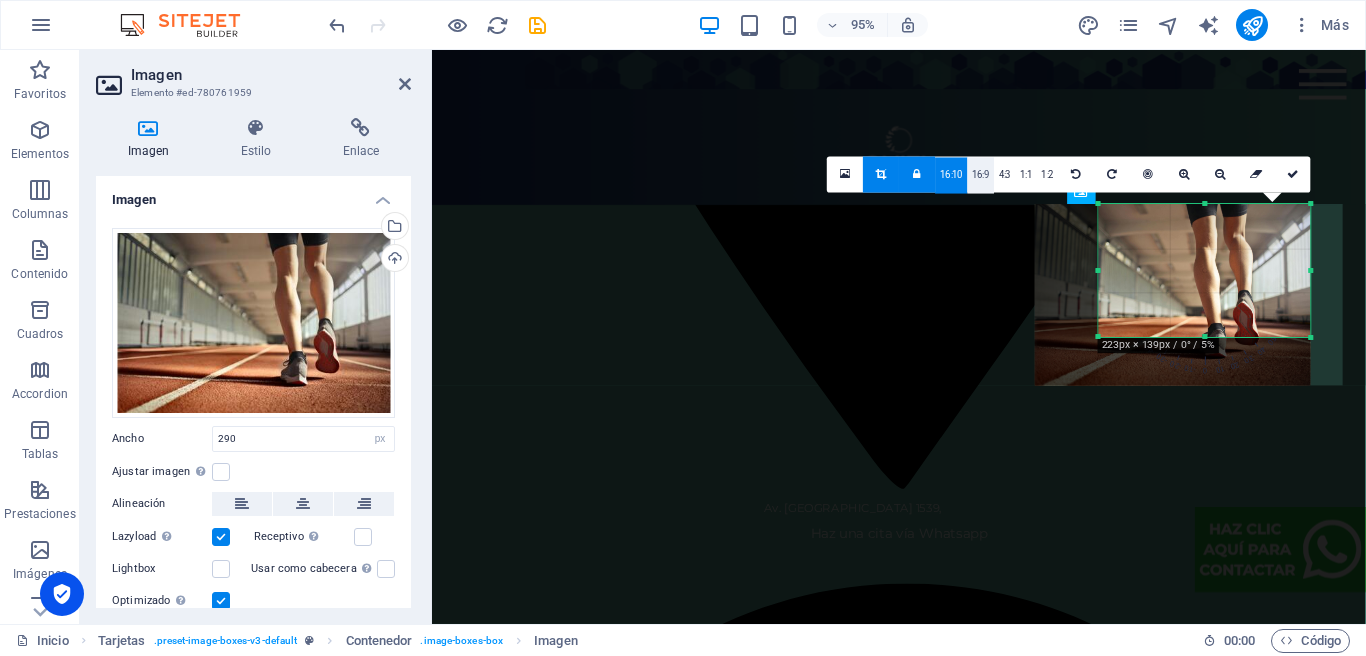 click on "16:9" at bounding box center [981, 176] 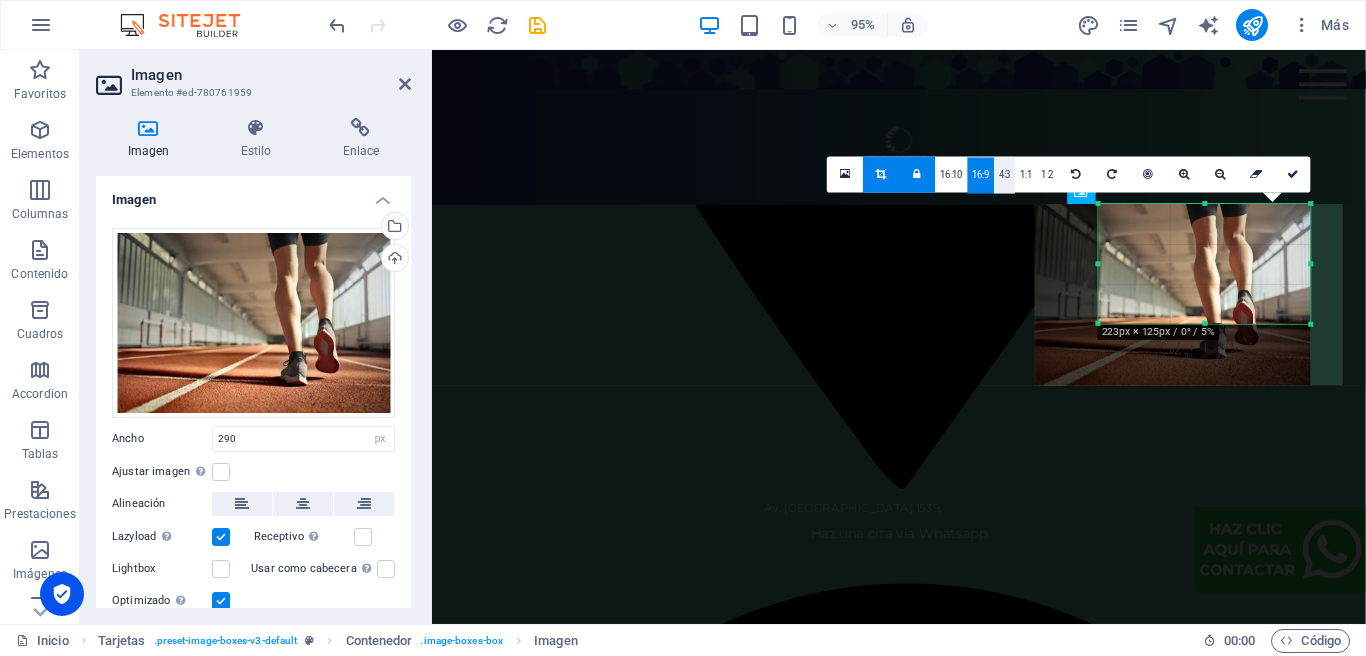 click on "4:3" at bounding box center [1004, 176] 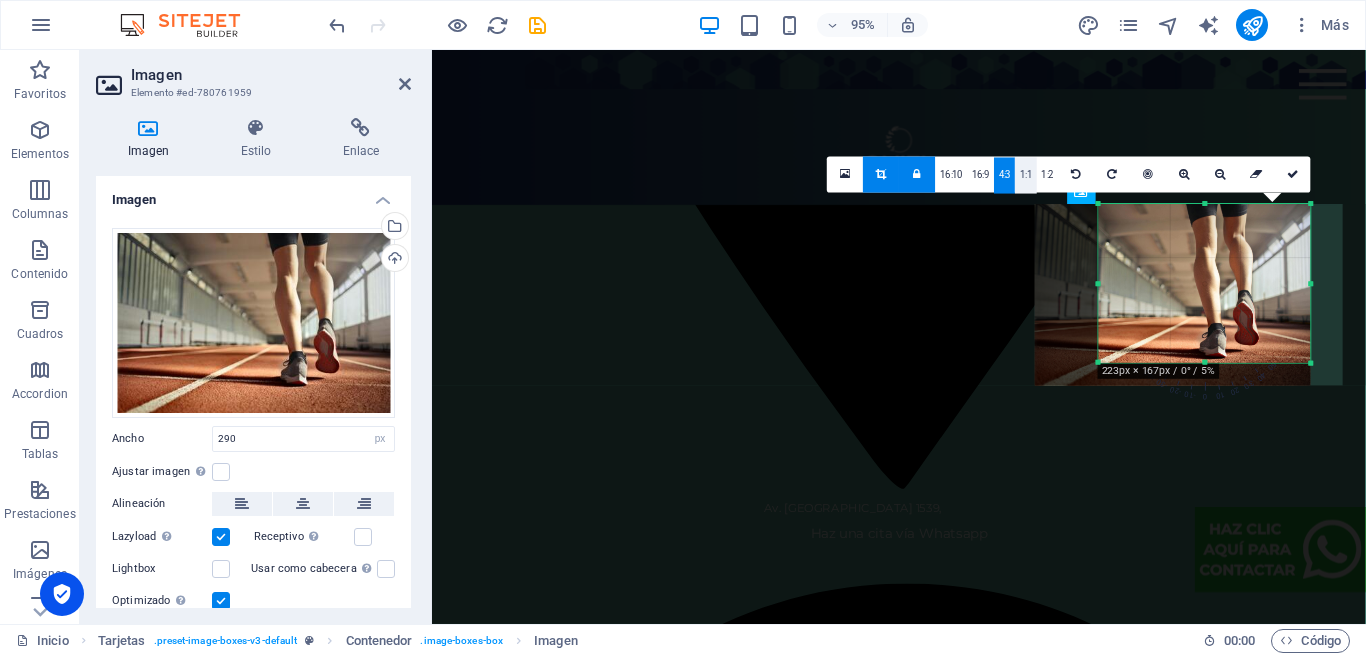 click on "1:1" at bounding box center (1026, 176) 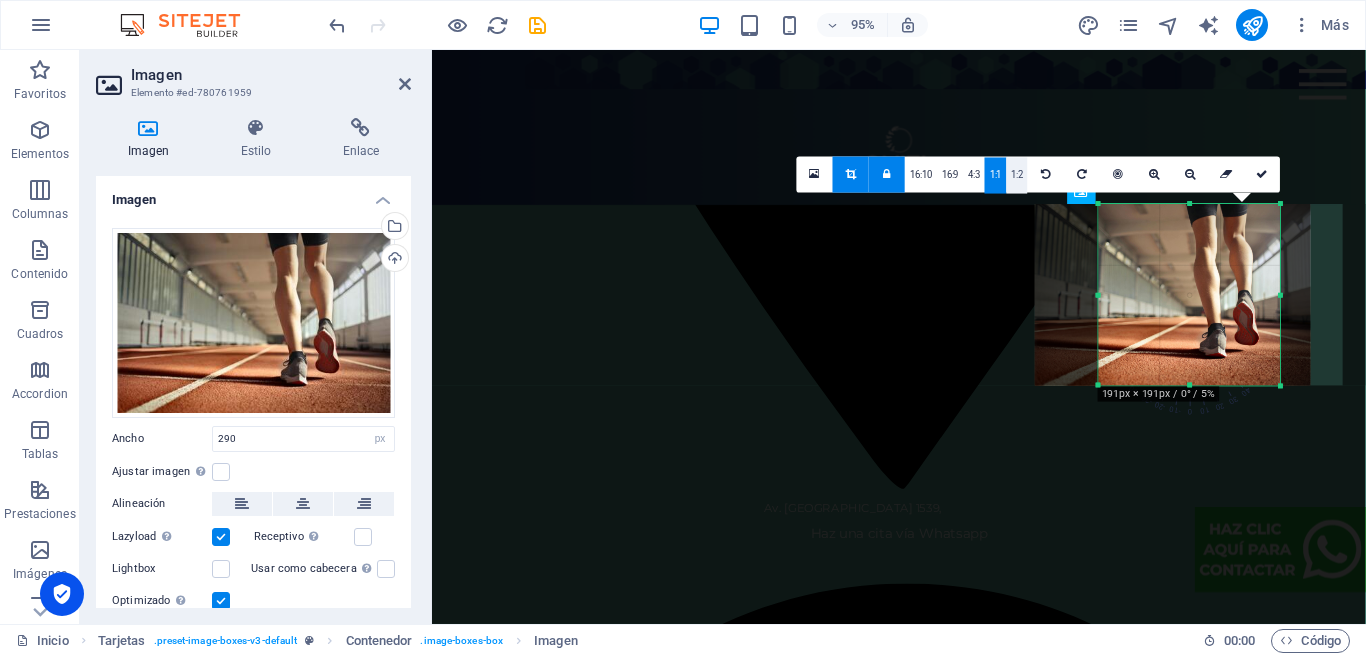 click on "1:2" at bounding box center (1017, 176) 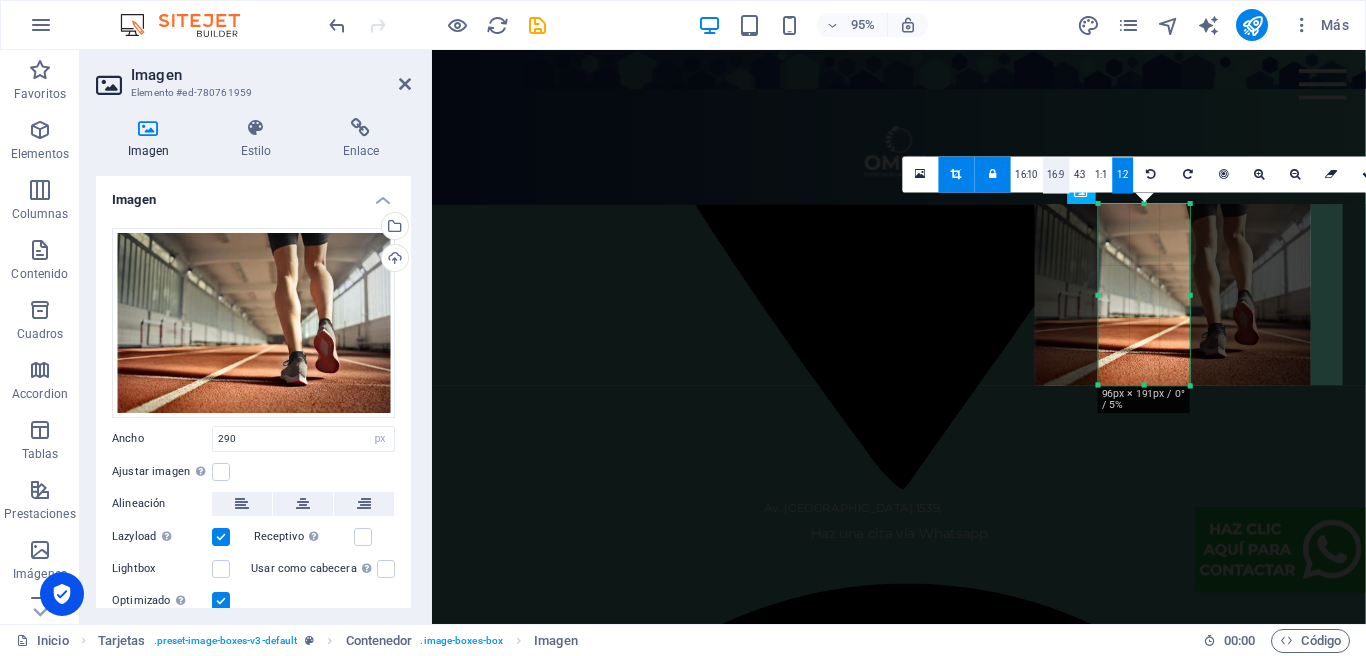 click on "16:9" at bounding box center (1056, 176) 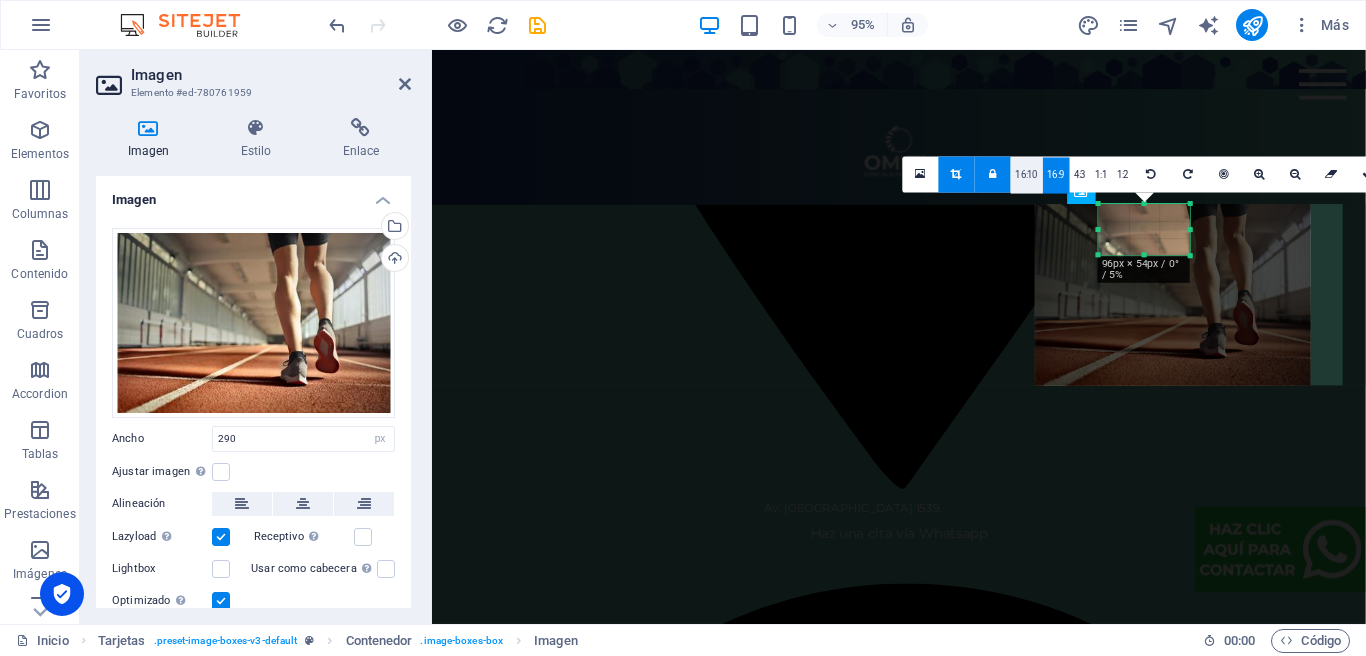click on "16:10" at bounding box center [1027, 176] 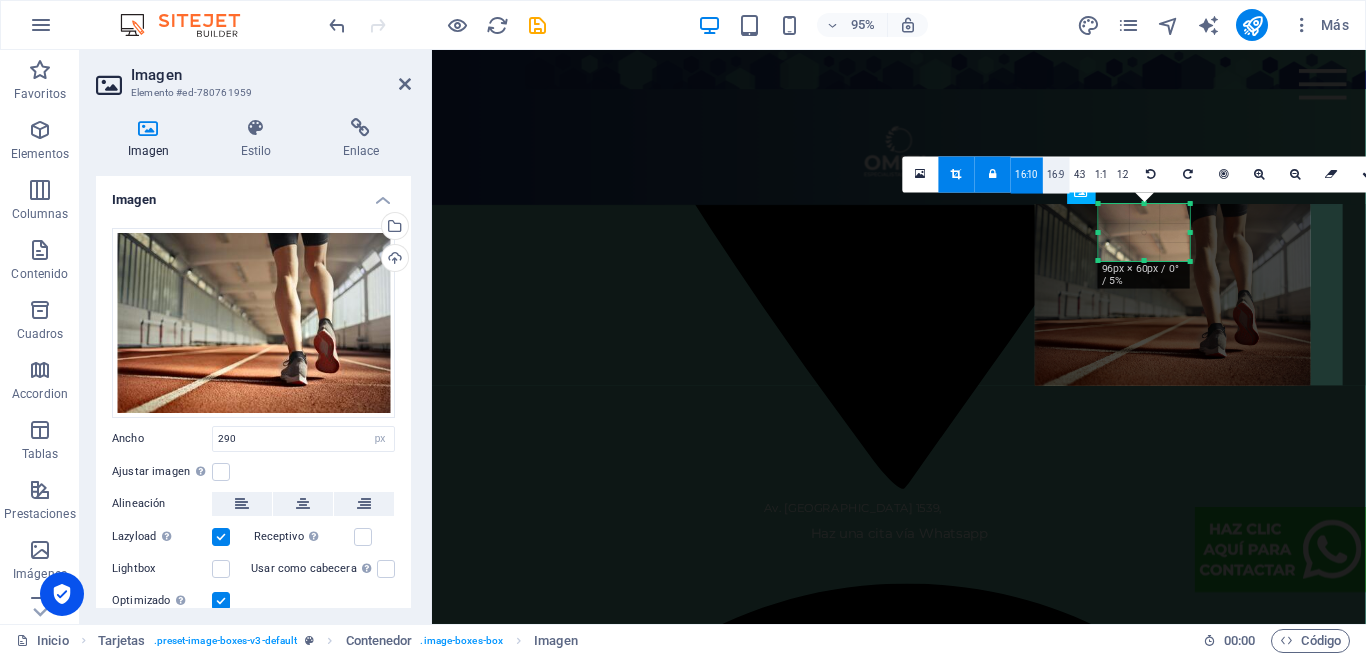 click on "16:9" at bounding box center [1056, 176] 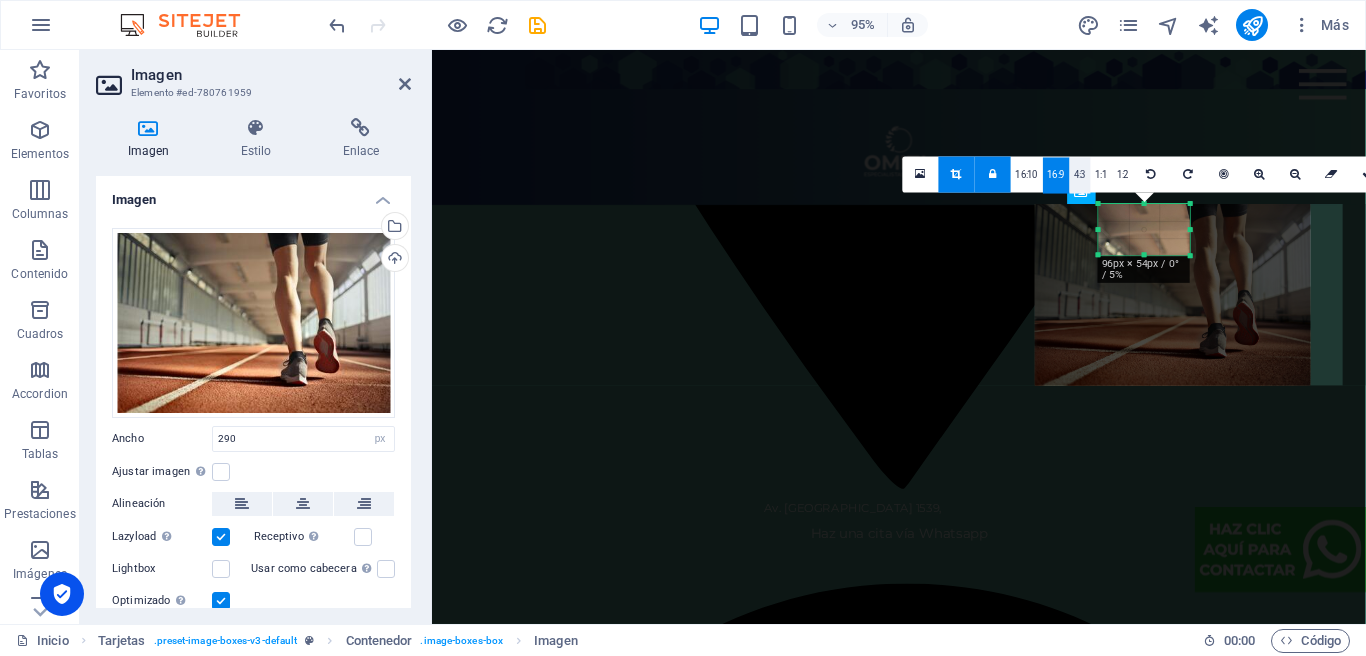 drag, startPoint x: 1095, startPoint y: 185, endPoint x: 1083, endPoint y: 184, distance: 12.0415945 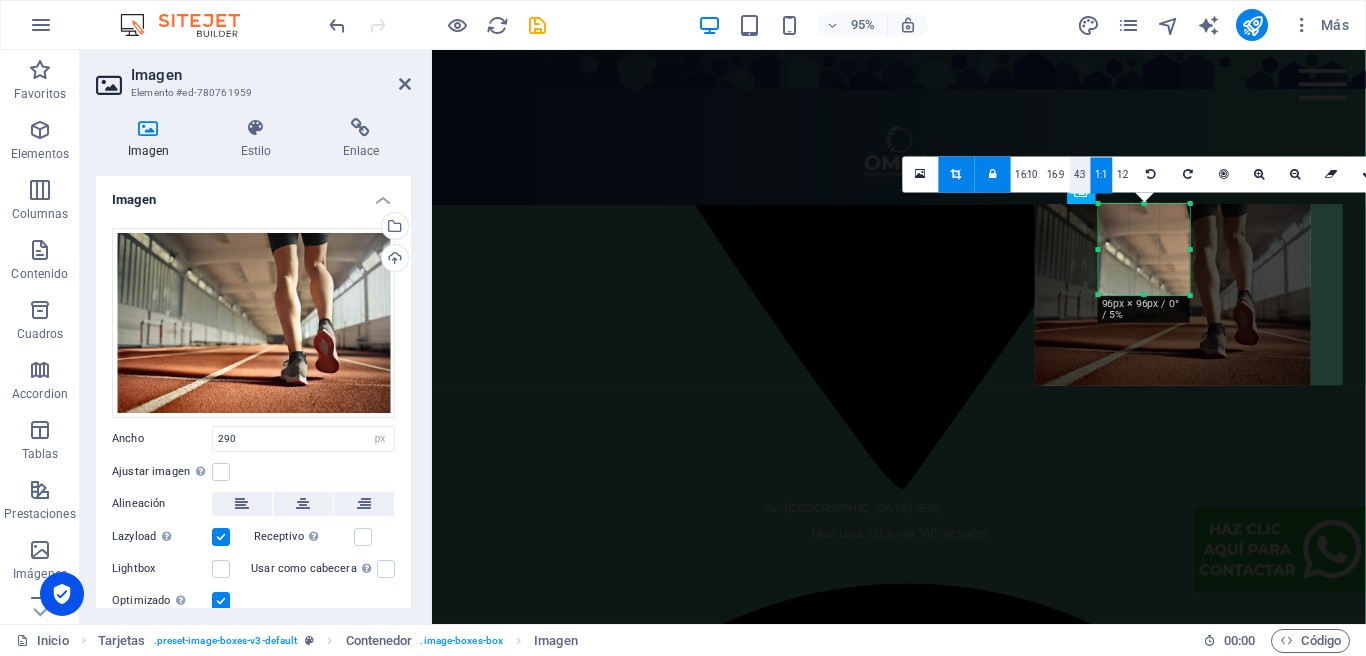 click on "4:3" at bounding box center [1079, 176] 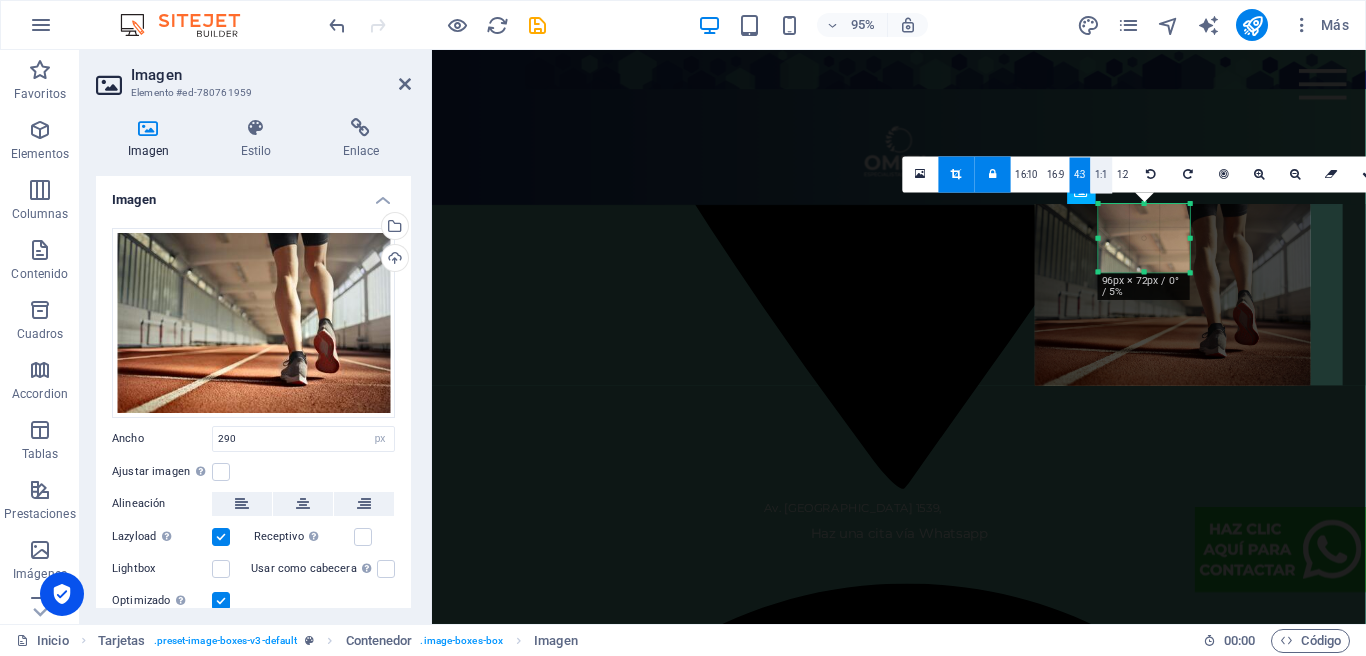 click on "1:1" at bounding box center [1101, 176] 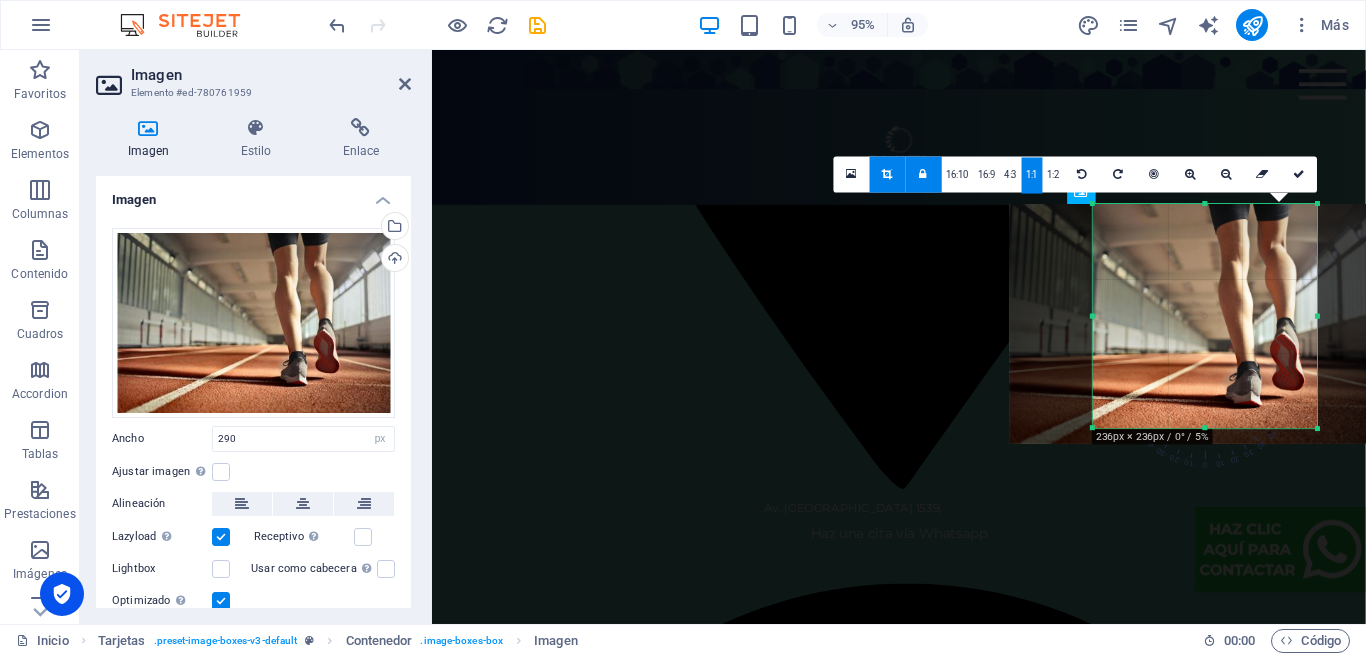 drag, startPoint x: 1195, startPoint y: 303, endPoint x: 1322, endPoint y: 433, distance: 181.73883 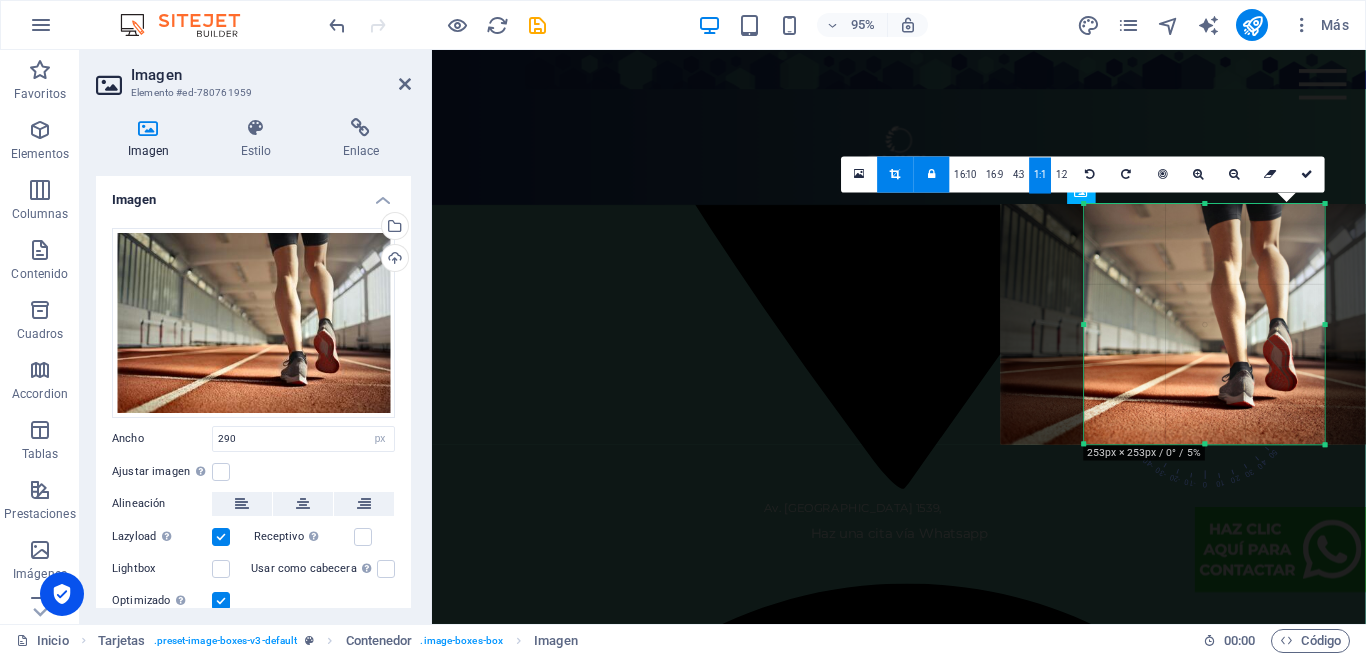 drag, startPoint x: 1314, startPoint y: 426, endPoint x: 1317, endPoint y: 441, distance: 15.297058 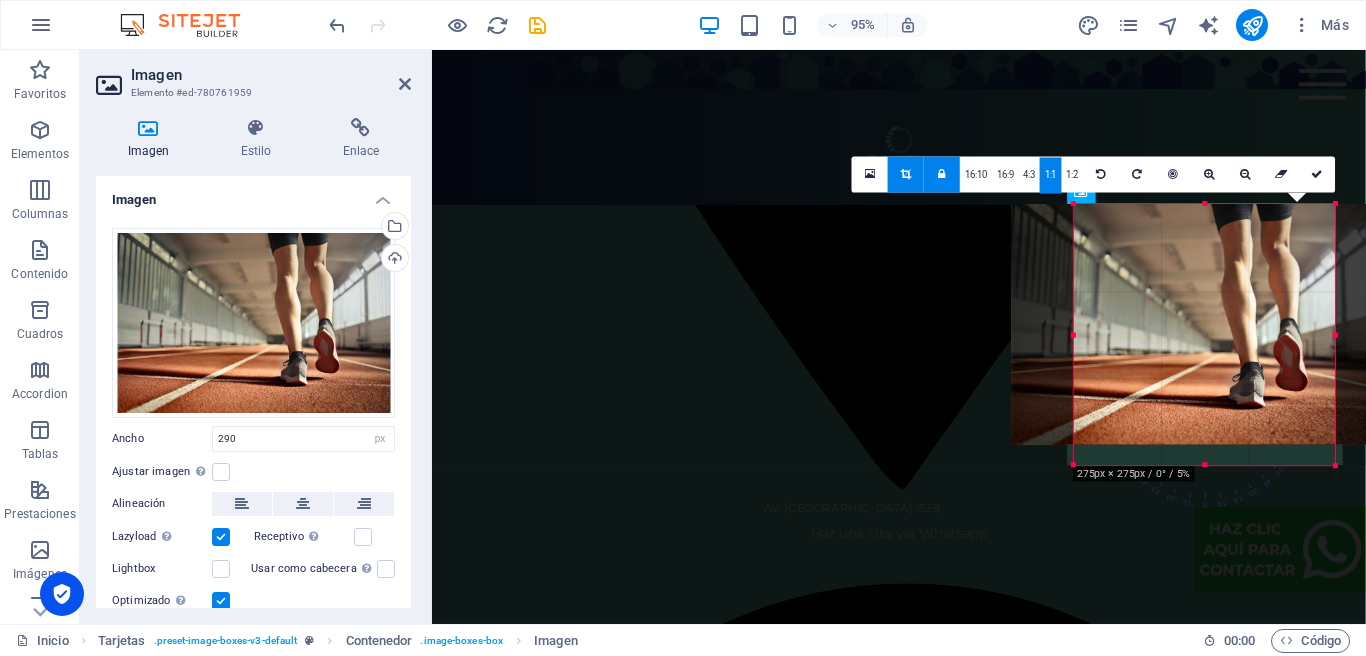 drag, startPoint x: 1080, startPoint y: 322, endPoint x: 1058, endPoint y: 324, distance: 22.090721 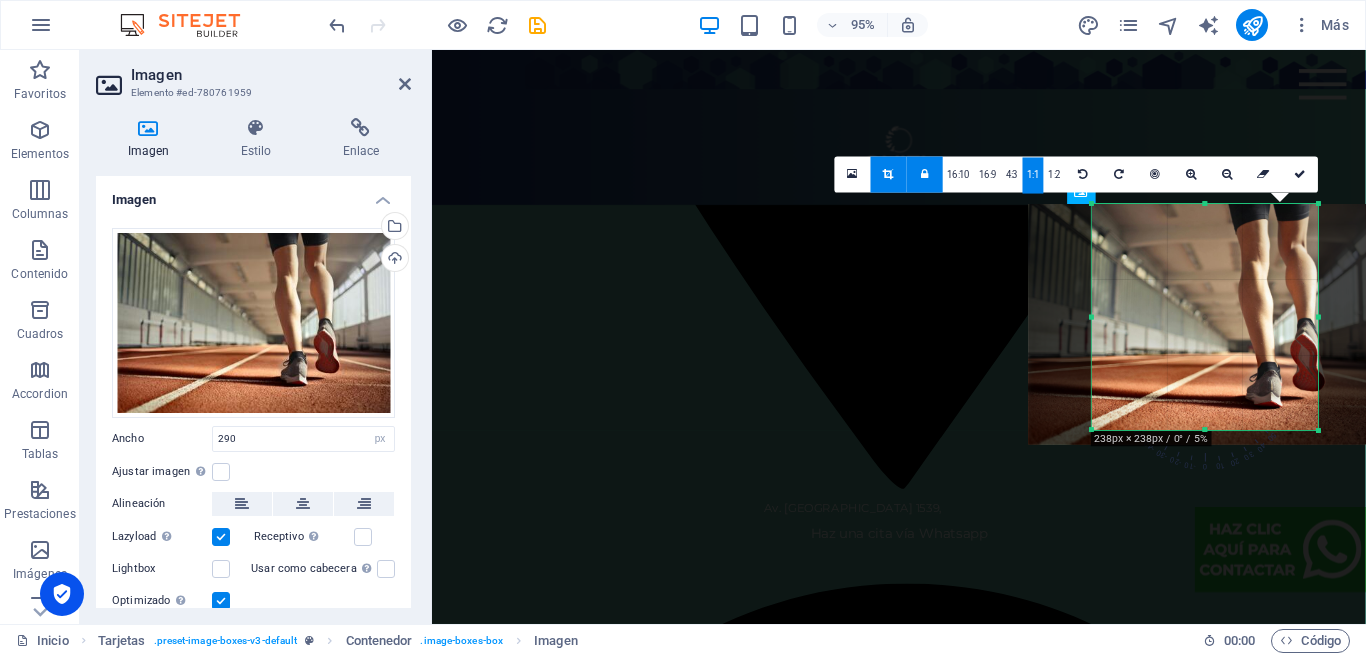 drag, startPoint x: 1193, startPoint y: 441, endPoint x: 1194, endPoint y: 427, distance: 14.035668 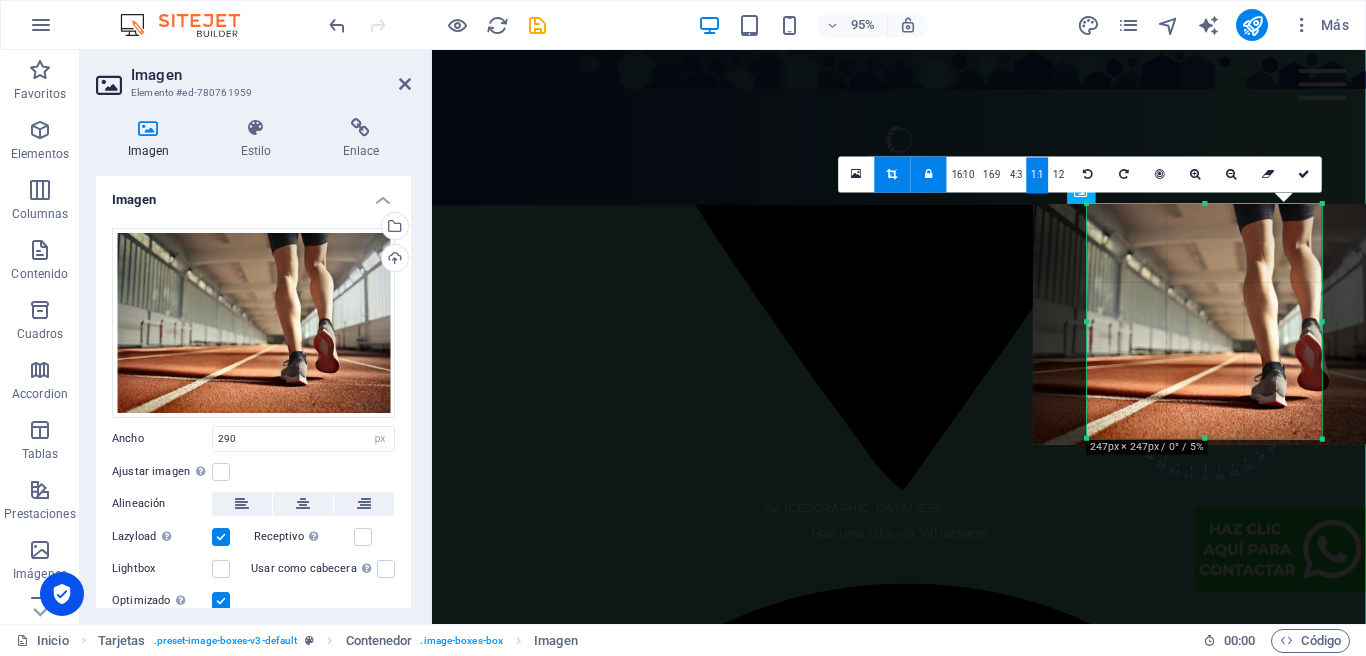 click on "180 170 160 150 140 130 120 110 100 90 80 70 60 50 40 30 20 10 0 -10 -20 -30 -40 -50 -60 -70 -80 -90 -100 -110 -120 -130 -140 -150 -160 -170 247px × 247px / 0° / 5% 16:10 16:9 4:3 1:1 1:2 0" at bounding box center [1205, 321] 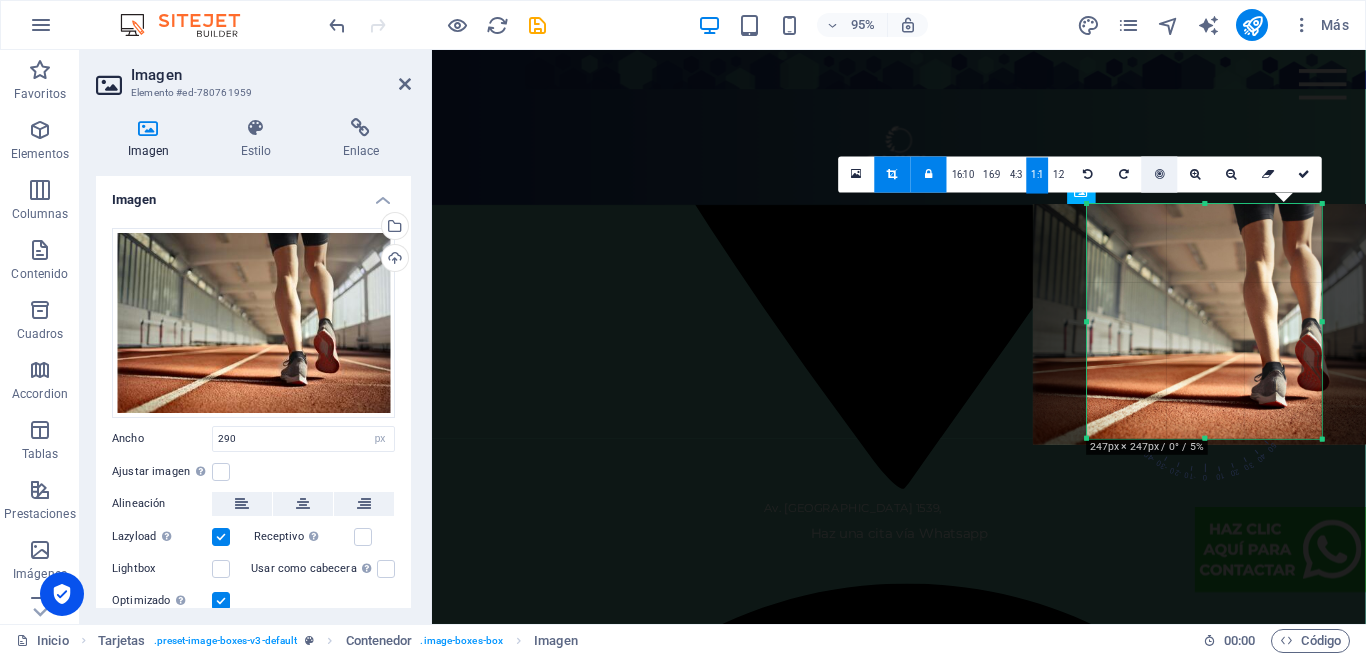 click at bounding box center (1160, 174) 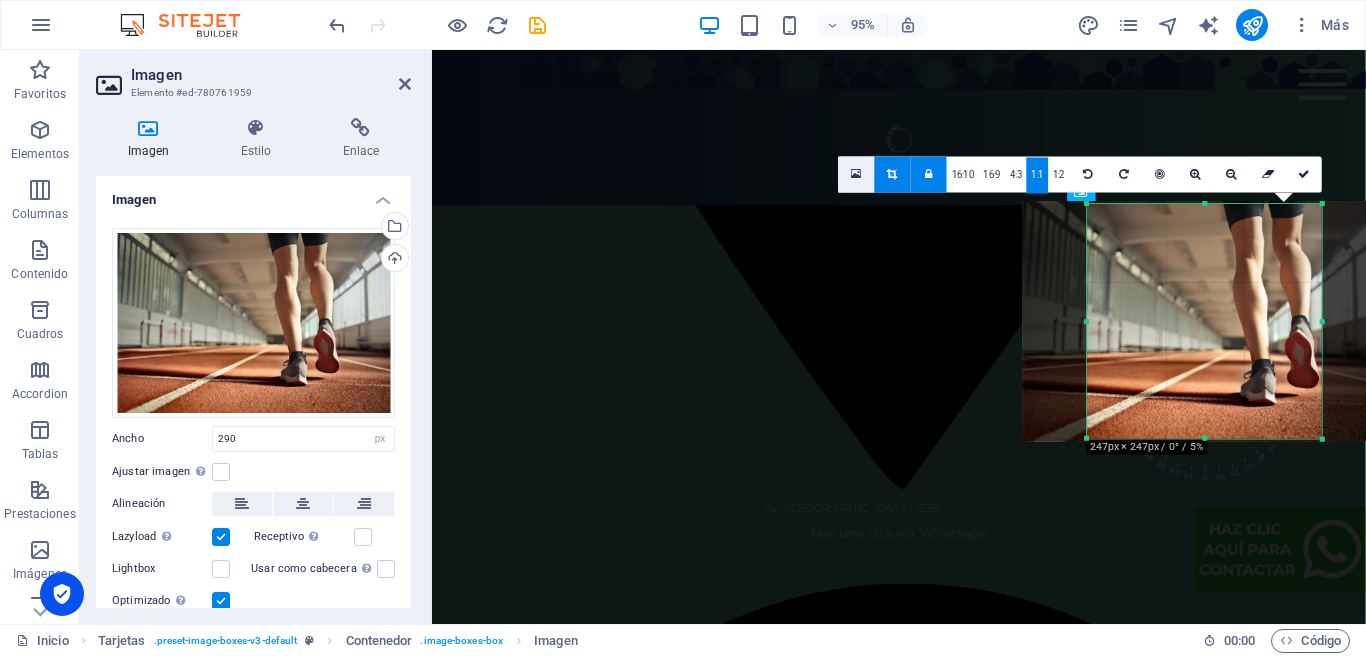 click at bounding box center [857, 174] 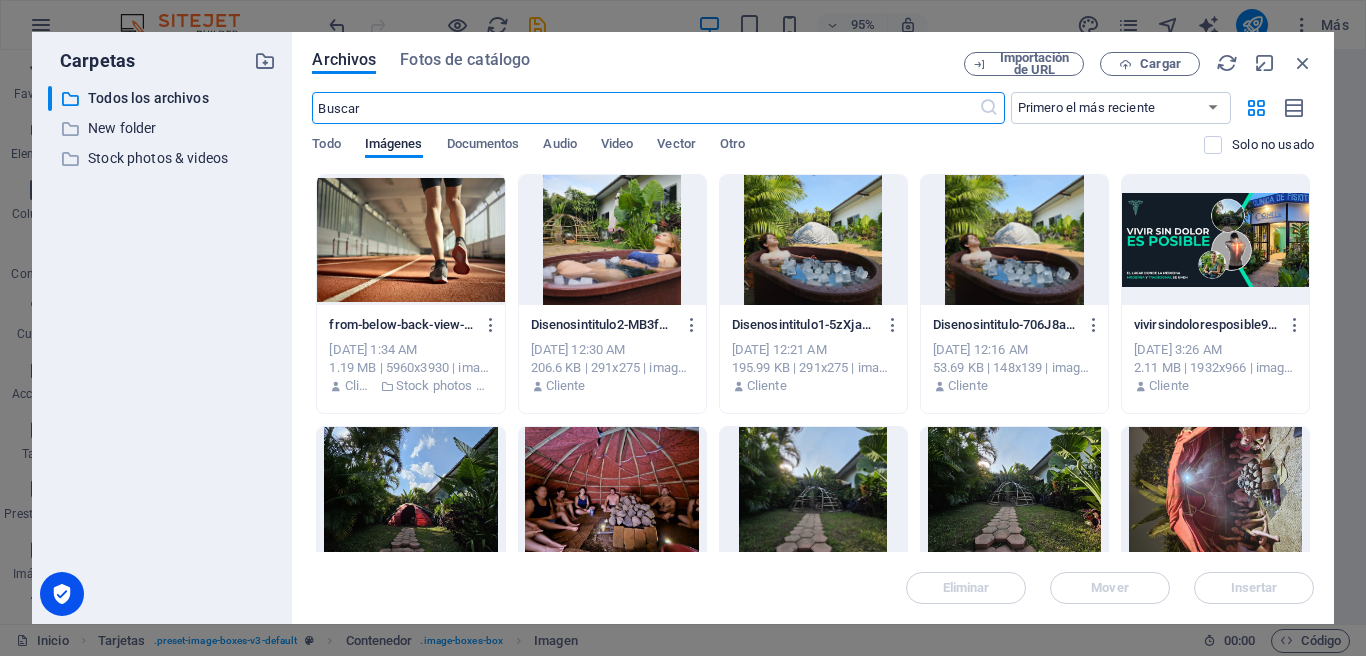 scroll, scrollTop: 4022, scrollLeft: 0, axis: vertical 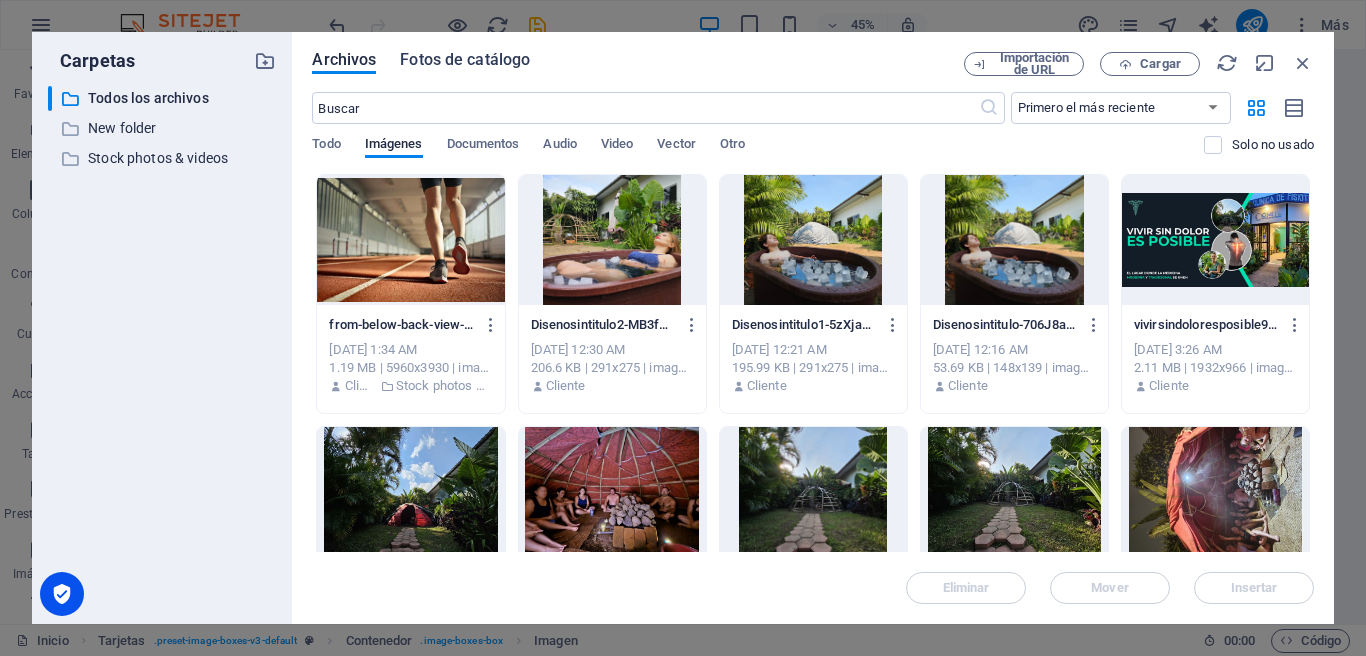 click on "Fotos de catálogo" at bounding box center (465, 60) 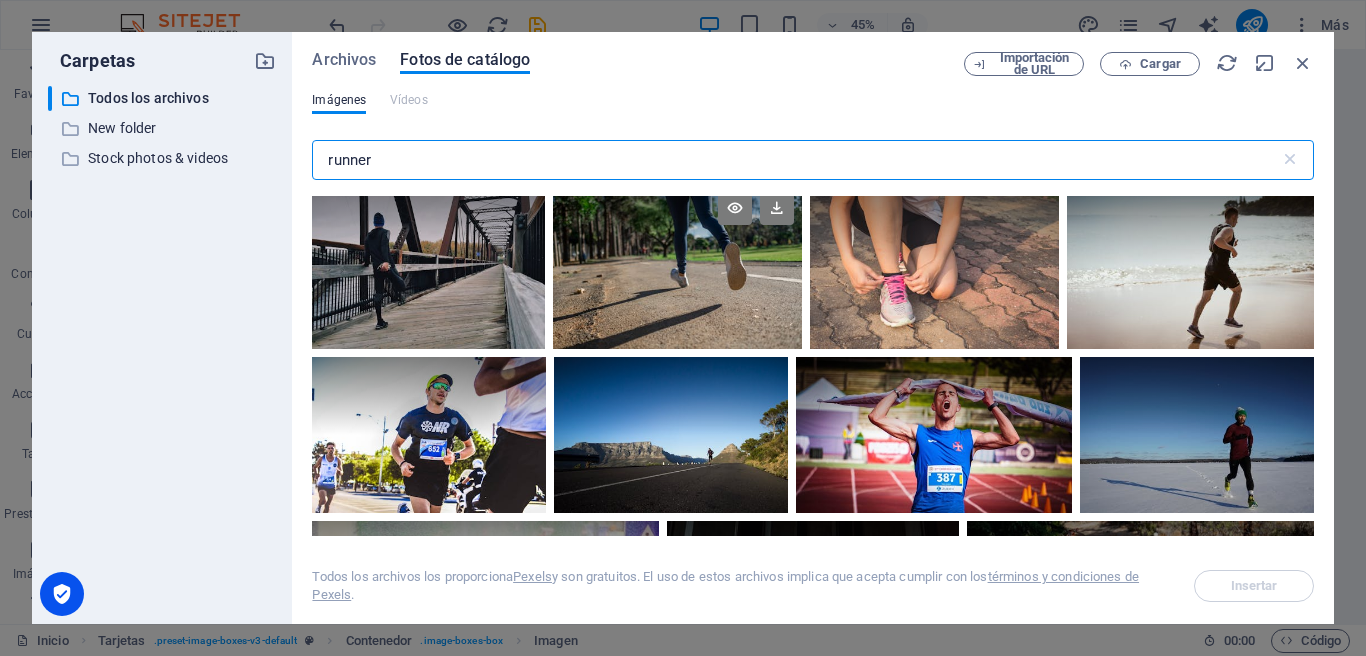 scroll, scrollTop: 408, scrollLeft: 0, axis: vertical 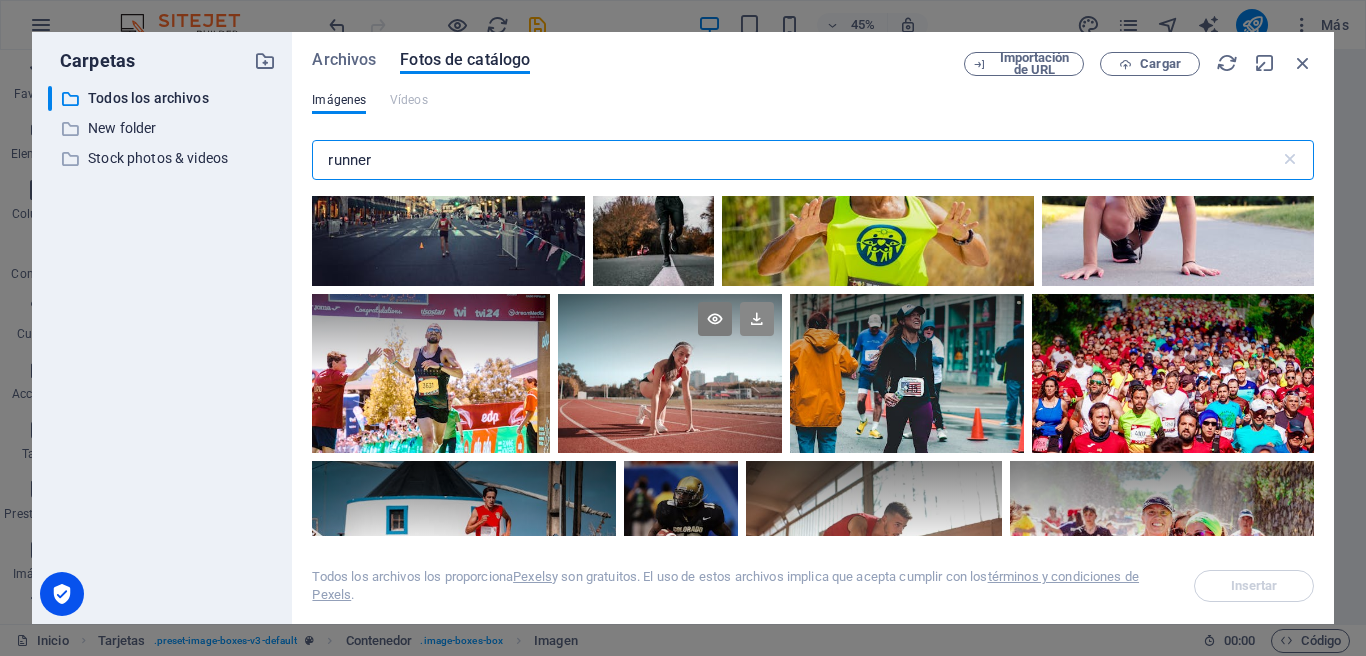 click at bounding box center [757, 319] 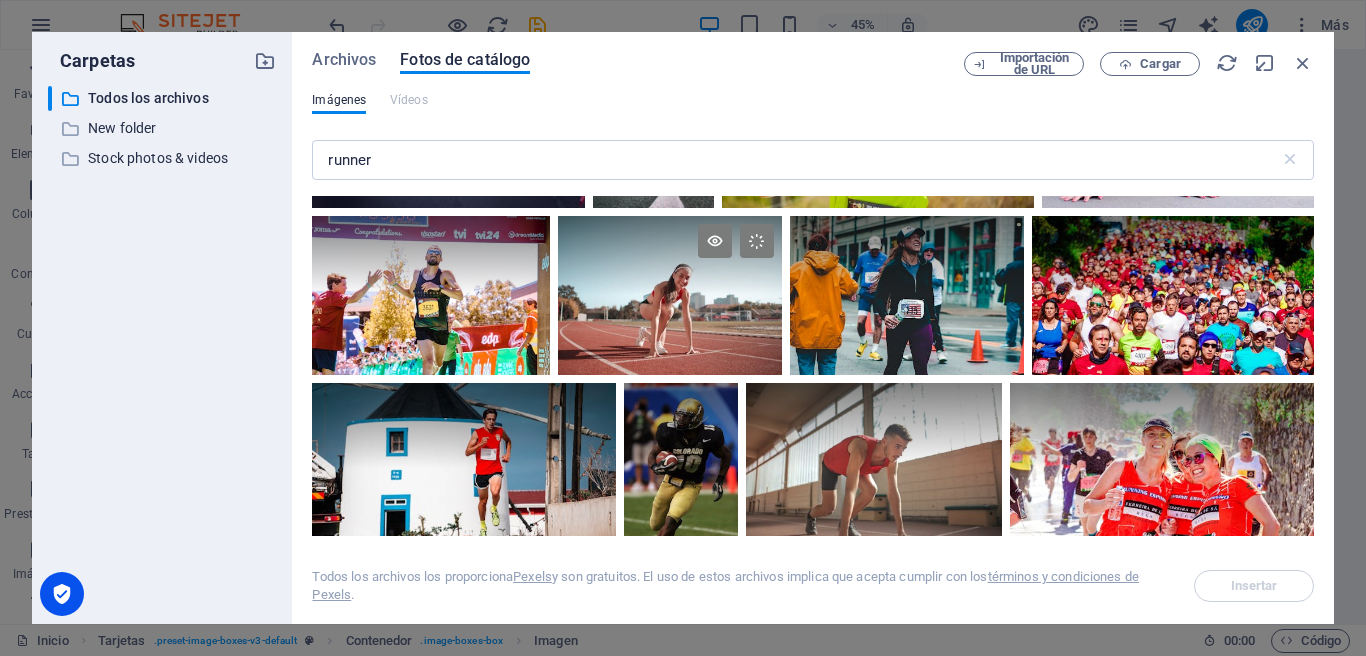 scroll, scrollTop: 3138, scrollLeft: 0, axis: vertical 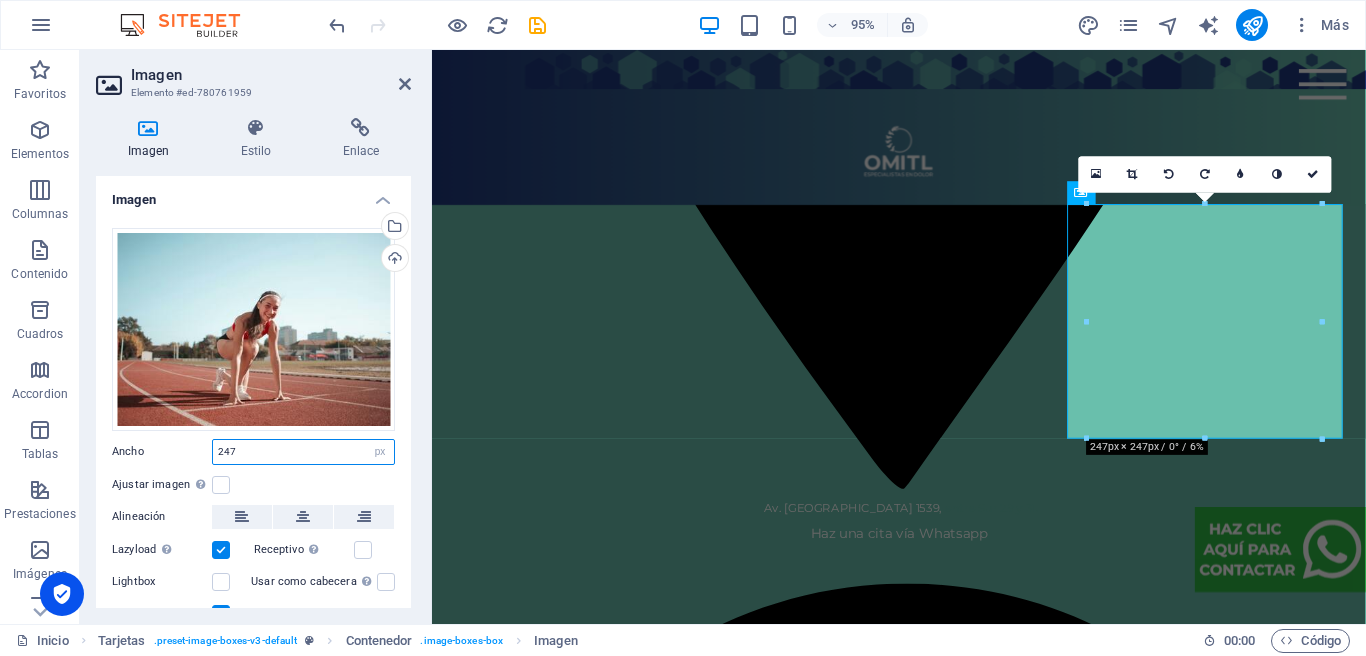 drag, startPoint x: 238, startPoint y: 447, endPoint x: 168, endPoint y: 438, distance: 70.5762 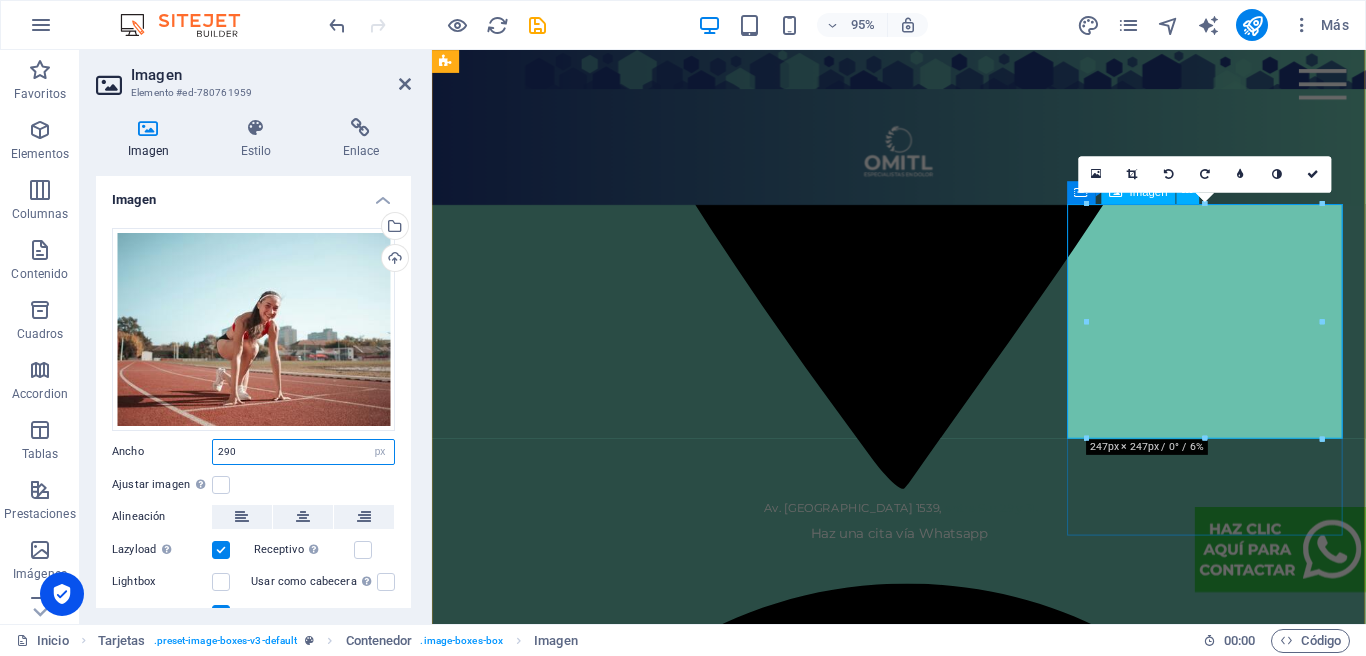 type on "290" 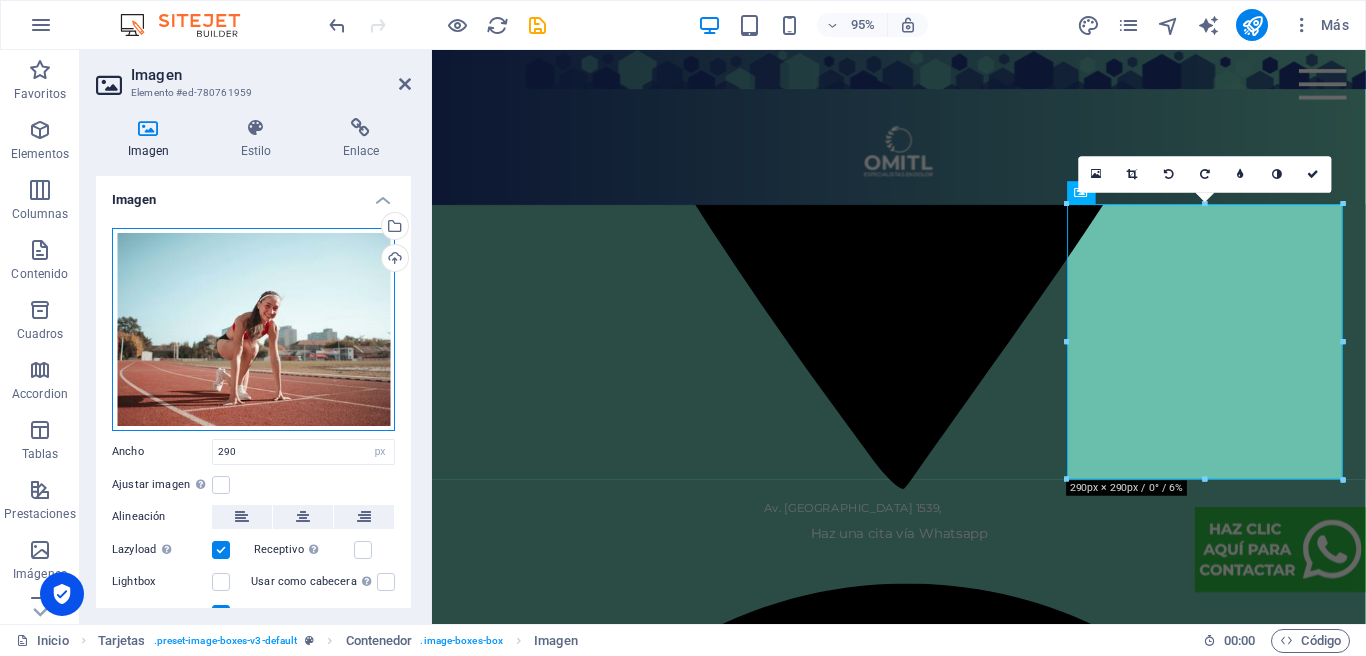 click on "Arrastra archivos aquí, haz clic para escoger archivos o  selecciona archivos de Archivos o de nuestra galería gratuita de fotos y vídeos" at bounding box center [253, 329] 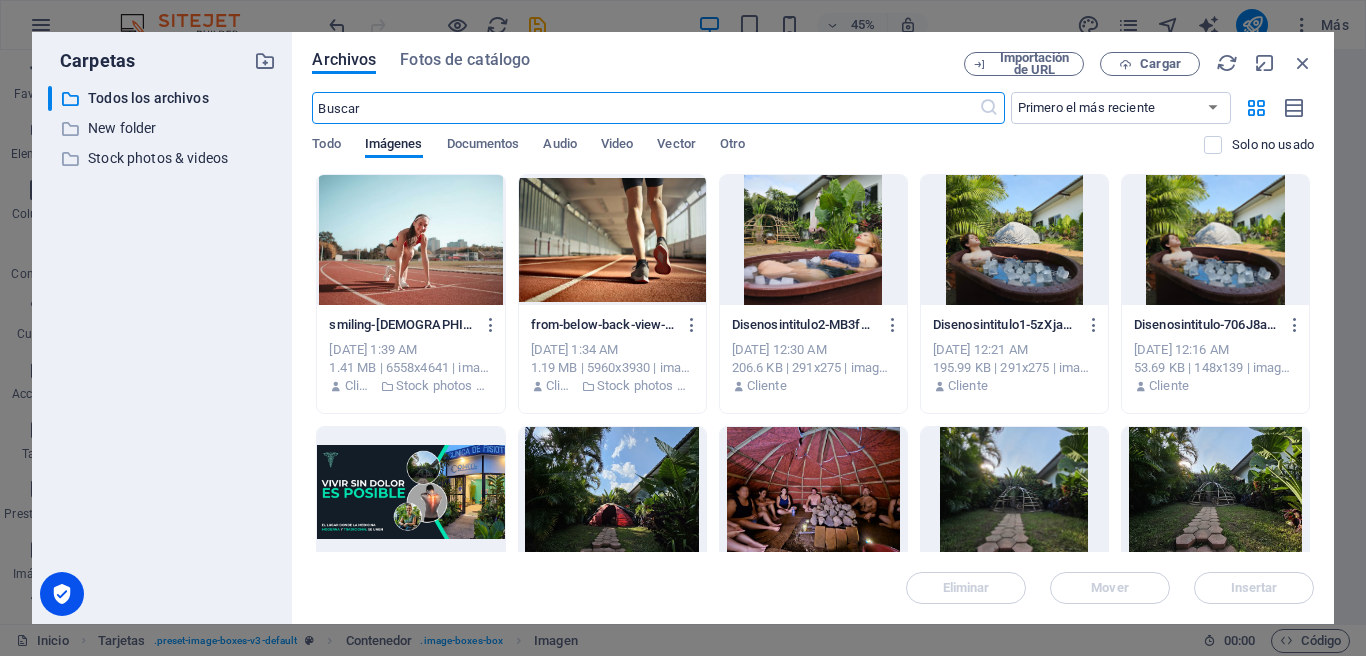 click at bounding box center (410, 240) 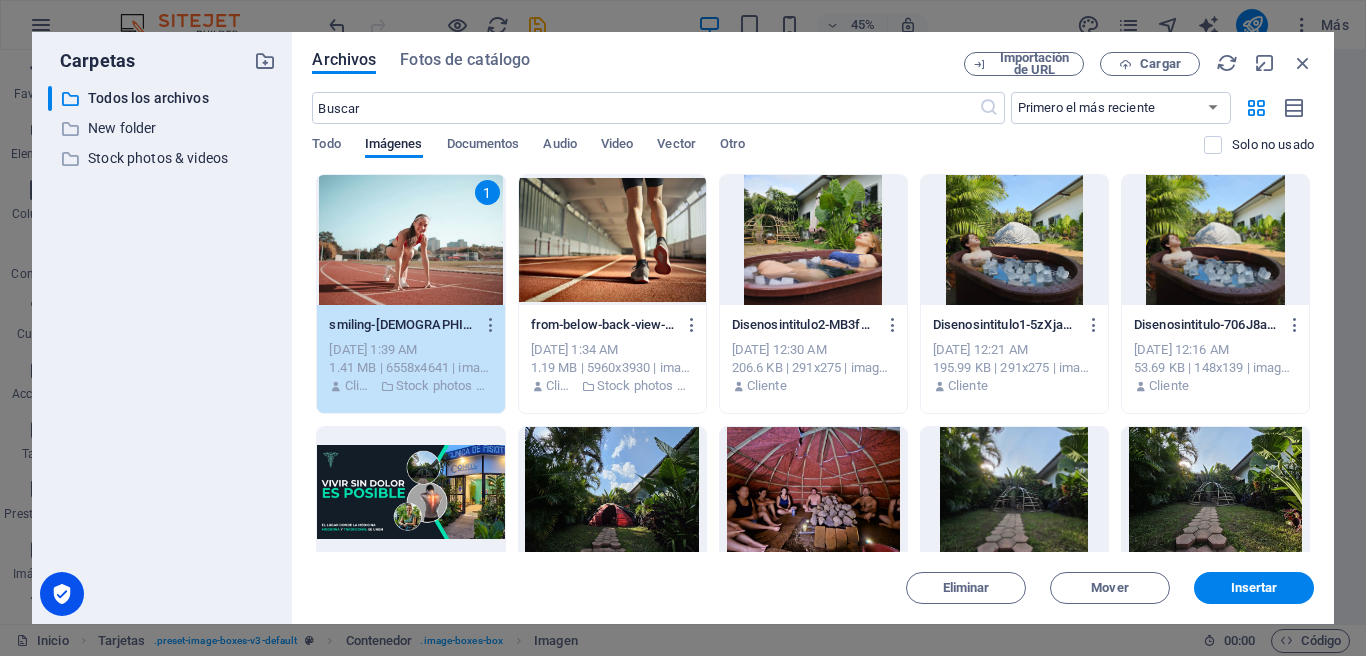 click on "1" at bounding box center [410, 240] 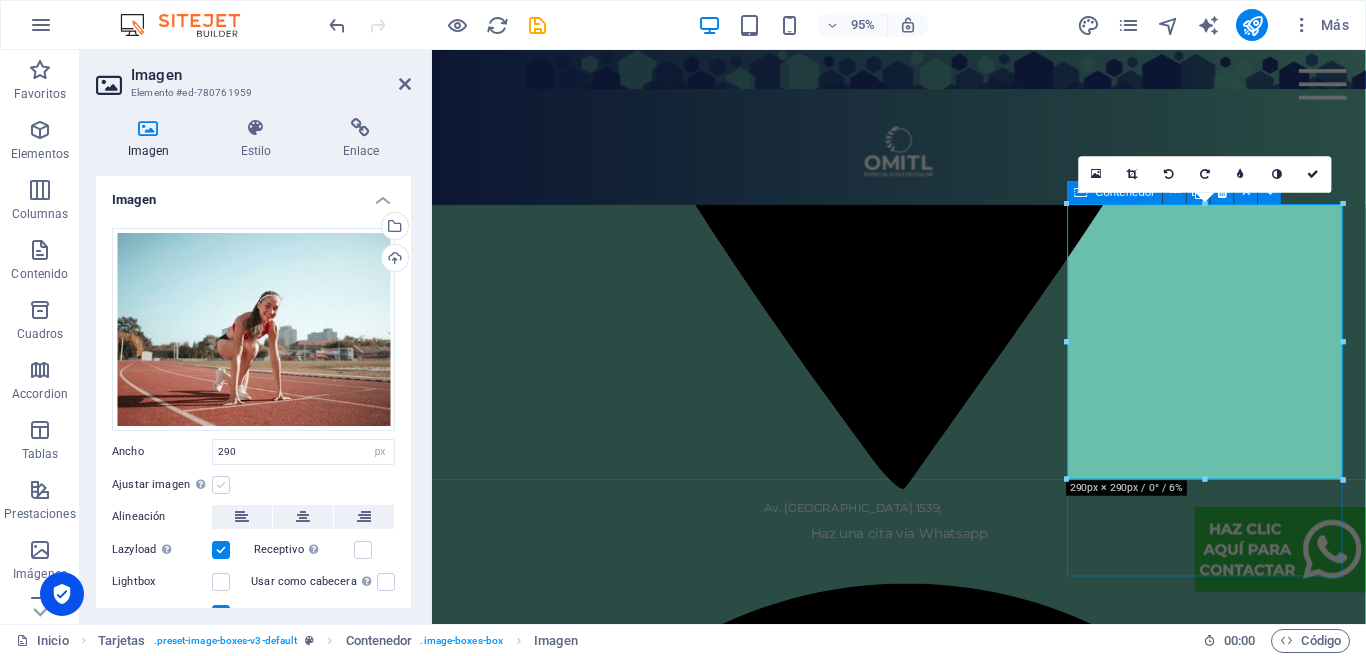 click at bounding box center [221, 485] 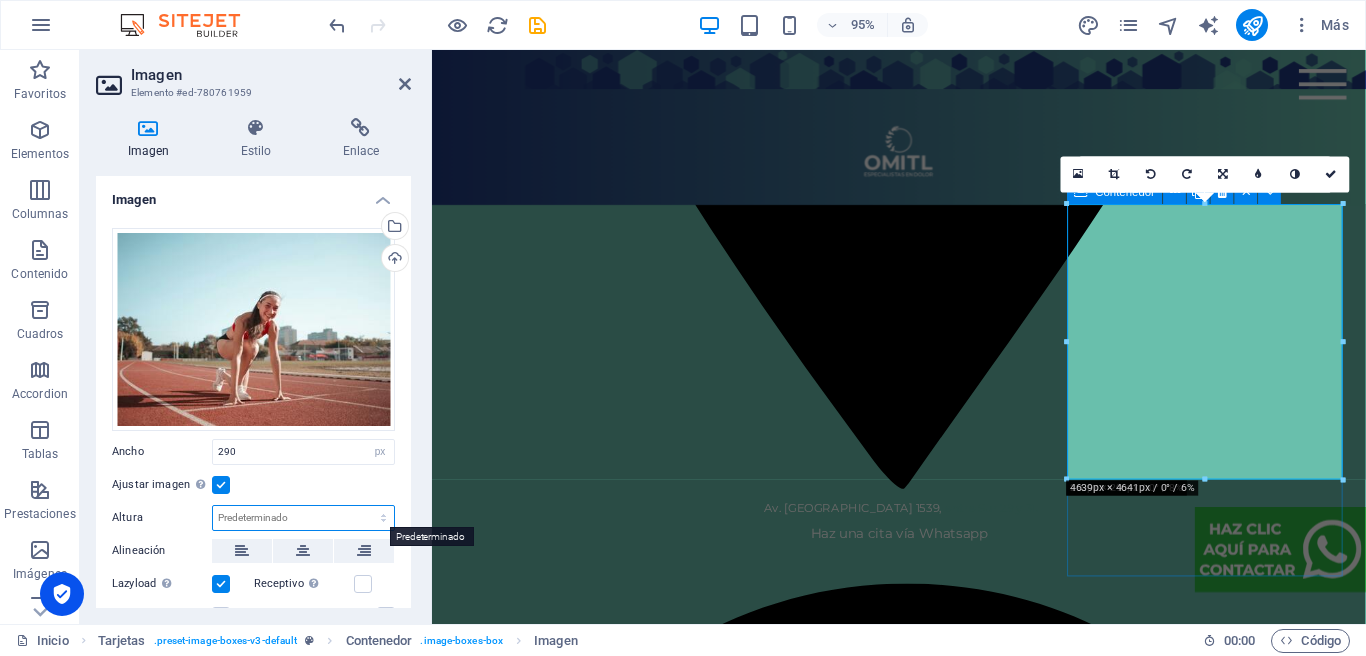 click on "Predeterminado automático px" at bounding box center (303, 518) 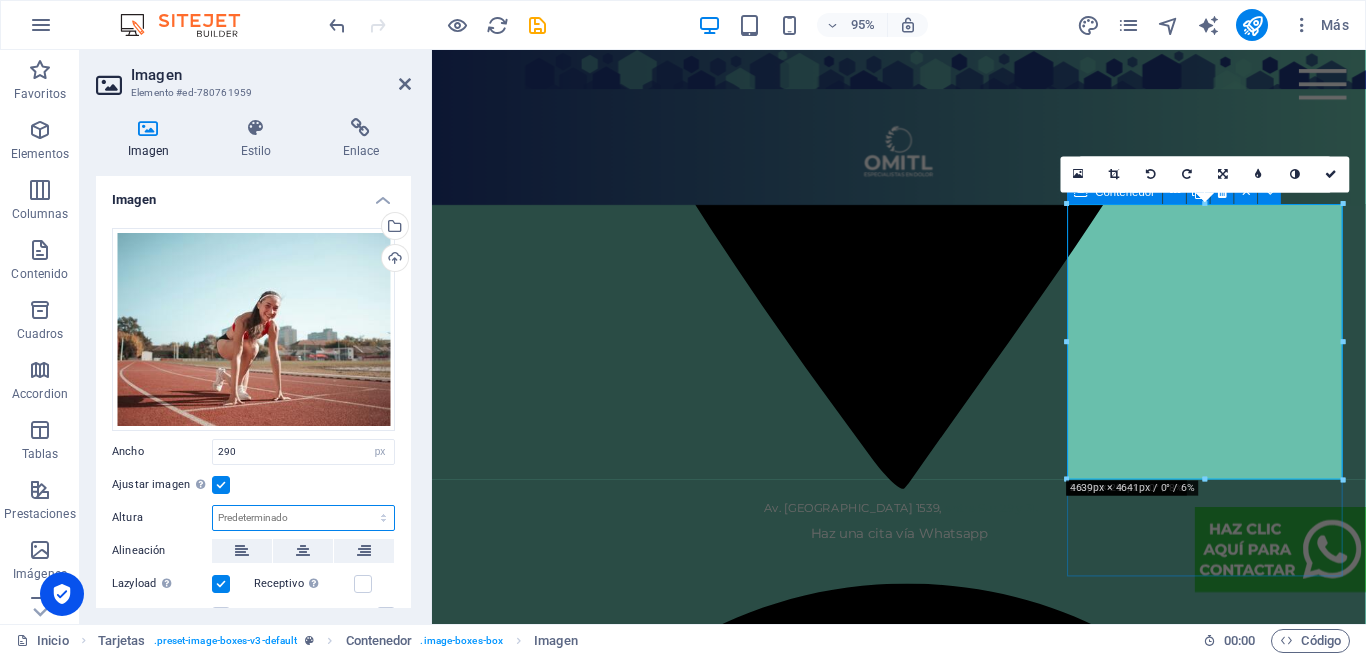 select on "px" 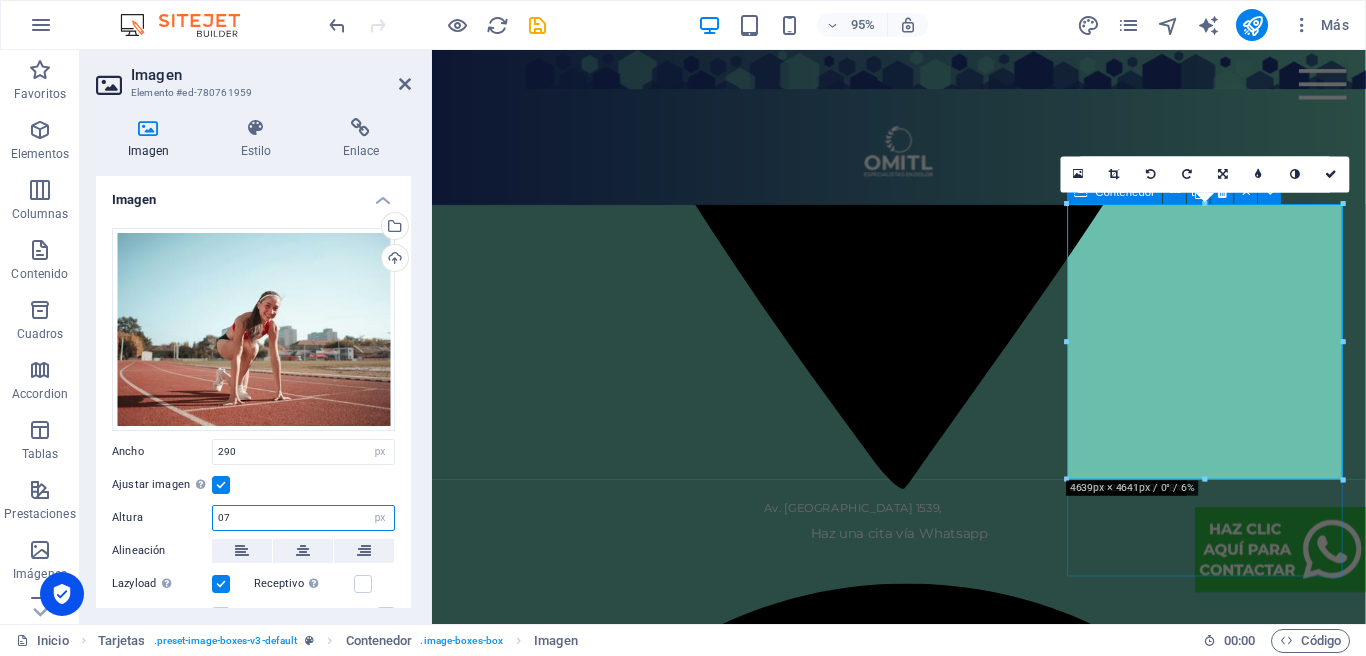type on "0" 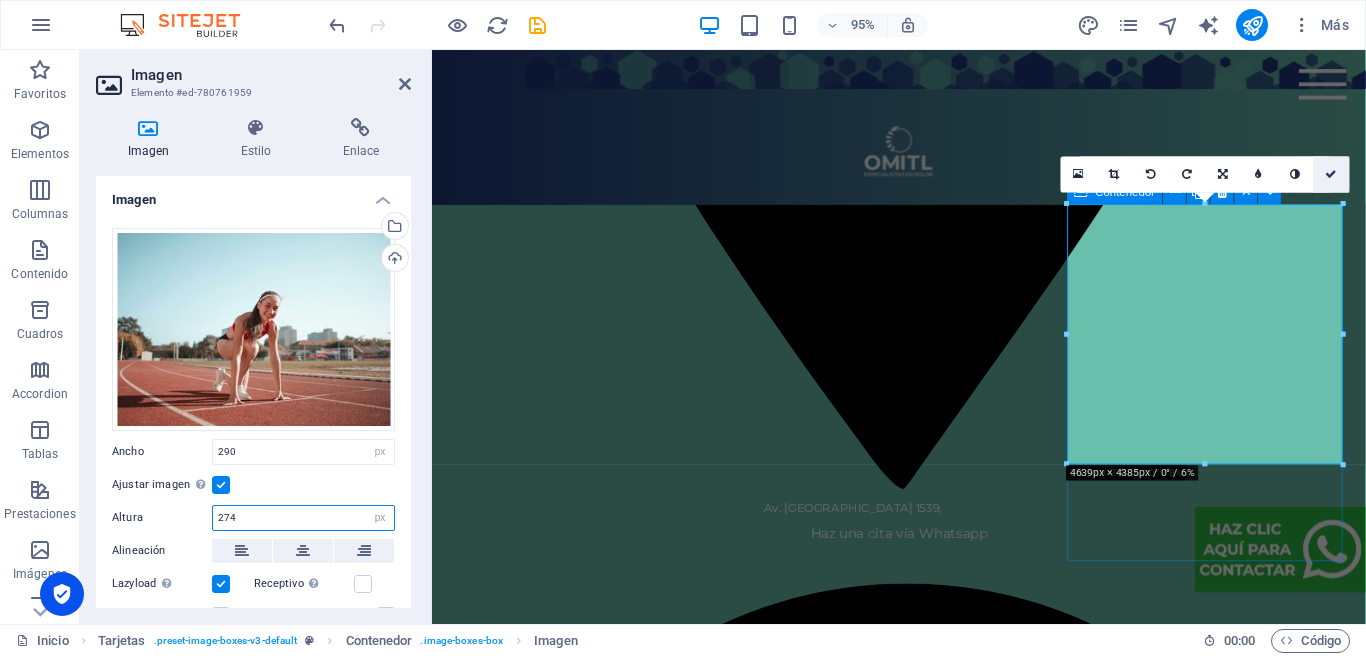 type on "274" 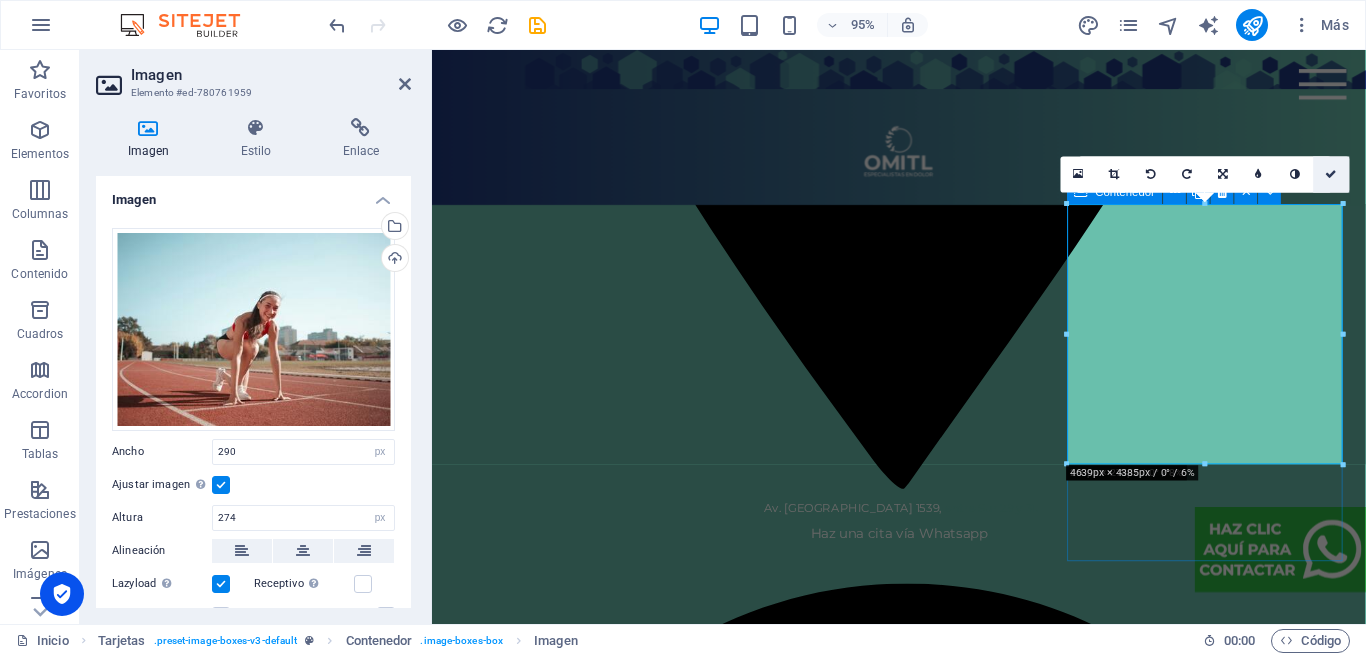 click at bounding box center [1332, 174] 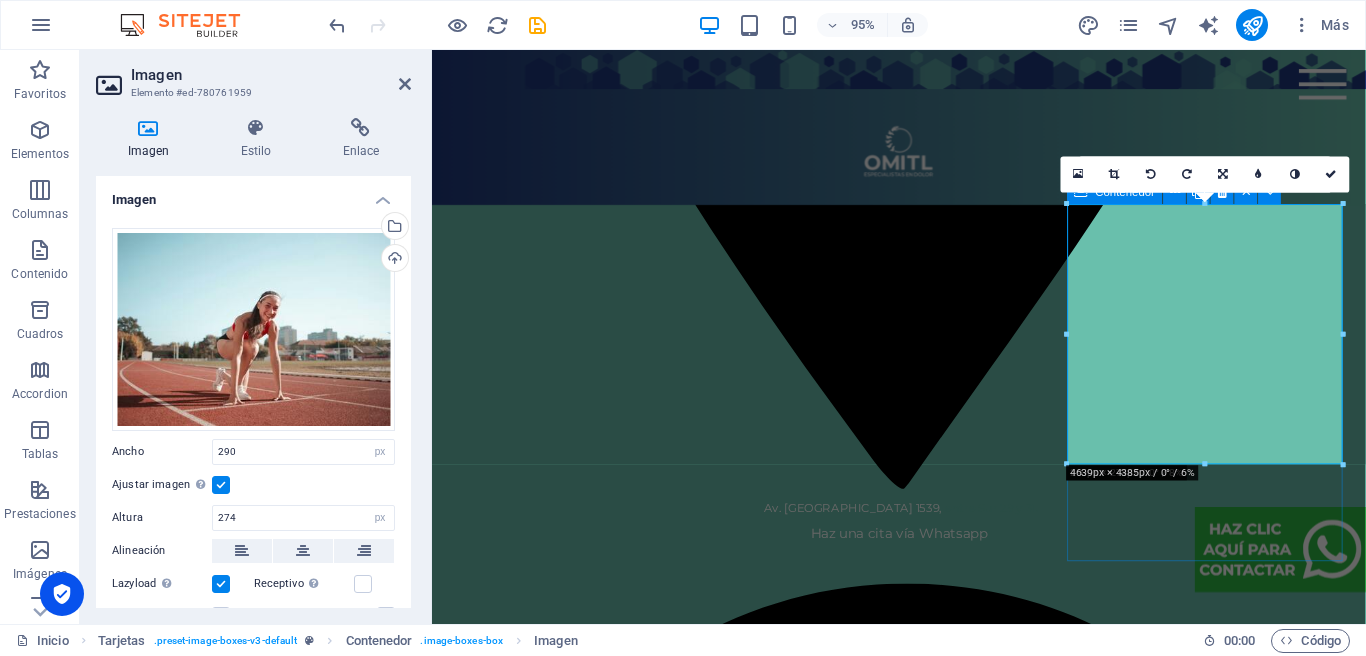 scroll, scrollTop: 3717, scrollLeft: 0, axis: vertical 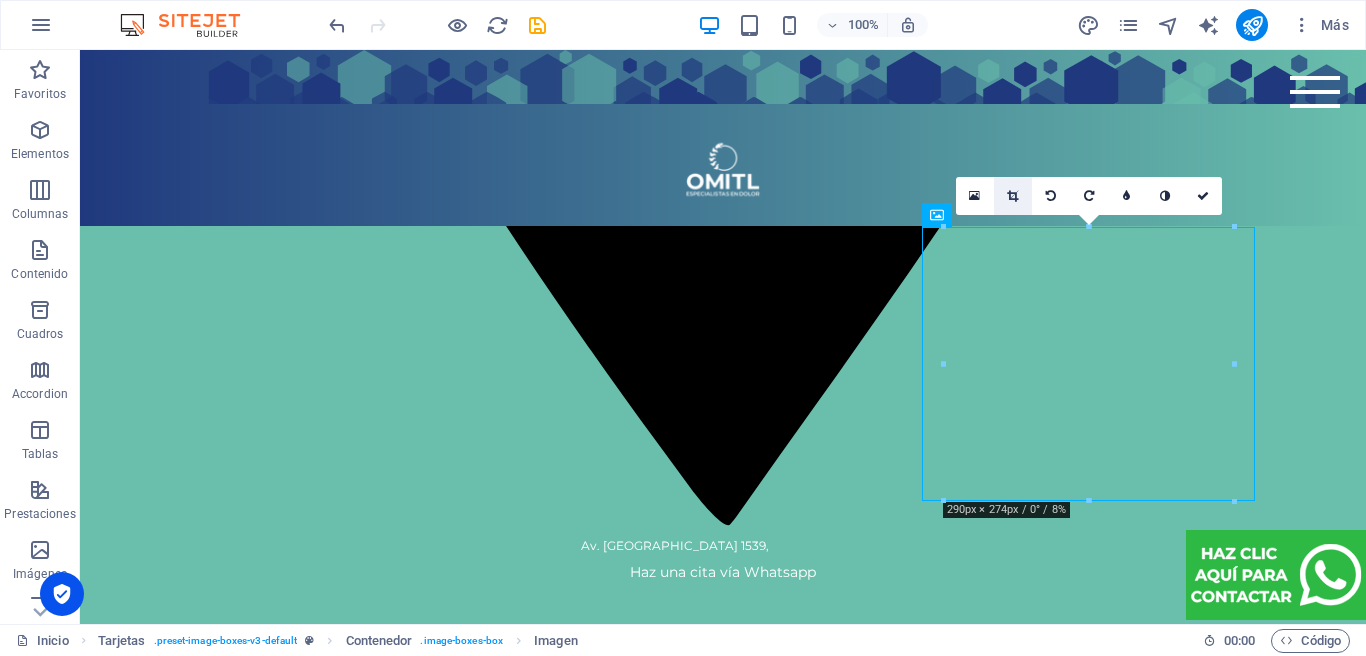 click at bounding box center (1012, 196) 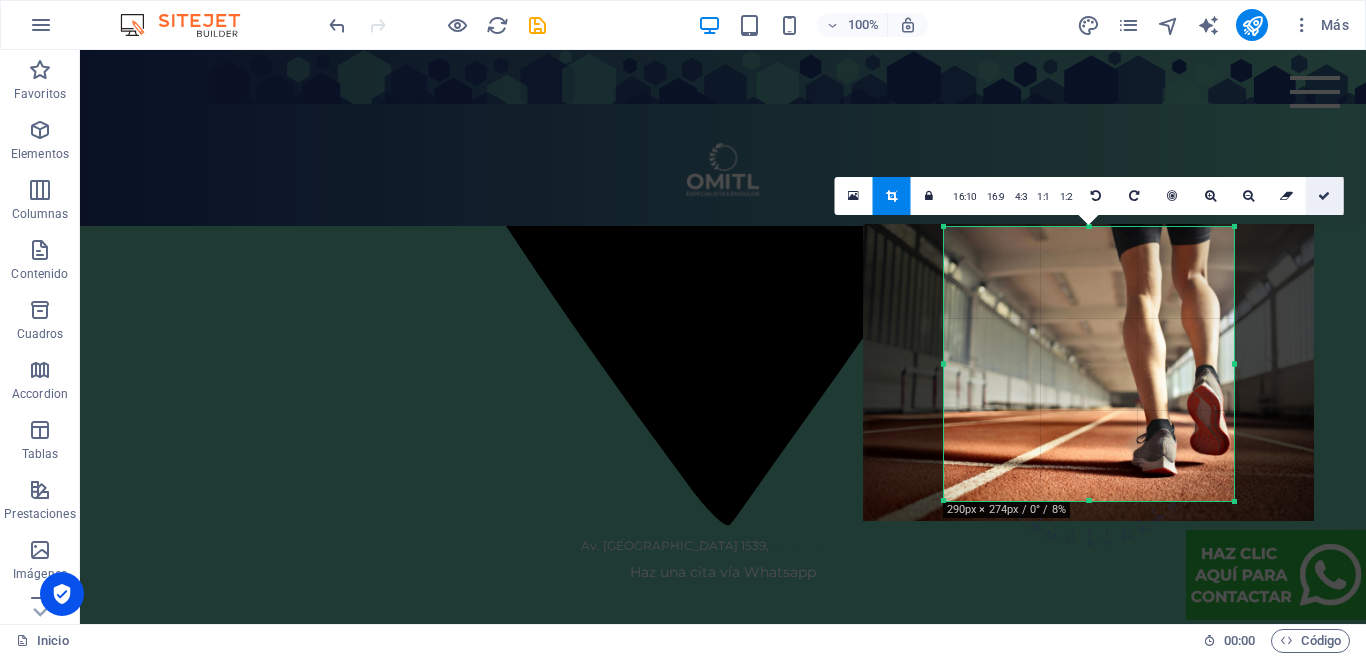 click at bounding box center (1324, 196) 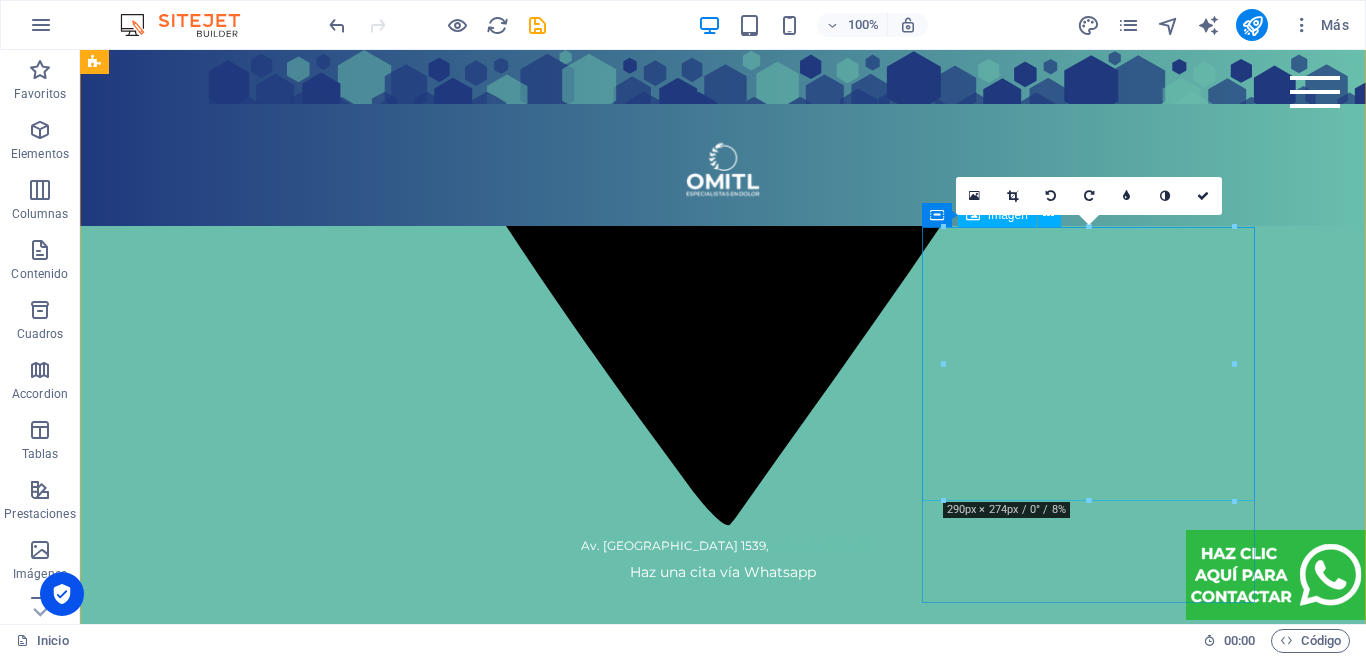 click at bounding box center [271, 6533] 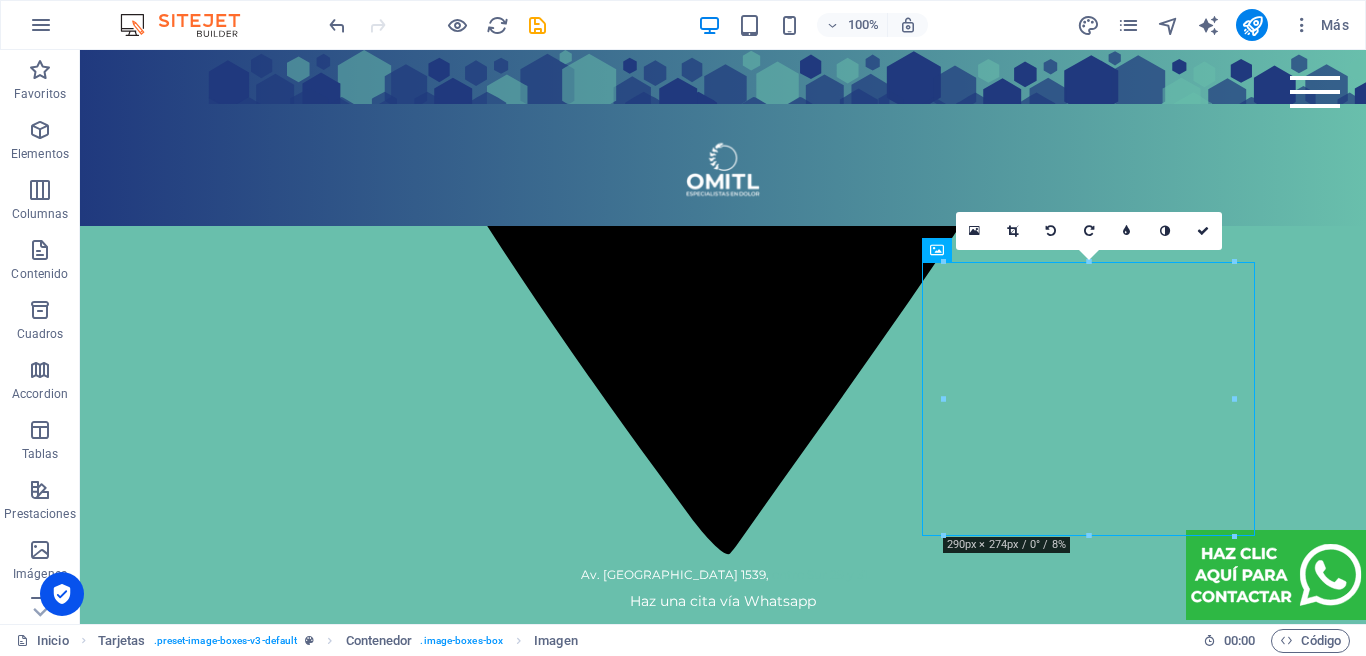 scroll, scrollTop: 3681, scrollLeft: 0, axis: vertical 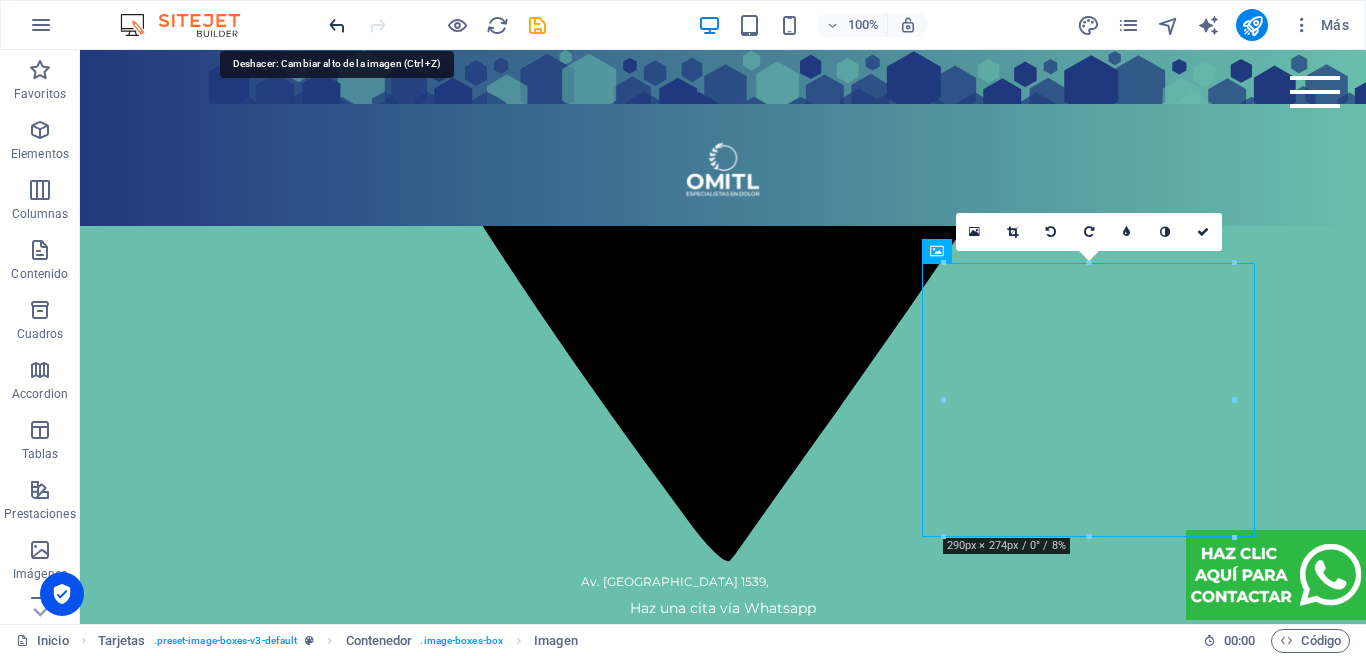 click at bounding box center [337, 25] 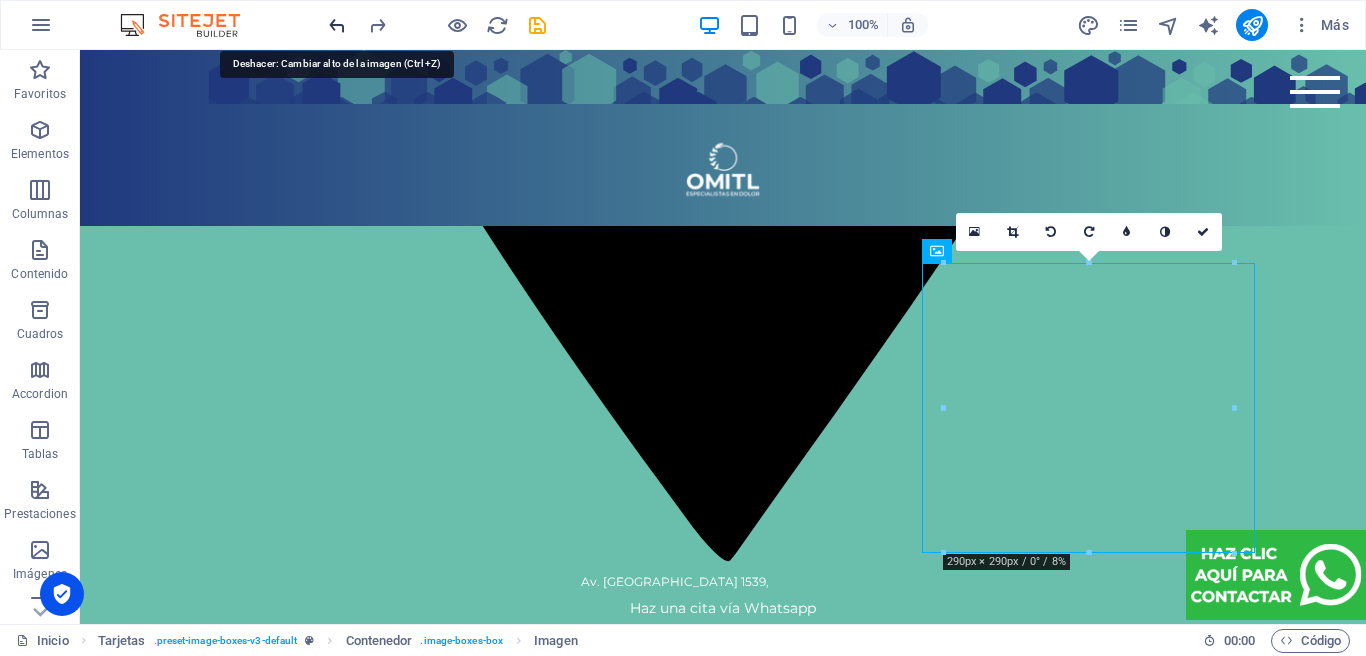 click at bounding box center (337, 25) 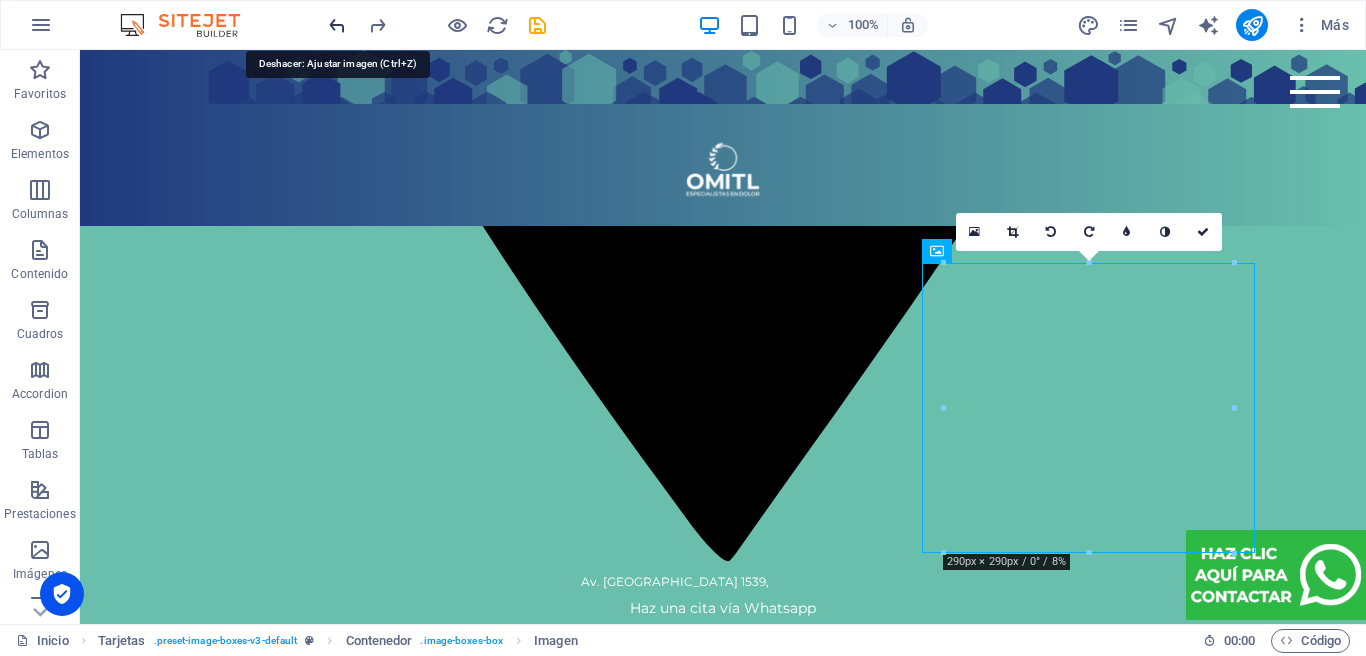 click at bounding box center [337, 25] 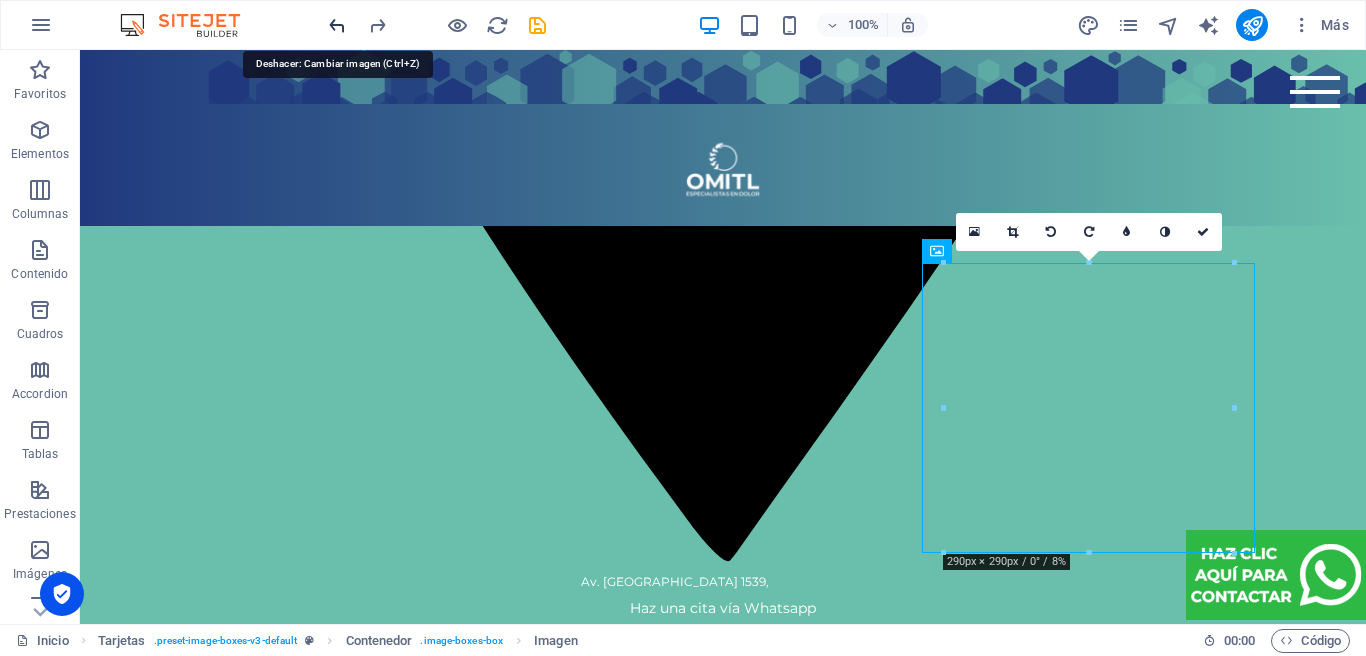 click at bounding box center (337, 25) 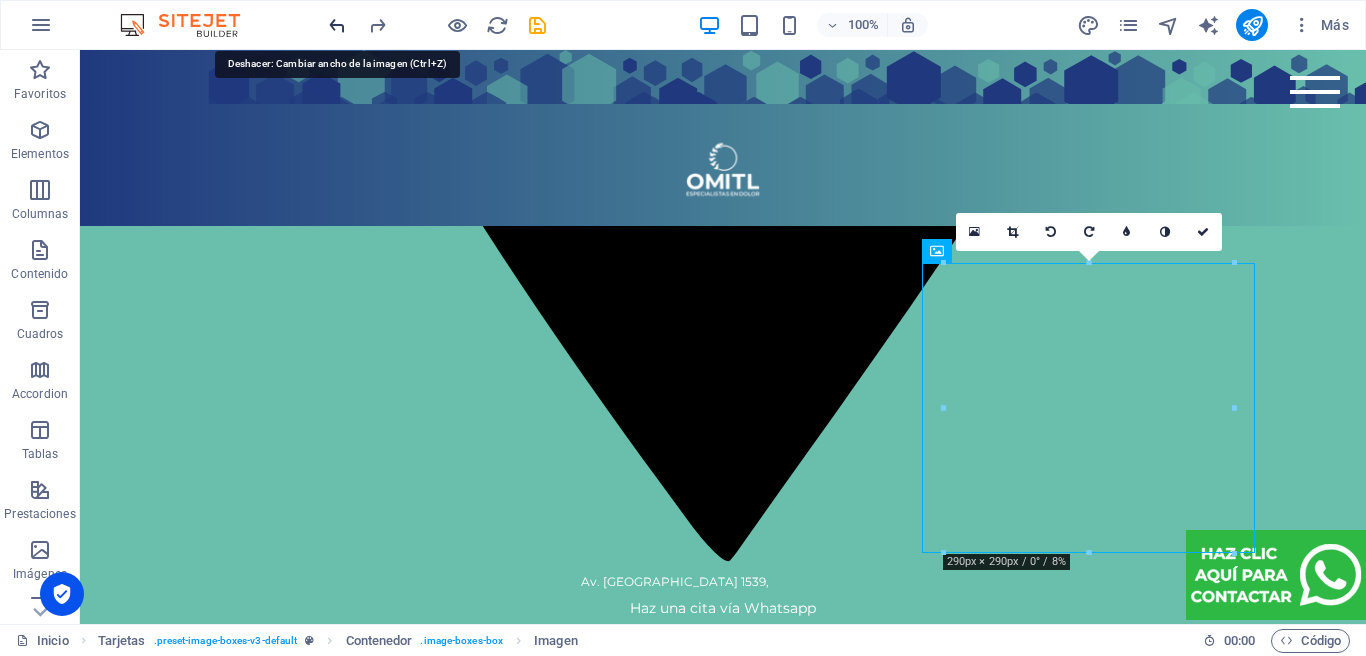 click at bounding box center (337, 25) 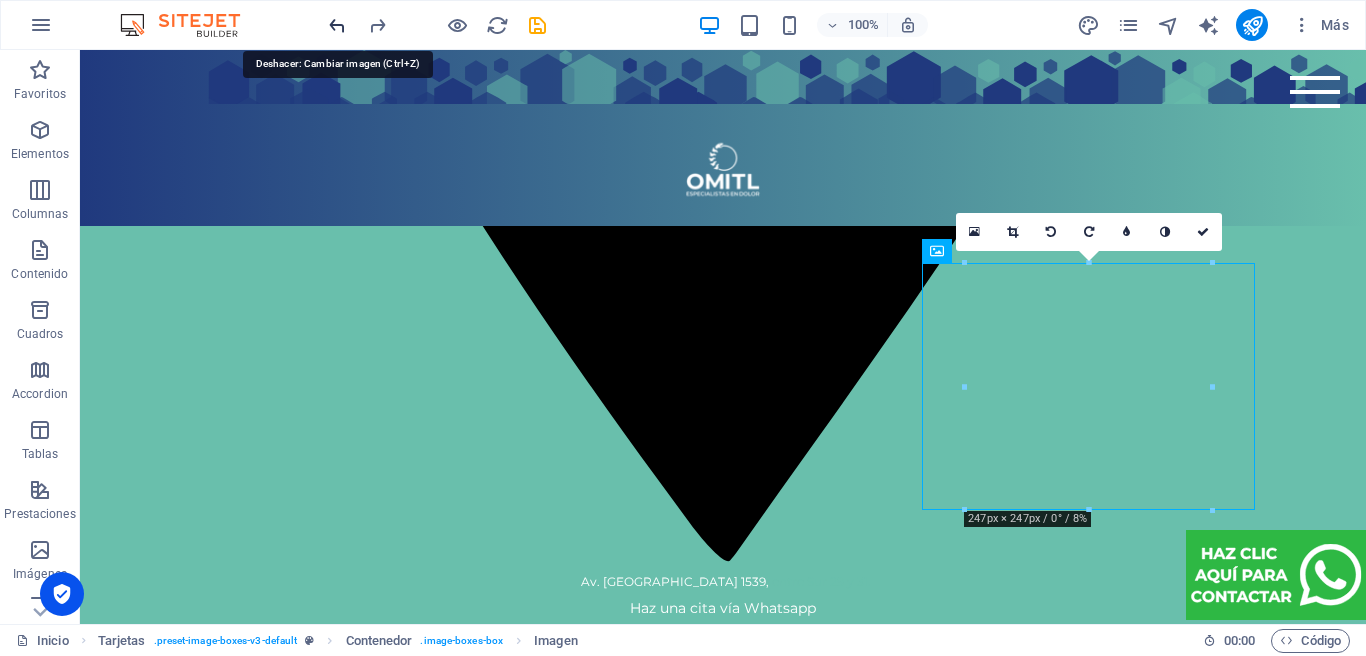 click at bounding box center (337, 25) 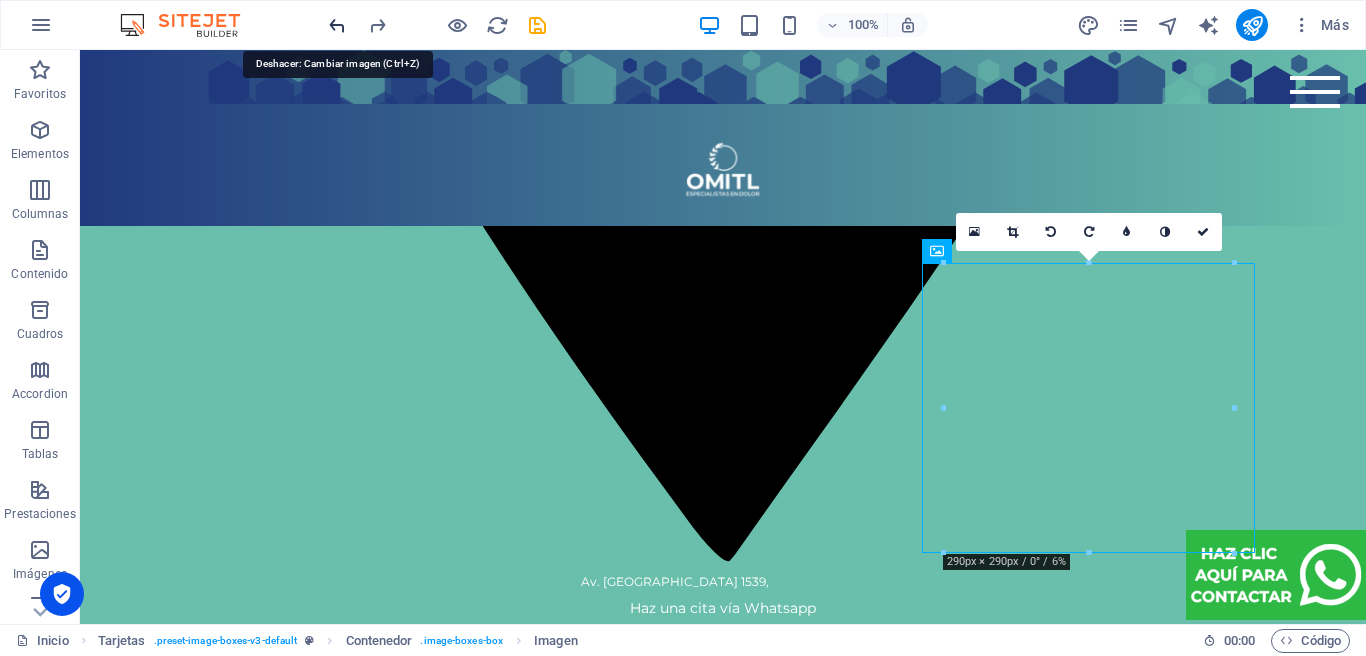 click at bounding box center [337, 25] 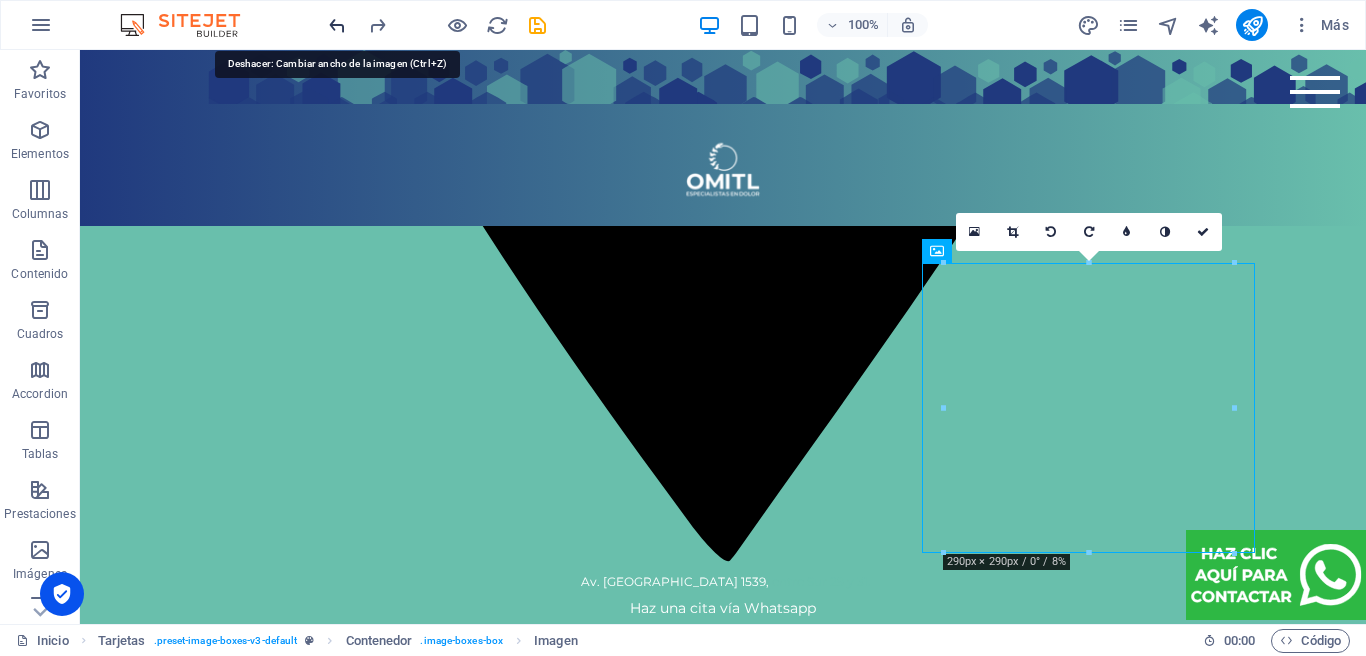 click at bounding box center (337, 25) 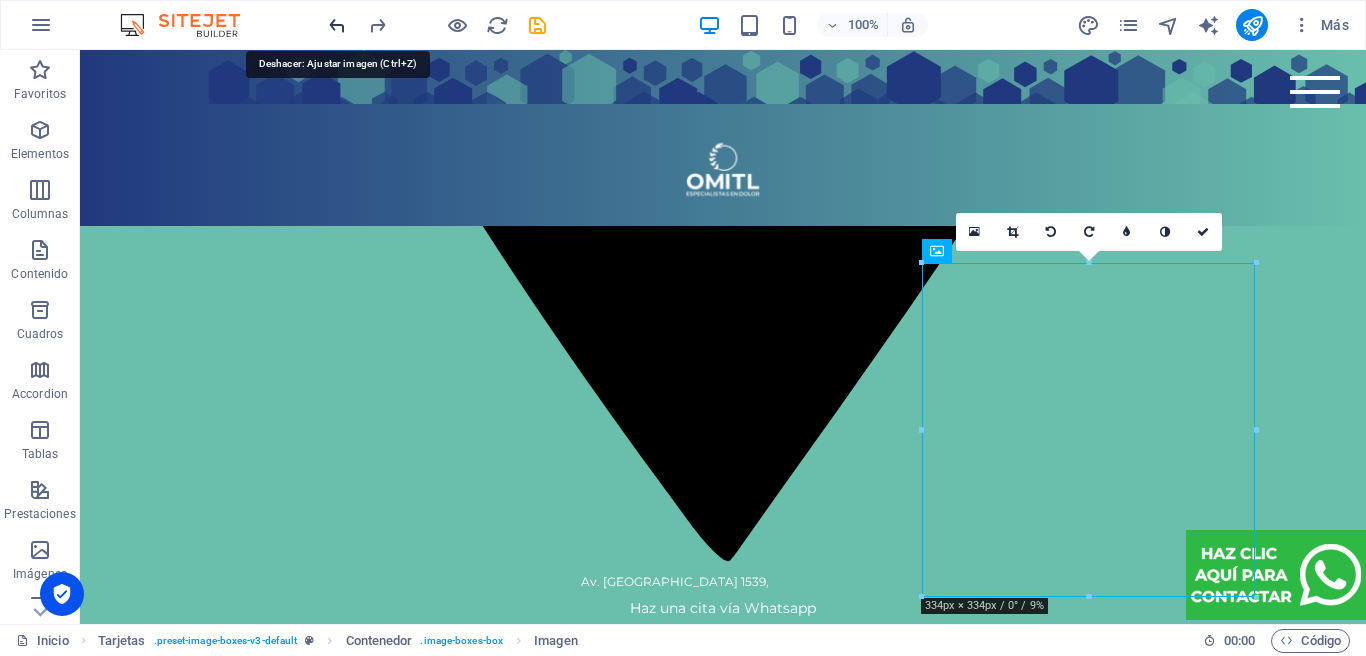 click at bounding box center [337, 25] 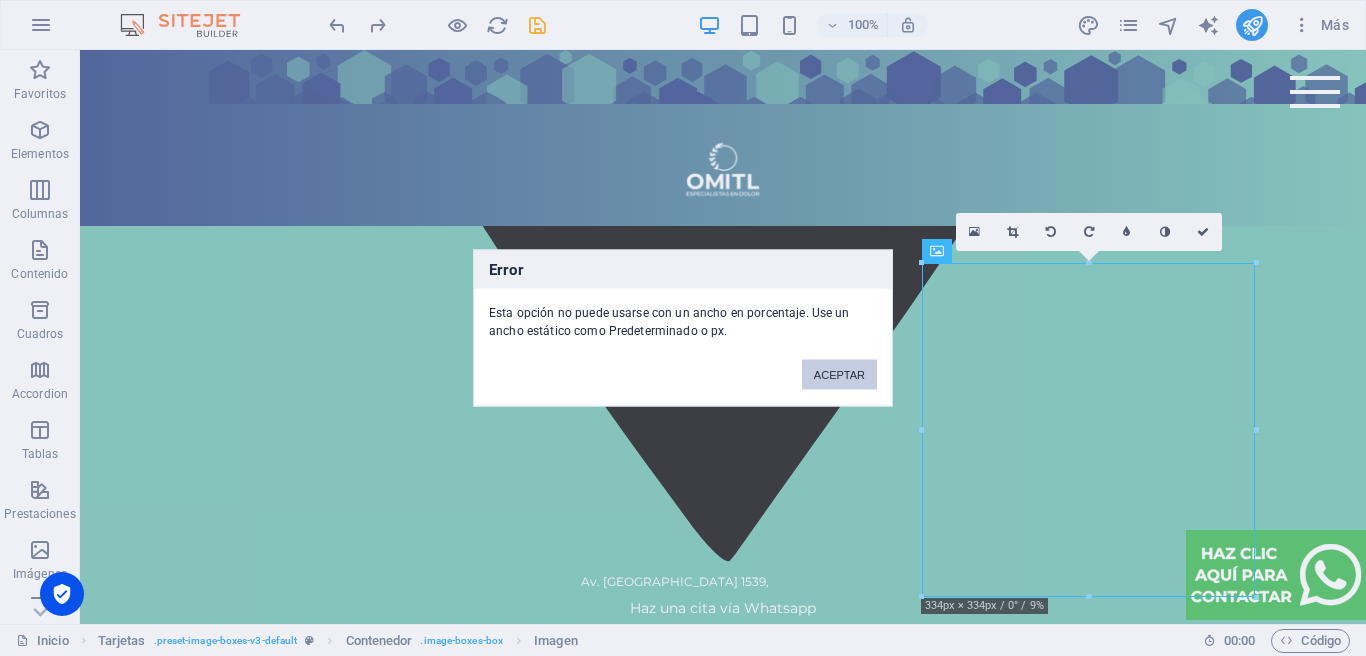 click on "ACEPTAR" at bounding box center (839, 375) 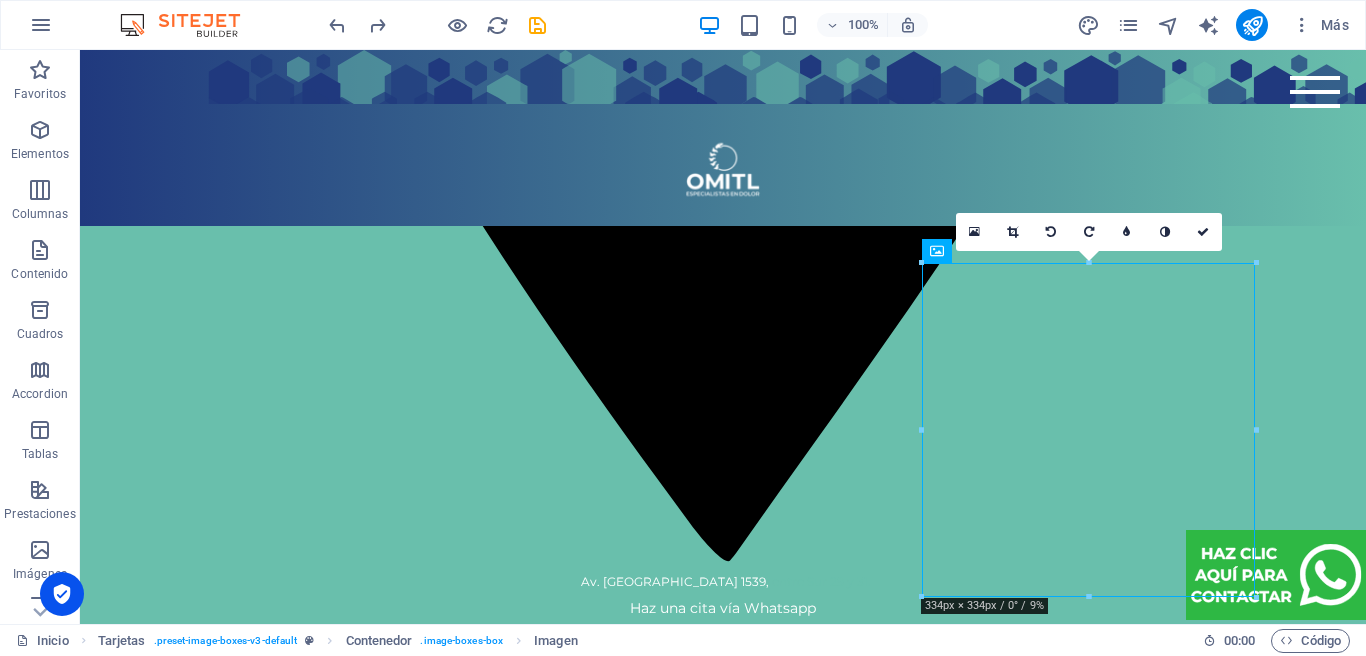 click at bounding box center (437, 25) 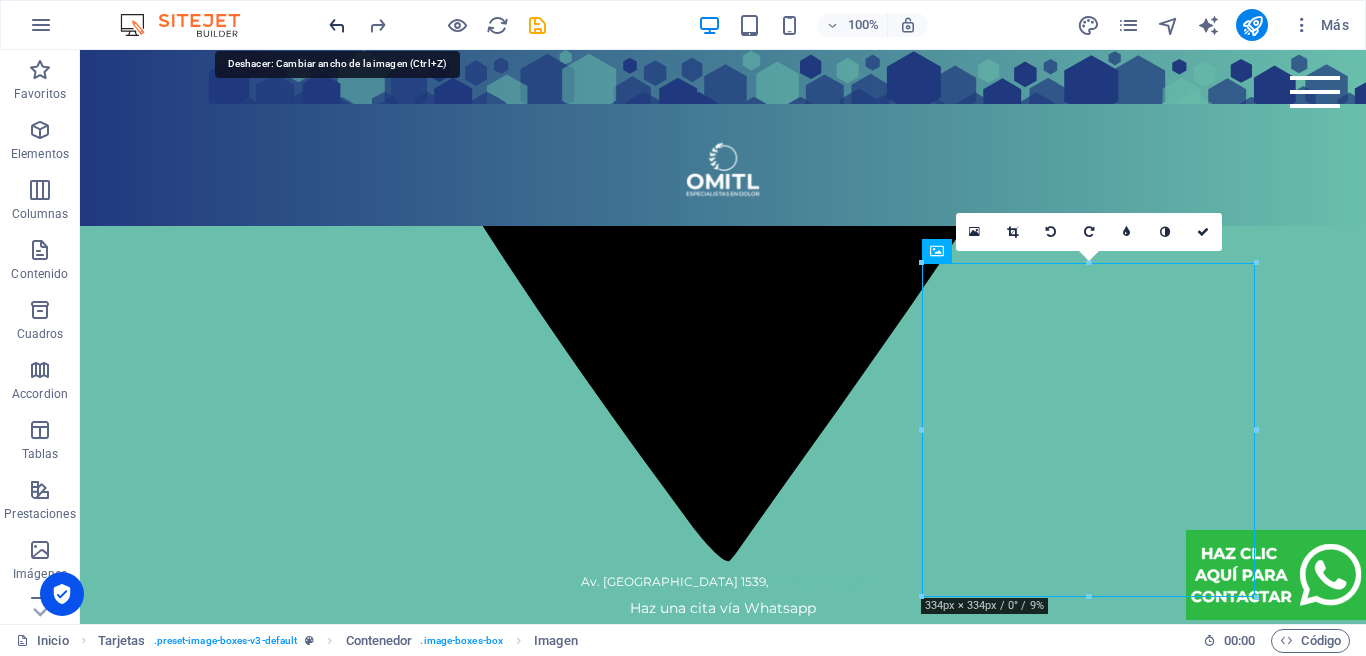 click at bounding box center [337, 25] 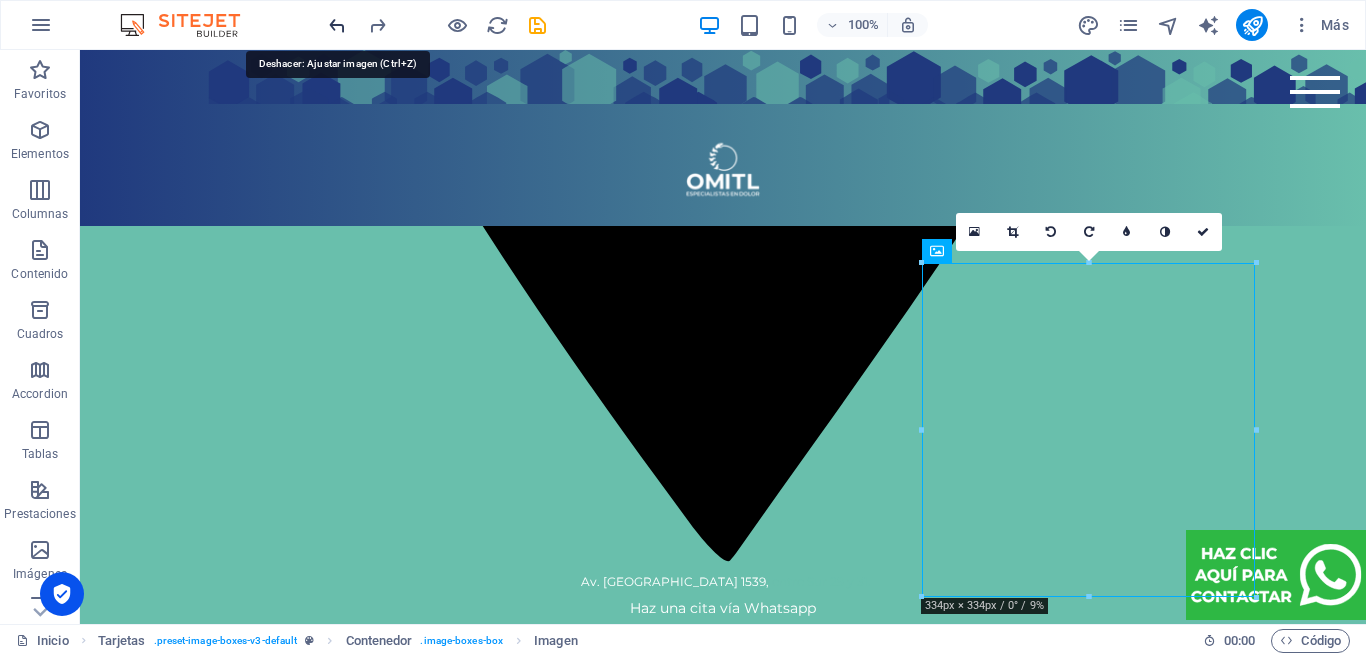 click at bounding box center (337, 25) 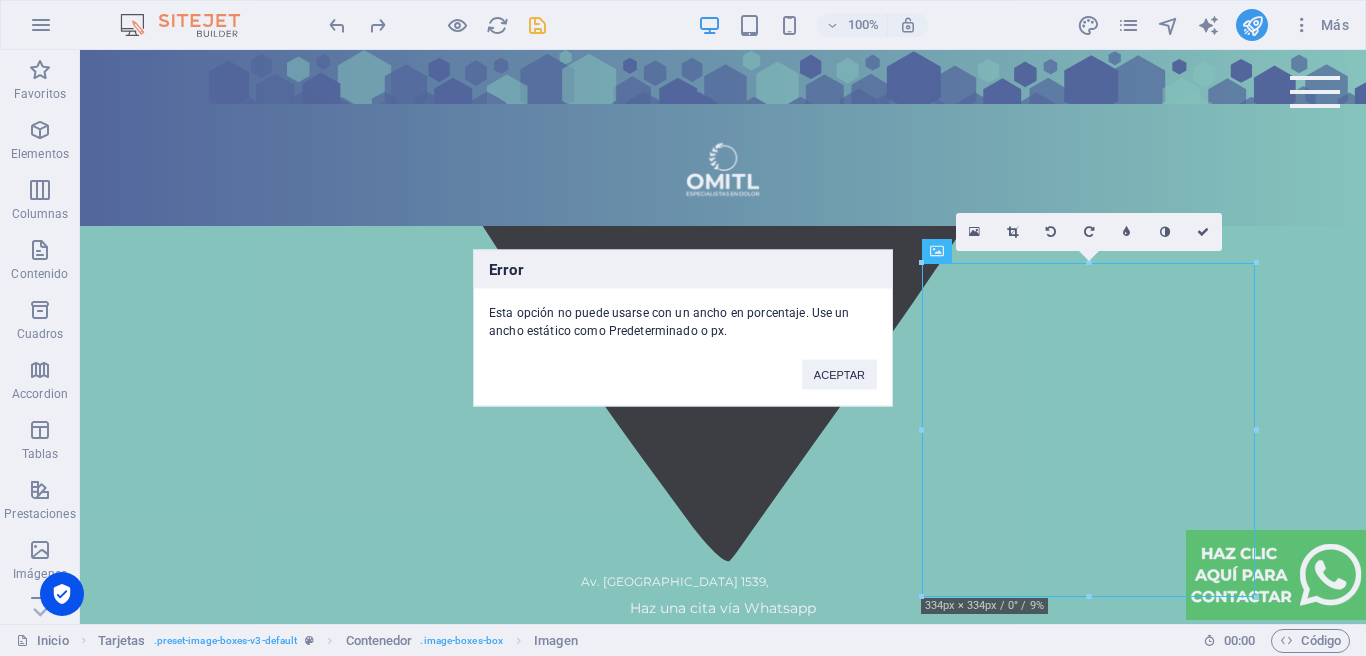 click on "Error Esta opción no puede usarse con un ancho en porcentaje. Use un ancho estático como Predeterminado o px. ACEPTAR" at bounding box center (683, 328) 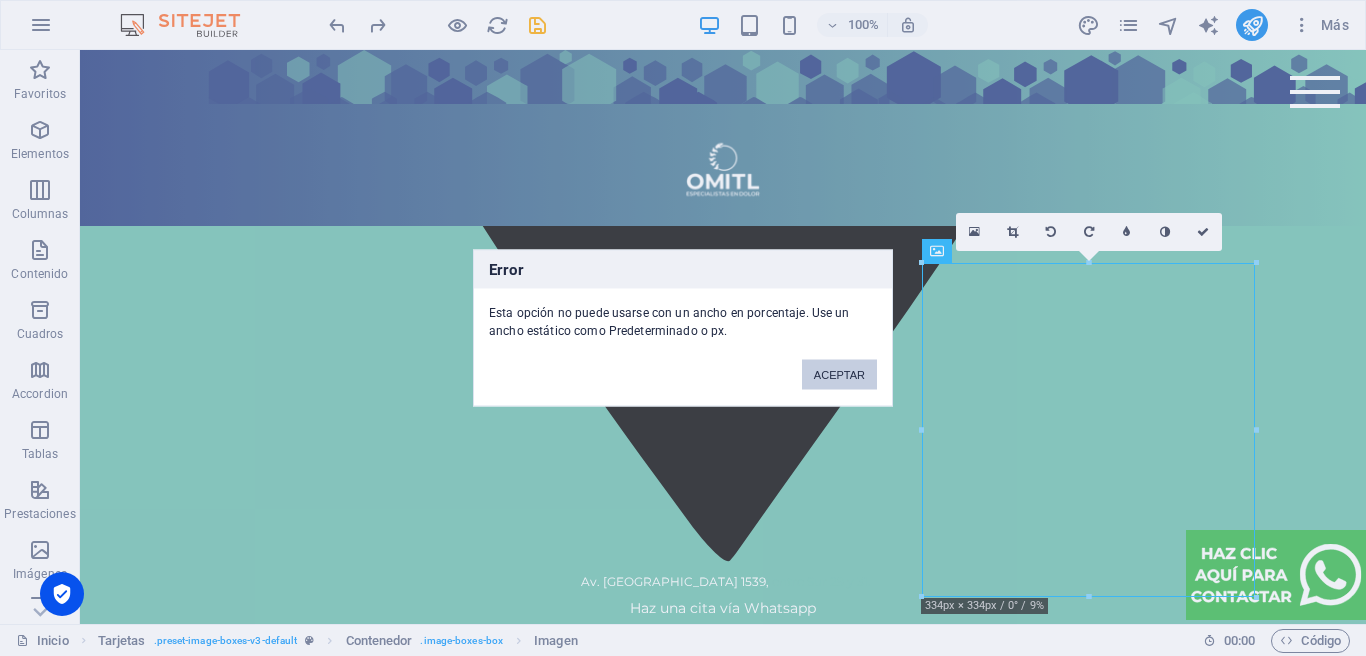 click on "ACEPTAR" at bounding box center (839, 375) 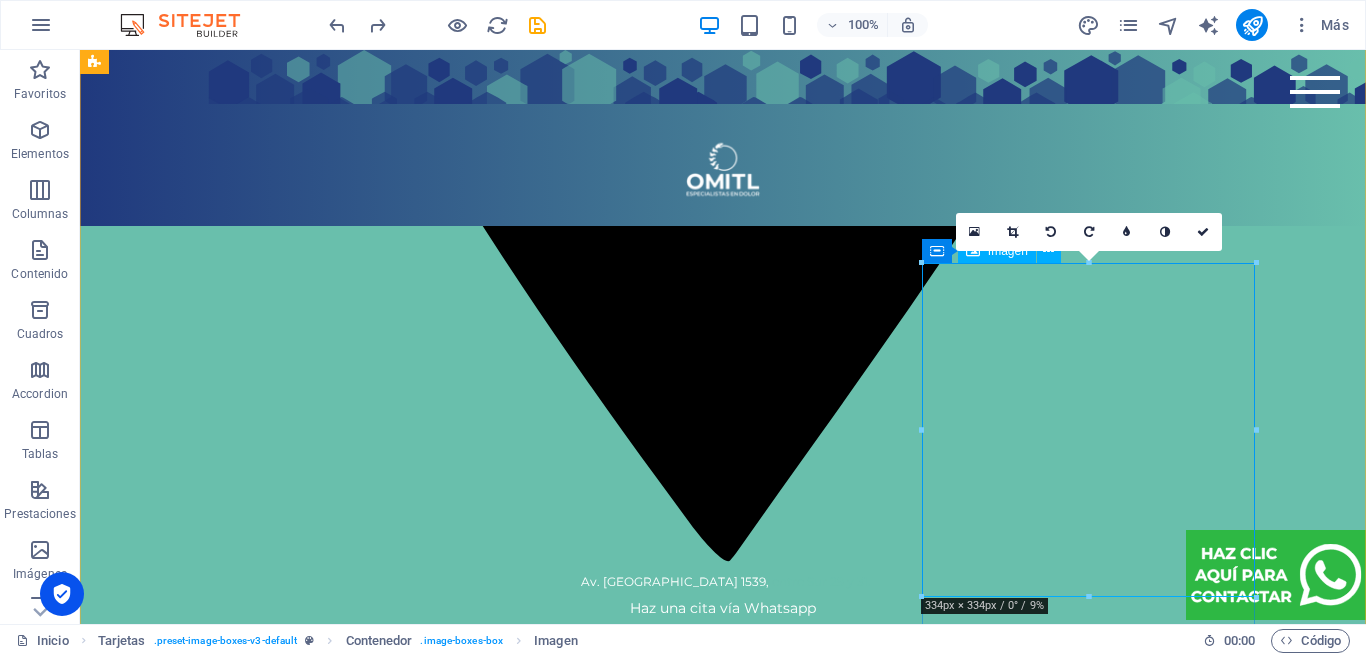 click at bounding box center (271, 6599) 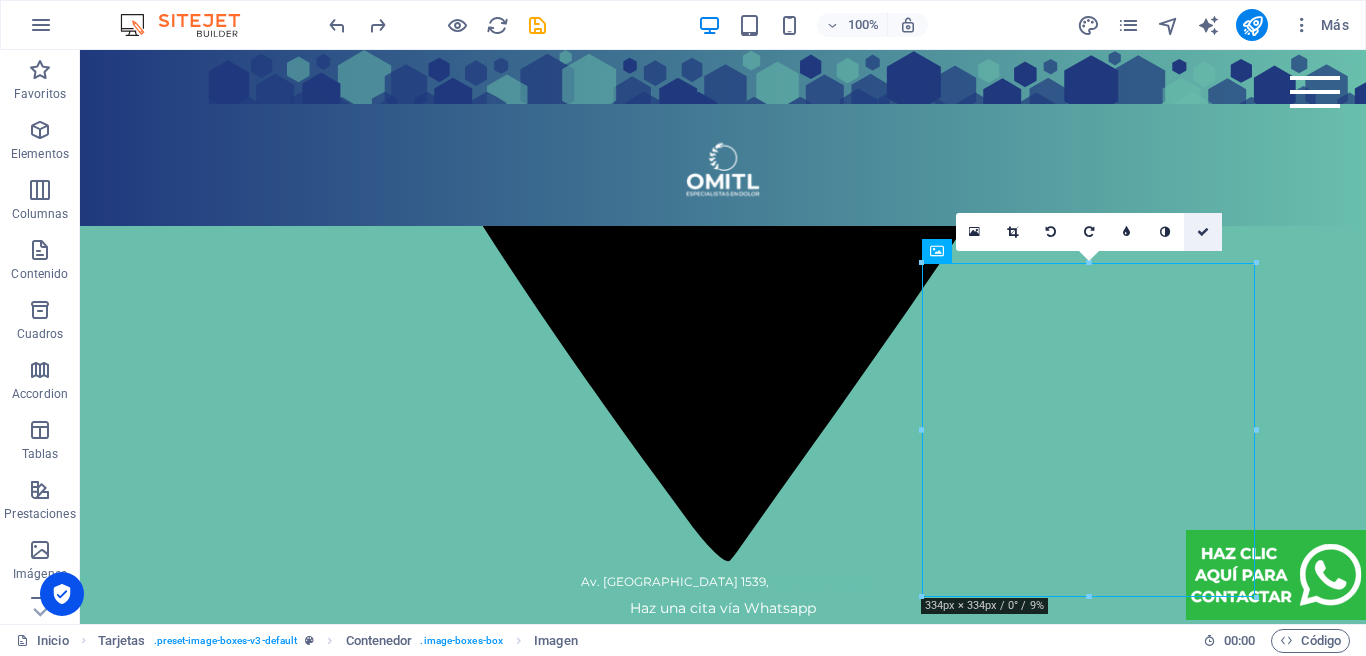 click at bounding box center (1203, 232) 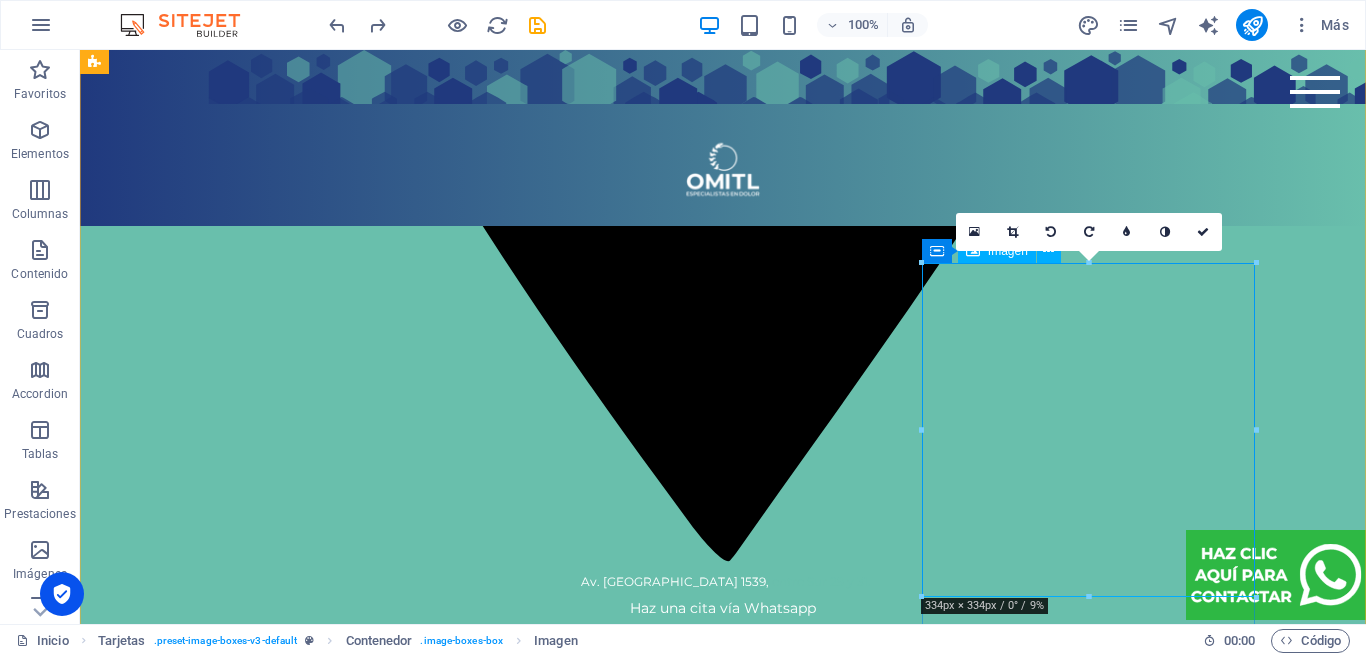 click at bounding box center [271, 6599] 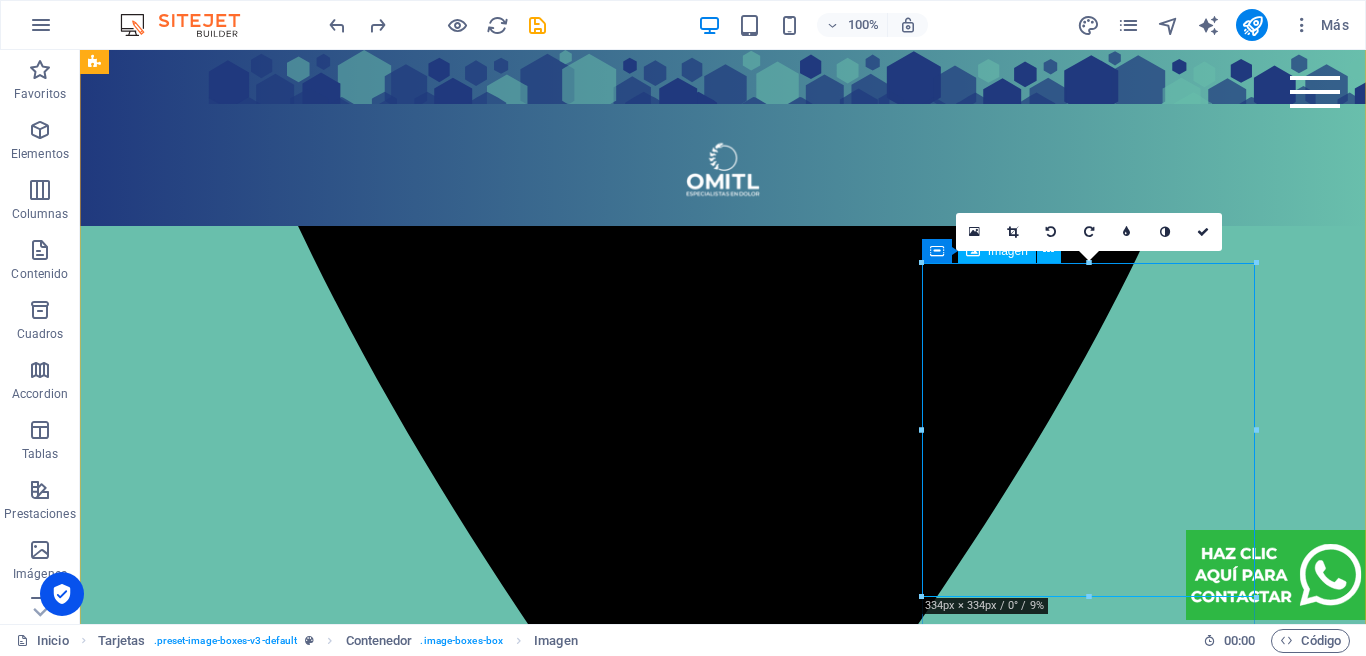select on "%" 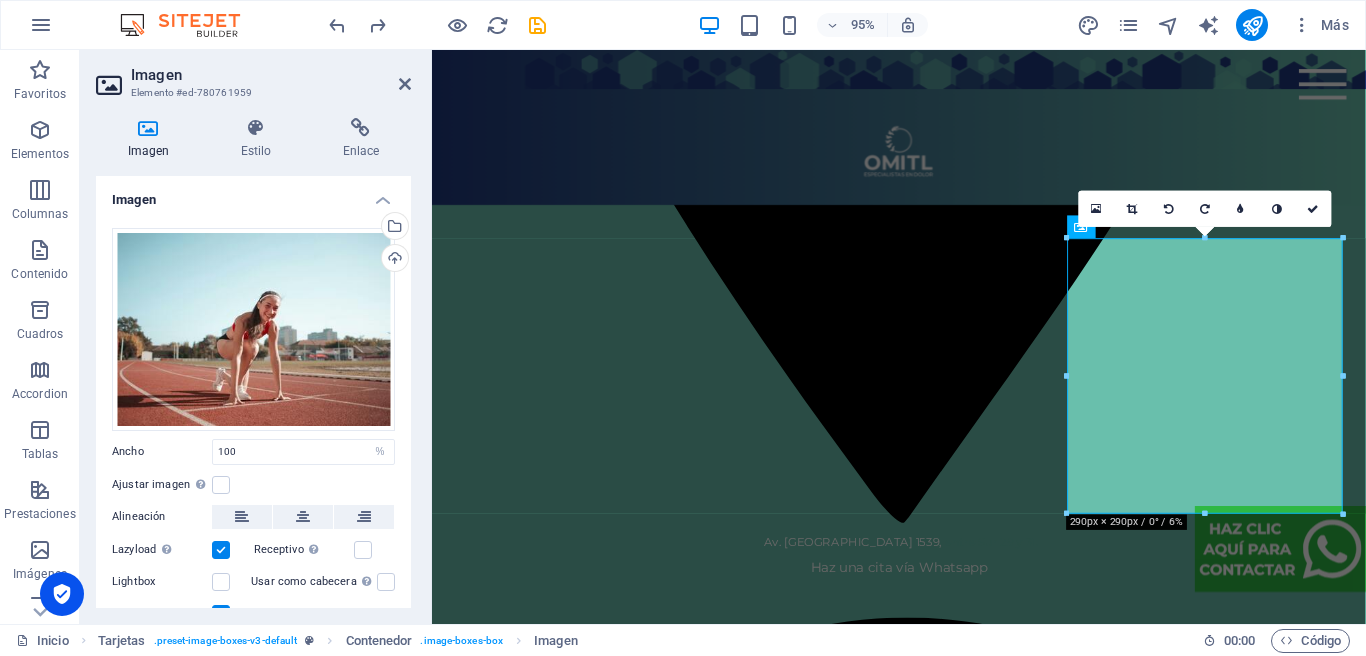 scroll, scrollTop: 3681, scrollLeft: 0, axis: vertical 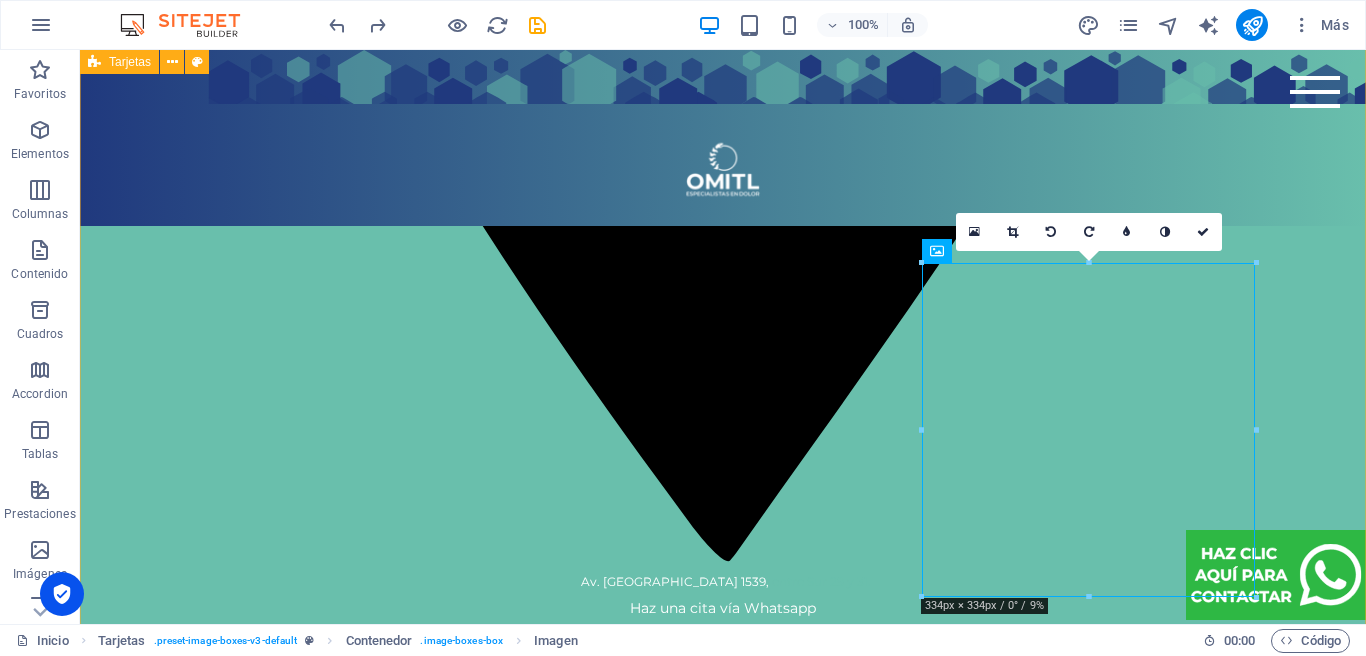 click on "Fisioterapia Traumatológica Ortopédica Neurológica Deportiva Dermatofuncional Quiropráctica Temazcal Sumérgete en un baño de vapor con hierbas medicinales que desintoxican, relajan, refrescan y rejuvenecen. Masaje terapéutico Alivia tensión muscular, relaja cuerpo con las  técnicas más efectivas. Elige tu favorito en el catálogo de masajes. Post Parto Sesión Privada de Temazcal  Ajuste de cadera  Ejercicios de Kegel para prevención de incontinencia urinaria y vejiga caída. Reducción de talla Resultados visibles desde la 1er sesión. Electrolipólisis Cavitación Radiofrecuencia Terapia deportiva Rehabilita, fortalece y previene lesiones para llegar más lejos en cada entrenamiento. Escáner de columna ADG   El  ThermoScan TD500  utiliza tecnología termográfica avanzada para evaluar la columna vertebral de forma rápida, no invasiva y libre de radiación. Termografía infrarroja Bio Escáner Vital Health Electrocardiografía (ECG) Fotopletismografía y oximetría de pulso. Bioimpedancia" at bounding box center [723, 6481] 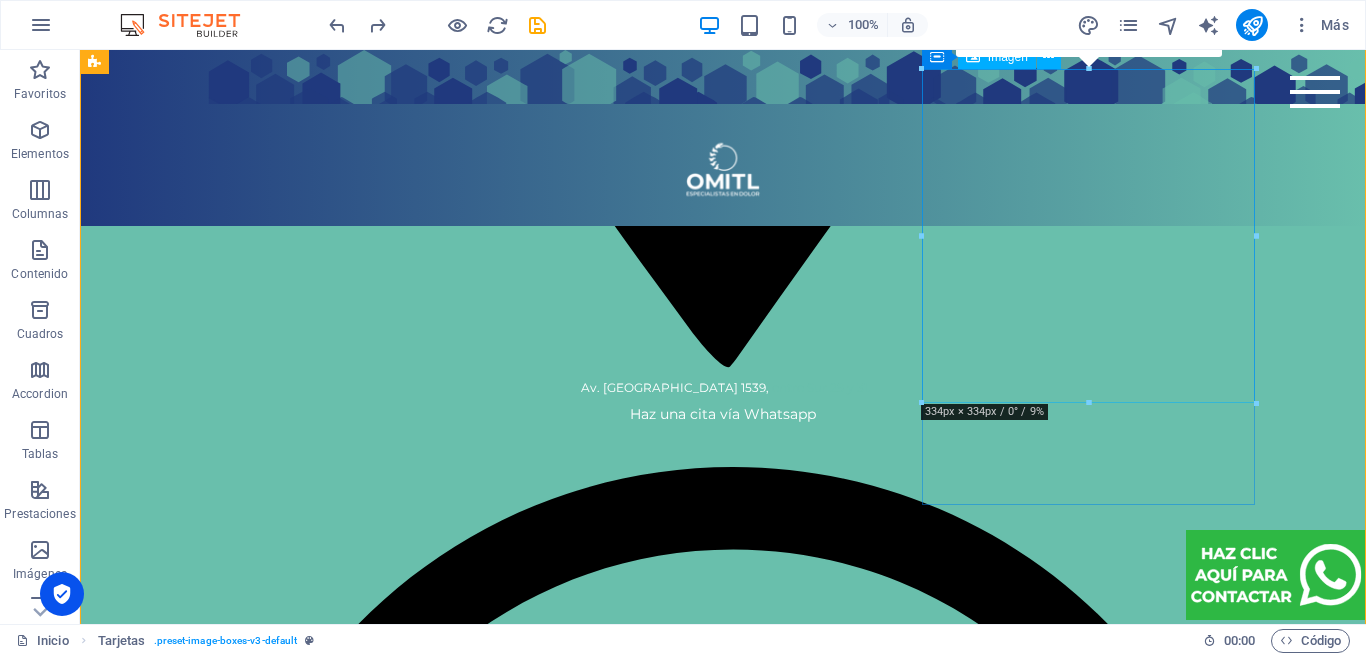 click at bounding box center [271, 6405] 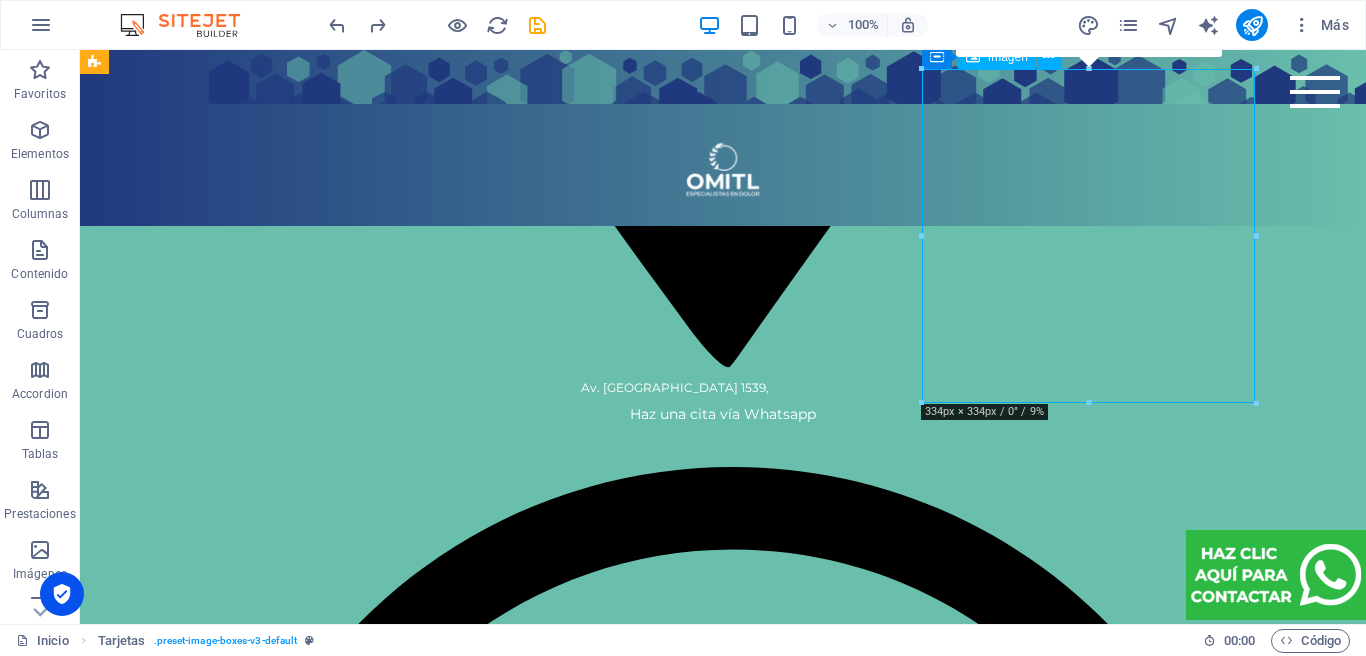 click at bounding box center (271, 6405) 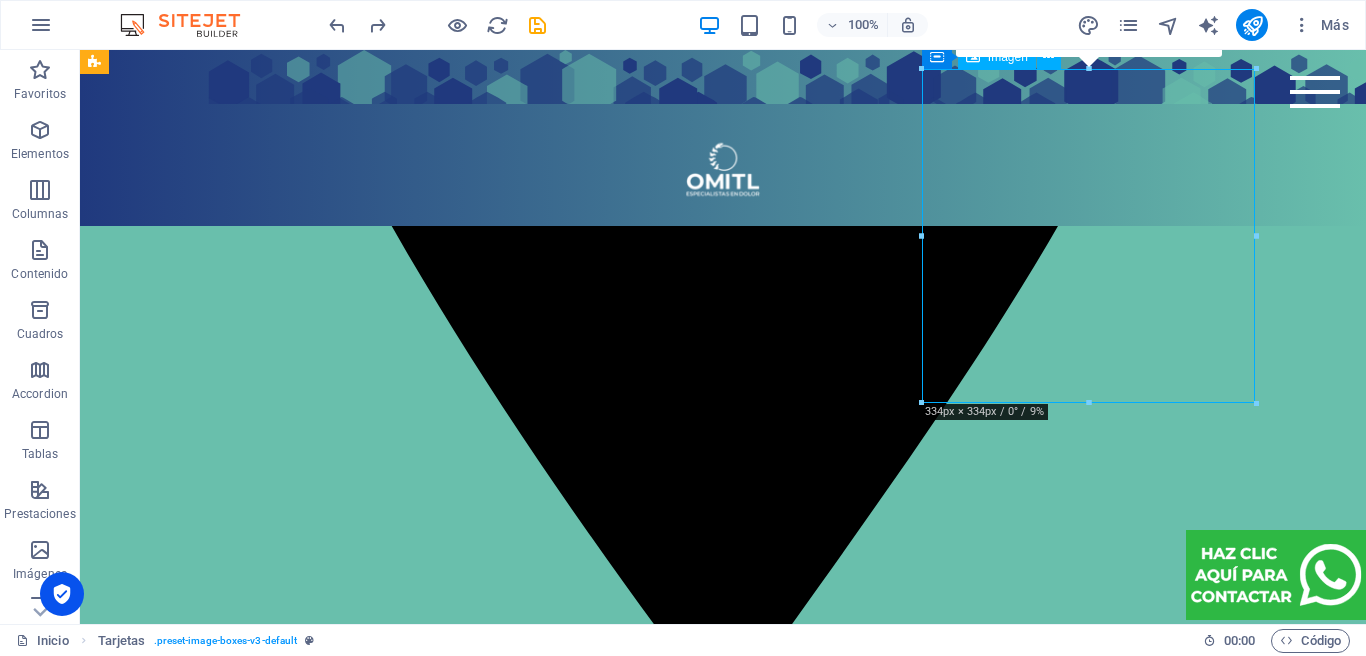 select on "%" 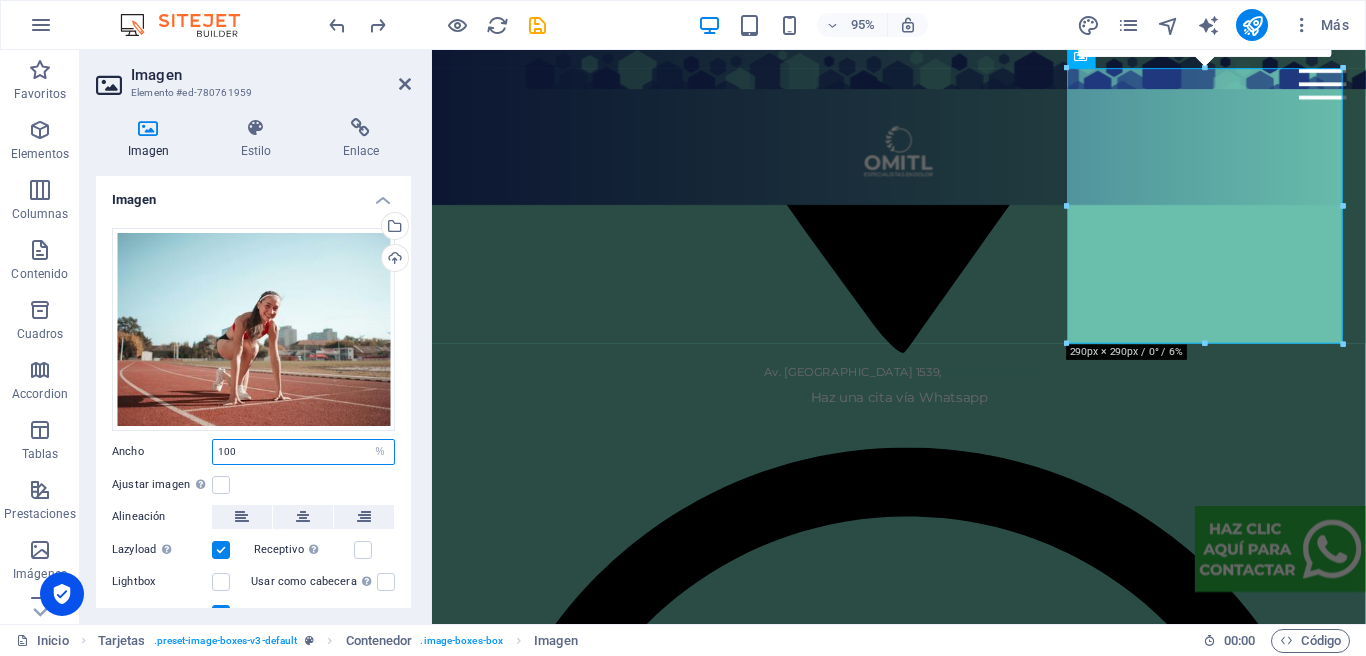 drag, startPoint x: 289, startPoint y: 452, endPoint x: 127, endPoint y: 428, distance: 163.76813 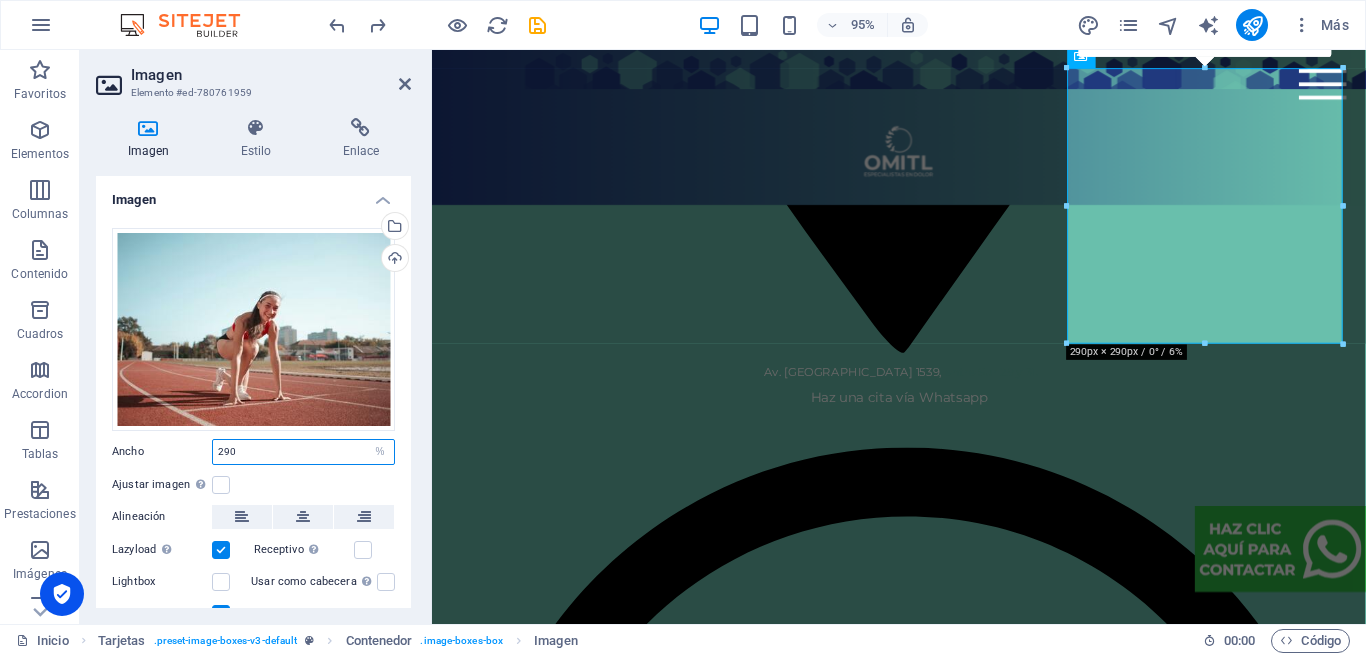 type on "100" 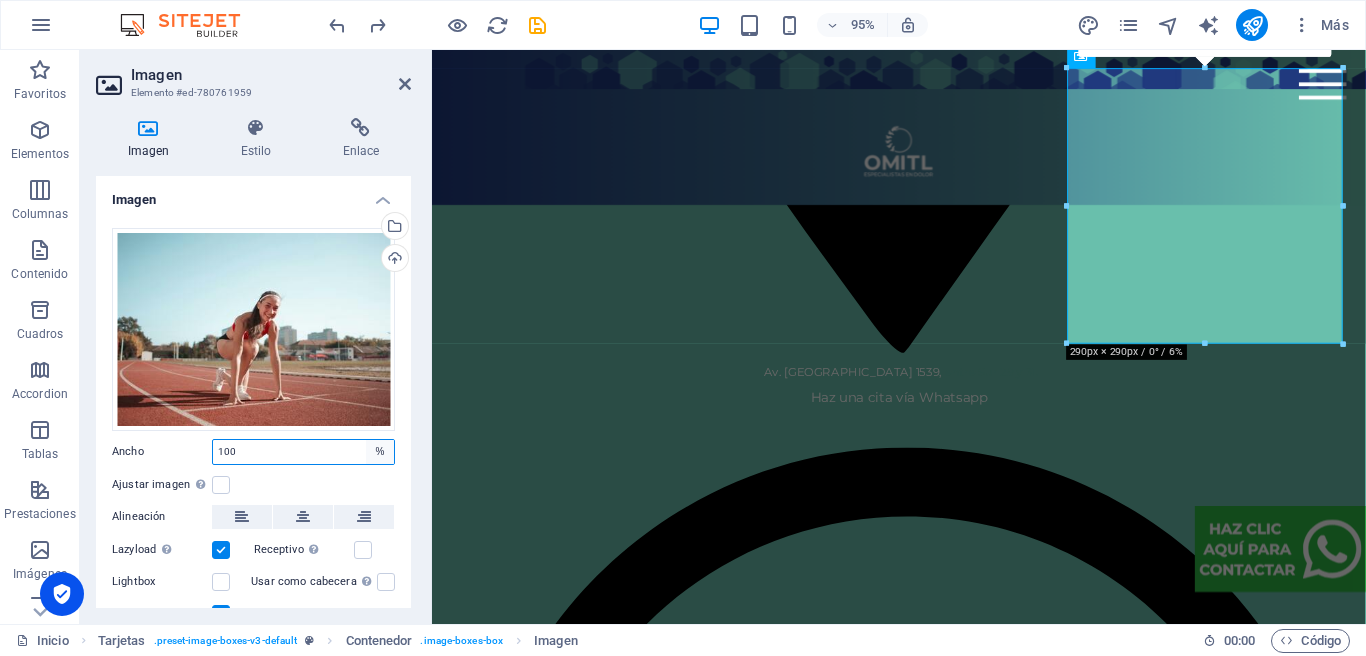 click on "Predeterminado automático px rem % em vh vw" at bounding box center (380, 452) 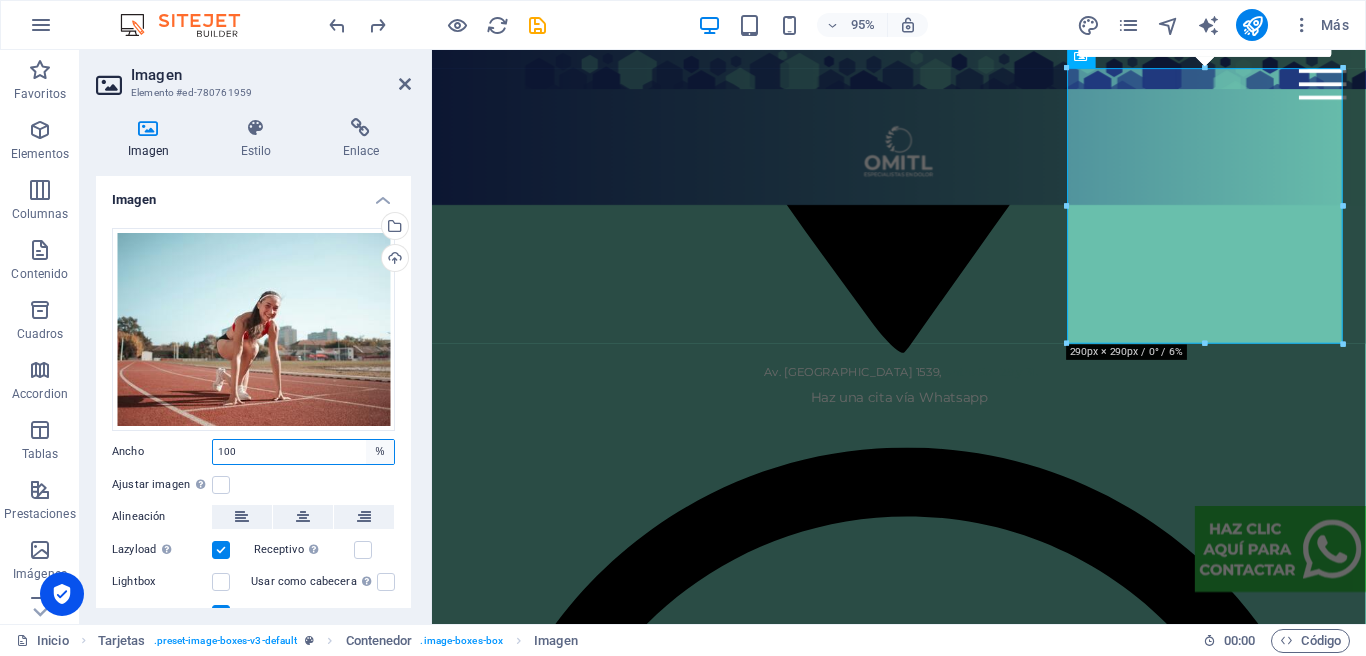 select on "px" 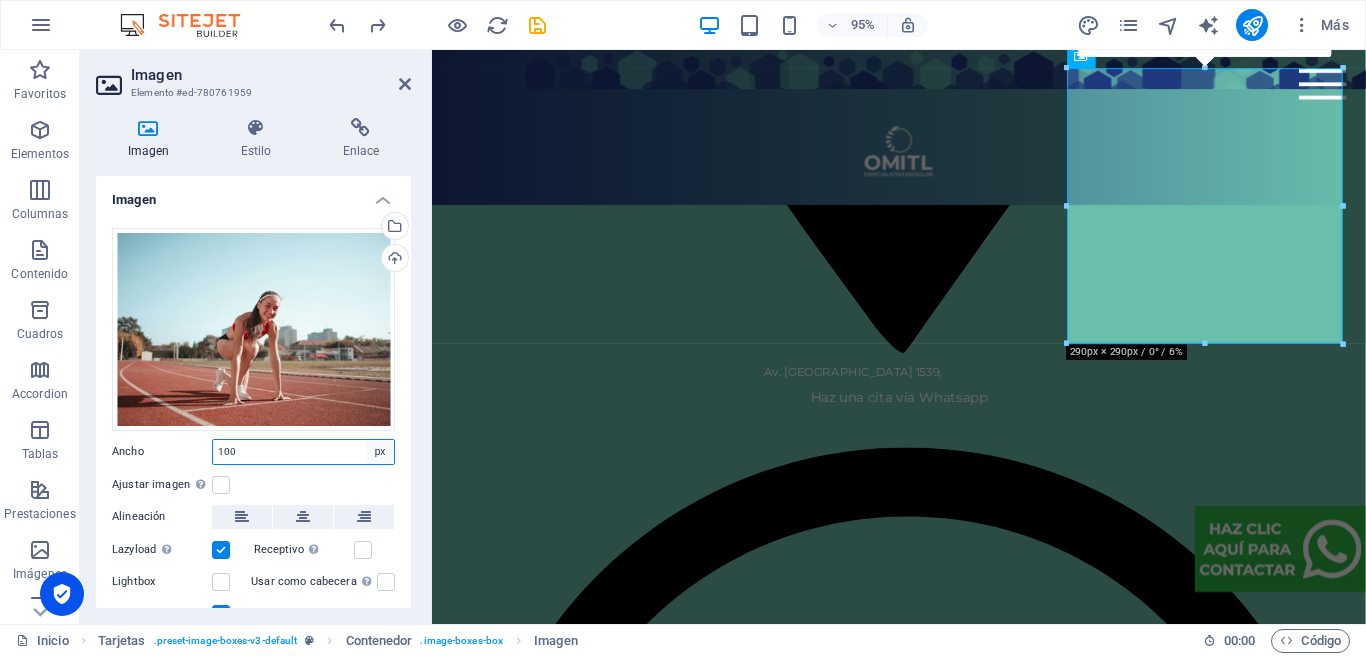 type on "290" 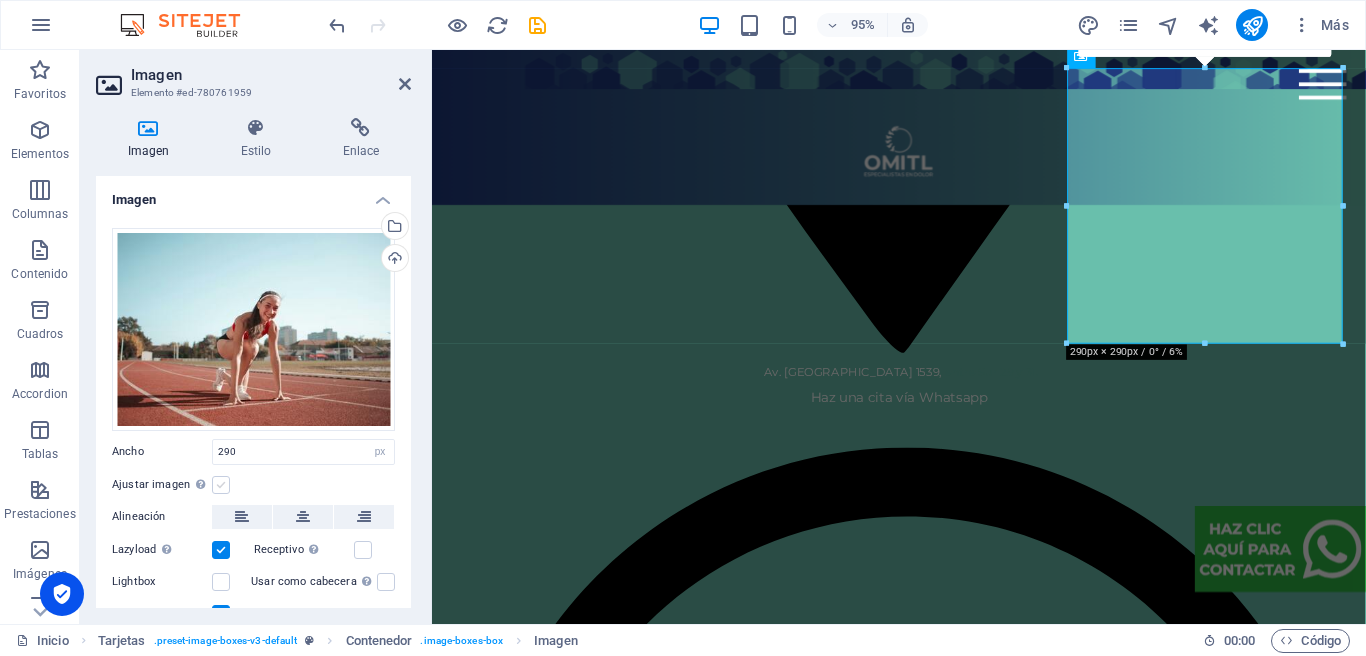 click at bounding box center (221, 485) 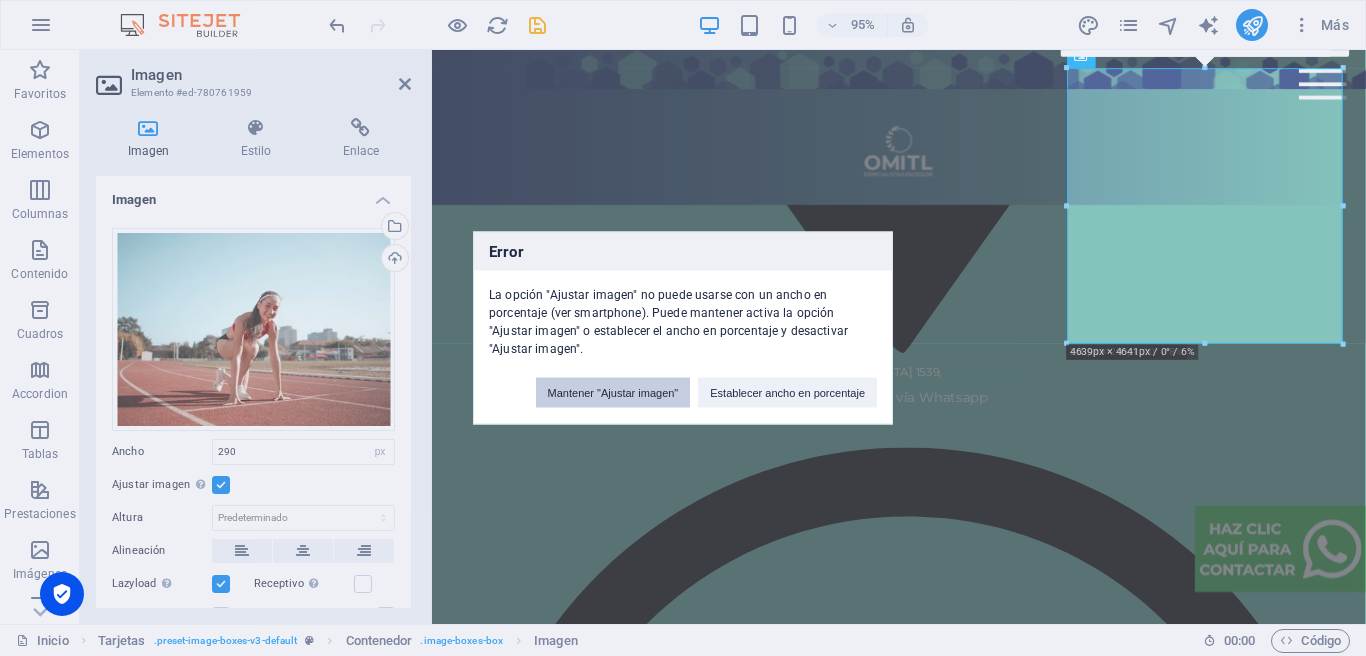 click on "Mantener "Ajustar imagen"" at bounding box center [613, 393] 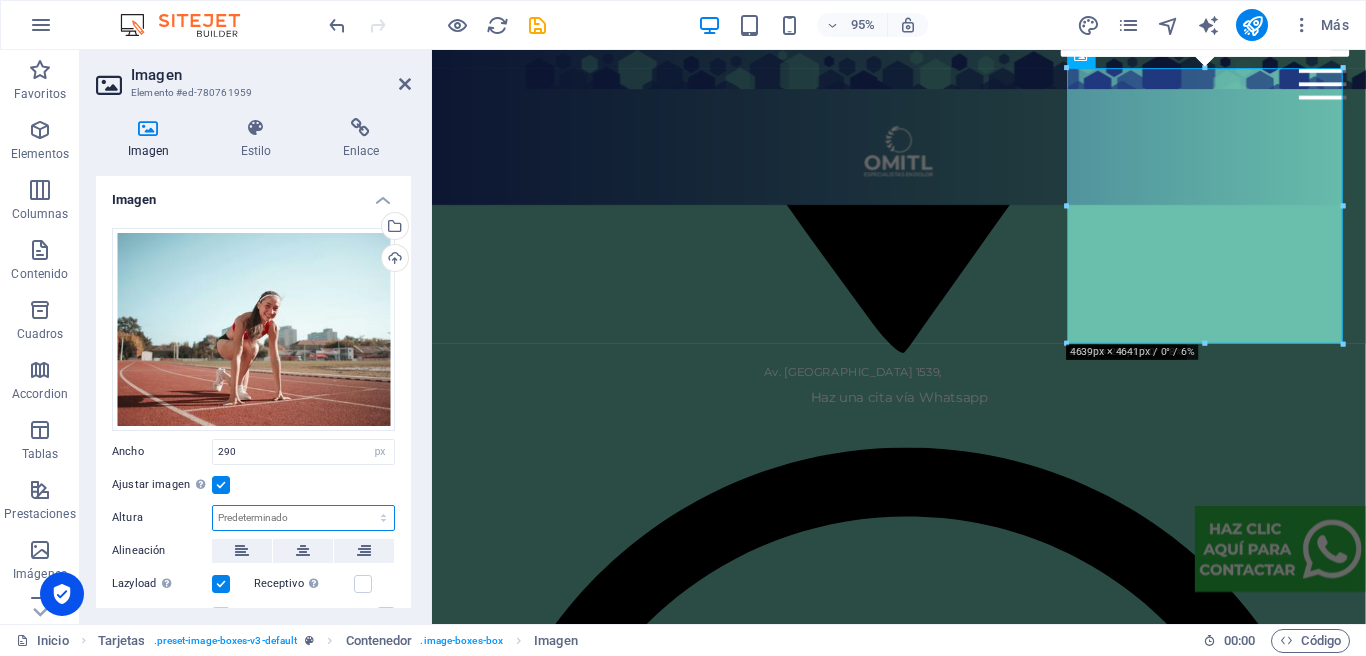 click on "Predeterminado automático px" at bounding box center [303, 518] 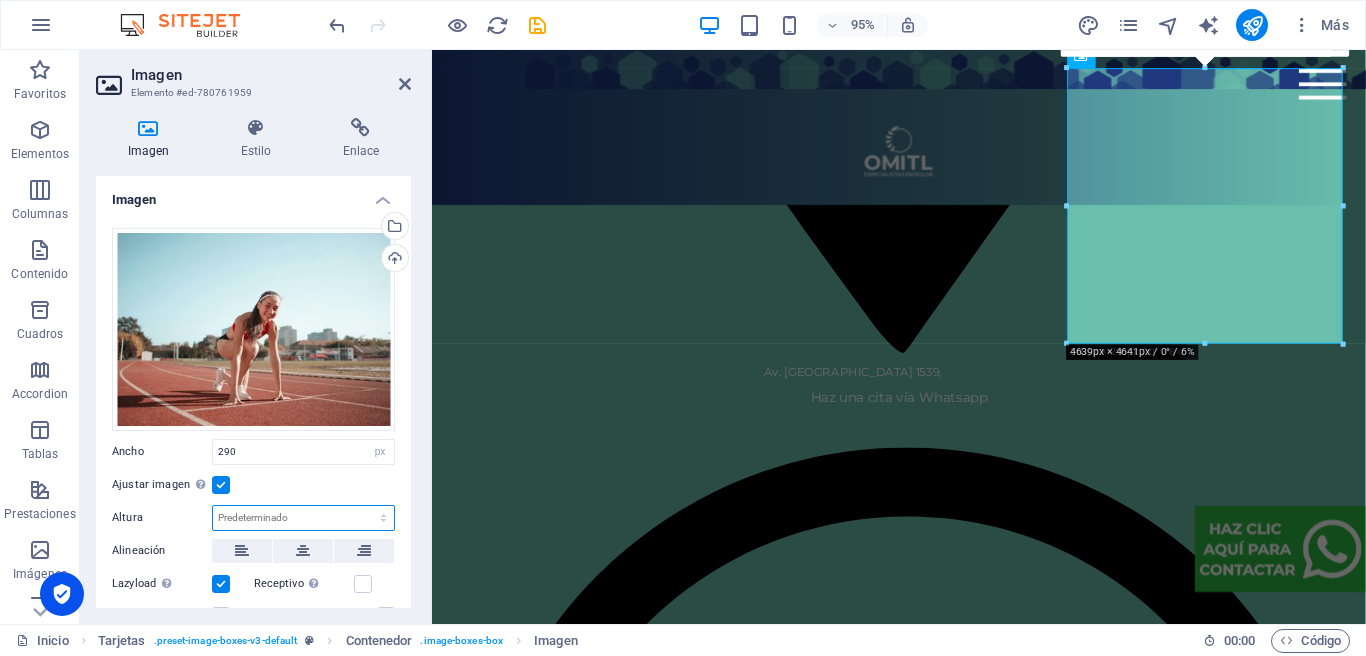 select on "px" 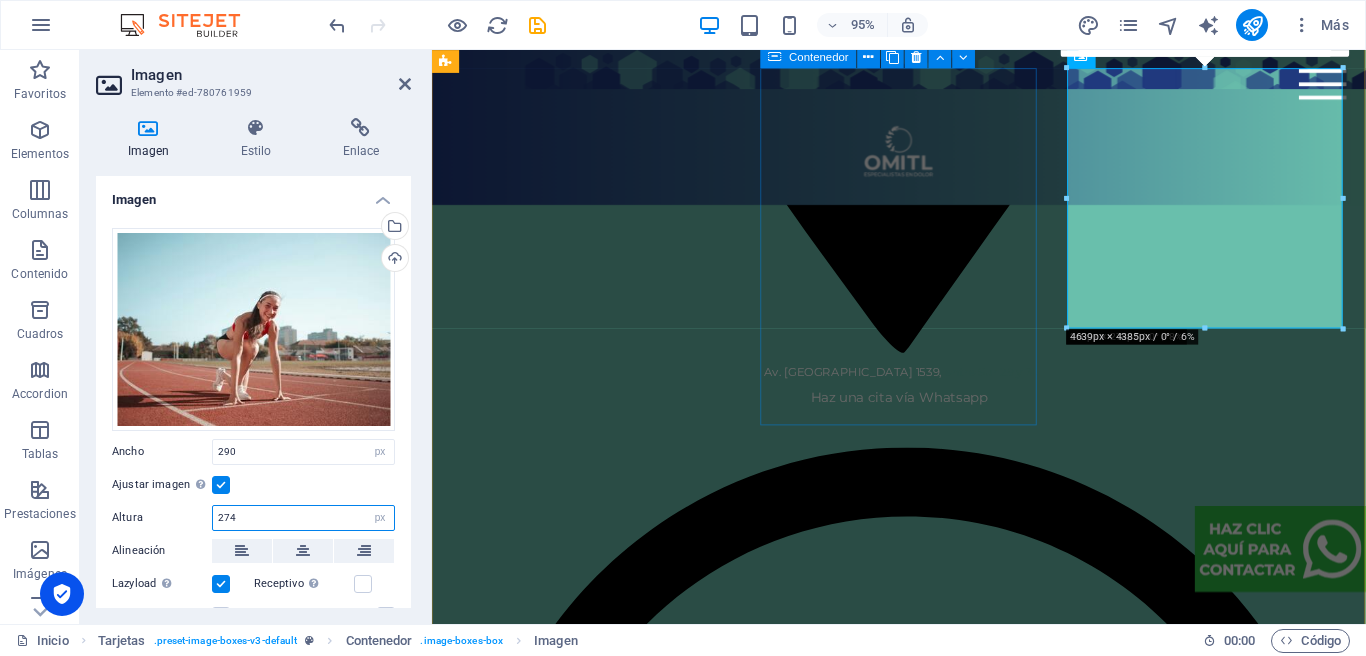 type on "274" 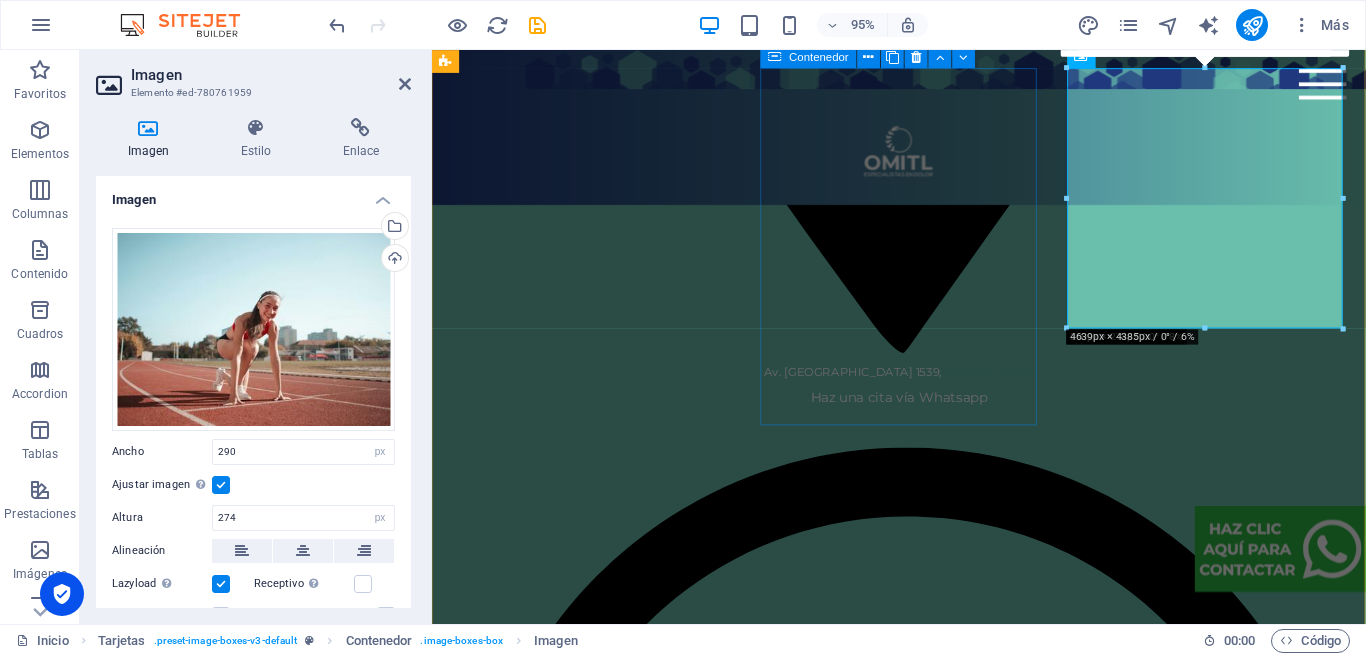 click on "Reducción de talla Resultados visibles desde la 1er sesión. Electrolipólisis Cavitación Radiofrecuencia" at bounding box center (601, 5488) 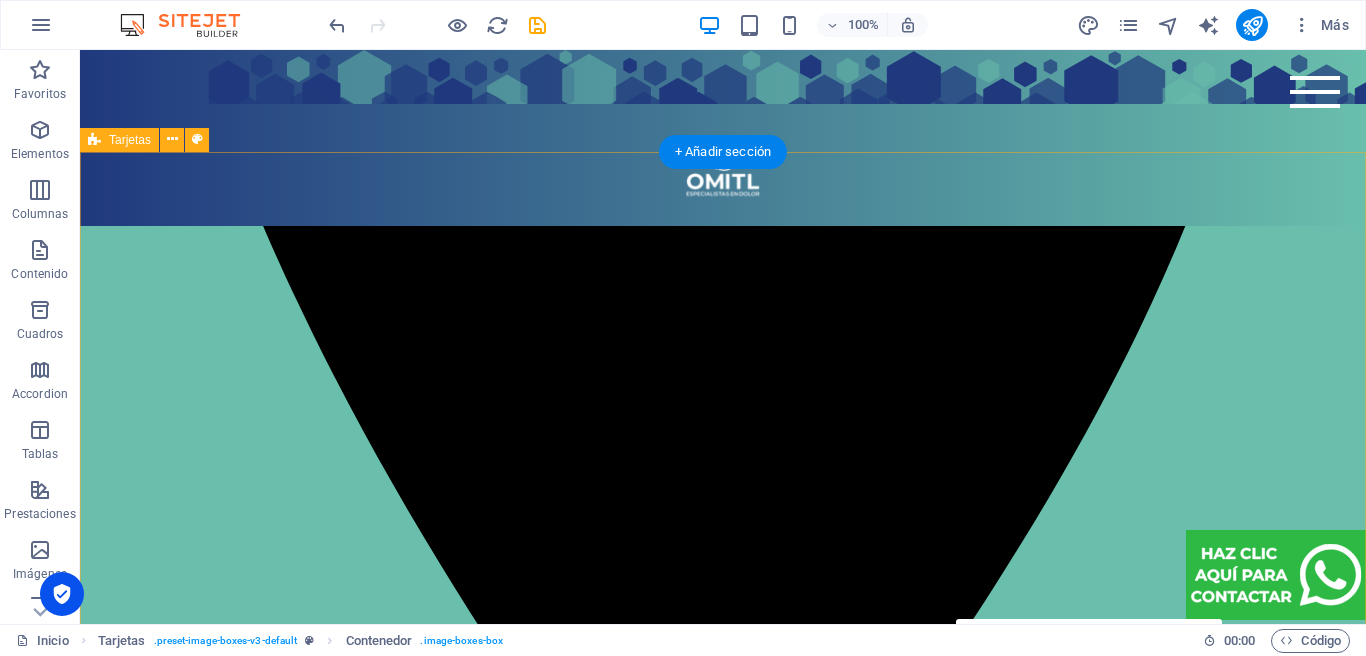 scroll, scrollTop: 3320, scrollLeft: 0, axis: vertical 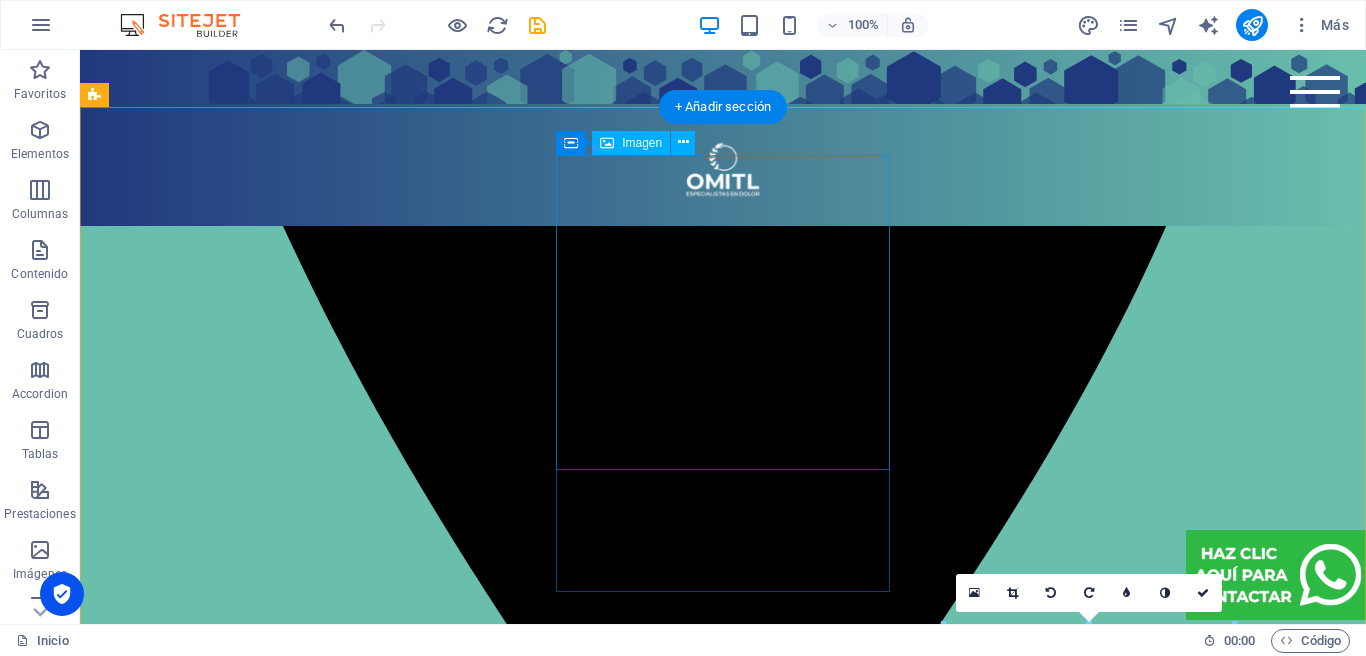click at bounding box center (271, 5428) 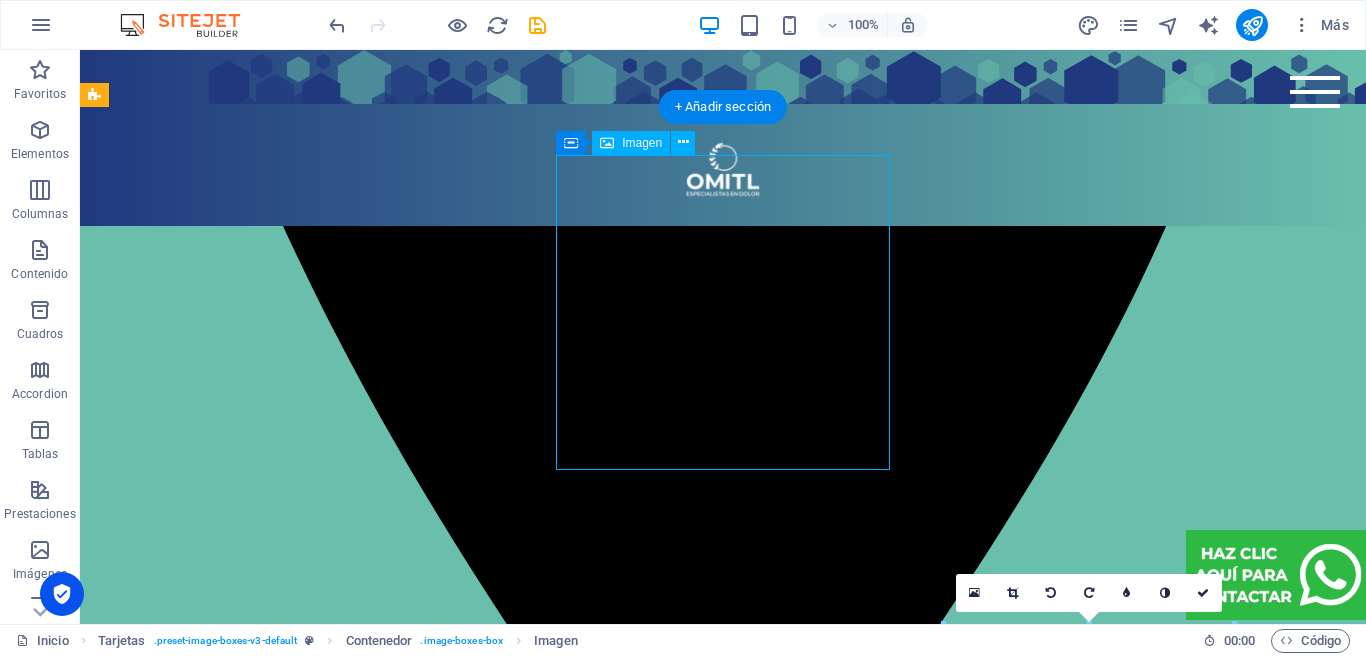 click at bounding box center (271, 5428) 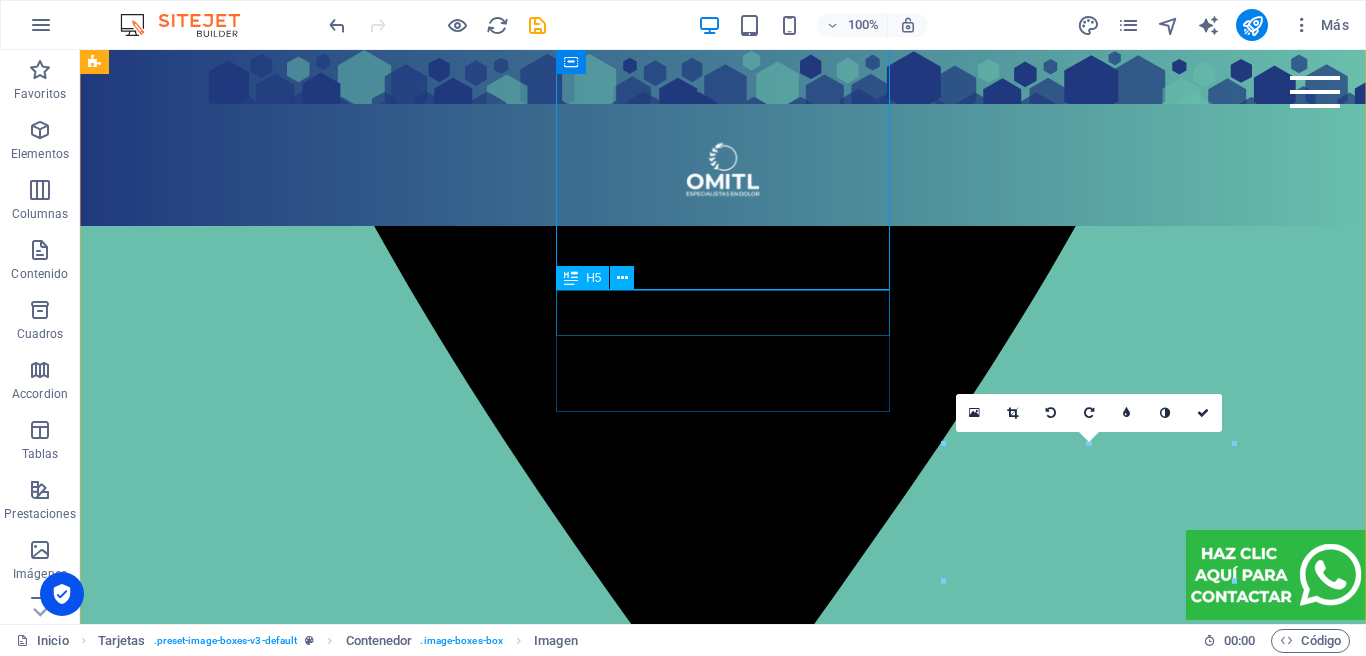 scroll, scrollTop: 3637, scrollLeft: 0, axis: vertical 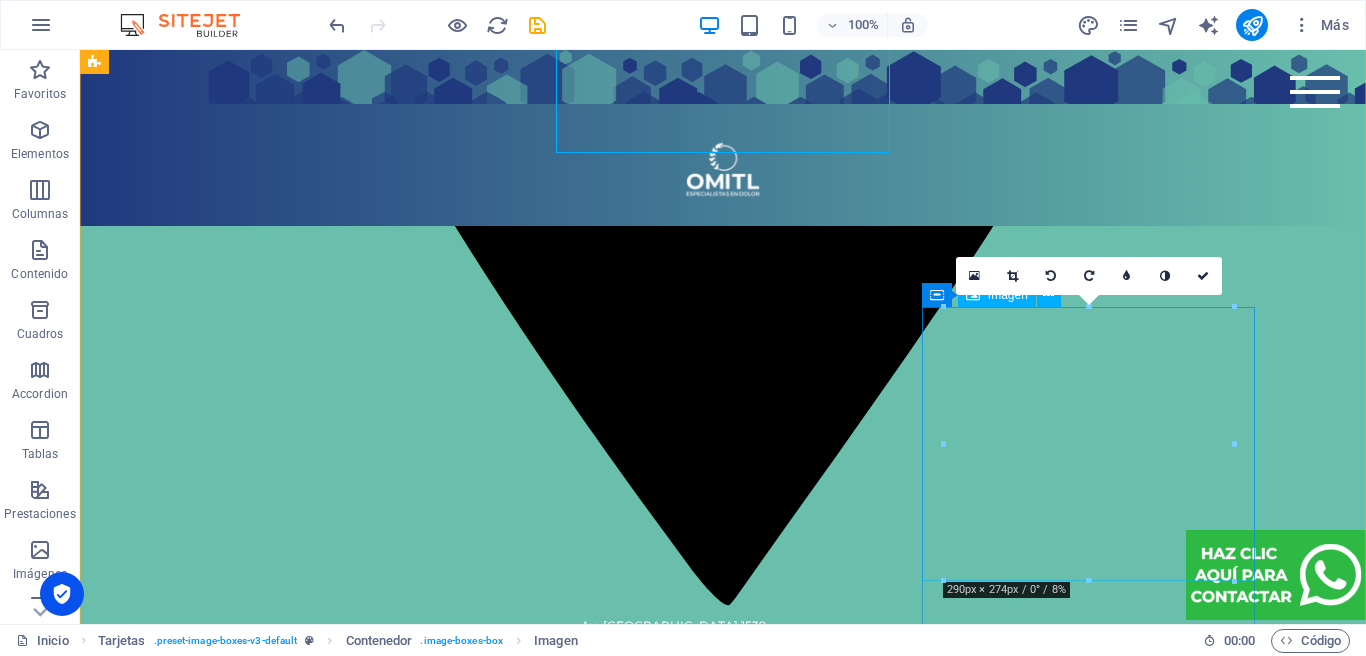 click at bounding box center [271, 6613] 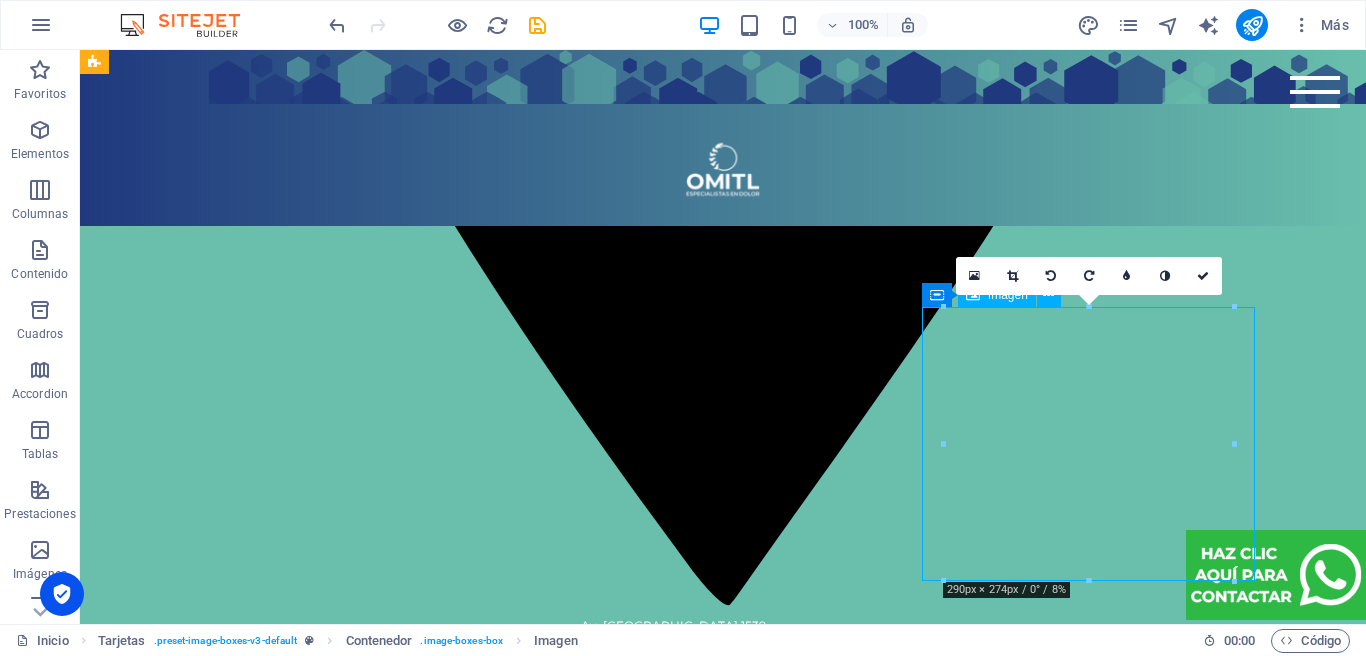 drag, startPoint x: 1251, startPoint y: 382, endPoint x: 941, endPoint y: 399, distance: 310.4658 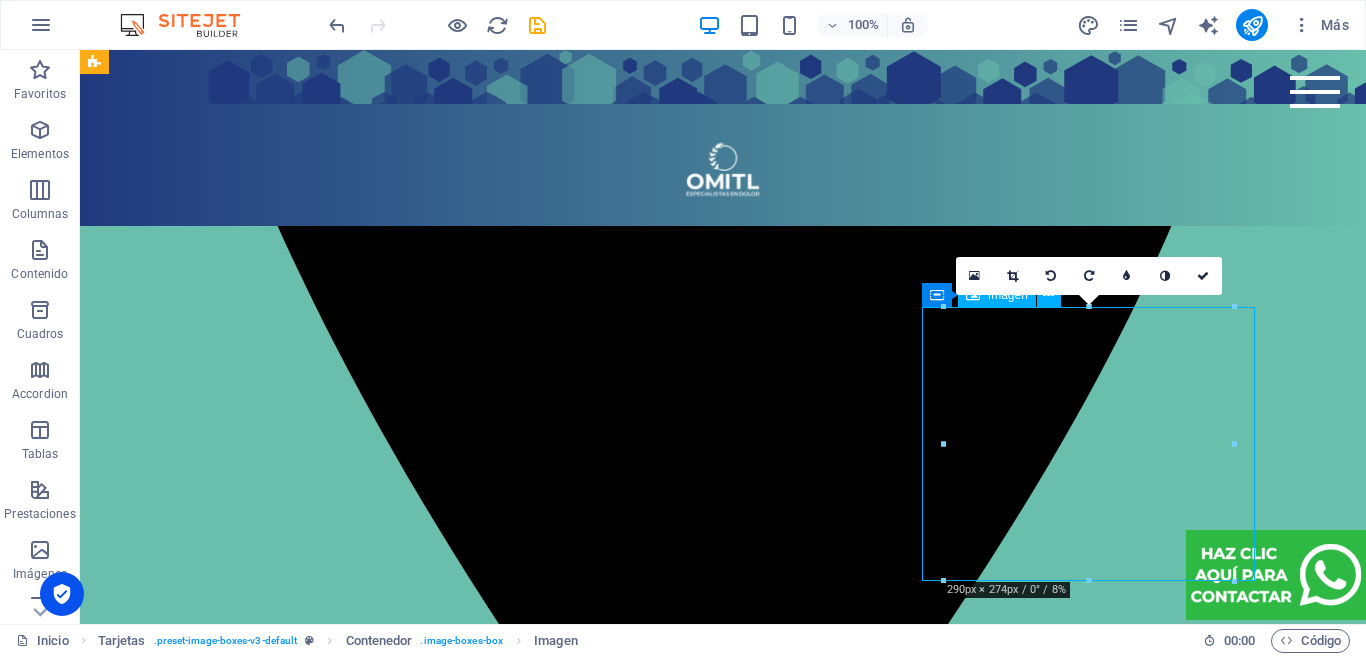 select on "px" 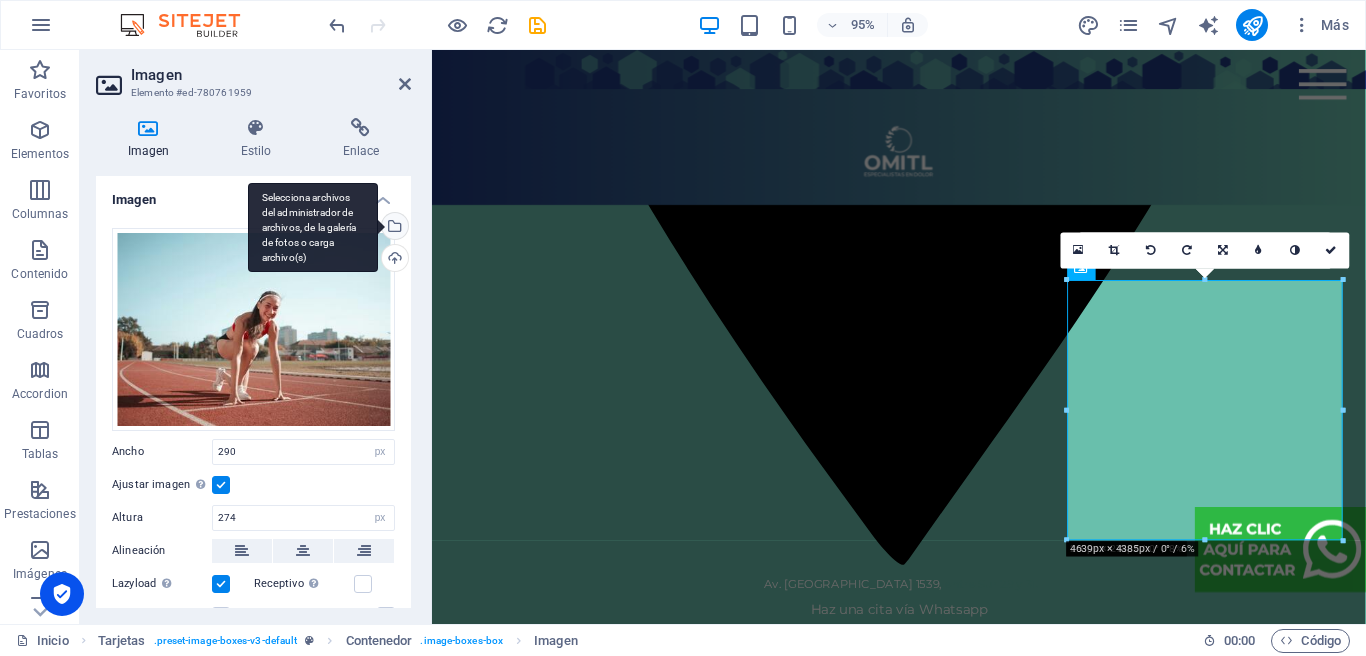 click on "Selecciona archivos del administrador de archivos, de la galería de fotos o carga archivo(s)" at bounding box center [393, 228] 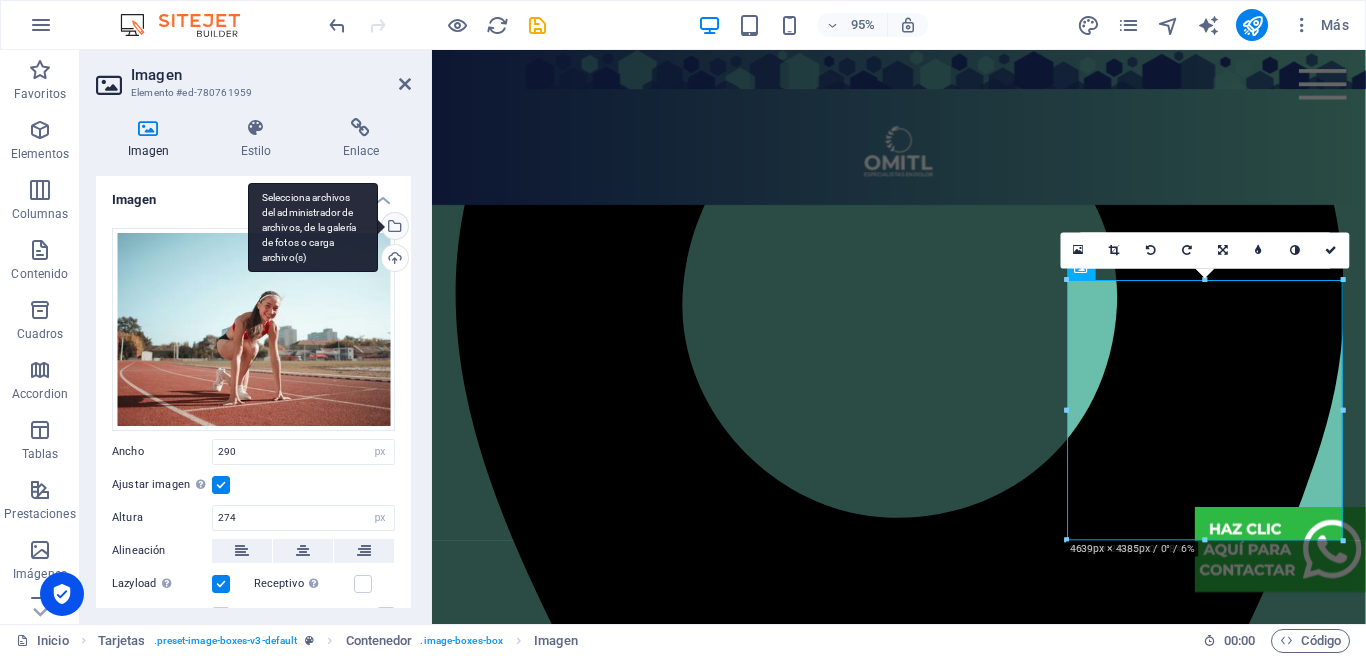 scroll, scrollTop: 3942, scrollLeft: 0, axis: vertical 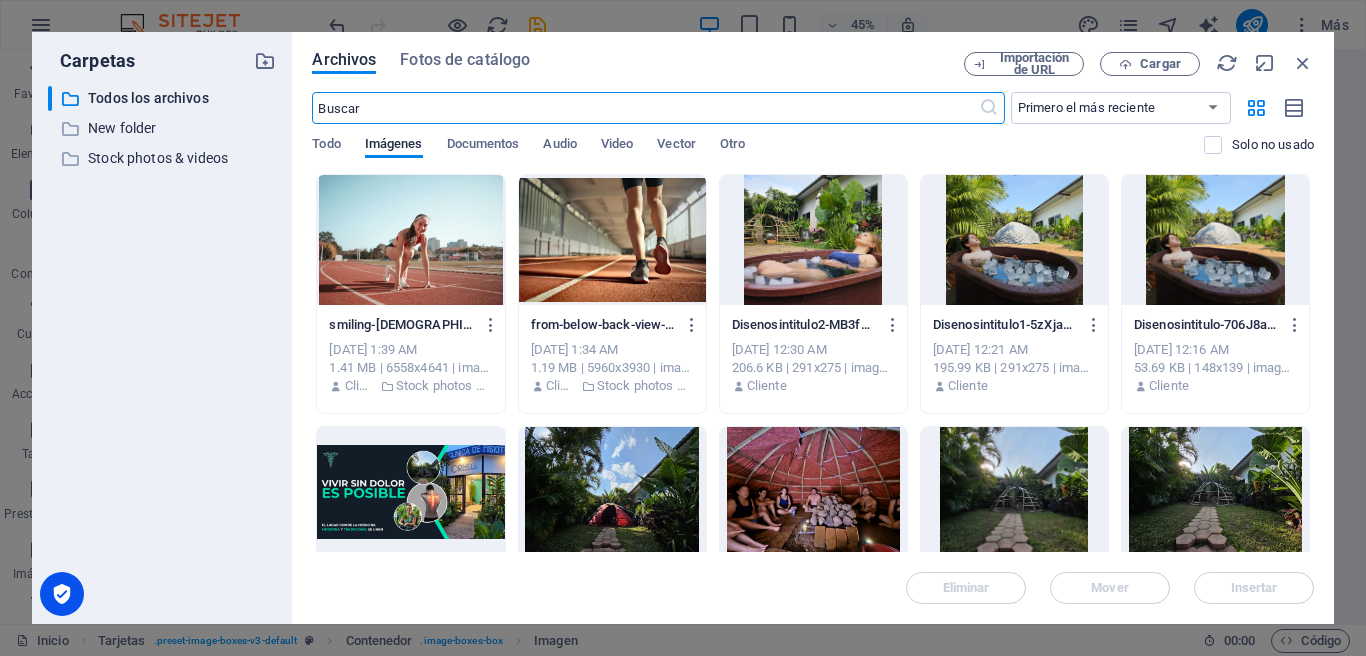 click at bounding box center (612, 240) 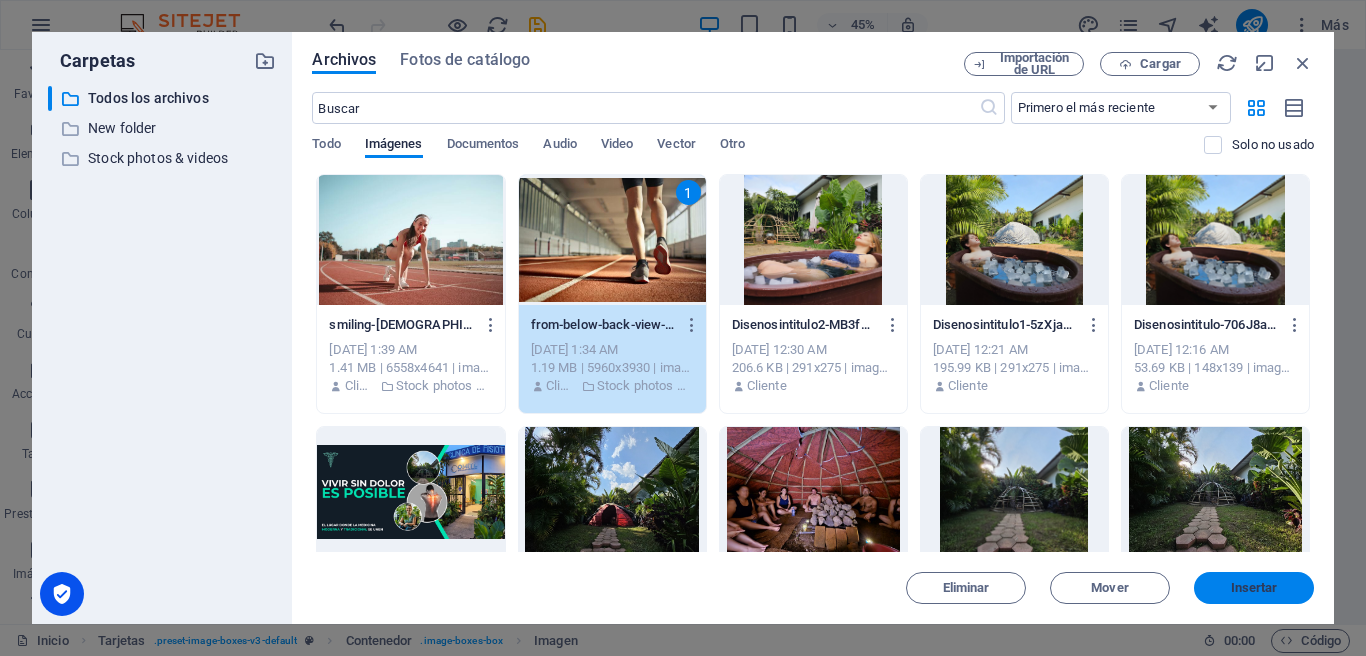 click on "Insertar" at bounding box center [1254, 588] 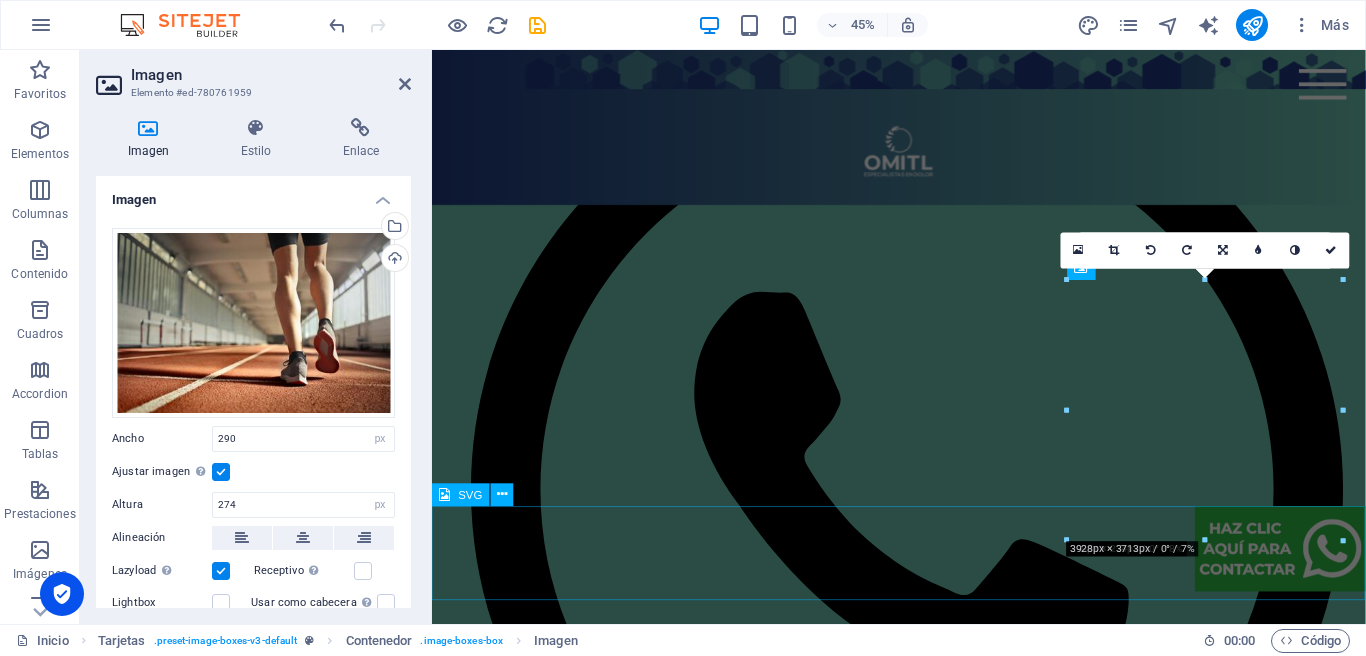 scroll, scrollTop: 3308, scrollLeft: 0, axis: vertical 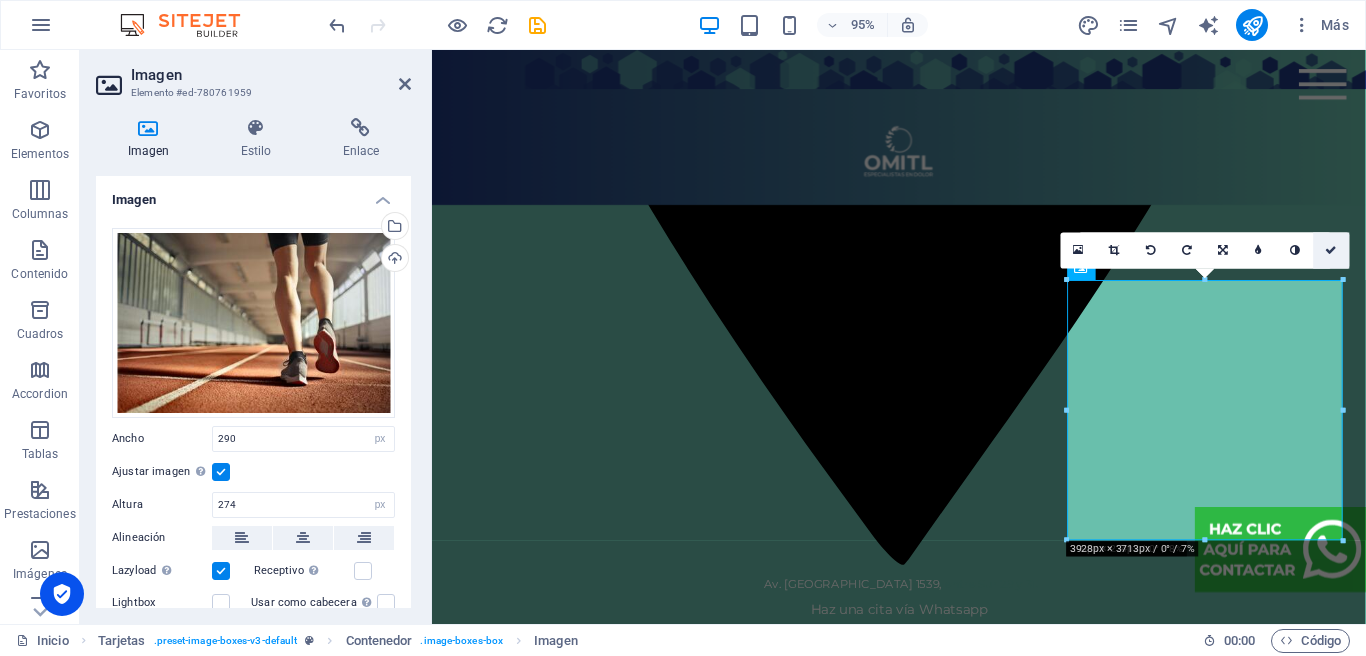 drag, startPoint x: 1337, startPoint y: 252, endPoint x: 1257, endPoint y: 202, distance: 94.33981 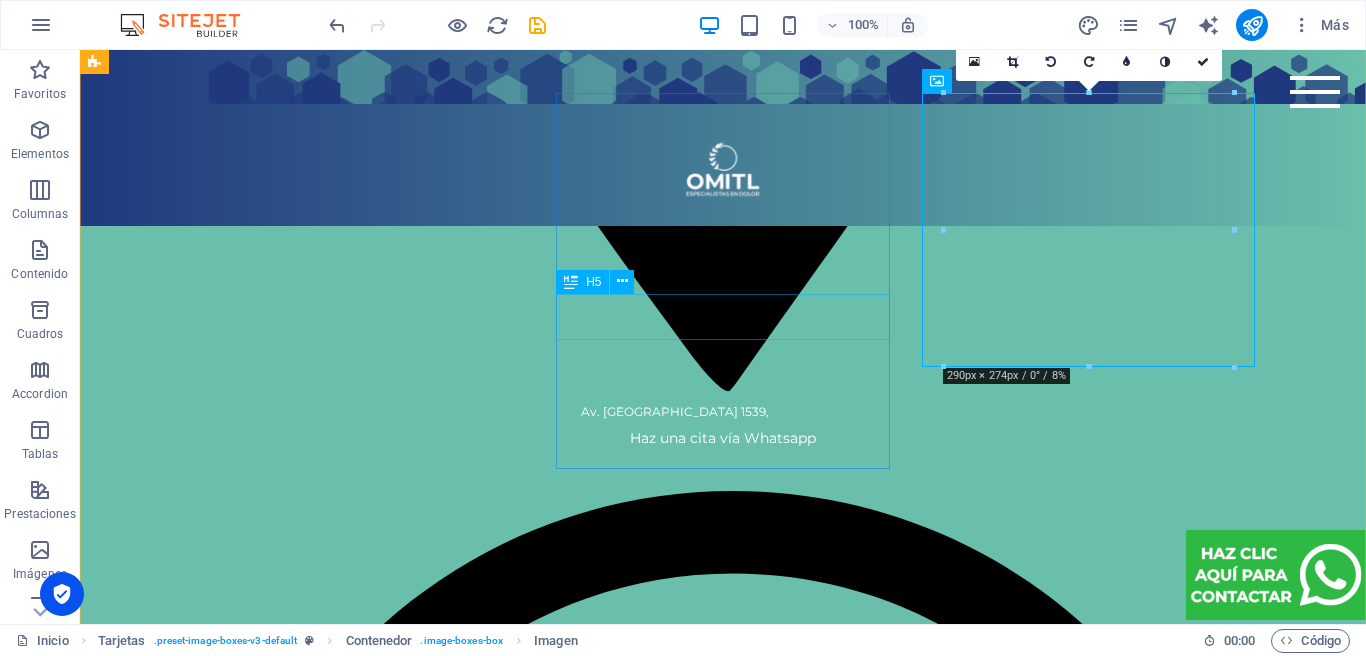 scroll, scrollTop: 3853, scrollLeft: 0, axis: vertical 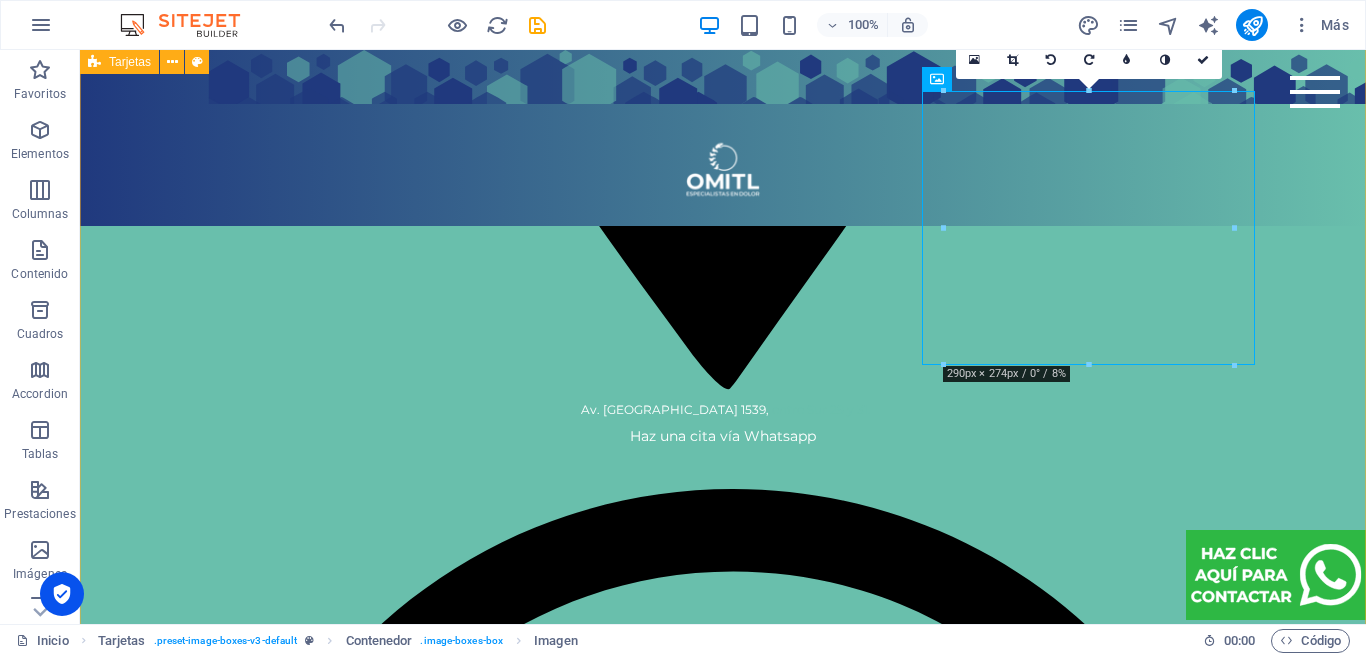 click on "Fisioterapia Traumatológica Ortopédica Neurológica Deportiva Dermatofuncional Quiropráctica Temazcal Sumérgete en un baño de vapor con hierbas medicinales que desintoxican, relajan, refrescan y rejuvenecen. Masaje terapéutico Alivia tensión muscular, relaja cuerpo con las  técnicas más efectivas. Elige tu favorito en el catálogo de masajes. Post Parto Sesión Privada de Temazcal  Ajuste de cadera  Ejercicios de Kegel para prevención de incontinencia urinaria y vejiga caída. Reducción de talla Resultados visibles desde la 1er sesión. Electrolipólisis Cavitación Radiofrecuencia Terapia deportiva Rehabilita, fortalece y previene lesiones para llegar más lejos en cada entrenamiento. Escáner de columna ADG   El  ThermoScan TD500  utiliza tecnología termográfica avanzada para evaluar la columna vertebral de forma rápida, no invasiva y libre de radiación. Termografía infrarroja Bio Escáner Vital Health Electrocardiografía (ECG) Fotopletismografía y oximetría de pulso. Bioimpedancia" at bounding box center [723, 6279] 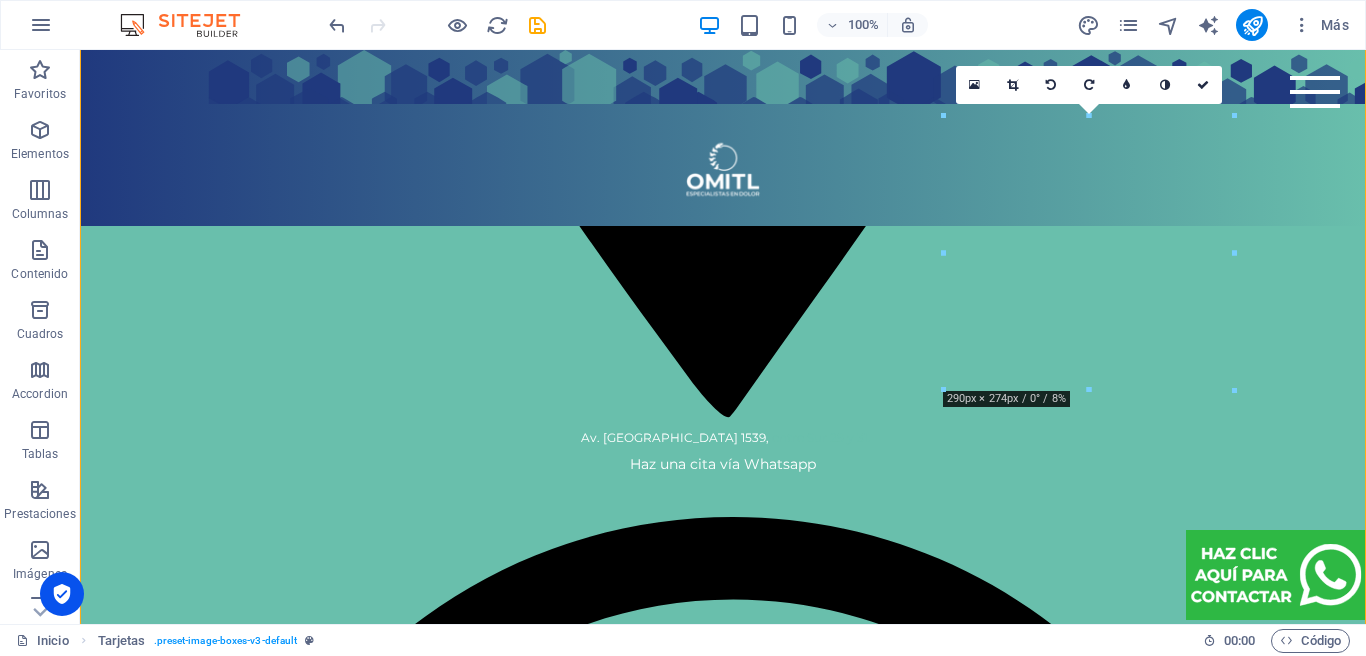 scroll, scrollTop: 3831, scrollLeft: 0, axis: vertical 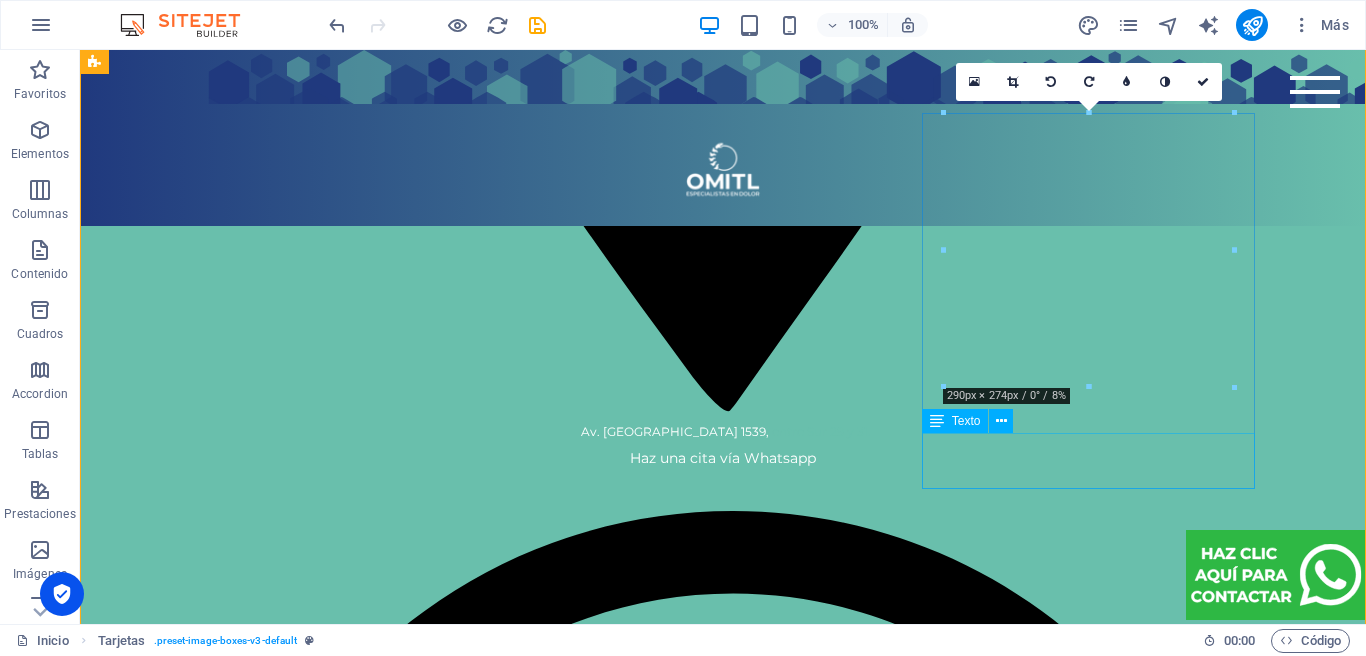 click on "Rehabilita, fortalece y previene lesiones para llegar más lejos en cada entrenamiento." at bounding box center (271, 6630) 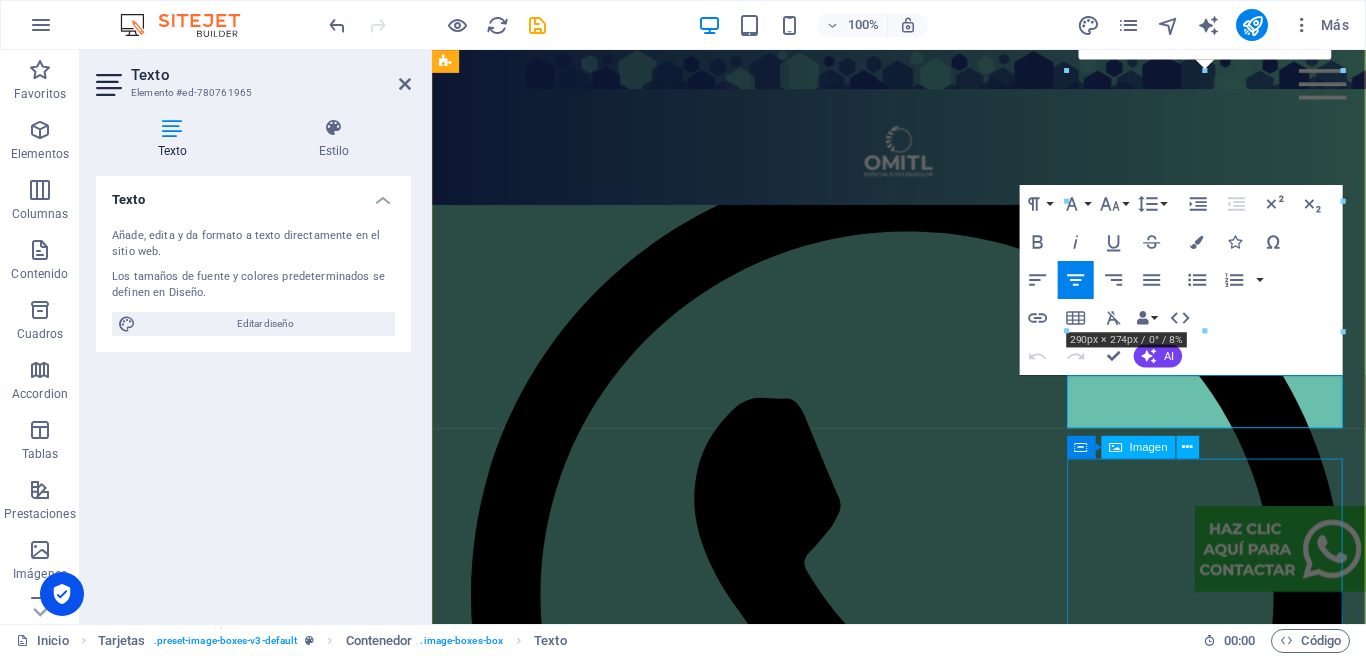 scroll, scrollTop: 3528, scrollLeft: 0, axis: vertical 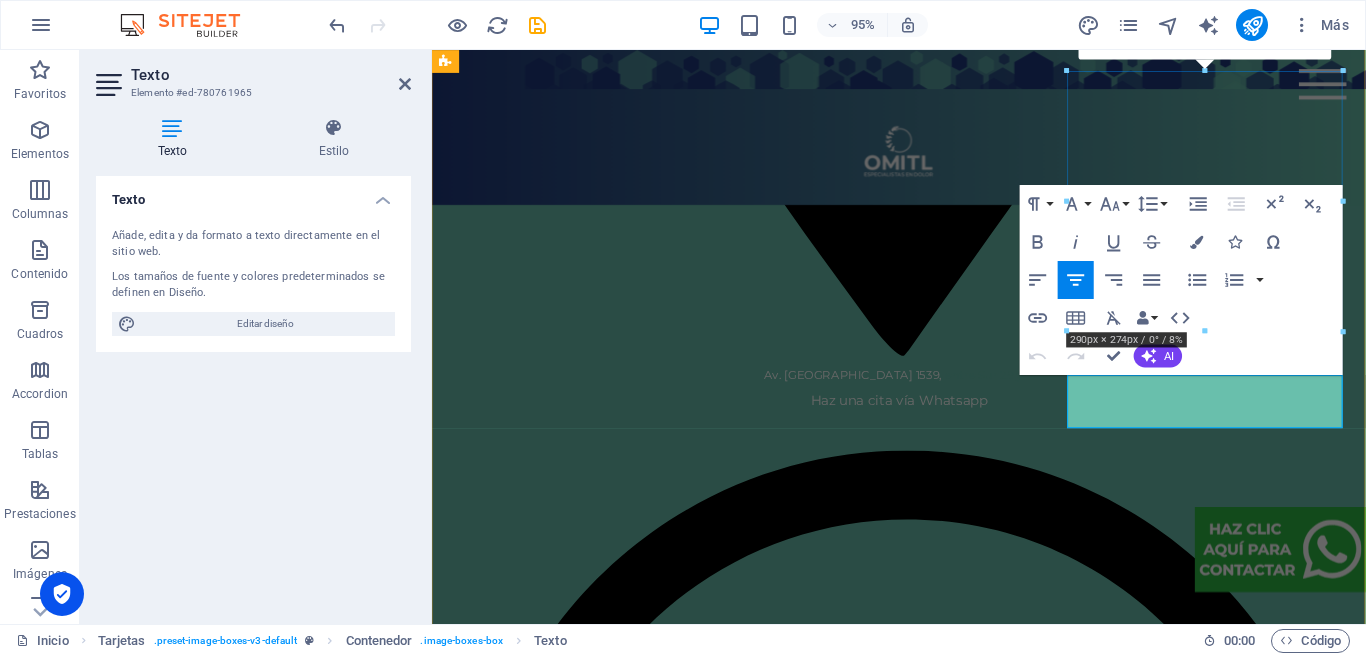 drag, startPoint x: 1328, startPoint y: 427, endPoint x: 1100, endPoint y: 409, distance: 228.70943 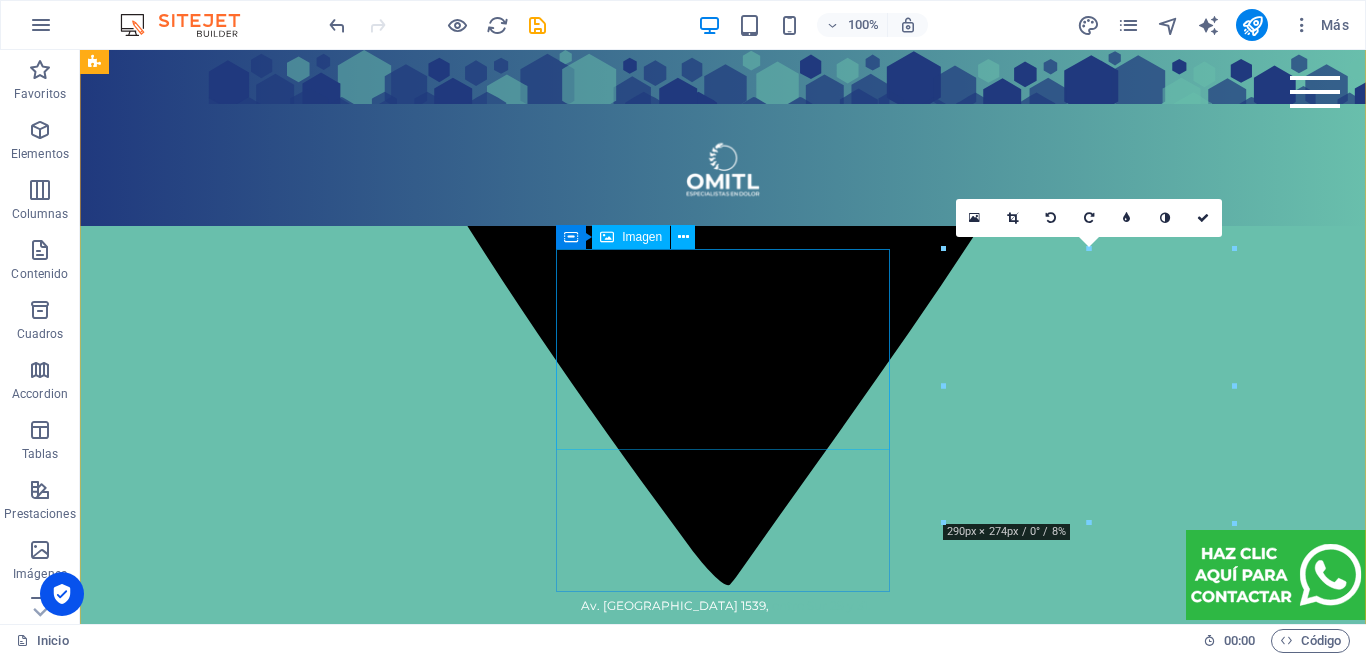 scroll, scrollTop: 3696, scrollLeft: 0, axis: vertical 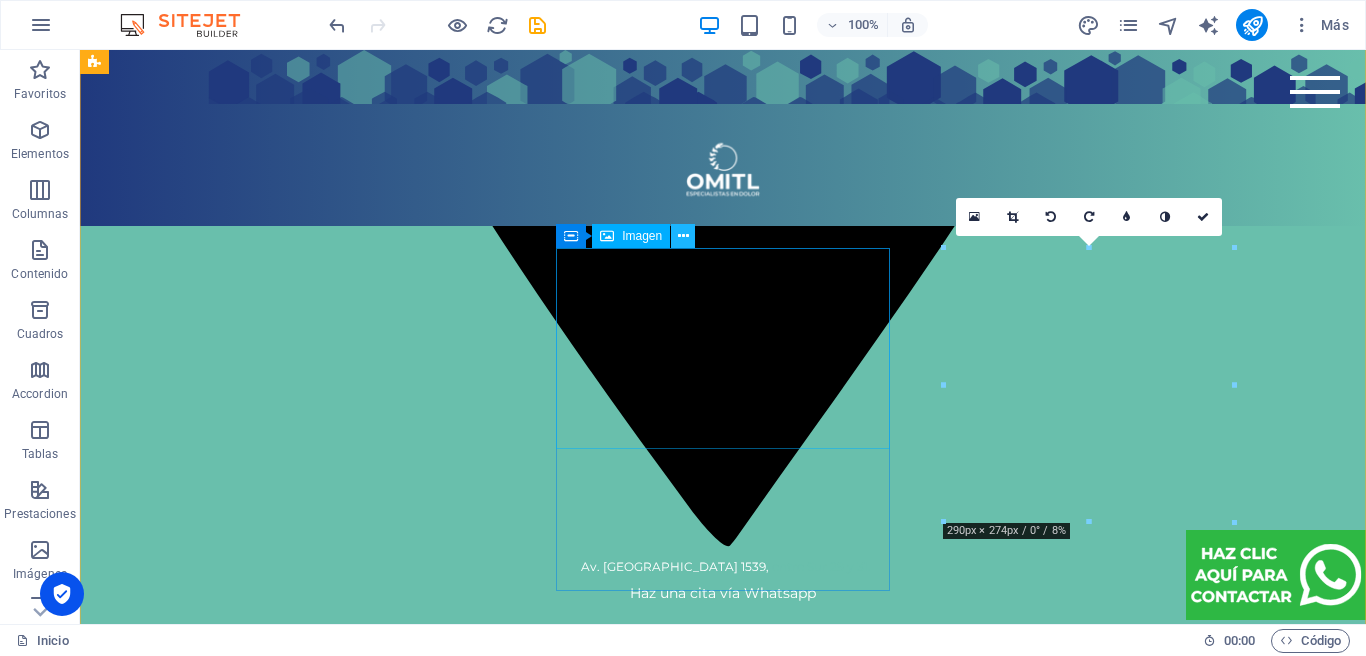 click at bounding box center [683, 236] 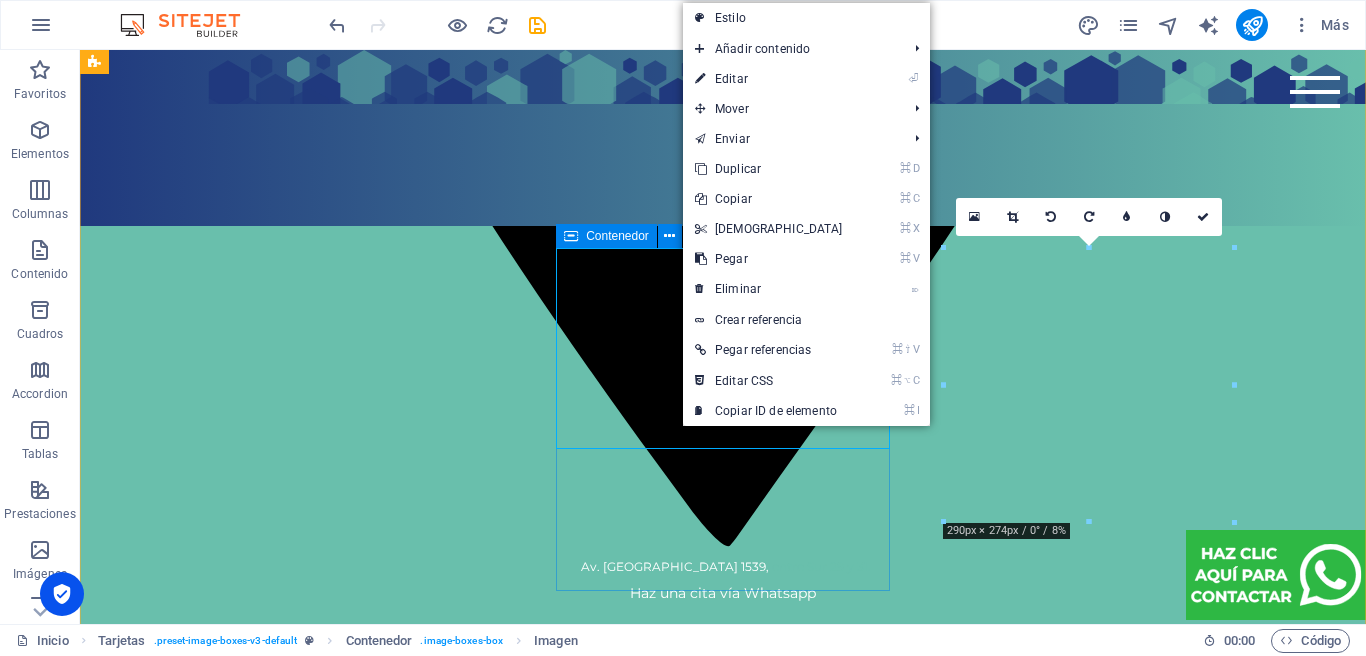 click at bounding box center [571, 236] 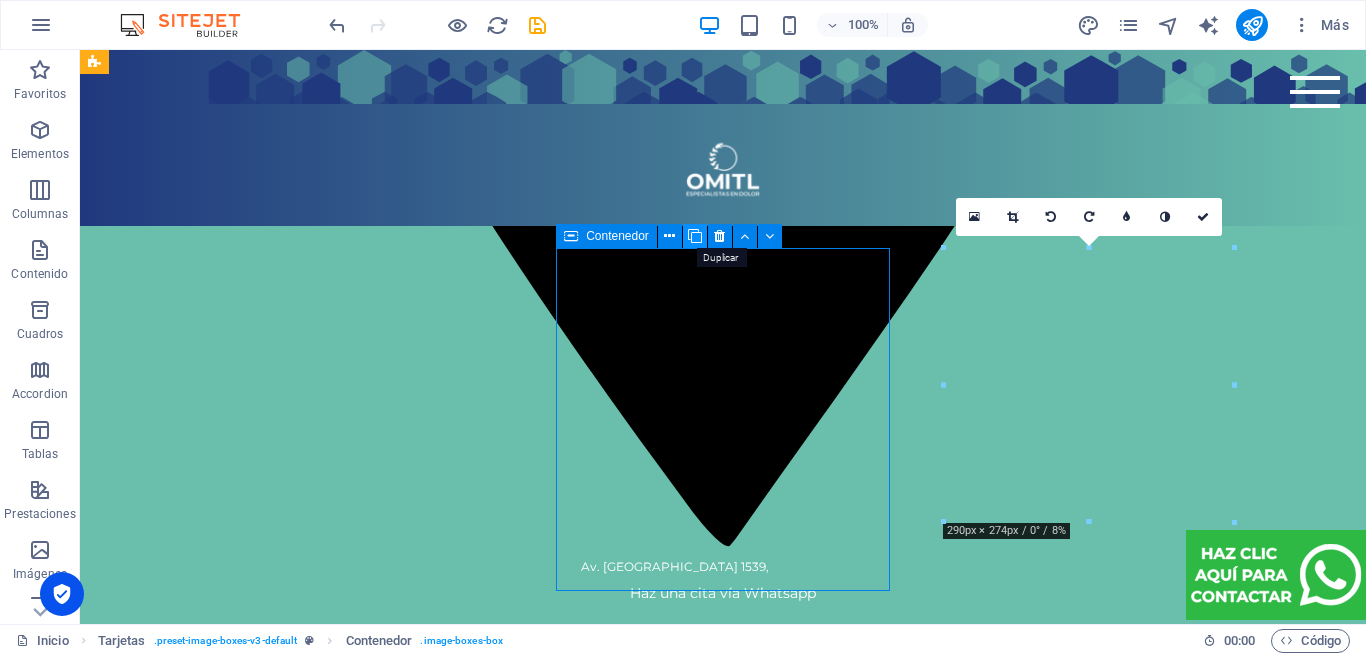click at bounding box center [695, 236] 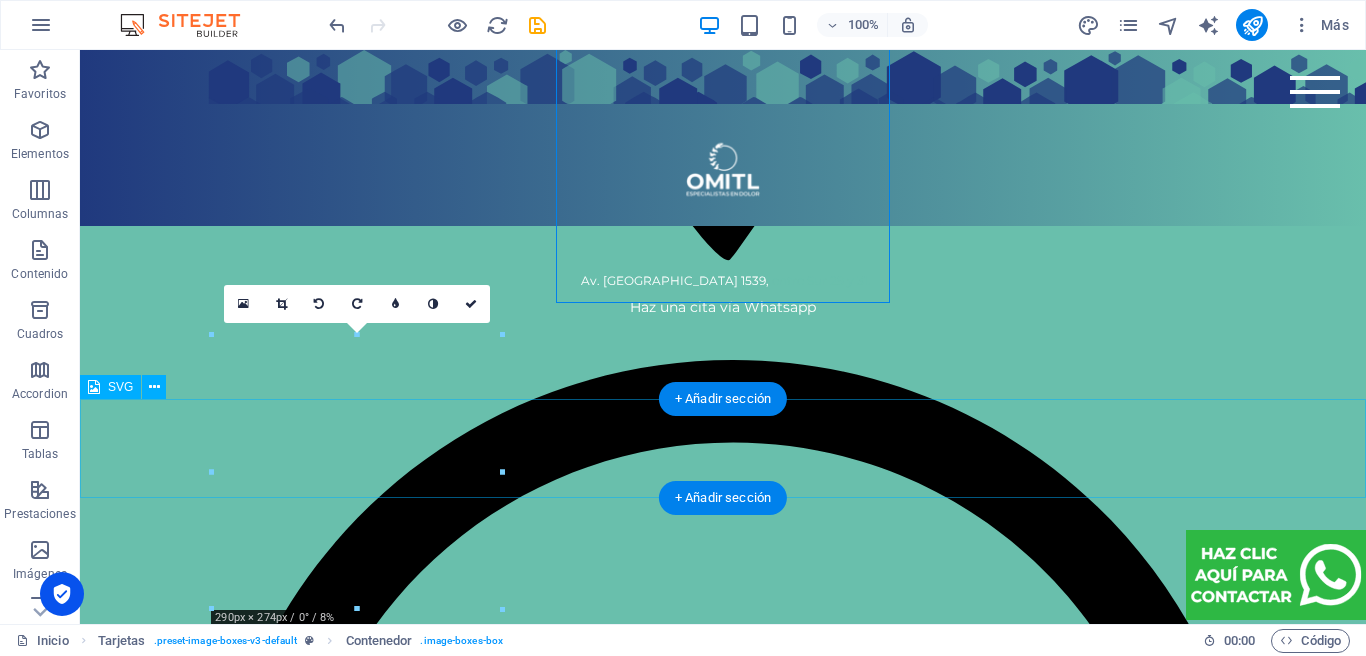 scroll, scrollTop: 3984, scrollLeft: 0, axis: vertical 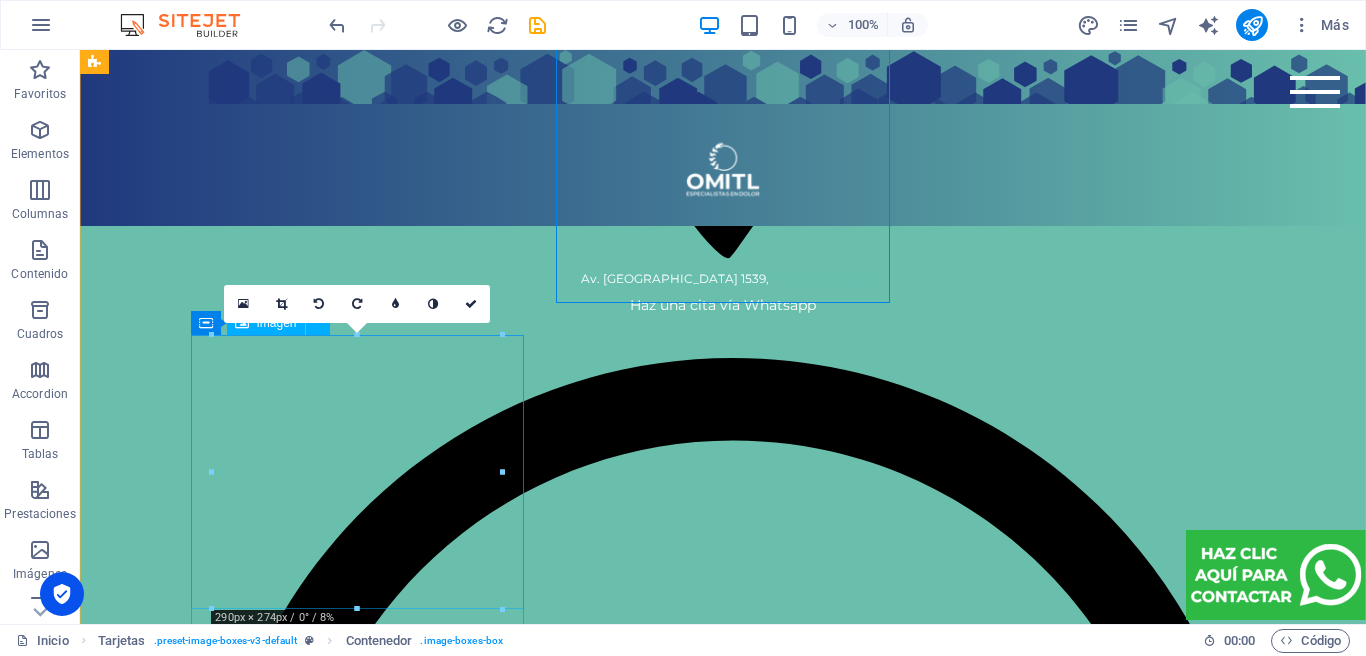 drag, startPoint x: 235, startPoint y: 398, endPoint x: 201, endPoint y: 367, distance: 46.010868 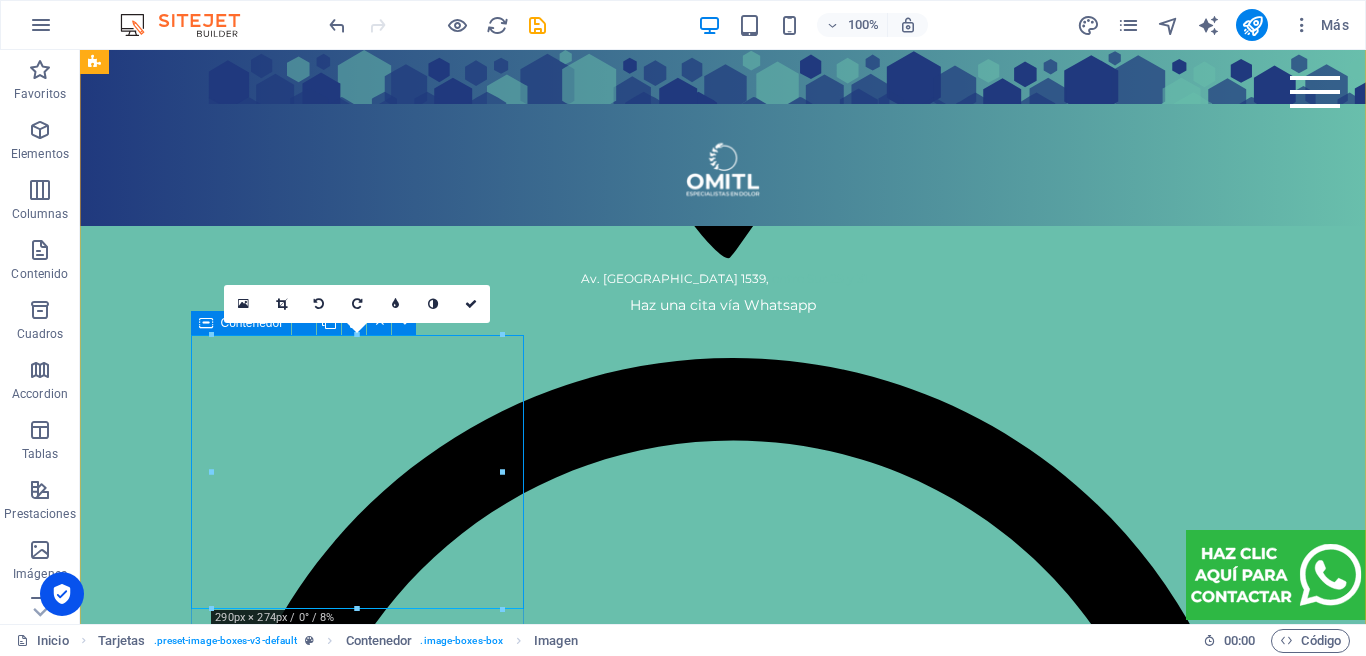 click at bounding box center [206, 323] 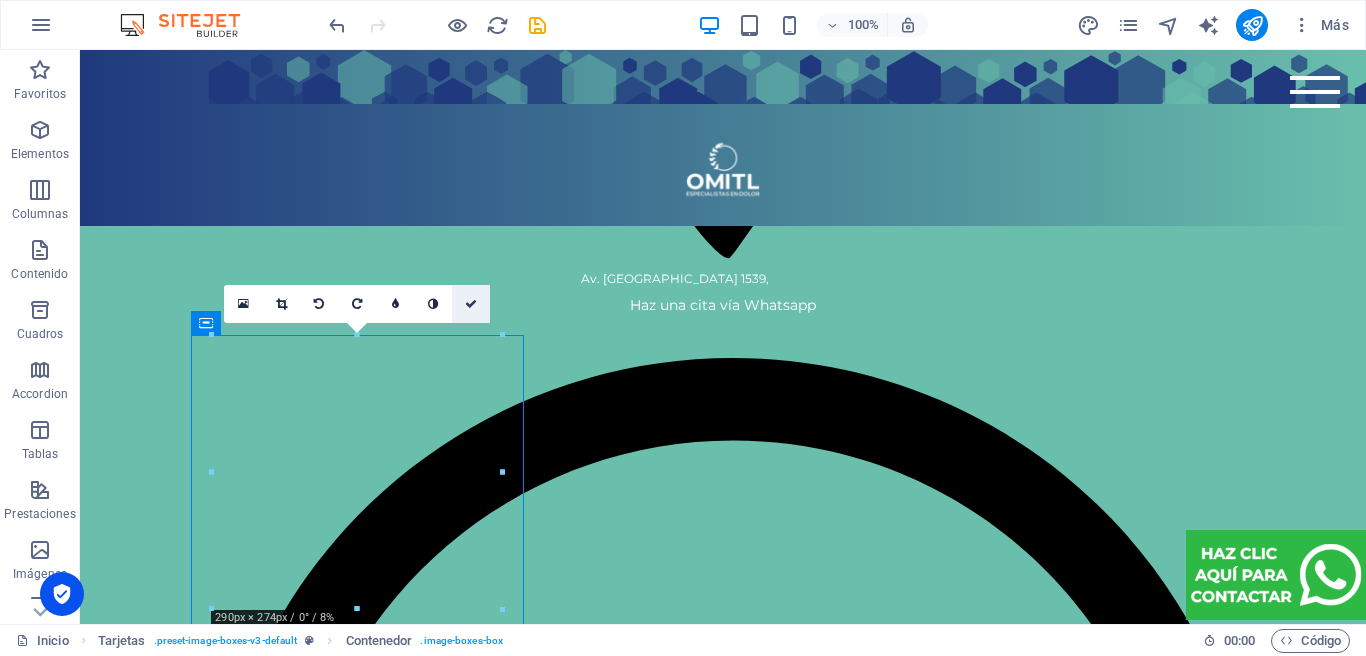 click at bounding box center [471, 304] 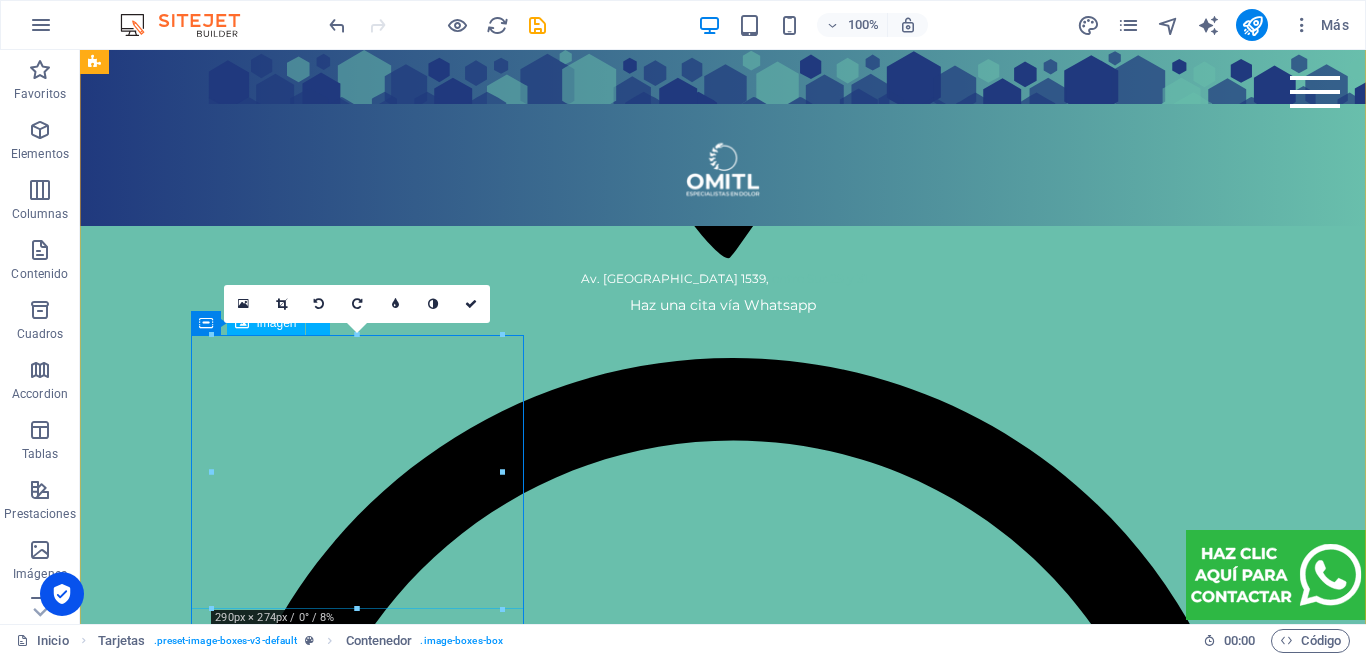 drag, startPoint x: 354, startPoint y: 388, endPoint x: 622, endPoint y: 396, distance: 268.1194 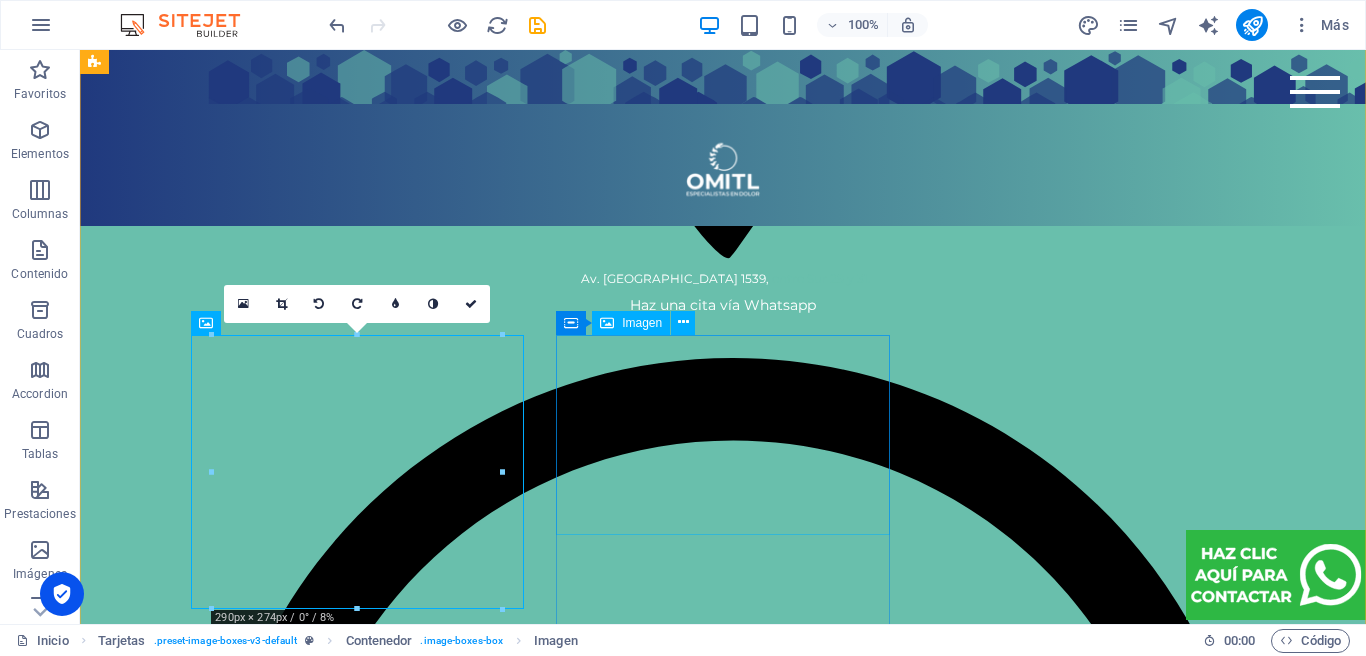 click at bounding box center [271, 6932] 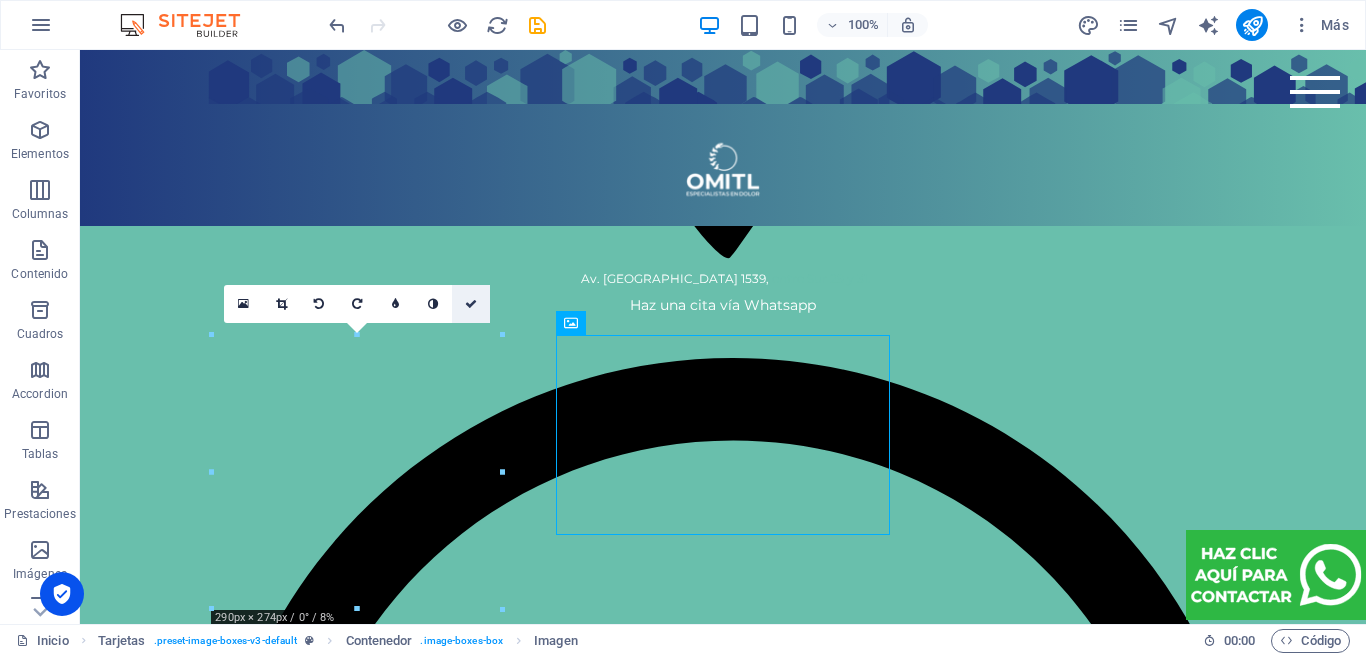 click at bounding box center [471, 304] 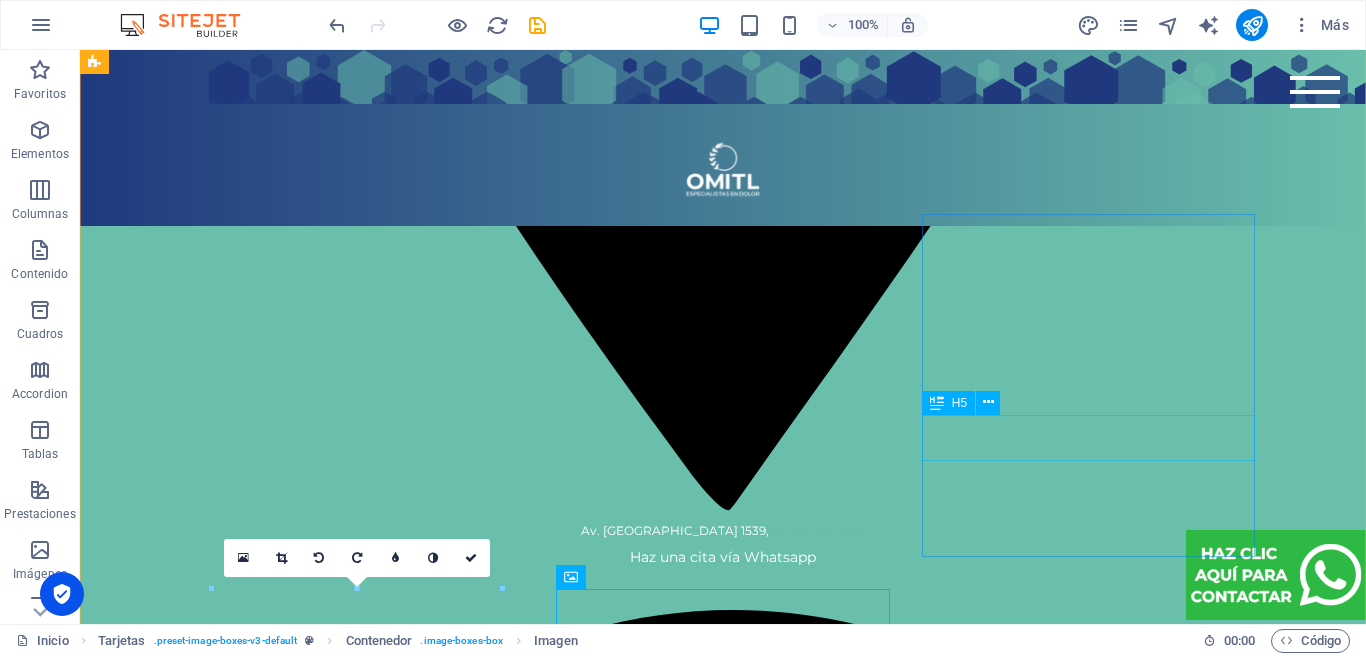 scroll, scrollTop: 3728, scrollLeft: 0, axis: vertical 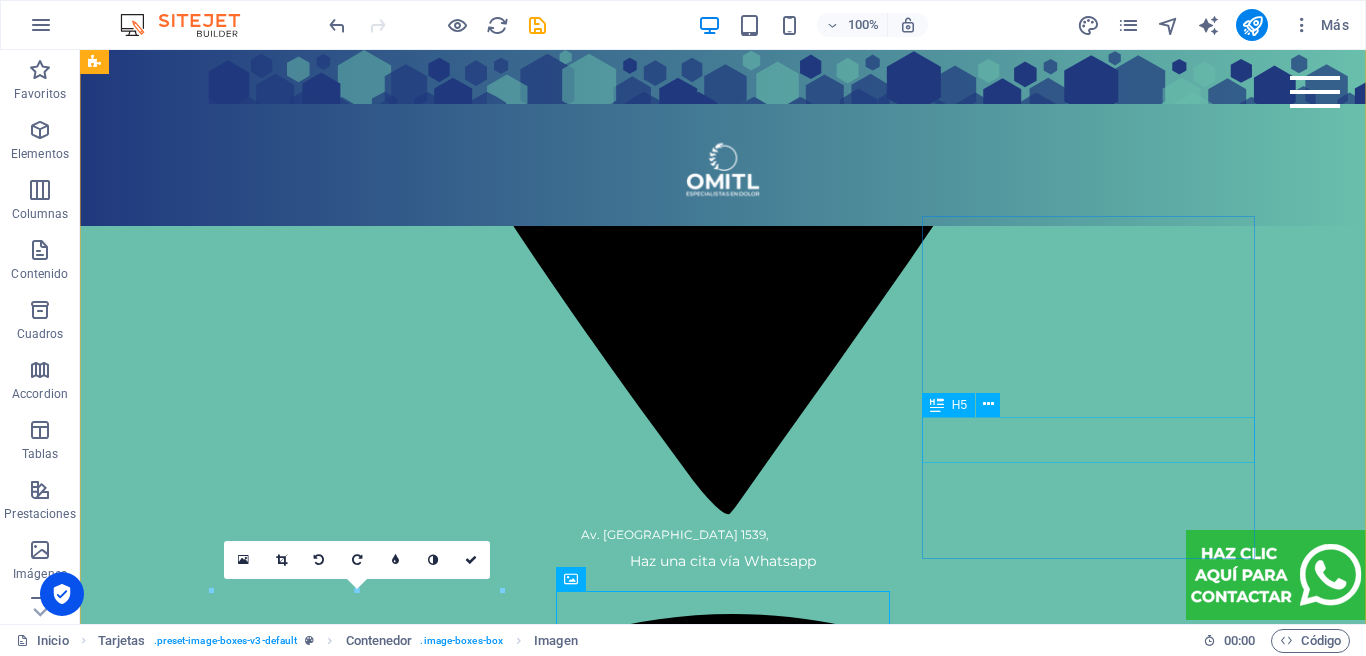 click on "Reducción de talla" at bounding box center [271, 6608] 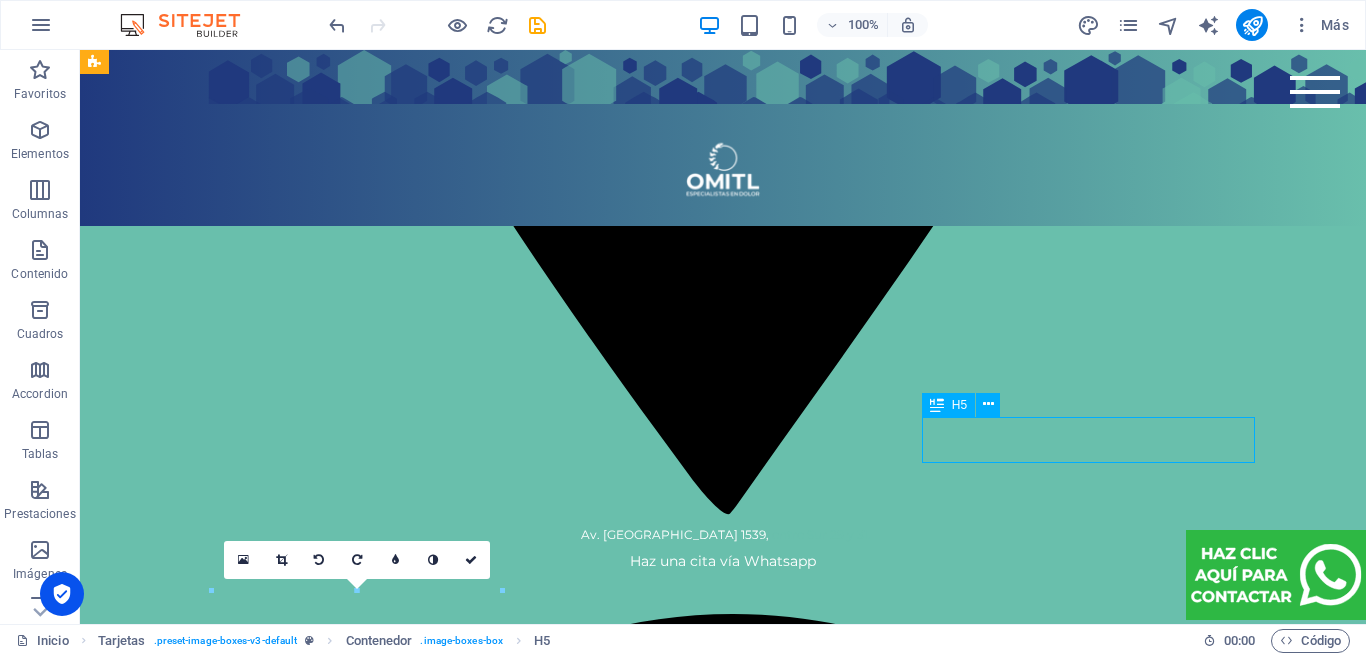 click on "Reducción de talla" at bounding box center (271, 6608) 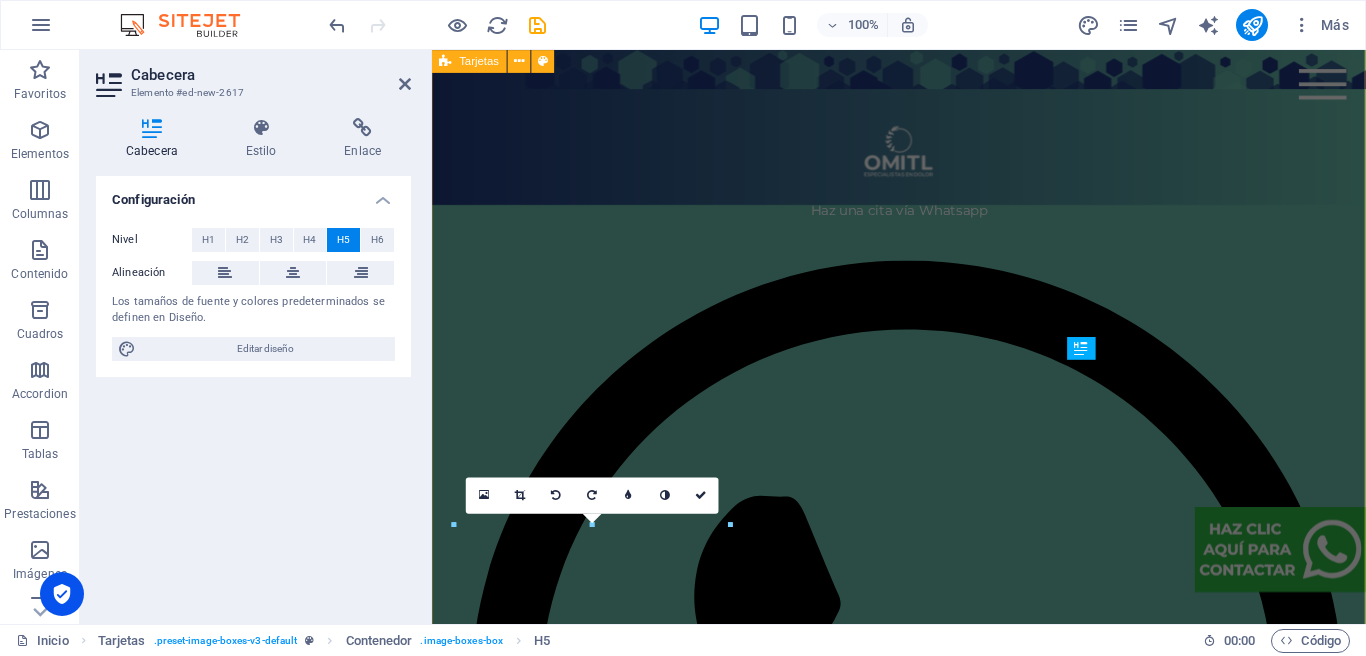 scroll, scrollTop: 3399, scrollLeft: 0, axis: vertical 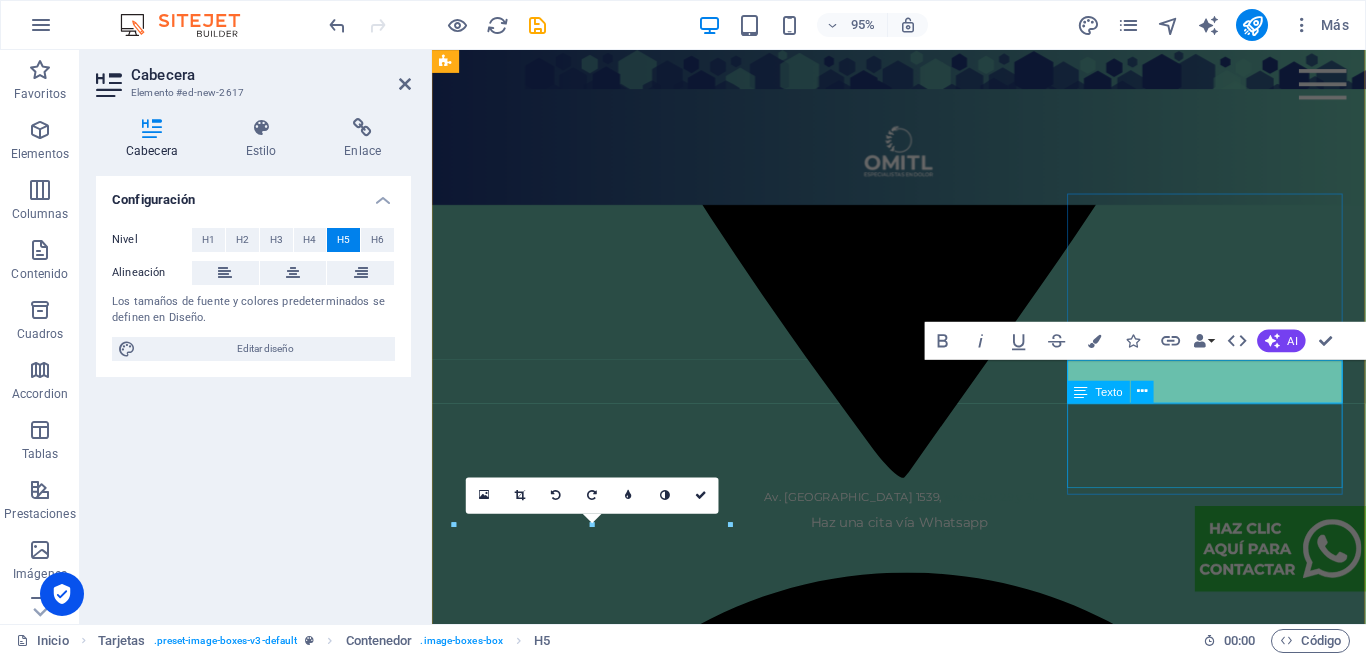 type 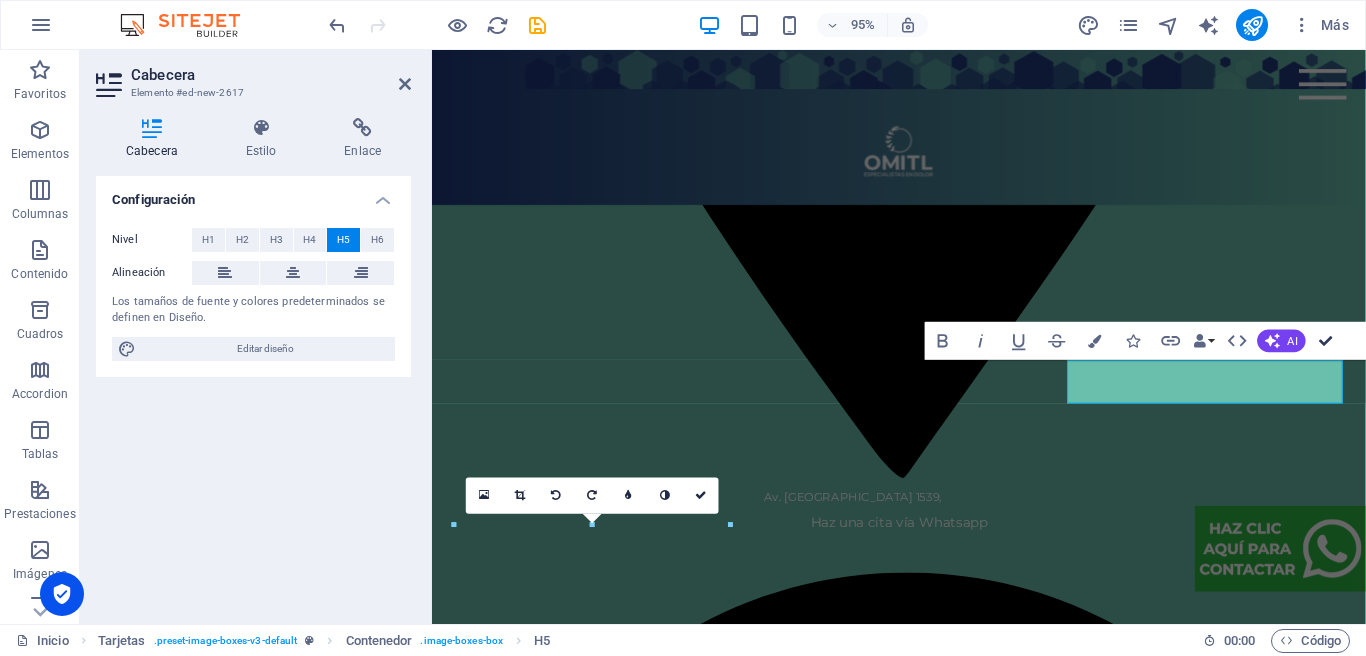 drag, startPoint x: 1329, startPoint y: 344, endPoint x: 1169, endPoint y: 356, distance: 160.44937 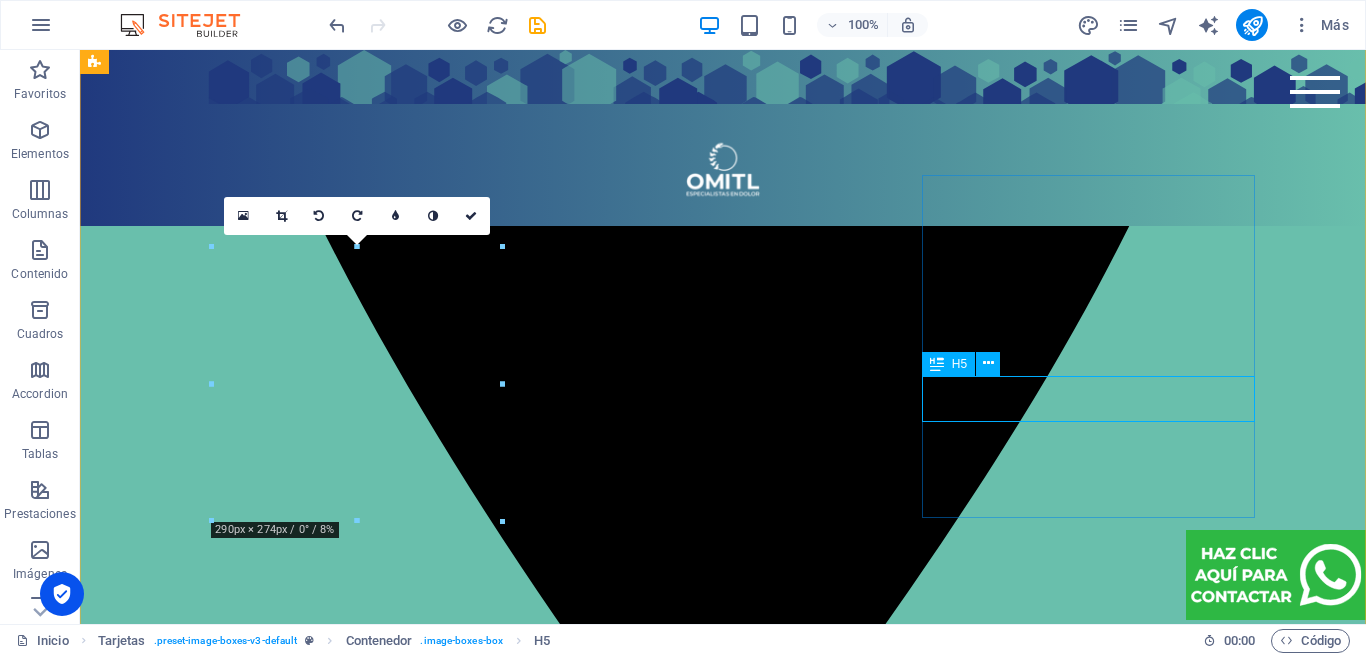 scroll, scrollTop: 3769, scrollLeft: 0, axis: vertical 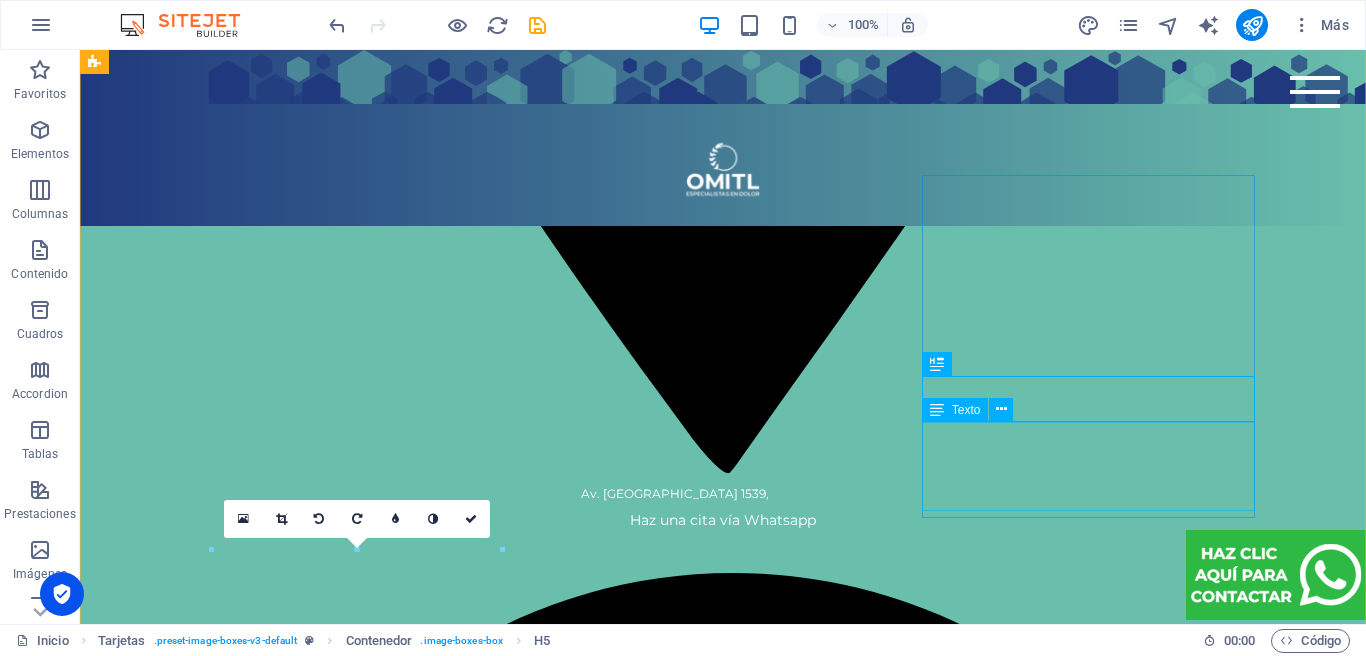 click on "Resultados visibles desde la 1er sesión. Electrolipólisis Cavitación Radiofrecuencia" at bounding box center [271, 6634] 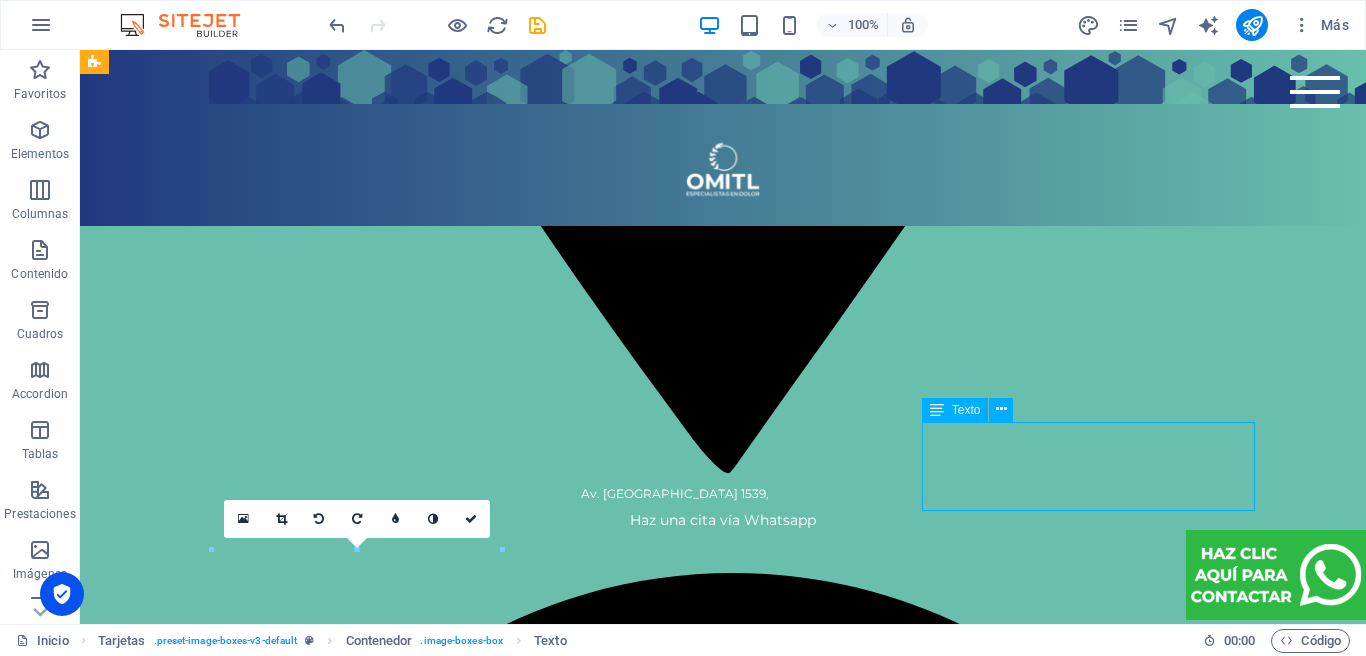 drag, startPoint x: 1053, startPoint y: 439, endPoint x: 733, endPoint y: 460, distance: 320.68832 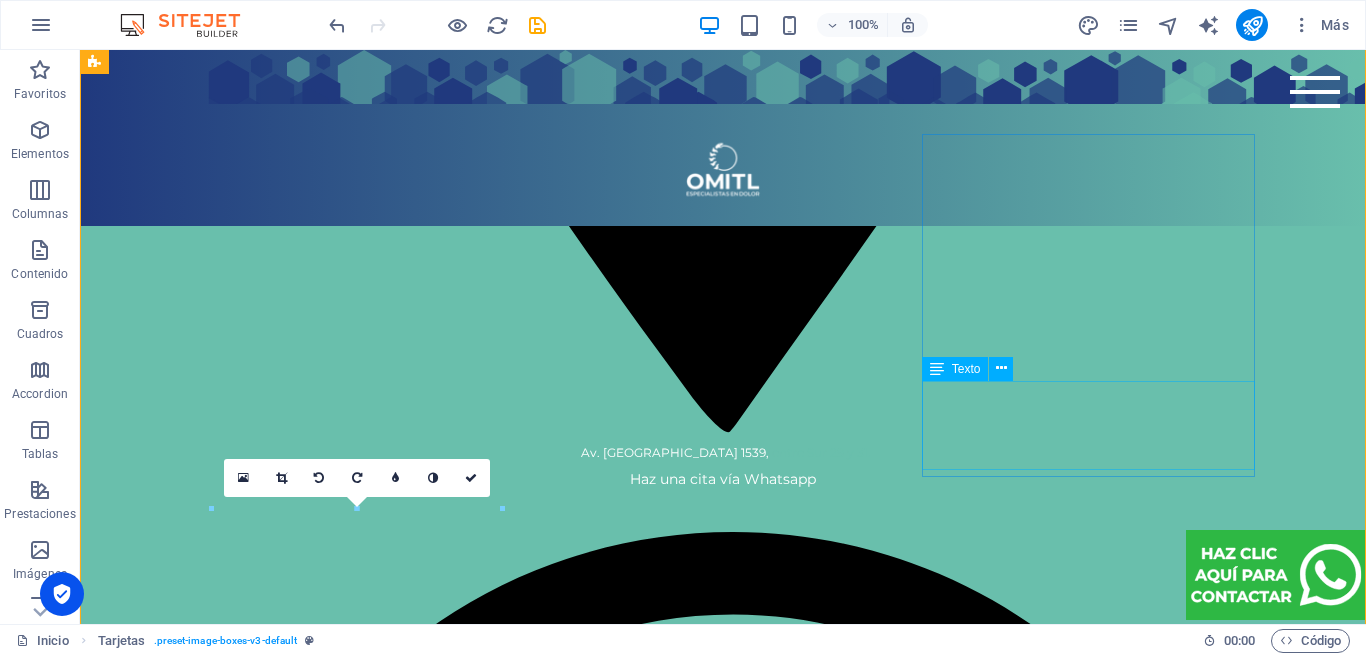 click on "Resultados visibles desde la 1er sesión. Electrolipólisis Cavitación Radiofrecuencia" at bounding box center [271, 6593] 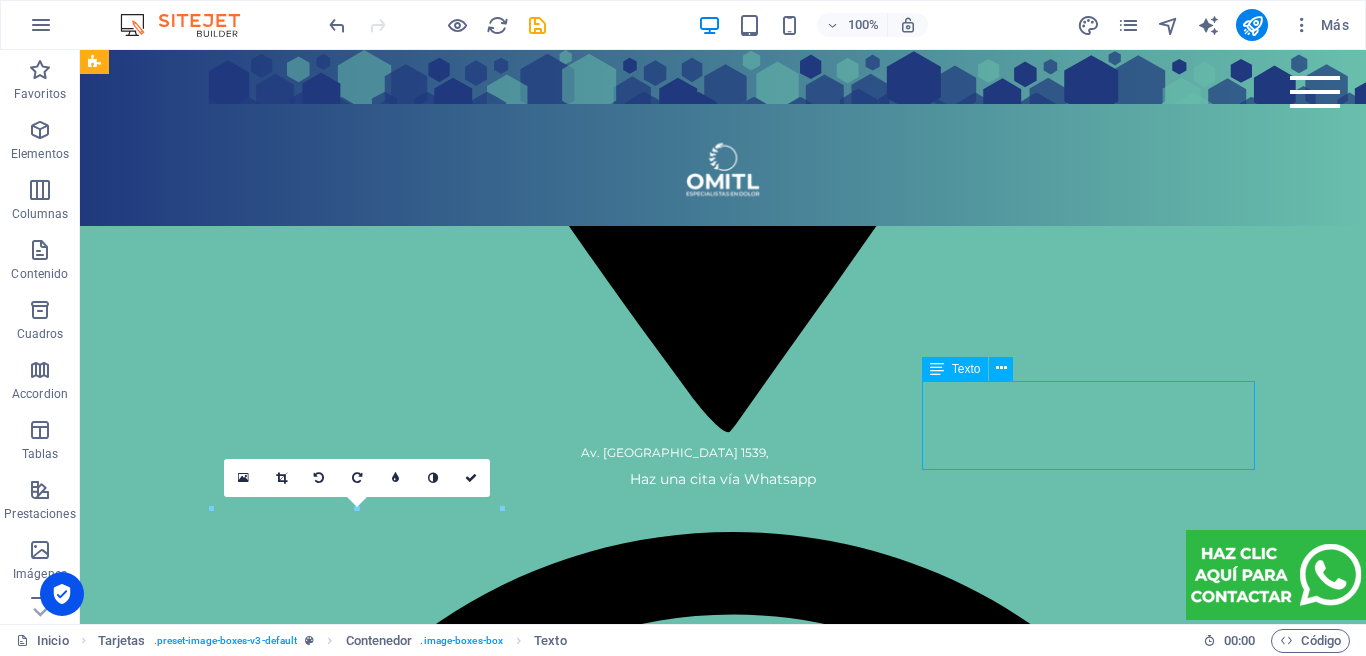 drag, startPoint x: 1014, startPoint y: 440, endPoint x: 692, endPoint y: 461, distance: 322.68405 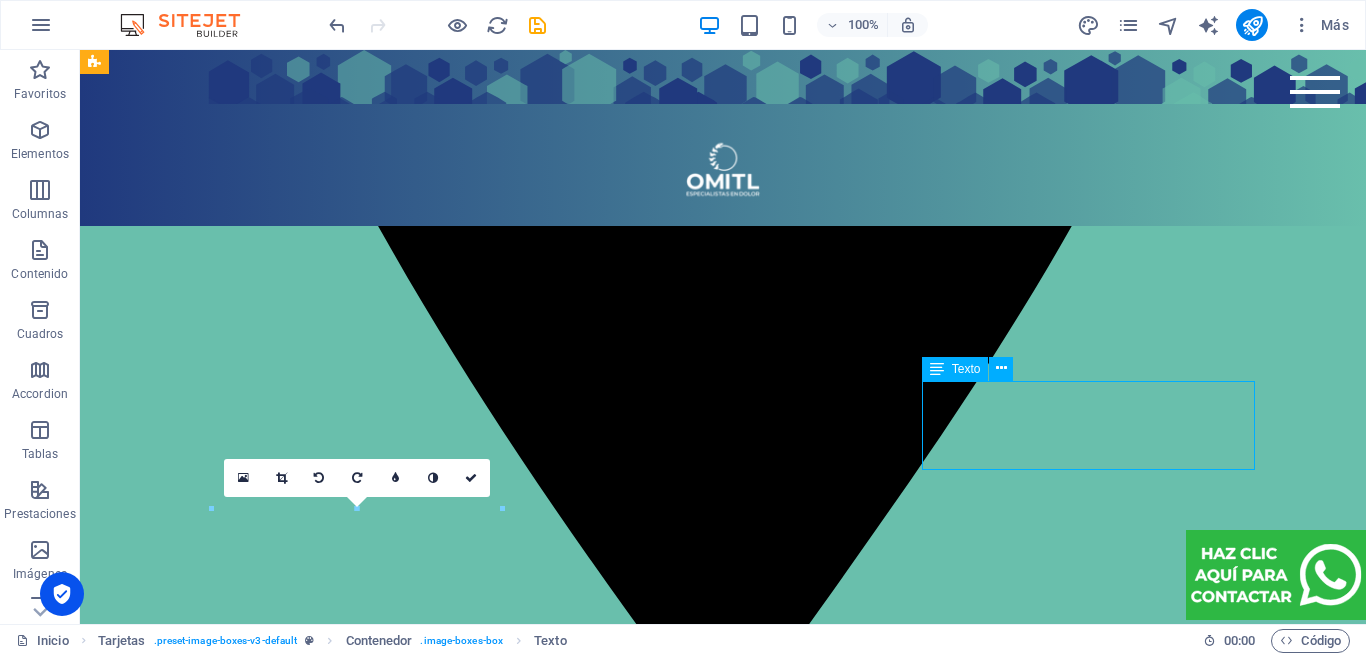 click at bounding box center (271, 7409) 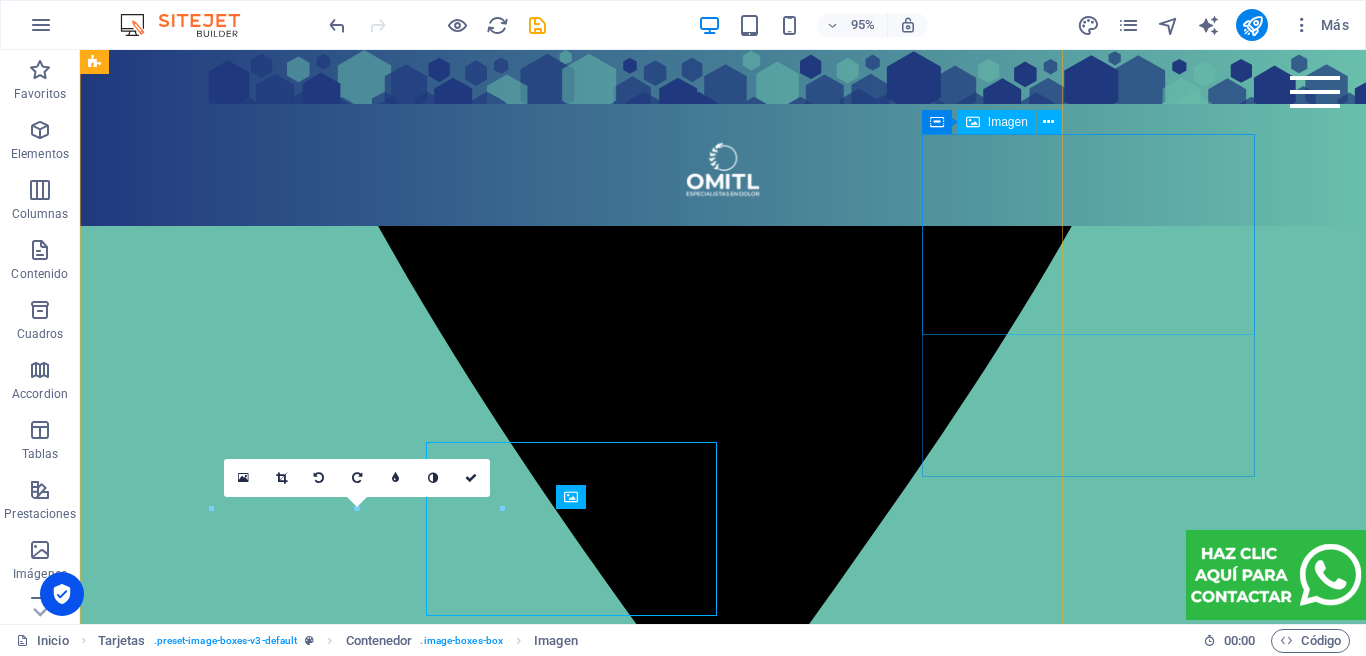 scroll, scrollTop: 3810, scrollLeft: 0, axis: vertical 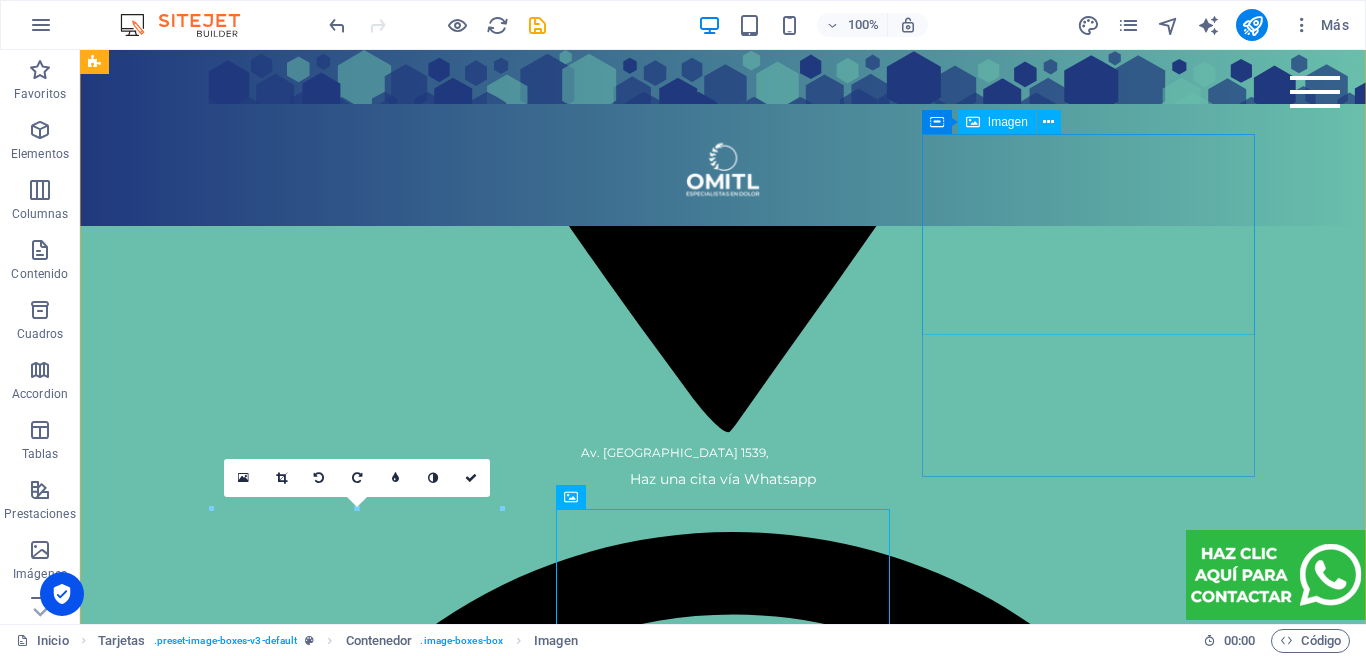 drag, startPoint x: 1108, startPoint y: 314, endPoint x: 1097, endPoint y: 329, distance: 18.601076 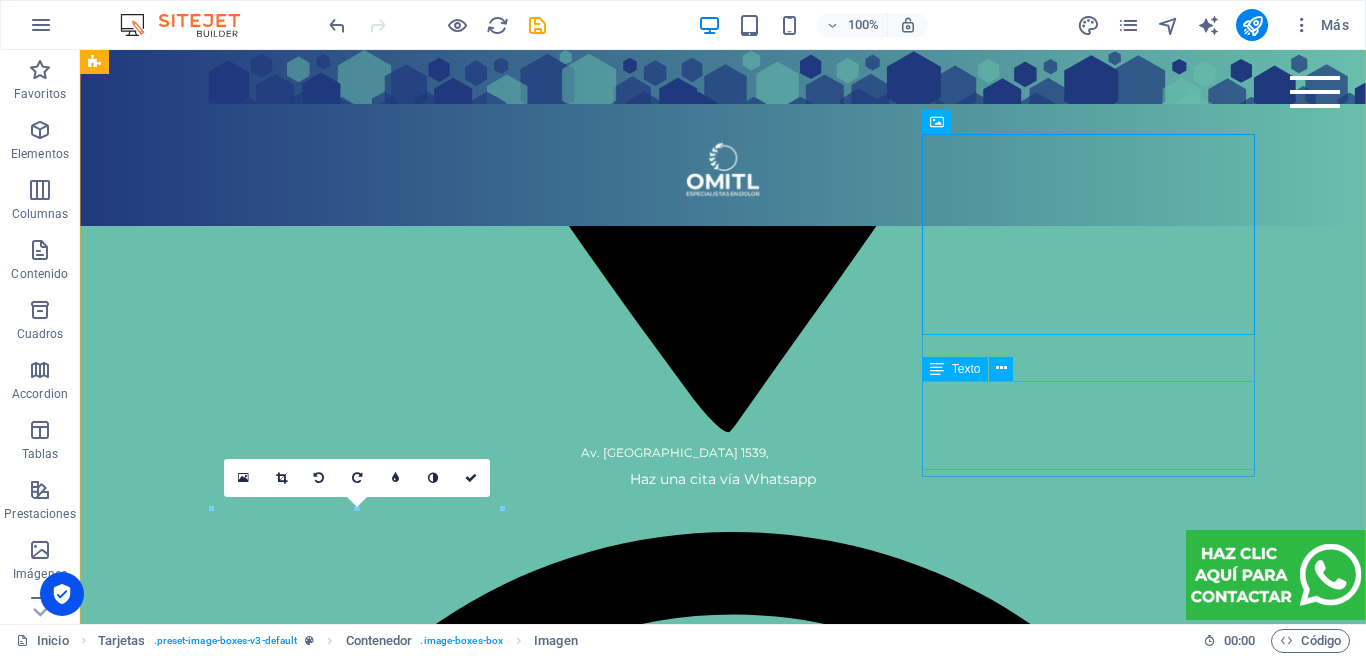 click on "Resultados visibles desde la 1er sesión. Electrolipólisis Cavitación Radiofrecuencia" at bounding box center [271, 6593] 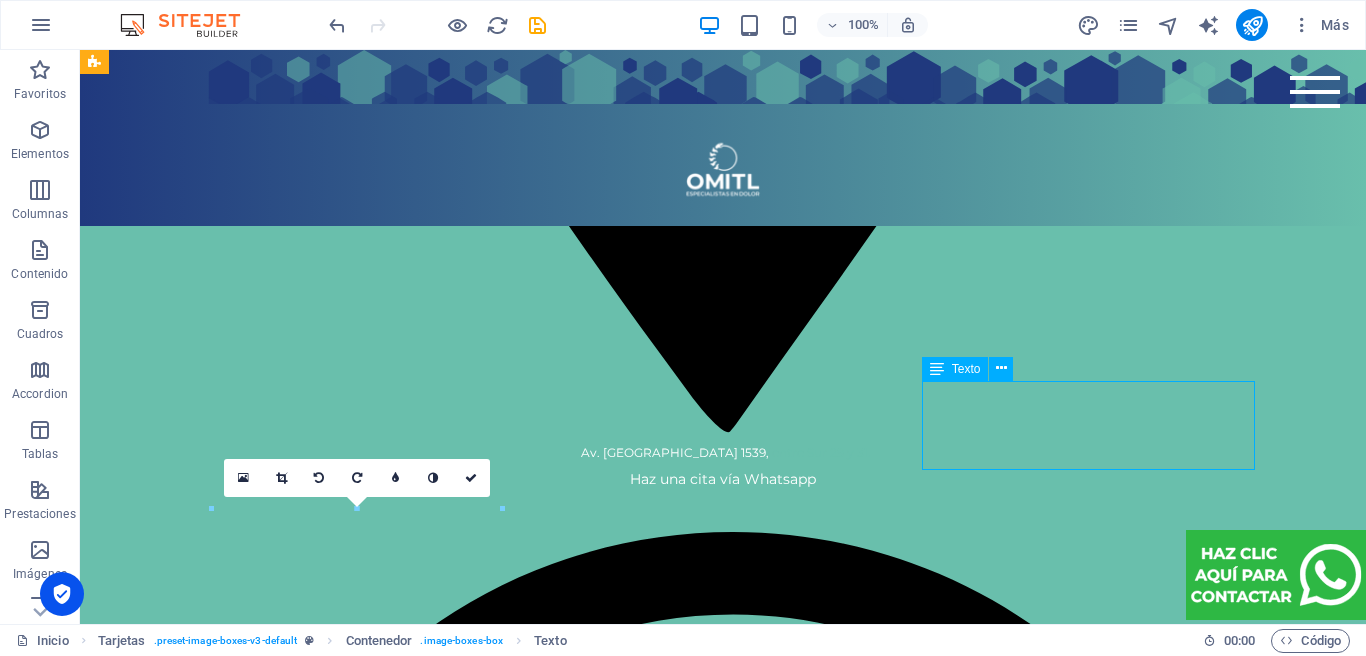click on "Resultados visibles desde la 1er sesión. Electrolipólisis Cavitación Radiofrecuencia" at bounding box center [271, 6593] 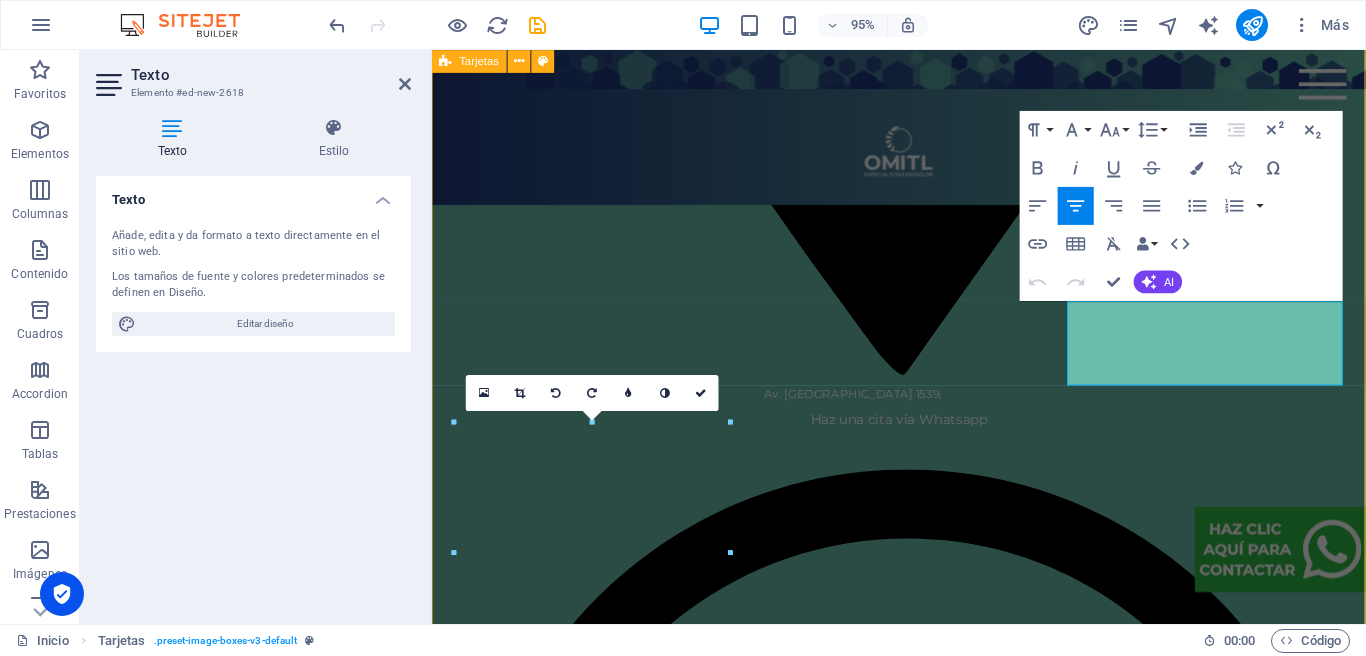 scroll, scrollTop: 3877, scrollLeft: 0, axis: vertical 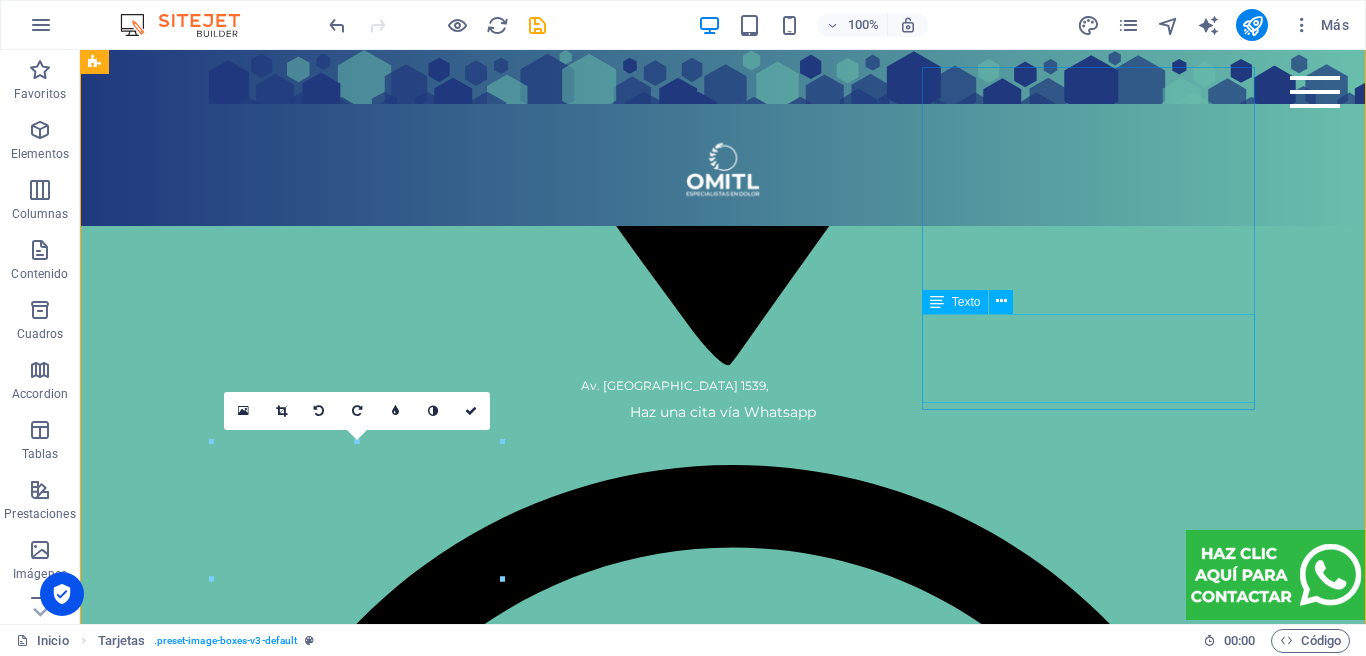 click on "Resultados visibles desde la 1er sesión. Electrolipólisis Cavitación Radiofrecuencia" at bounding box center [271, 6526] 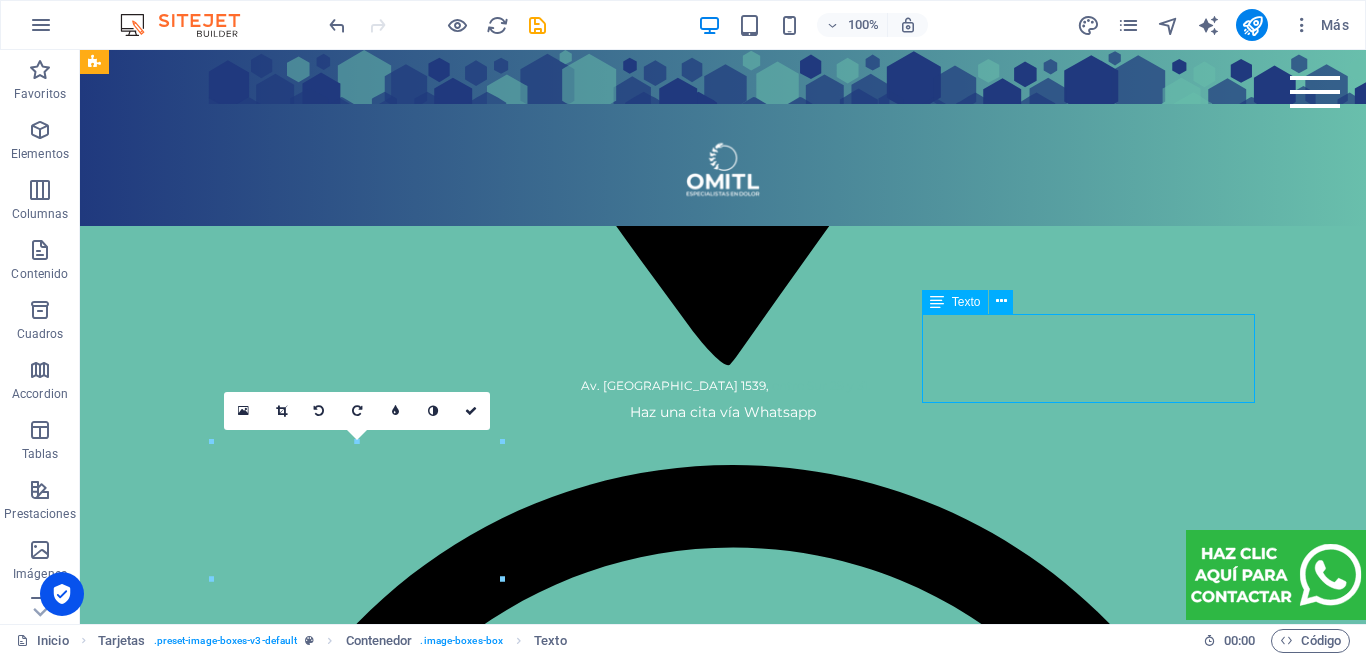 click on "Resultados visibles desde la 1er sesión. Electrolipólisis Cavitación Radiofrecuencia" at bounding box center [271, 6526] 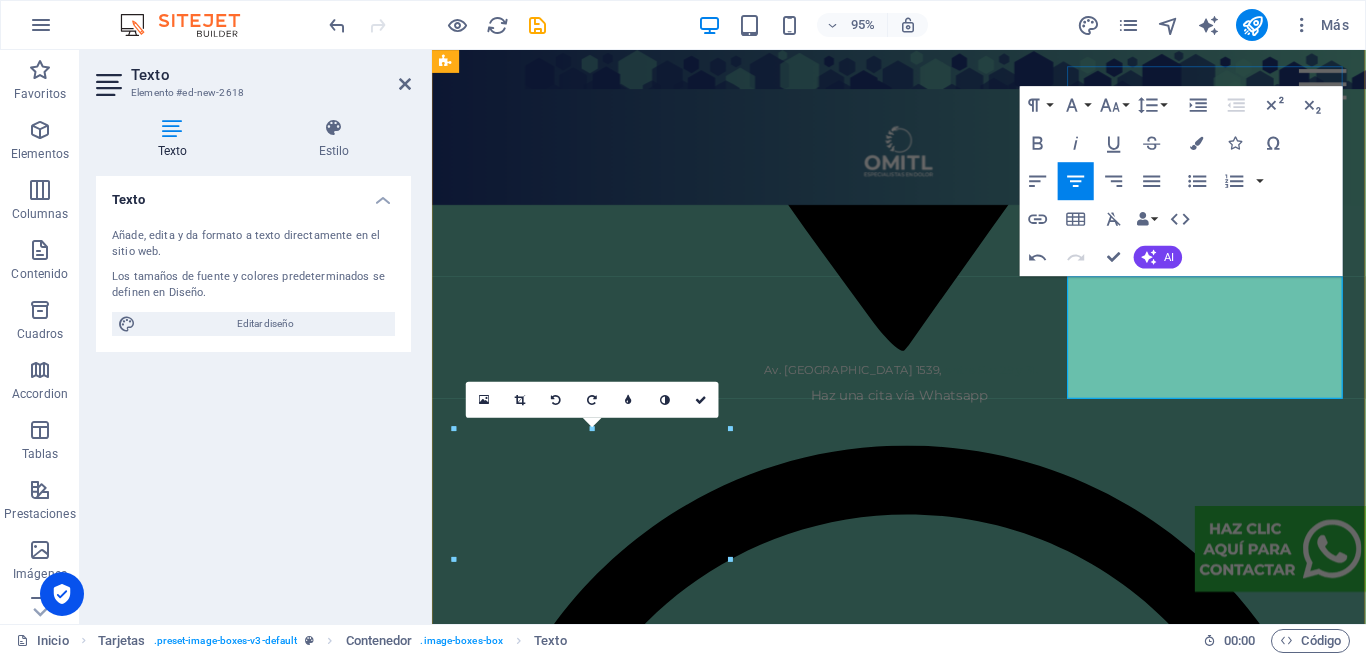 drag, startPoint x: 1145, startPoint y: 342, endPoint x: 1254, endPoint y: 397, distance: 122.09013 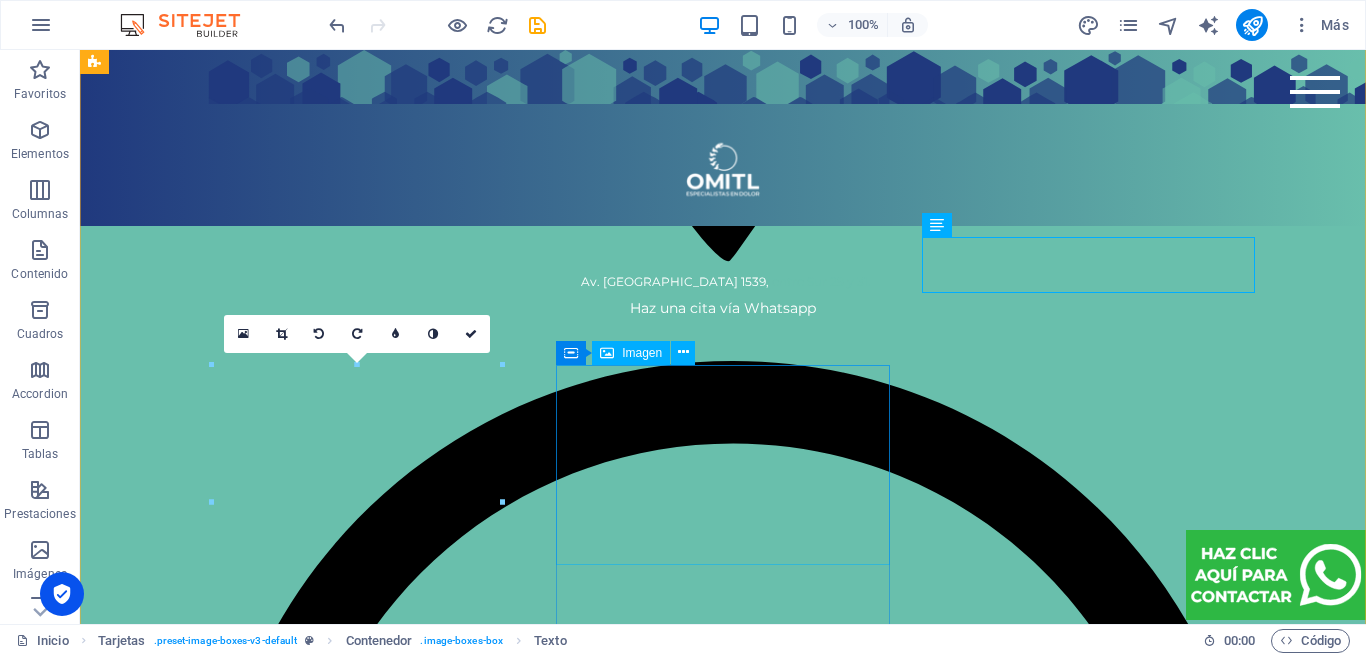 scroll, scrollTop: 3984, scrollLeft: 0, axis: vertical 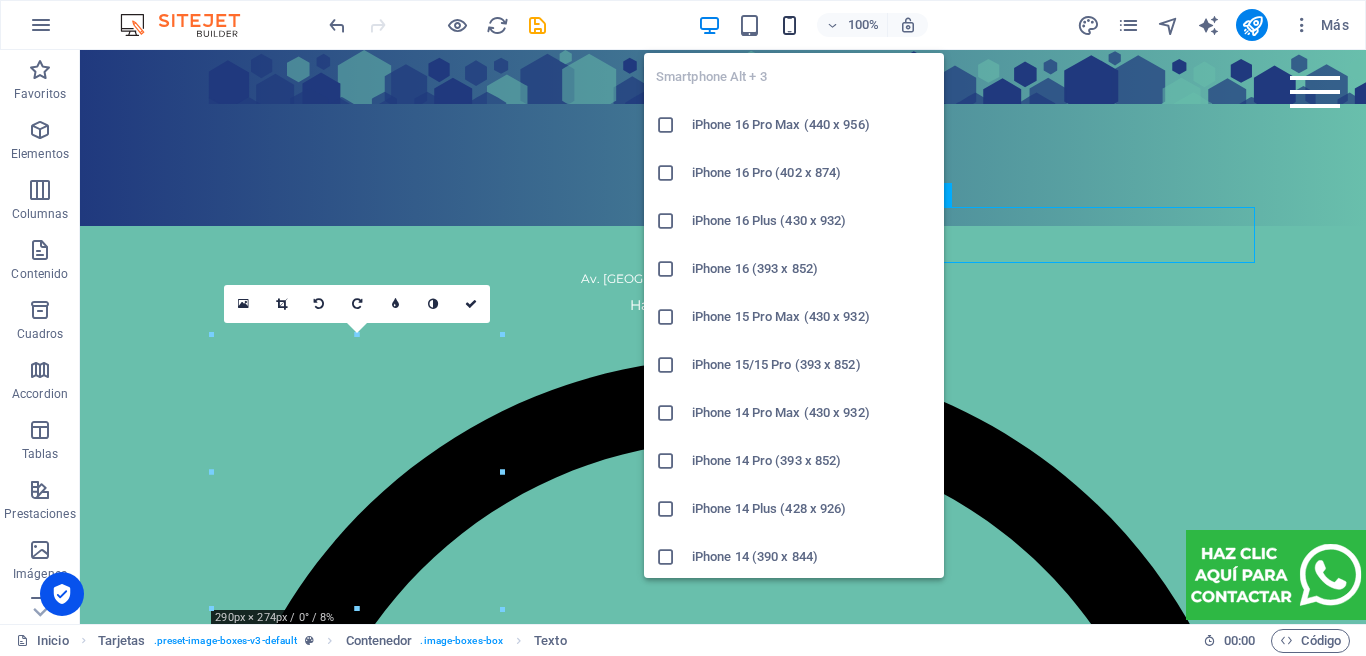 click at bounding box center [789, 25] 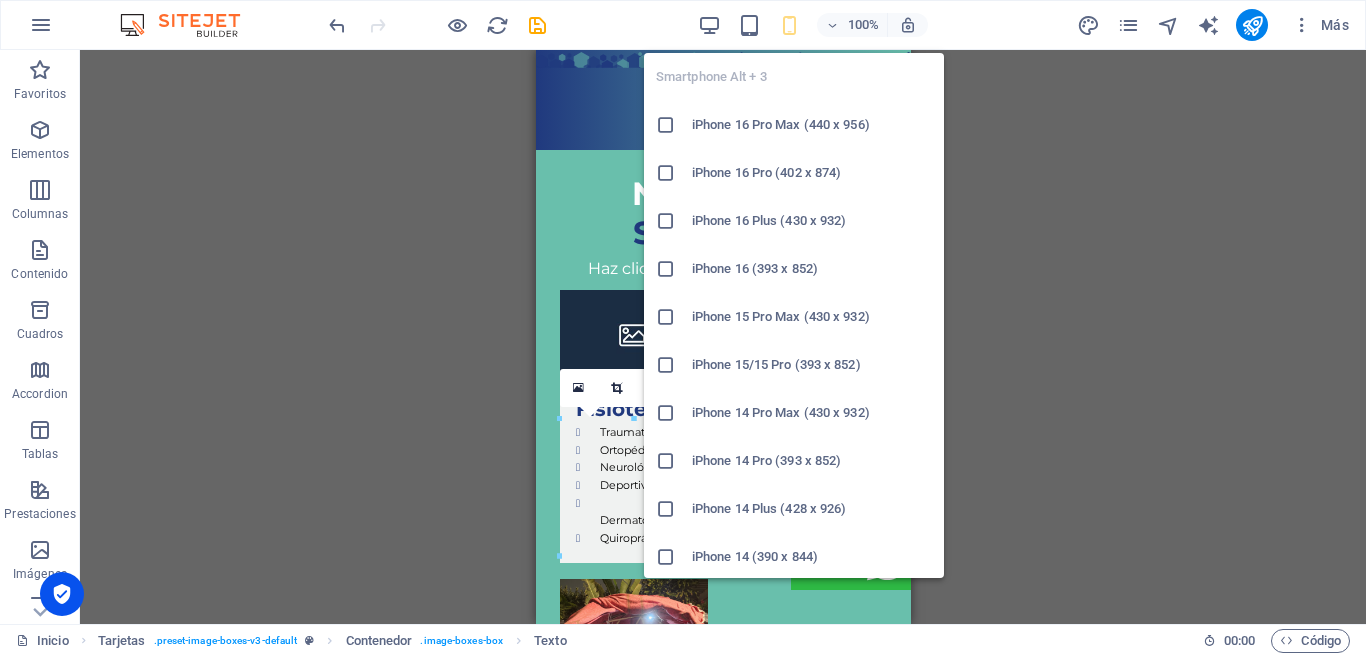 scroll, scrollTop: 2612, scrollLeft: 0, axis: vertical 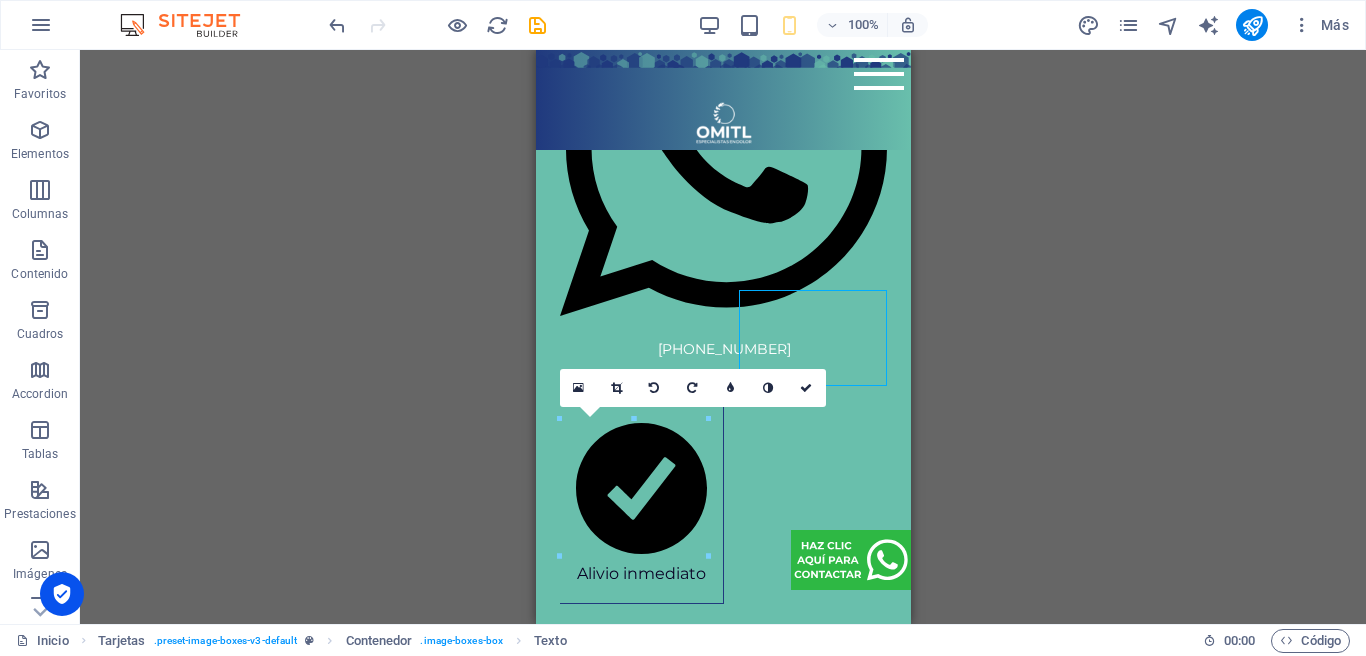 click on "H2   C Space   Contenedor   Separador   Typewriter   HTML   Texto   Typewriter   Contenedor   Texto   Texto   Texto   Texto   Texto   Texto   Texto   Texto   Texto   Texto   Texto   Texto   Contenedor   Texto   Imagen   Texto   Texto   Texto   Cuadrícula   Contenedor   Contenedor   Contenedor   H6   Contenedor   Imagen   Galería   Separador   Galería   Galería   H2   Separador   Texto   Tarjetas   Imagen   Contenedor   H5   Texto   Imagen   Contenedor   H5   Texto   Contenedor   Imagen   Contenedor   H5   Contenedor   Contenedor   SVG   H2   Barra de menús   Texto   Imagen   Texto   Contenedor   Separador   Control deslizante de imágenes   Contenedor   Texto   H6   Contenedor   Imagen   Texto   Contenedor   Contenedor   Imagen   Imagen   Contenedor   Contenedor   H6   Contenedor   Contenedor   Texto   Texto   Separador   Texto   Separador   Separador   Contenedor   Texto   SVG   Contenedor   Imagen   Contenedor   HTML   Contenedor   Texto   Imagen   Contenedor   H5   Texto   Texto" at bounding box center [723, 337] 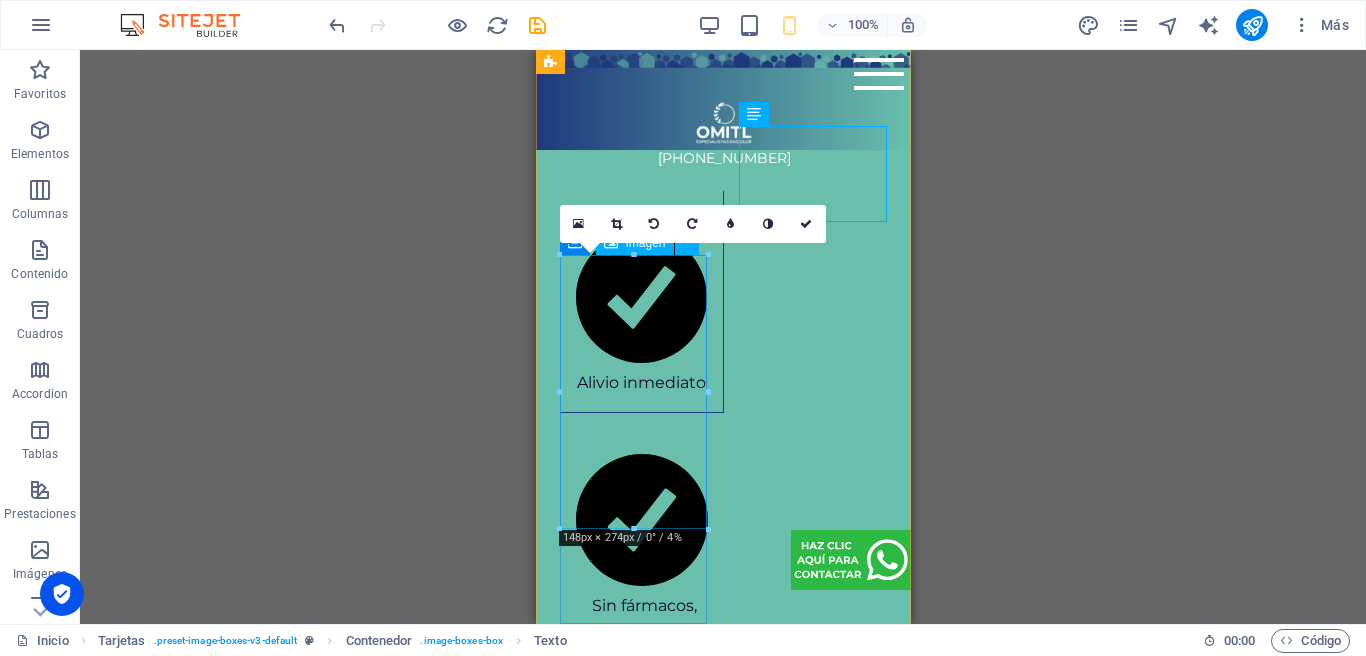 scroll, scrollTop: 2805, scrollLeft: 0, axis: vertical 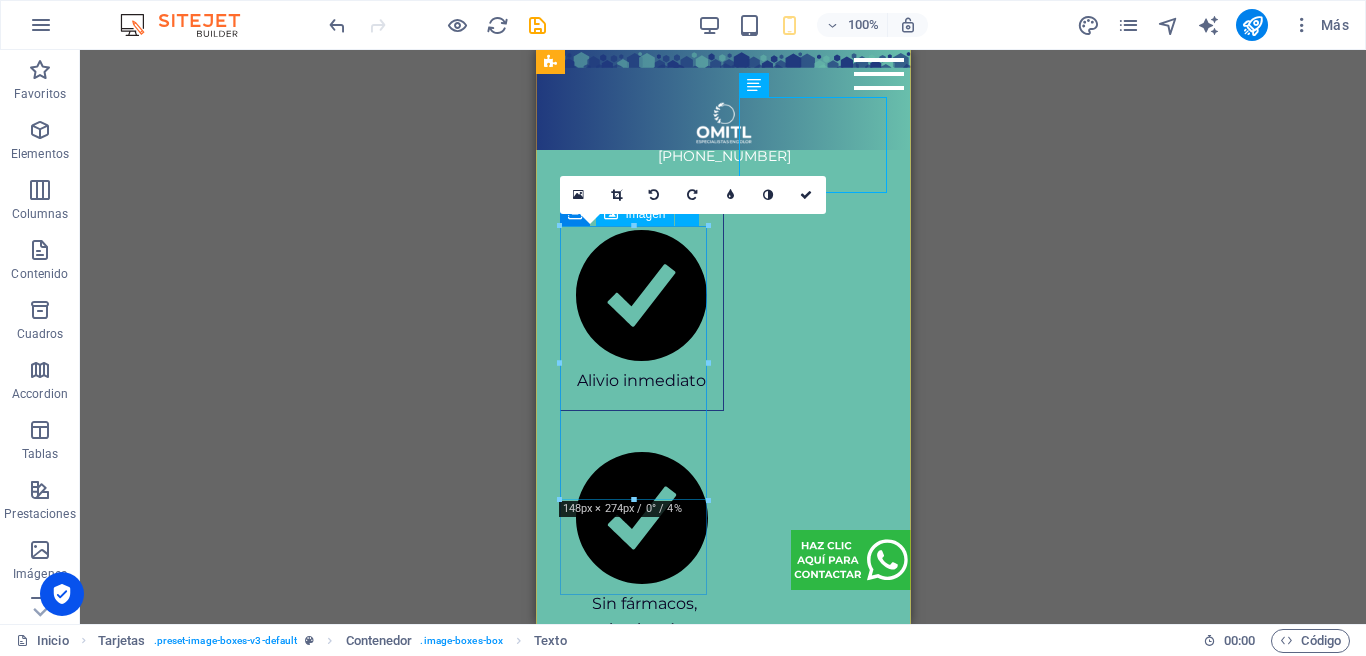 click at bounding box center [633, 3414] 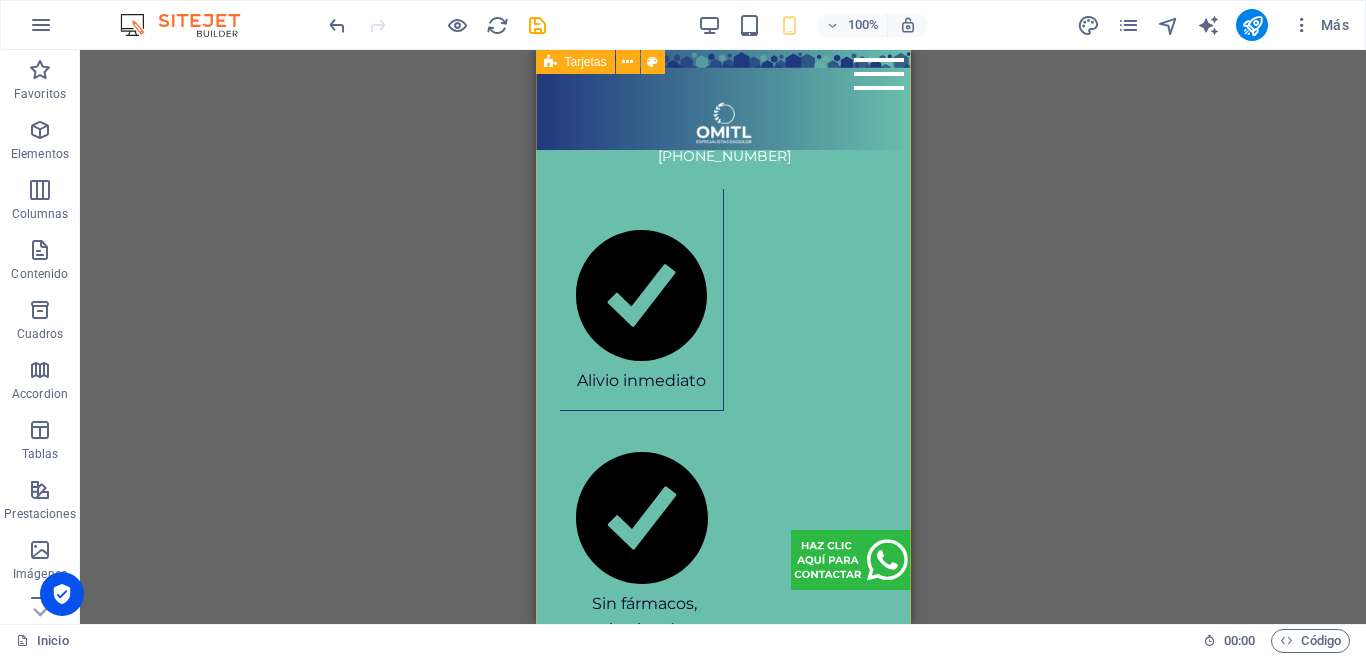 drag, startPoint x: 578, startPoint y: 218, endPoint x: 587, endPoint y: 248, distance: 31.320919 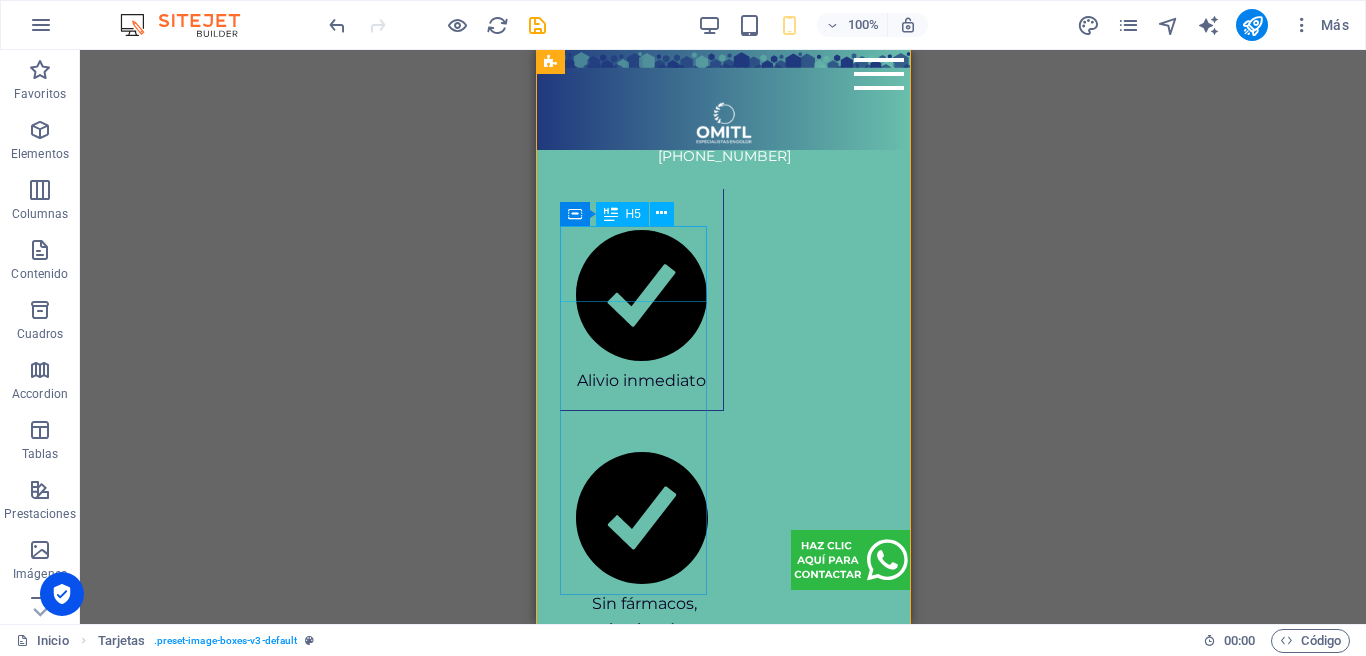 drag, startPoint x: 588, startPoint y: 273, endPoint x: 580, endPoint y: 239, distance: 34.928497 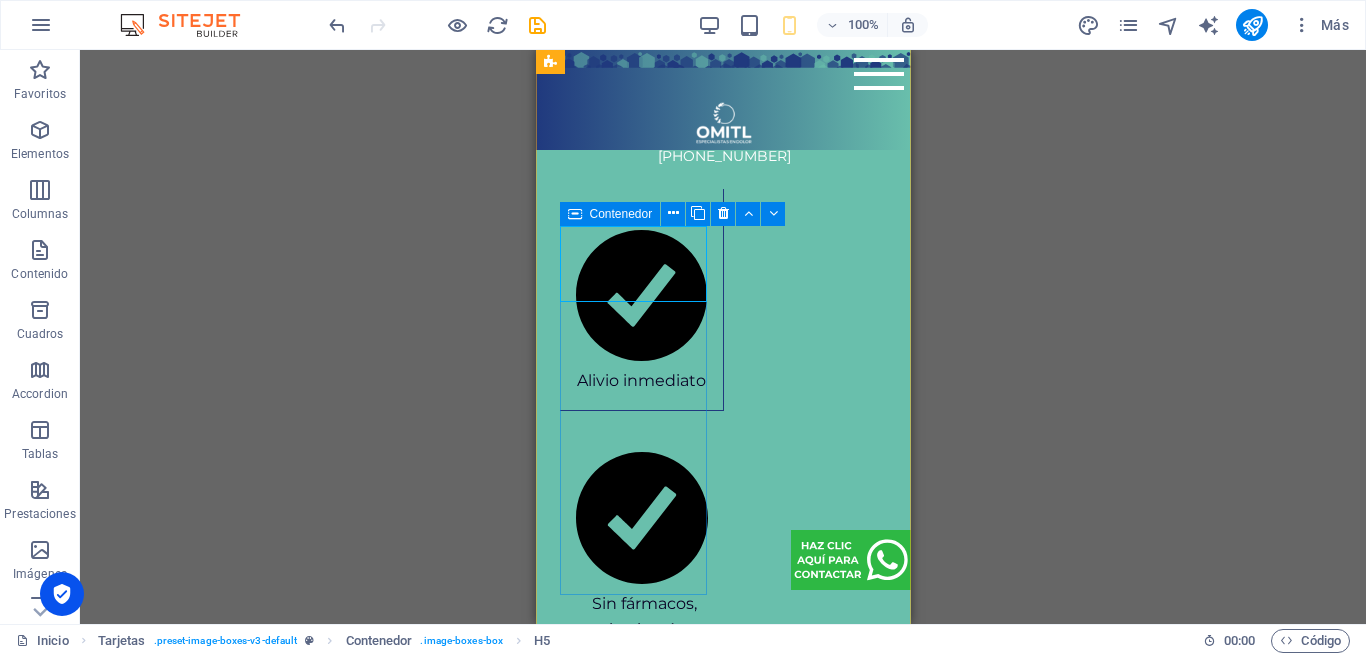 click at bounding box center [575, 214] 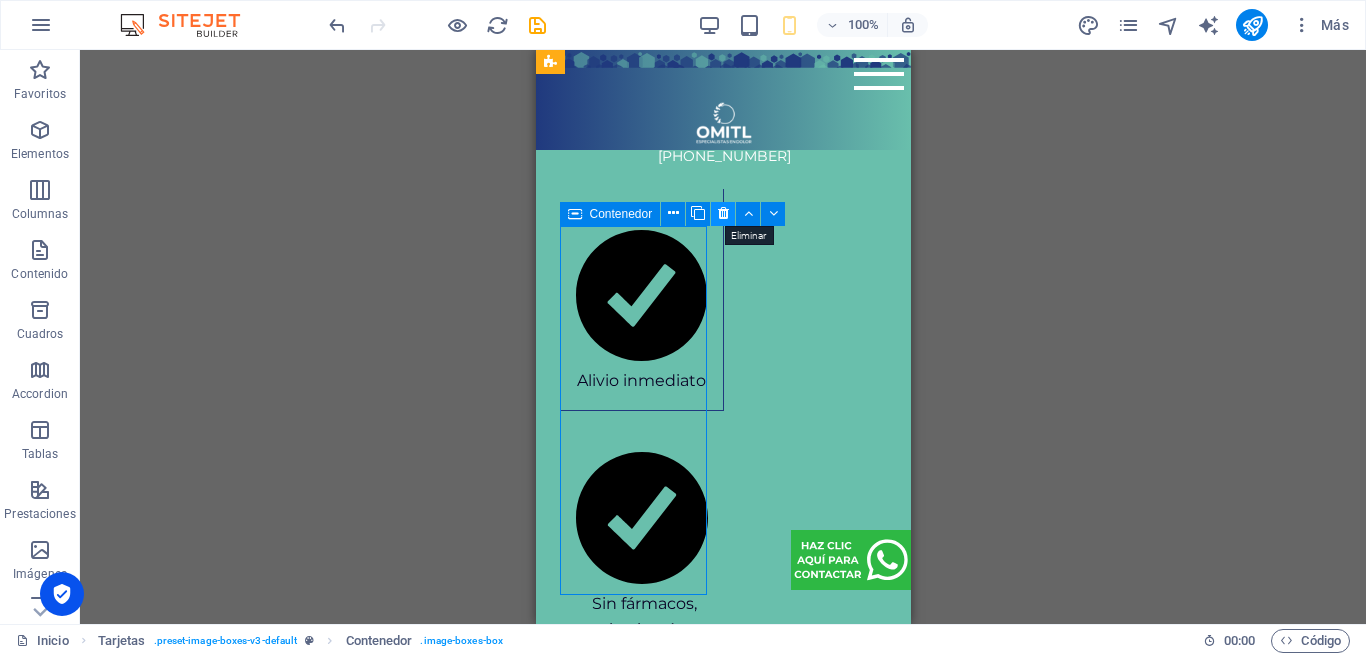drag, startPoint x: 720, startPoint y: 215, endPoint x: 181, endPoint y: 167, distance: 541.13306 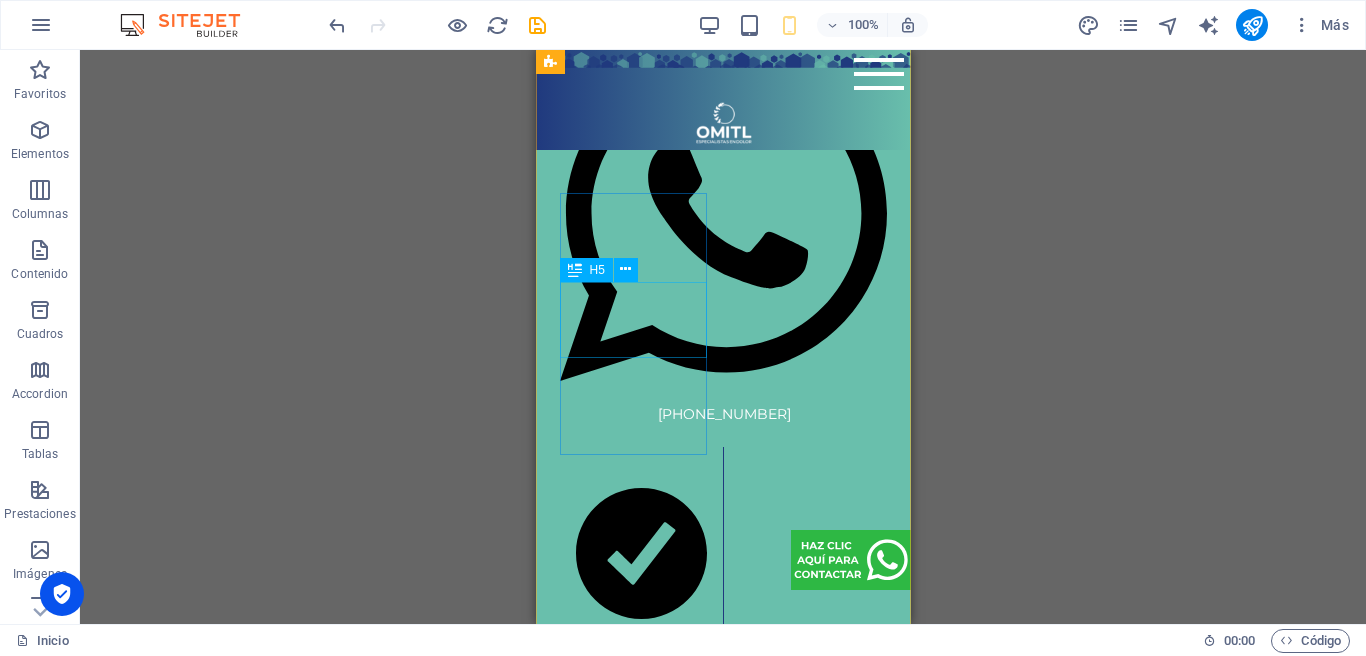 scroll, scrollTop: 2541, scrollLeft: 0, axis: vertical 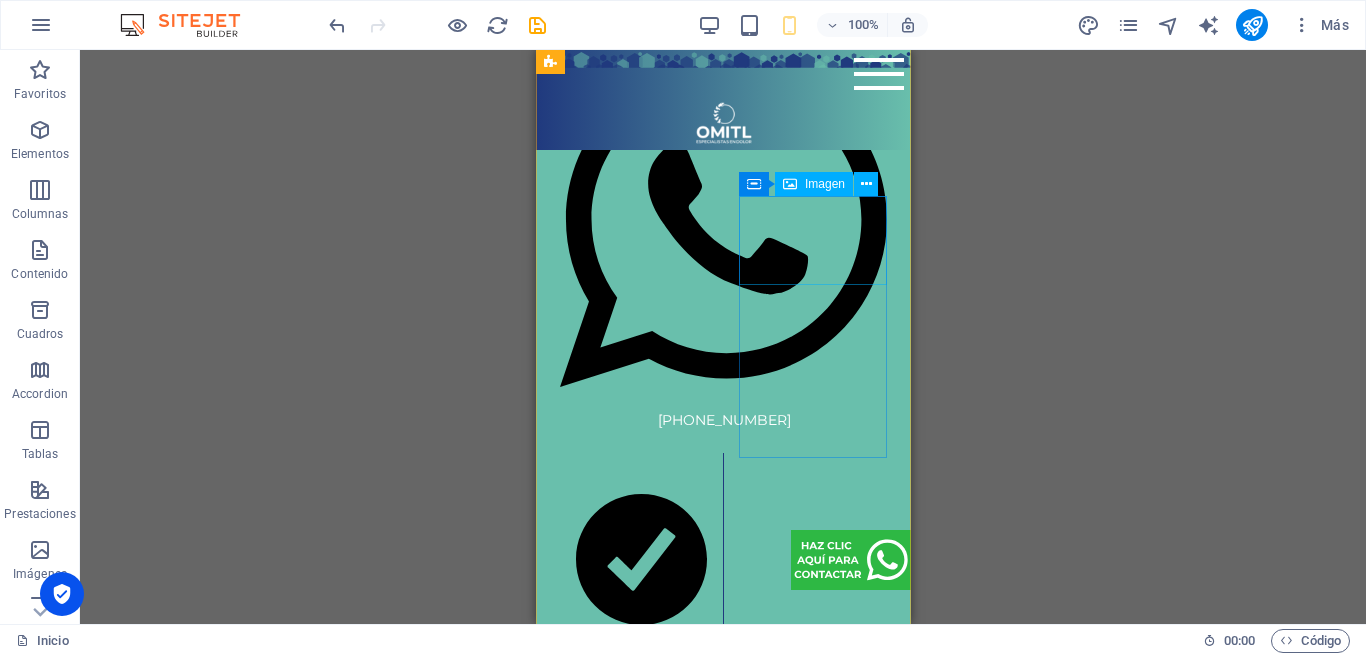 click at bounding box center (633, 3309) 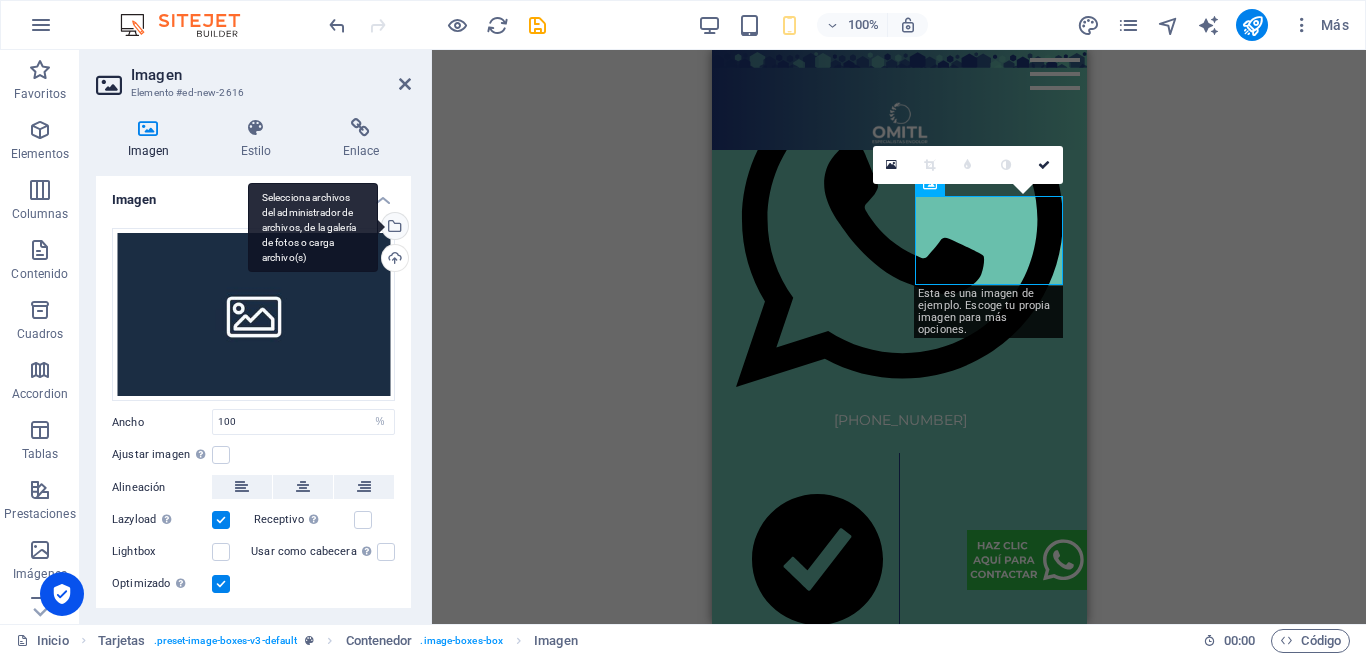 scroll, scrollTop: 2560, scrollLeft: 0, axis: vertical 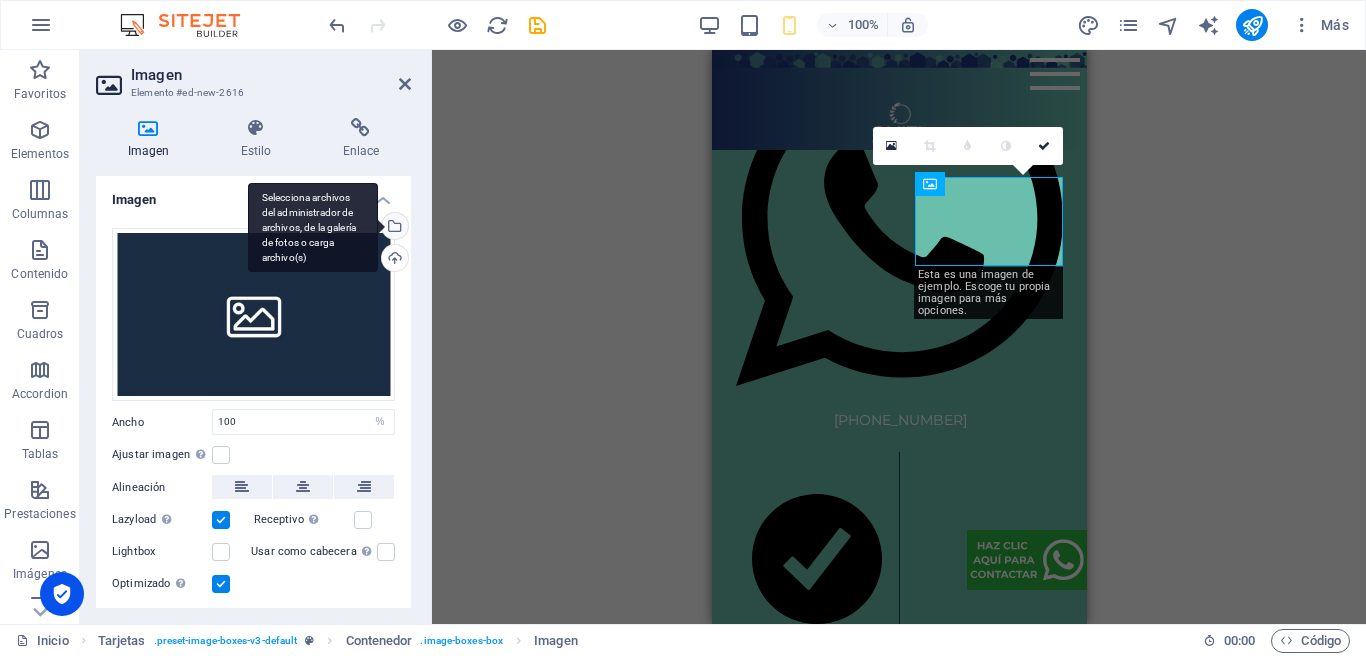 click on "Selecciona archivos del administrador de archivos, de la galería de fotos o carga archivo(s)" at bounding box center (393, 228) 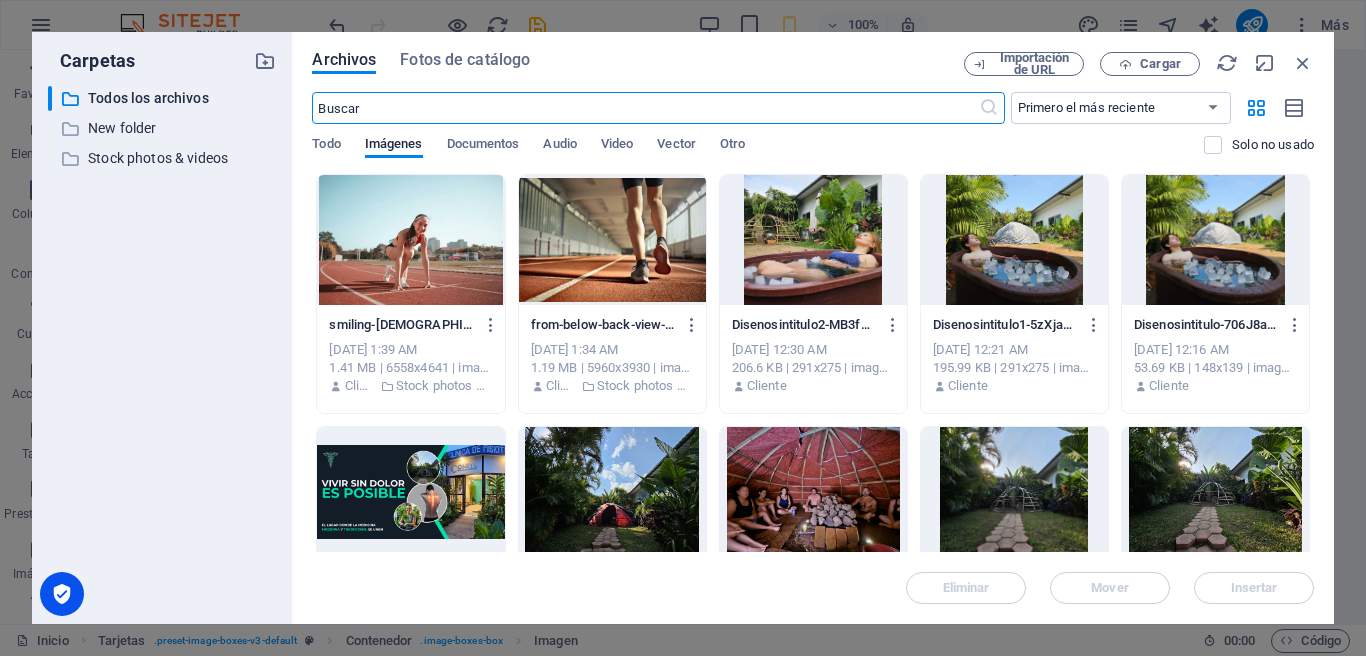 scroll, scrollTop: 2541, scrollLeft: 0, axis: vertical 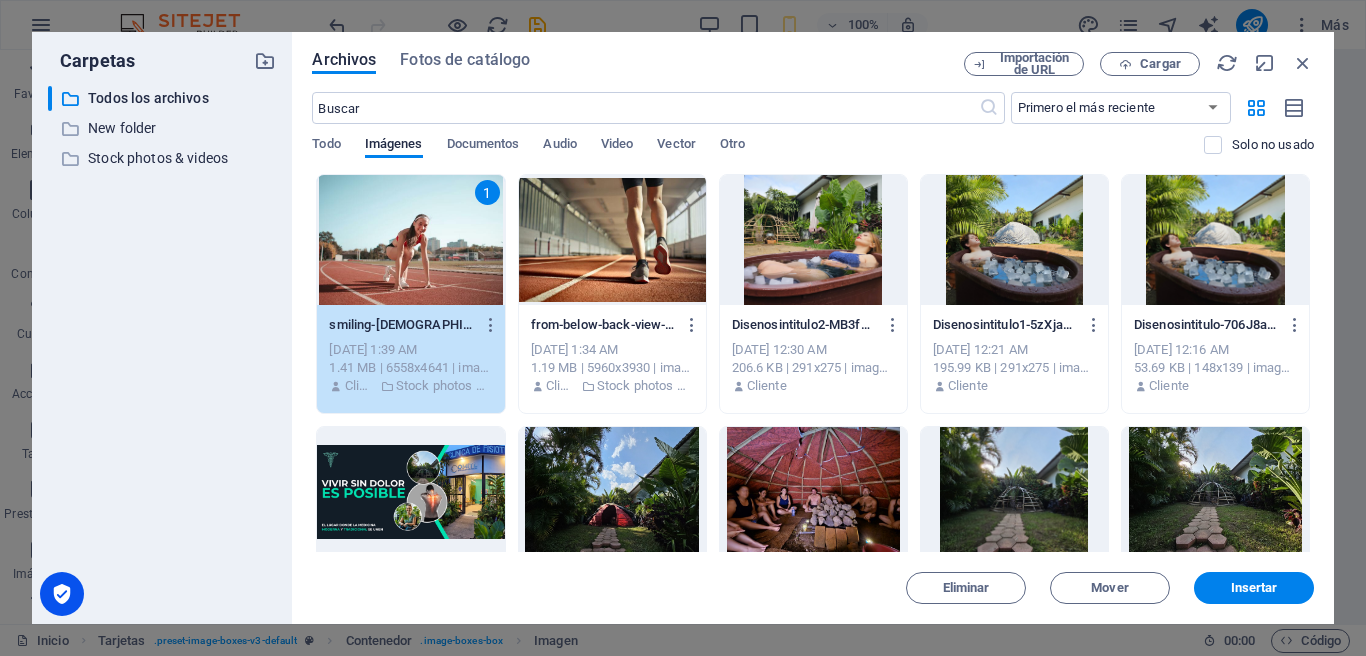 click on "Insertar" at bounding box center [1254, 588] 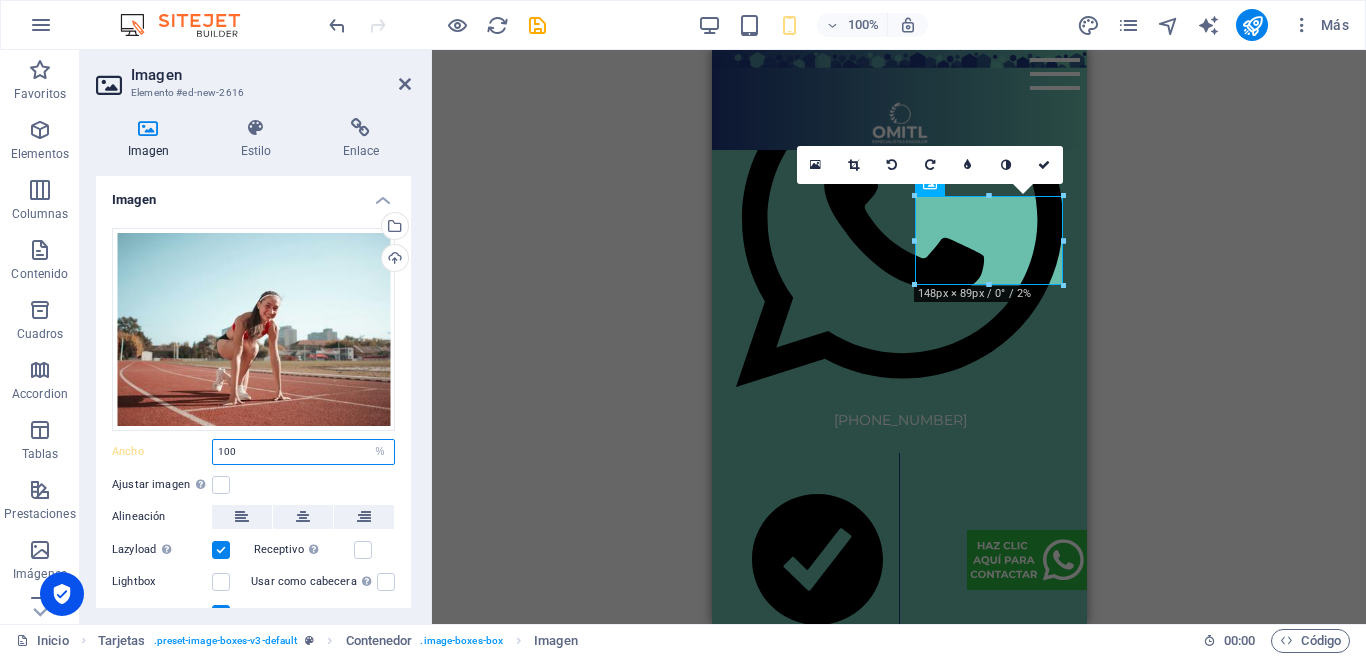 drag, startPoint x: 227, startPoint y: 445, endPoint x: 182, endPoint y: 442, distance: 45.099888 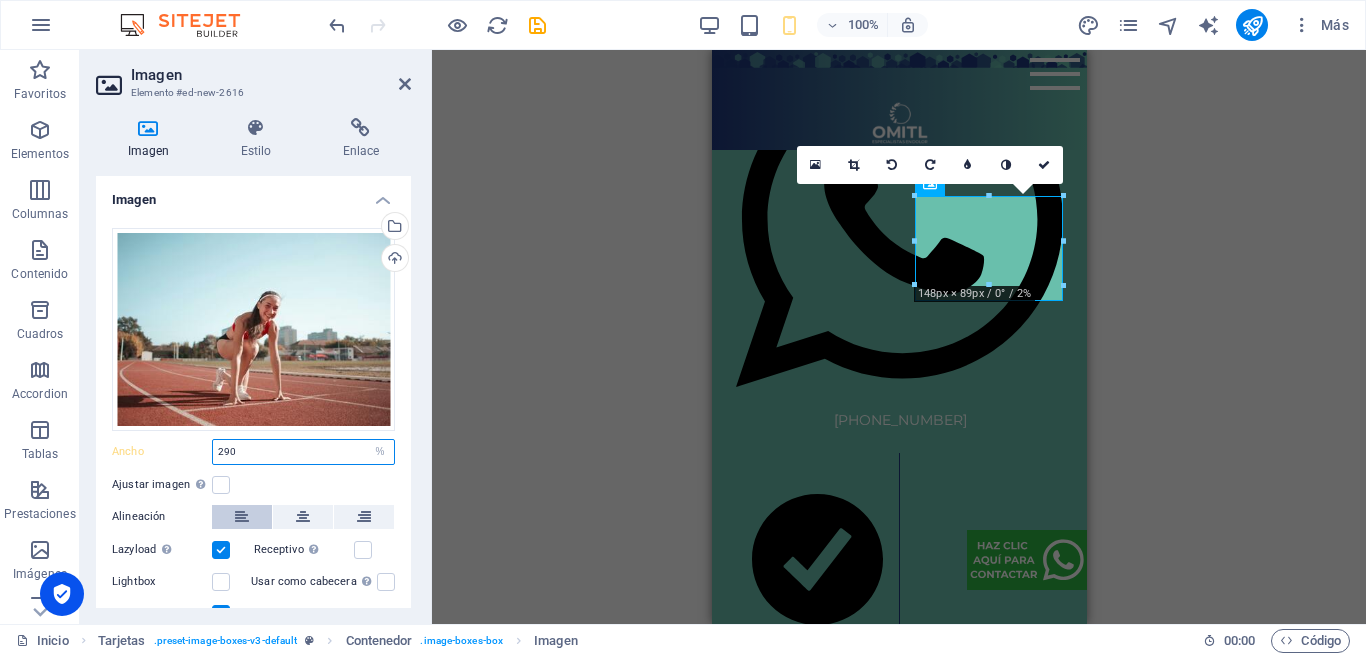 type on "100" 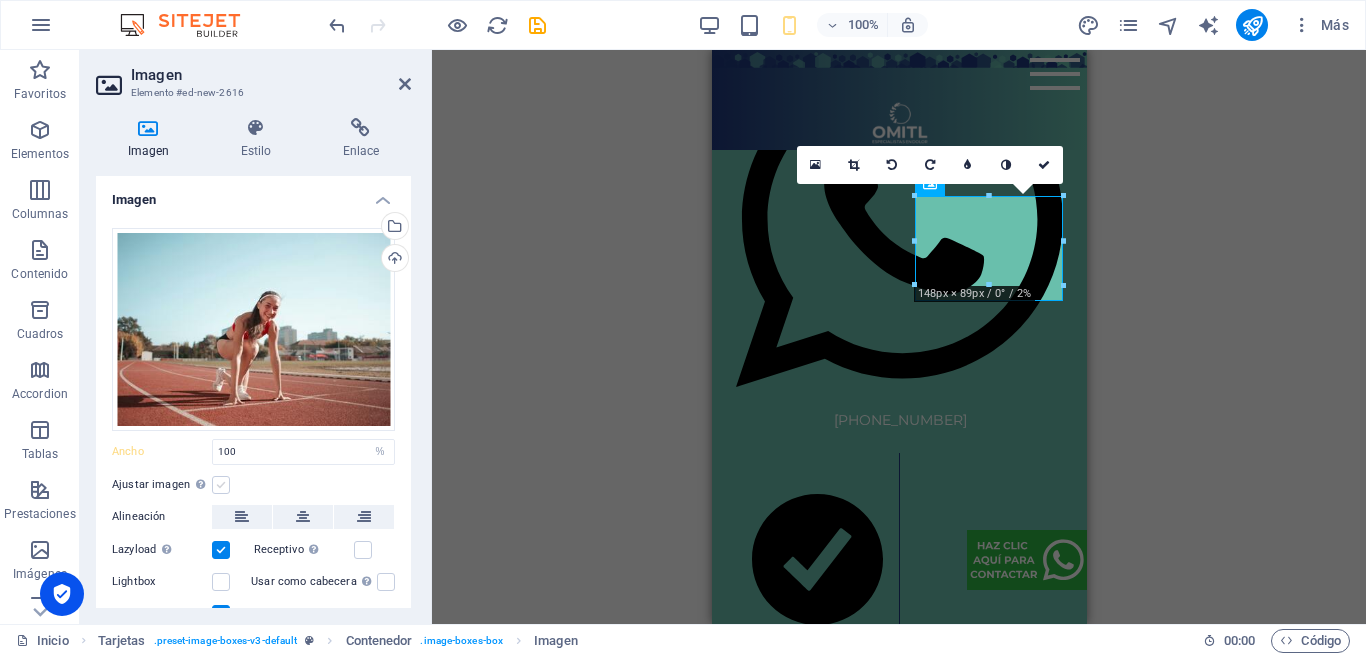 click at bounding box center [221, 485] 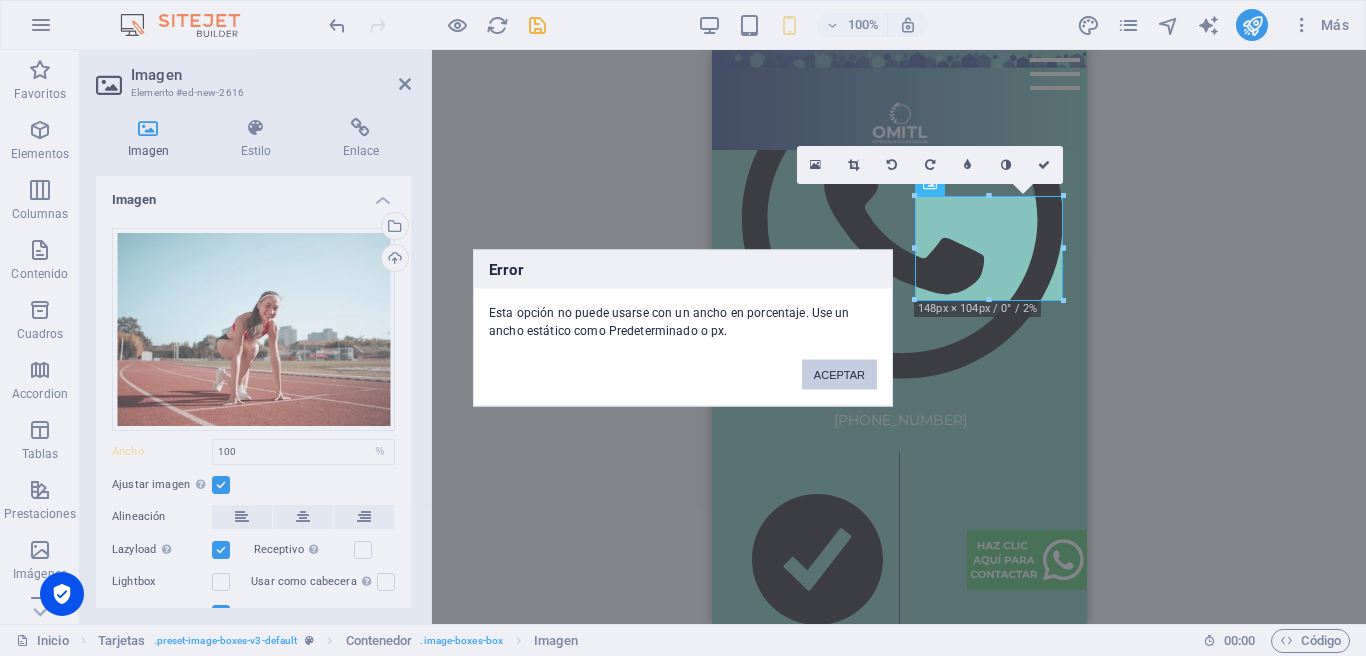 click on "ACEPTAR" at bounding box center (839, 375) 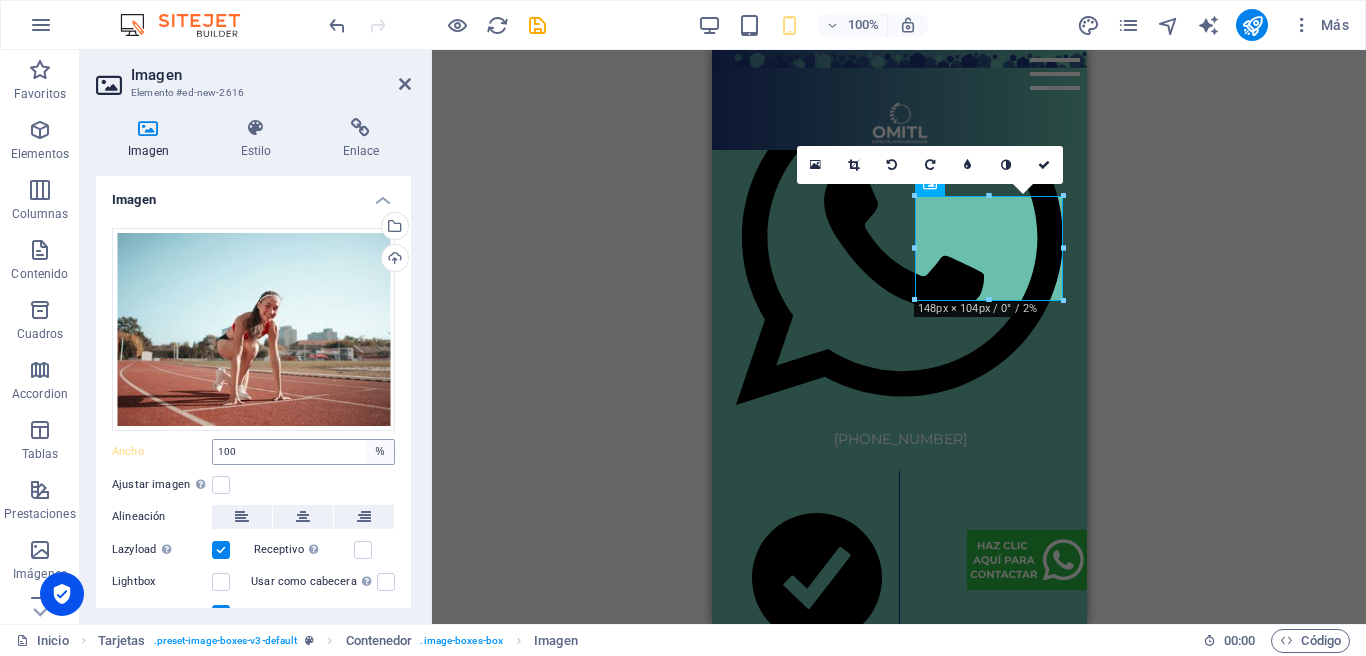 scroll, scrollTop: 2560, scrollLeft: 0, axis: vertical 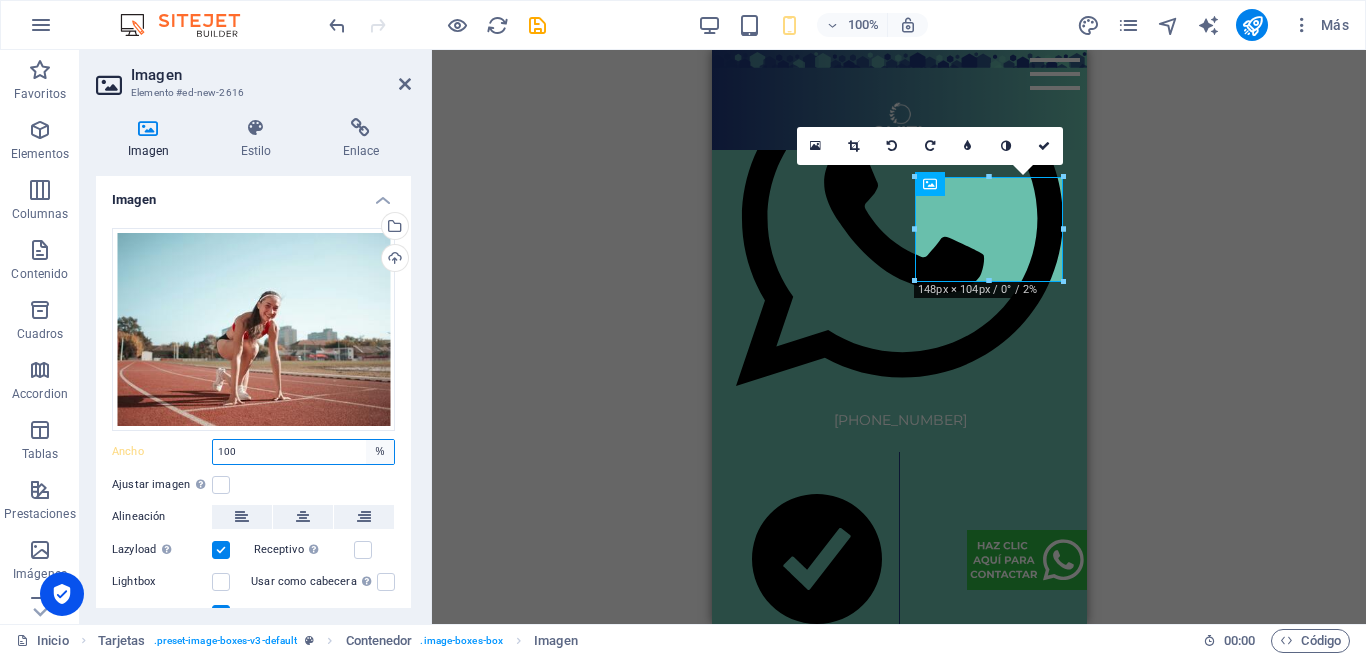 click on "Predeterminado automático px rem % em vh vw" at bounding box center [380, 452] 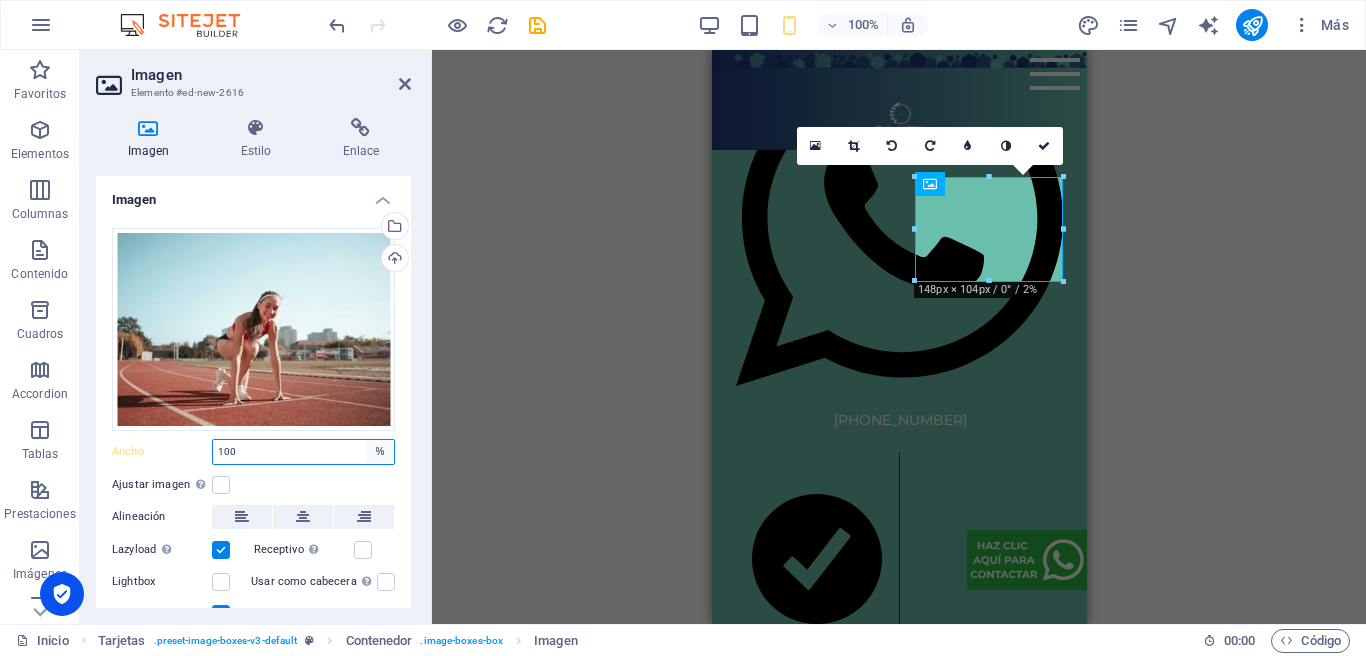 scroll, scrollTop: 2541, scrollLeft: 0, axis: vertical 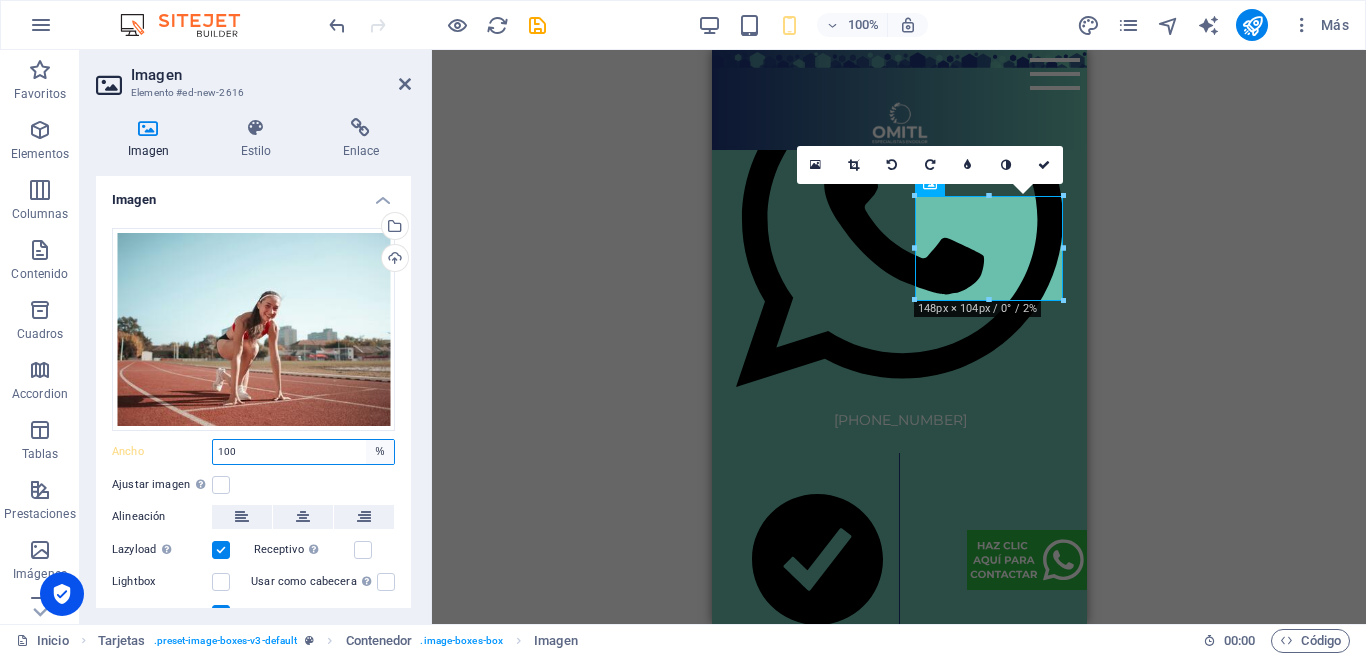 select on "px" 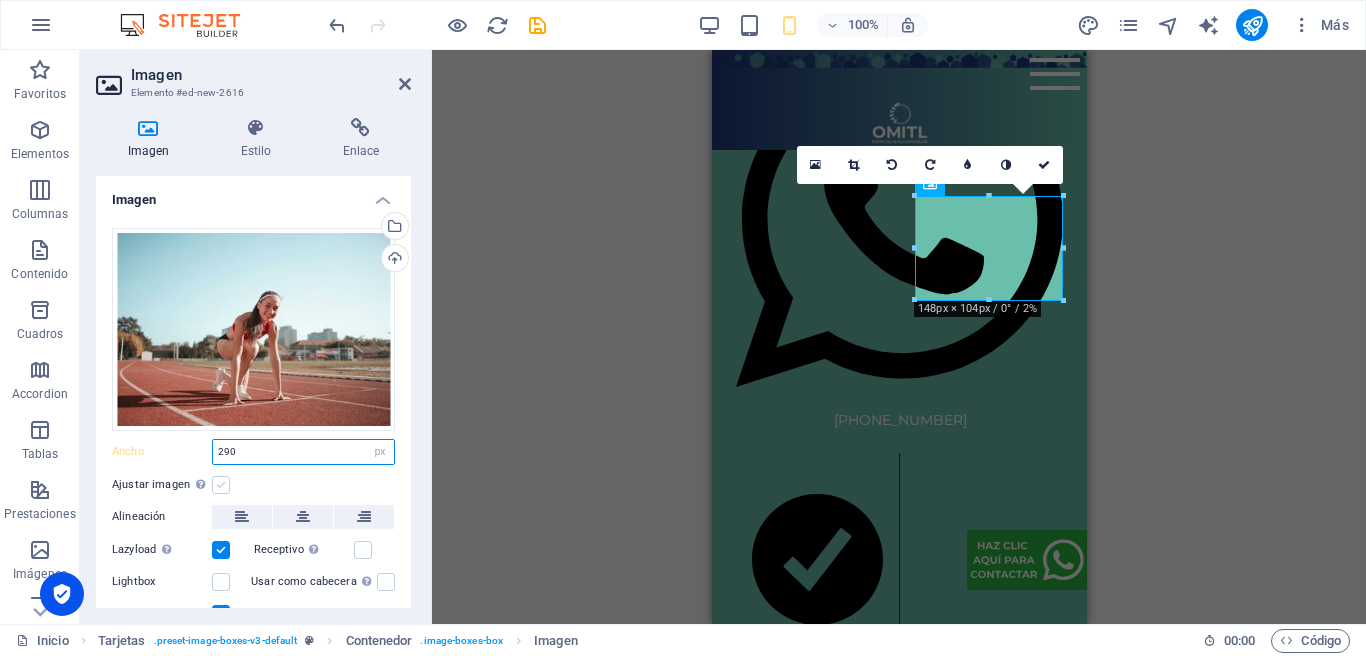 type on "290" 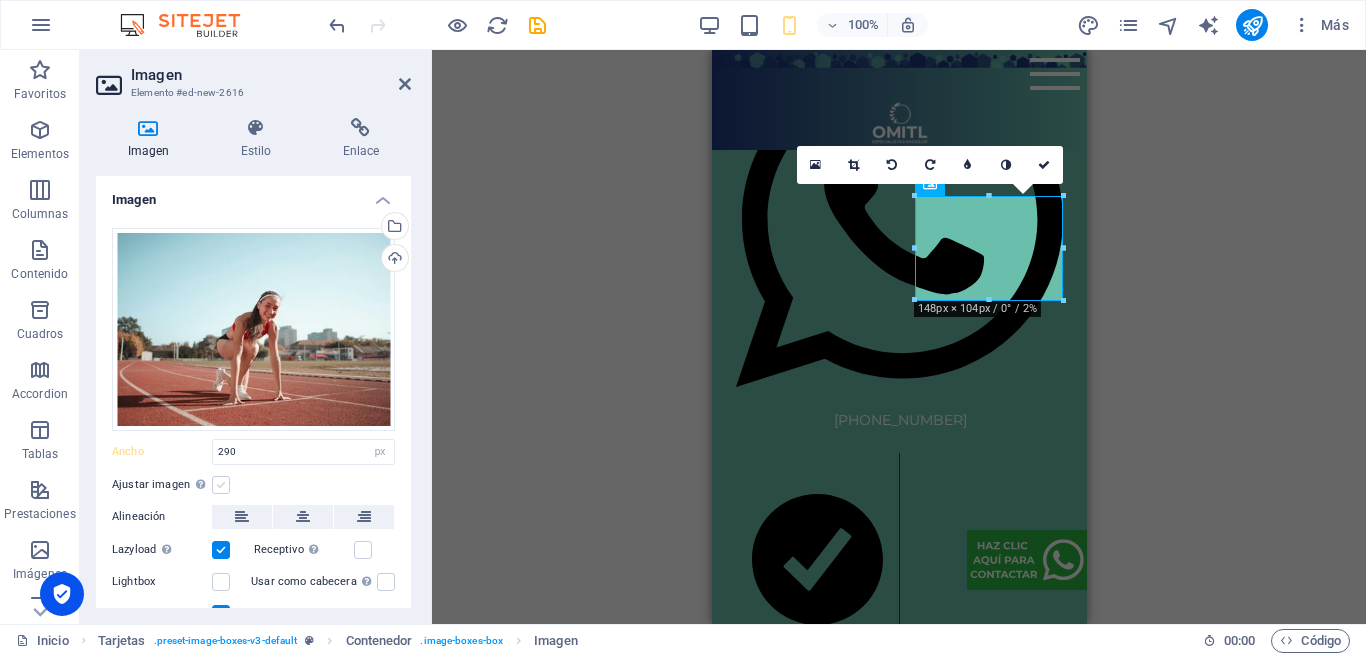 click at bounding box center (221, 485) 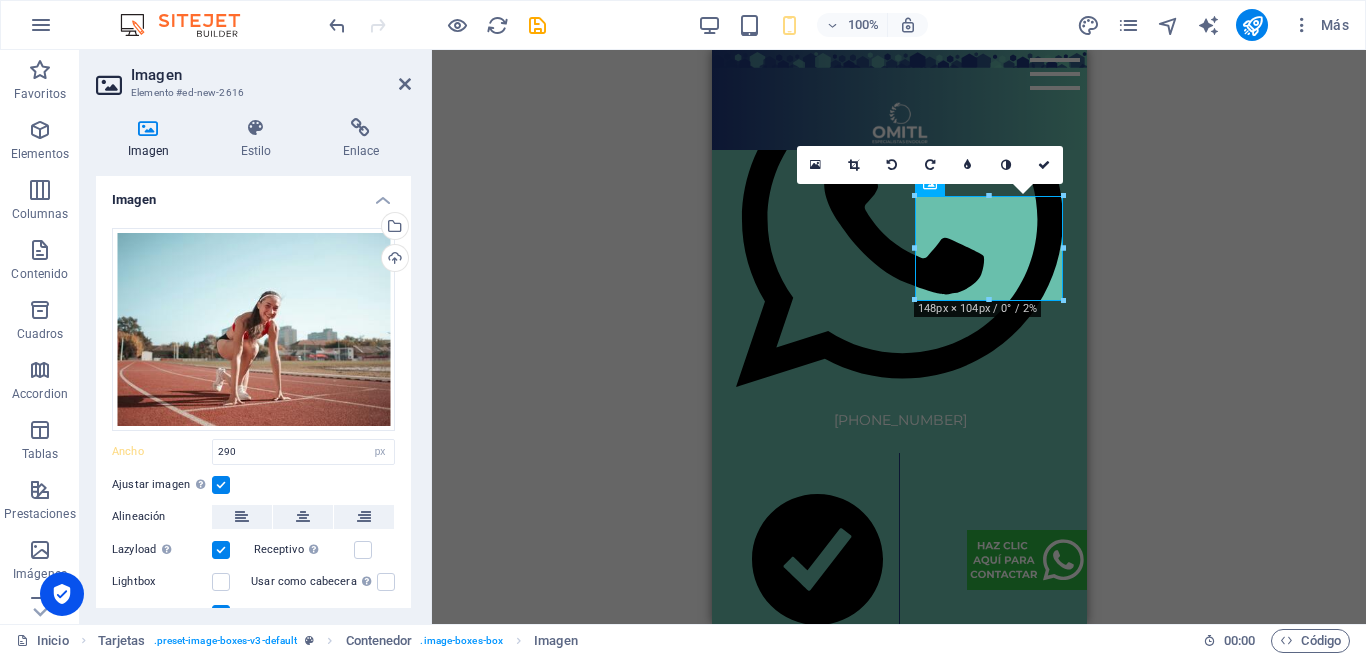 scroll, scrollTop: 0, scrollLeft: 0, axis: both 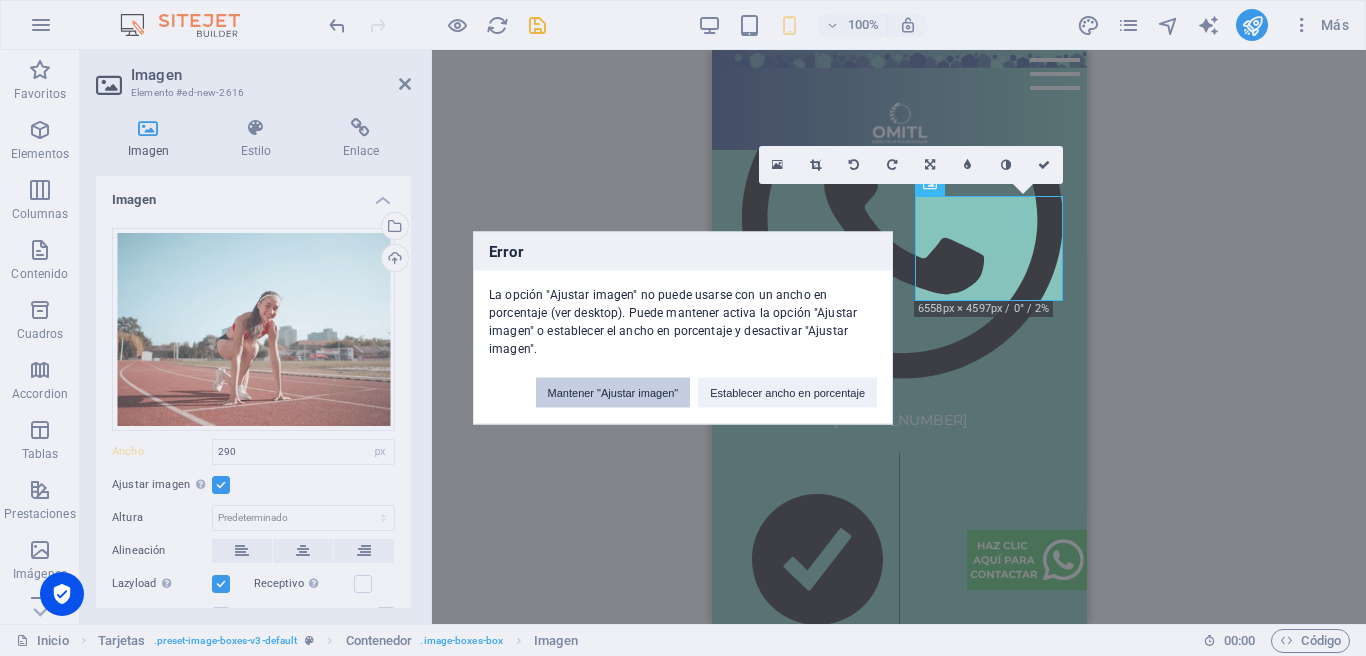 click on "Mantener "Ajustar imagen"" at bounding box center (613, 393) 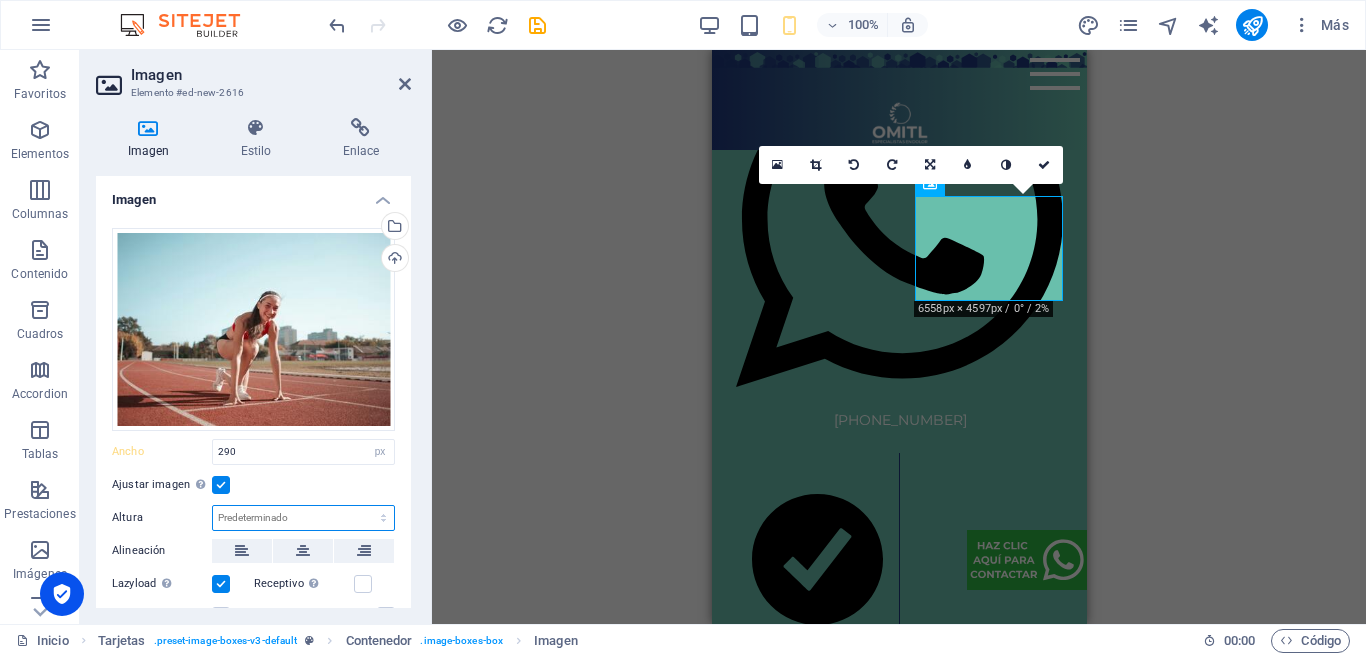 click on "Predeterminado automático px" at bounding box center (303, 518) 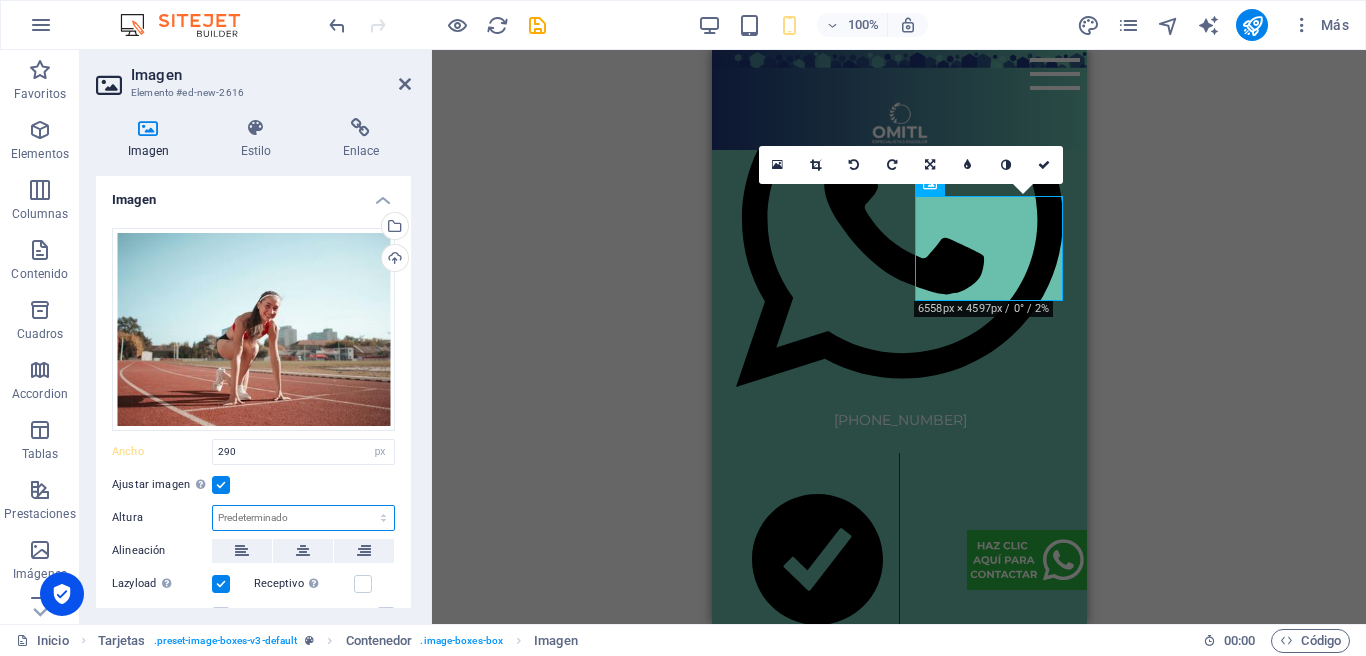 select on "px" 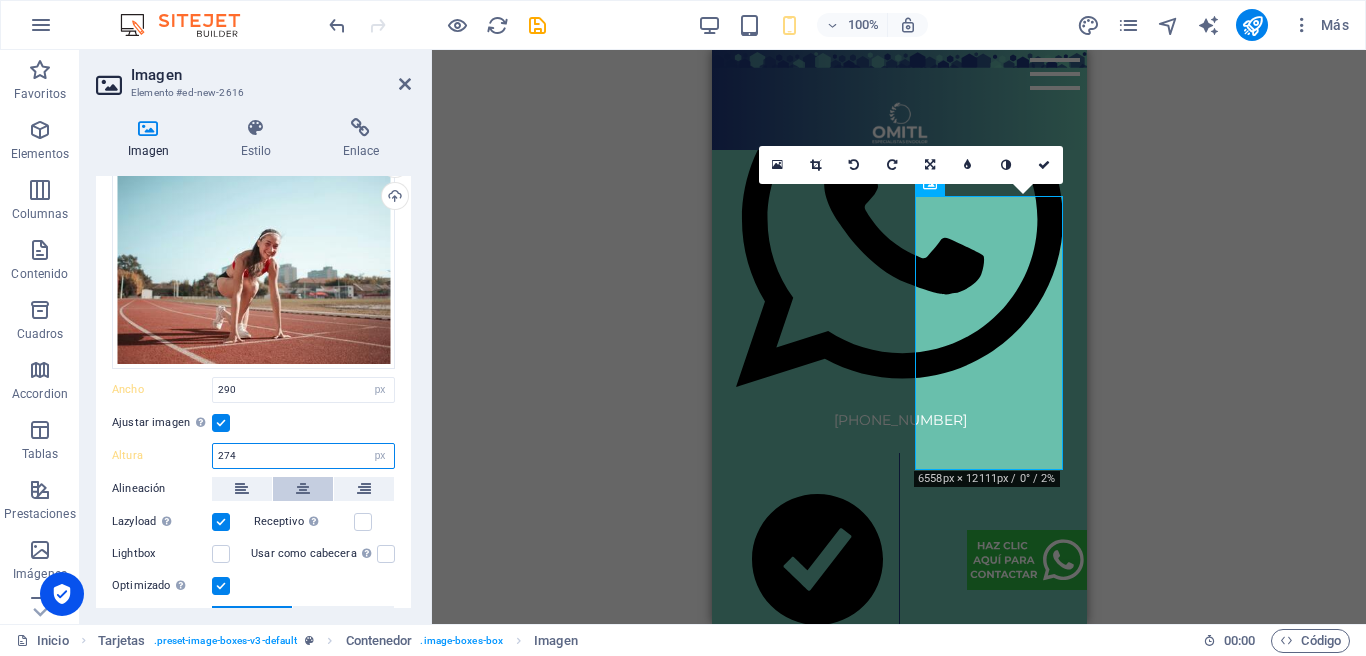 scroll, scrollTop: 61, scrollLeft: 0, axis: vertical 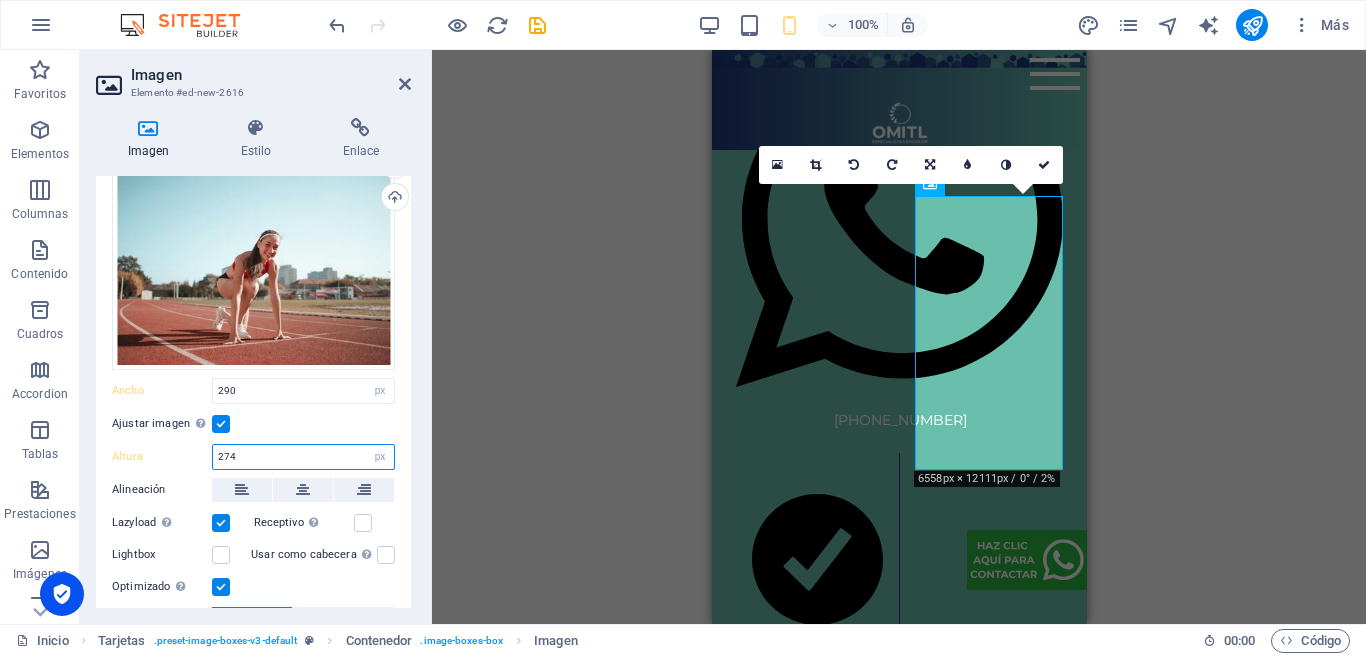 type on "274" 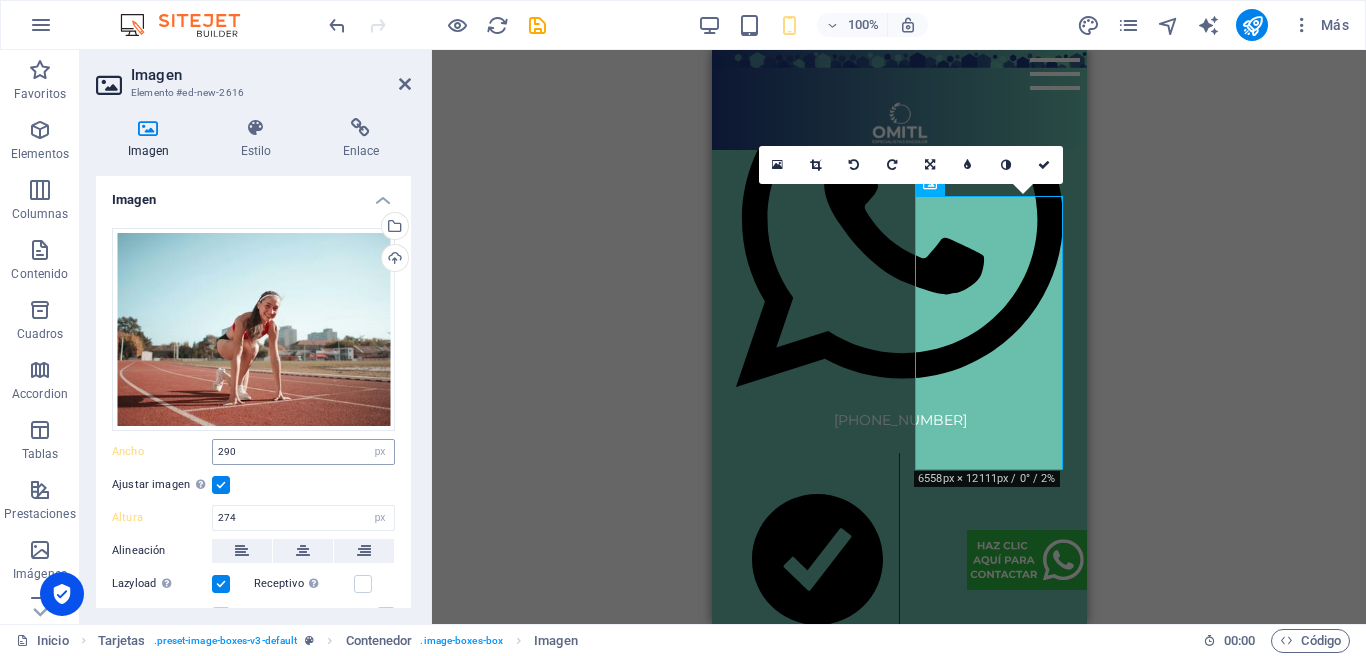 scroll, scrollTop: 44, scrollLeft: 0, axis: vertical 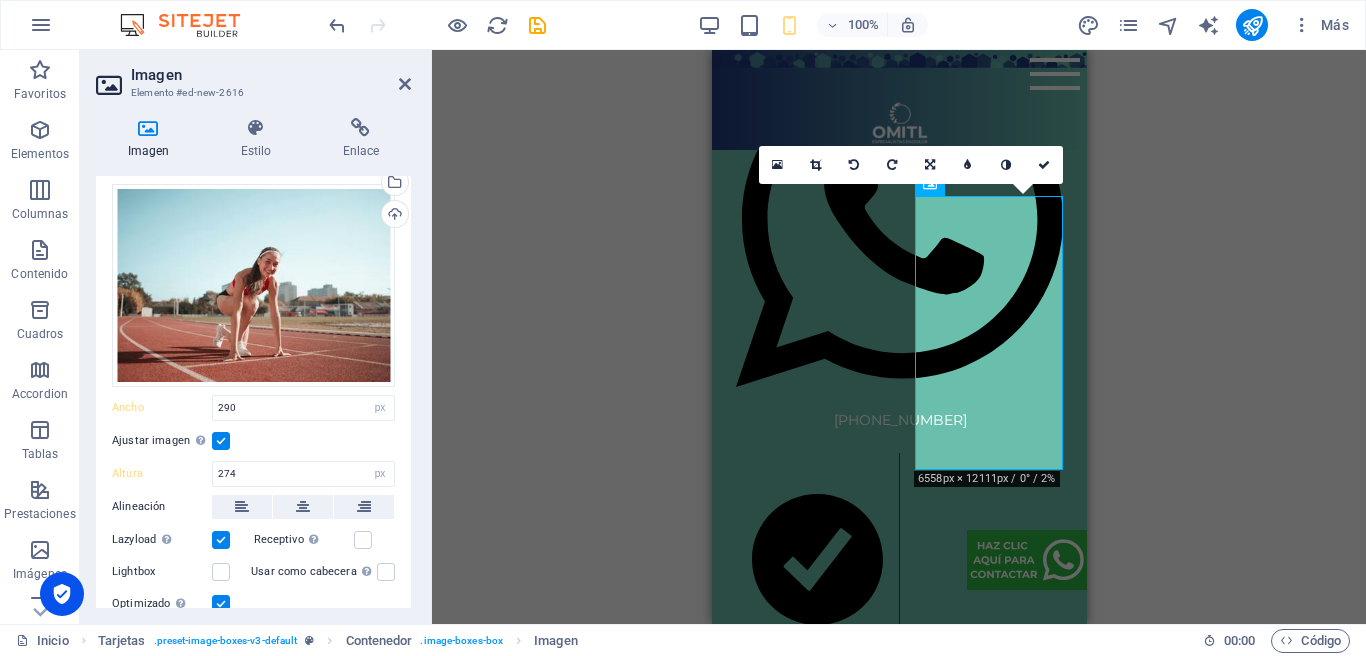 click on "Ajustar imagen Ajustar imagen automáticamente a un ancho y alto fijo" at bounding box center [253, 441] 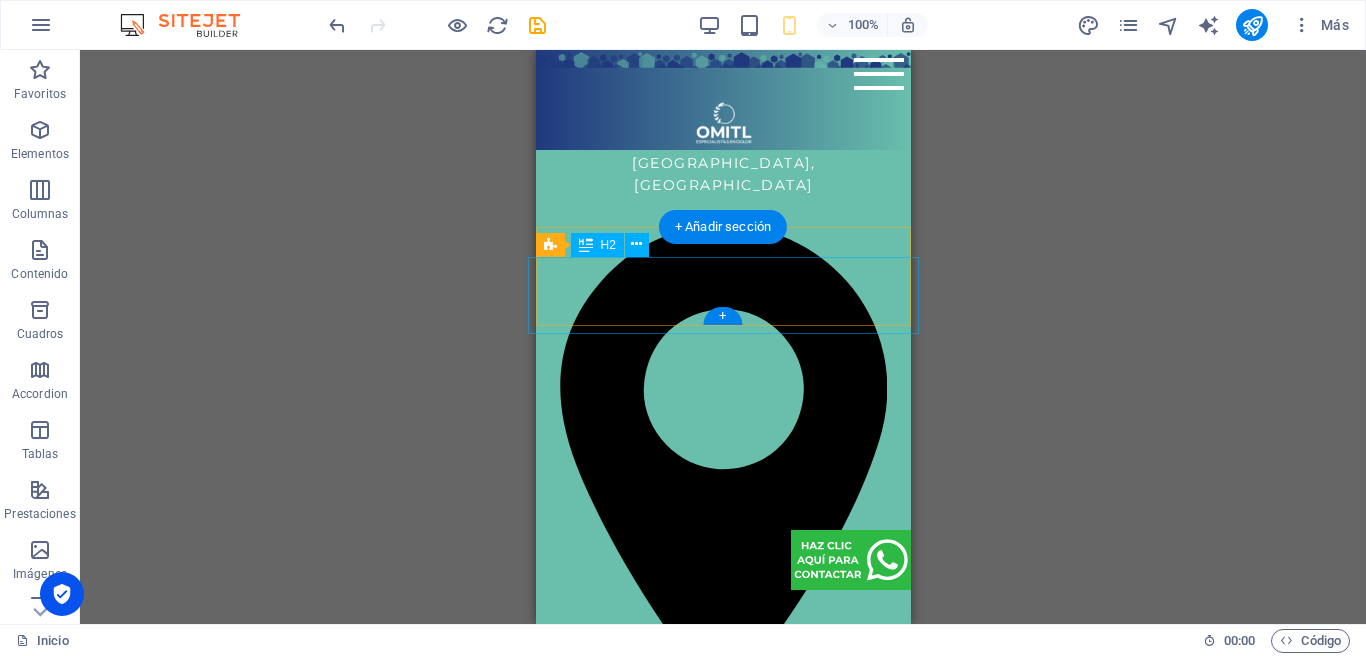 scroll, scrollTop: 1833, scrollLeft: 0, axis: vertical 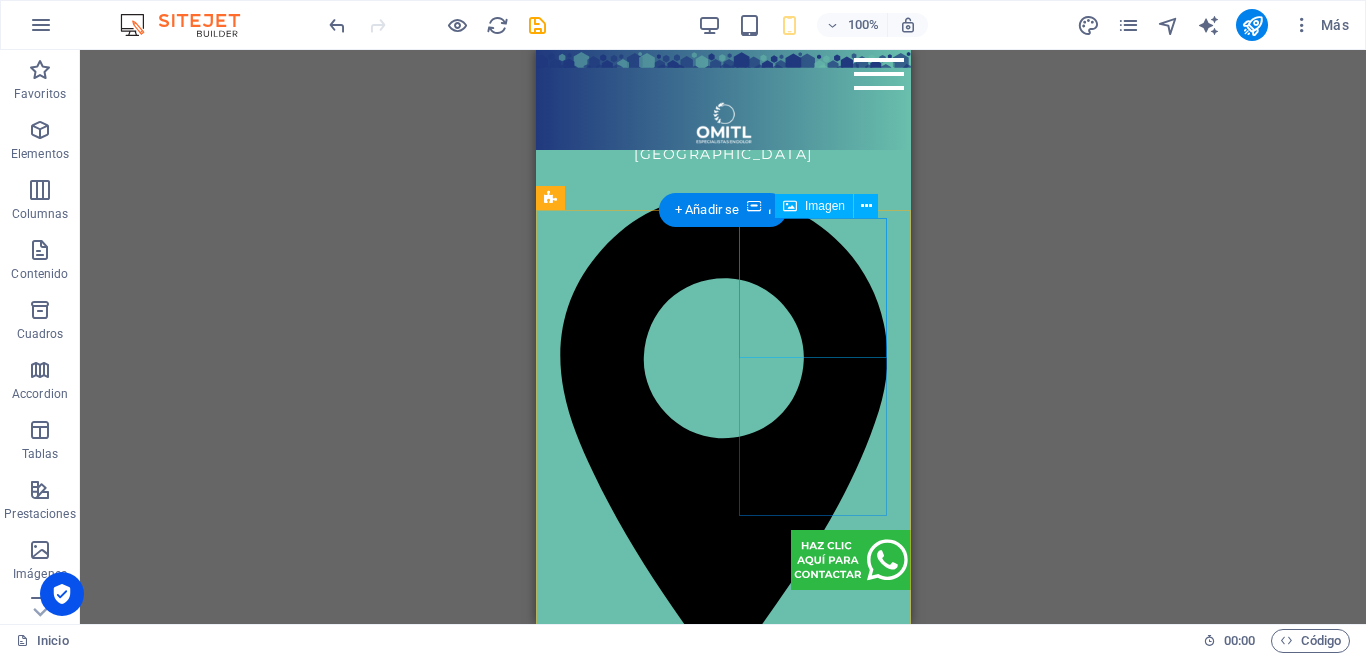 click at bounding box center (633, 2799) 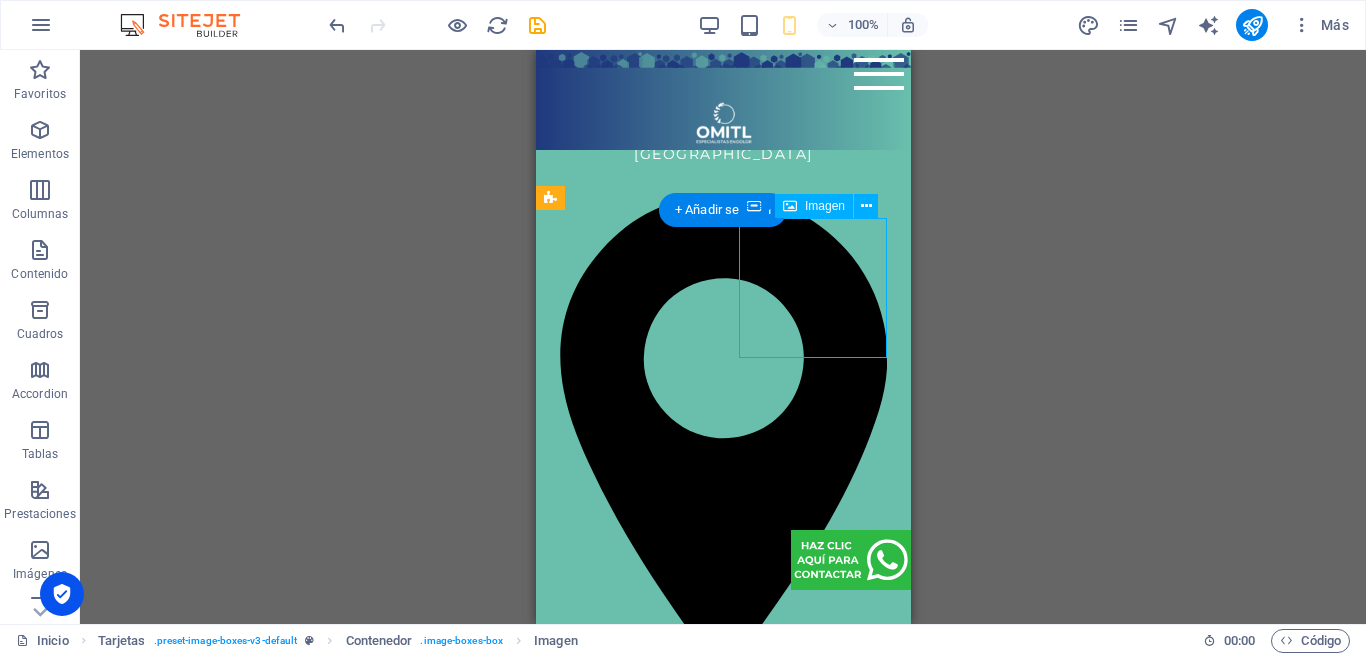 click at bounding box center [633, 2799] 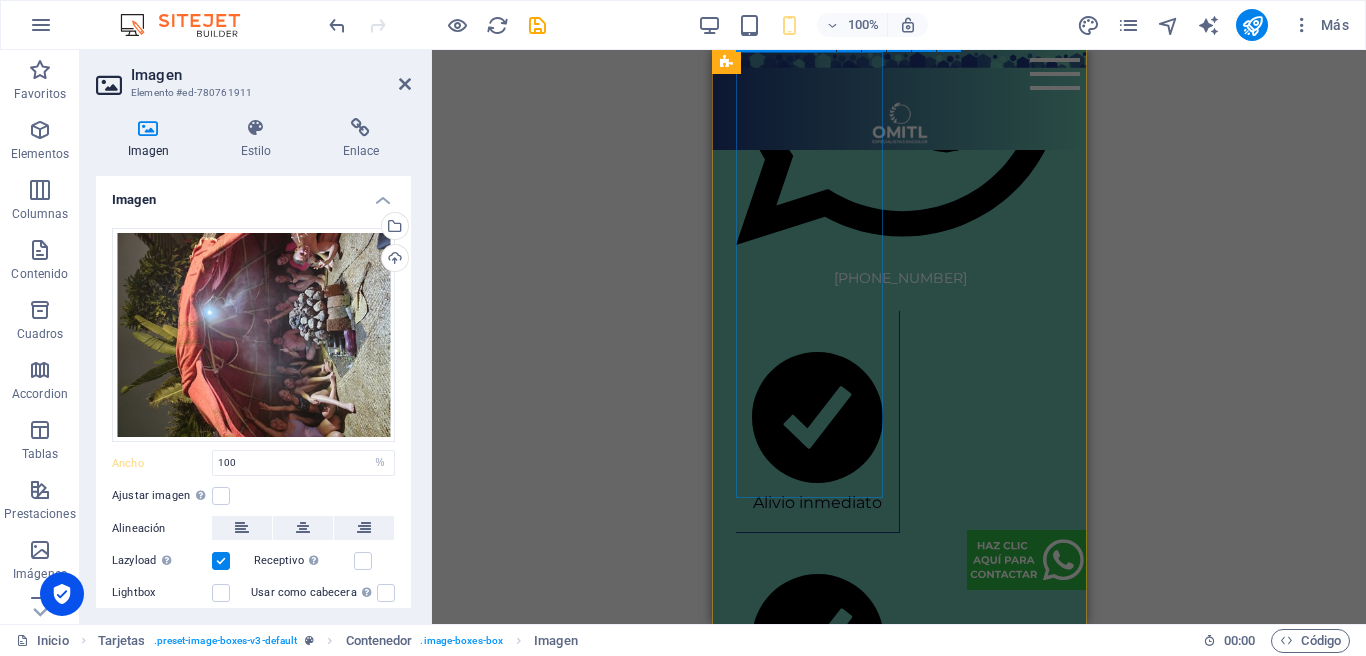 scroll, scrollTop: 2695, scrollLeft: 0, axis: vertical 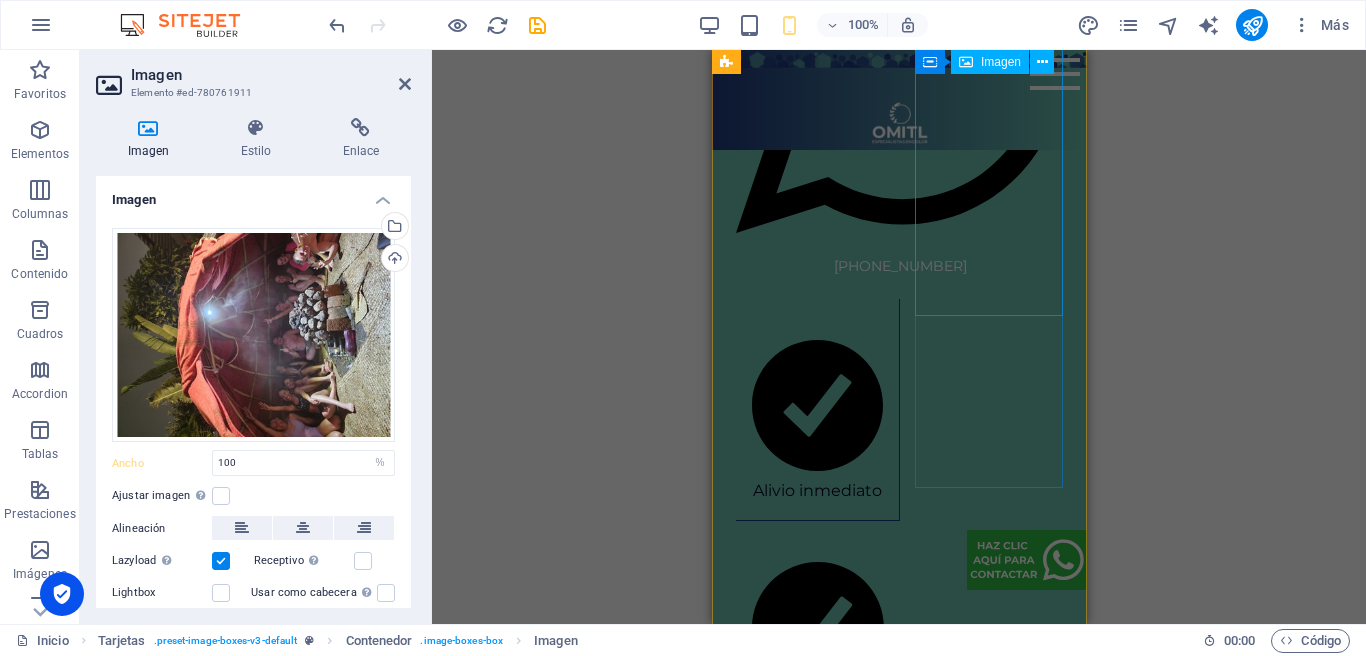 click at bounding box center [809, 3248] 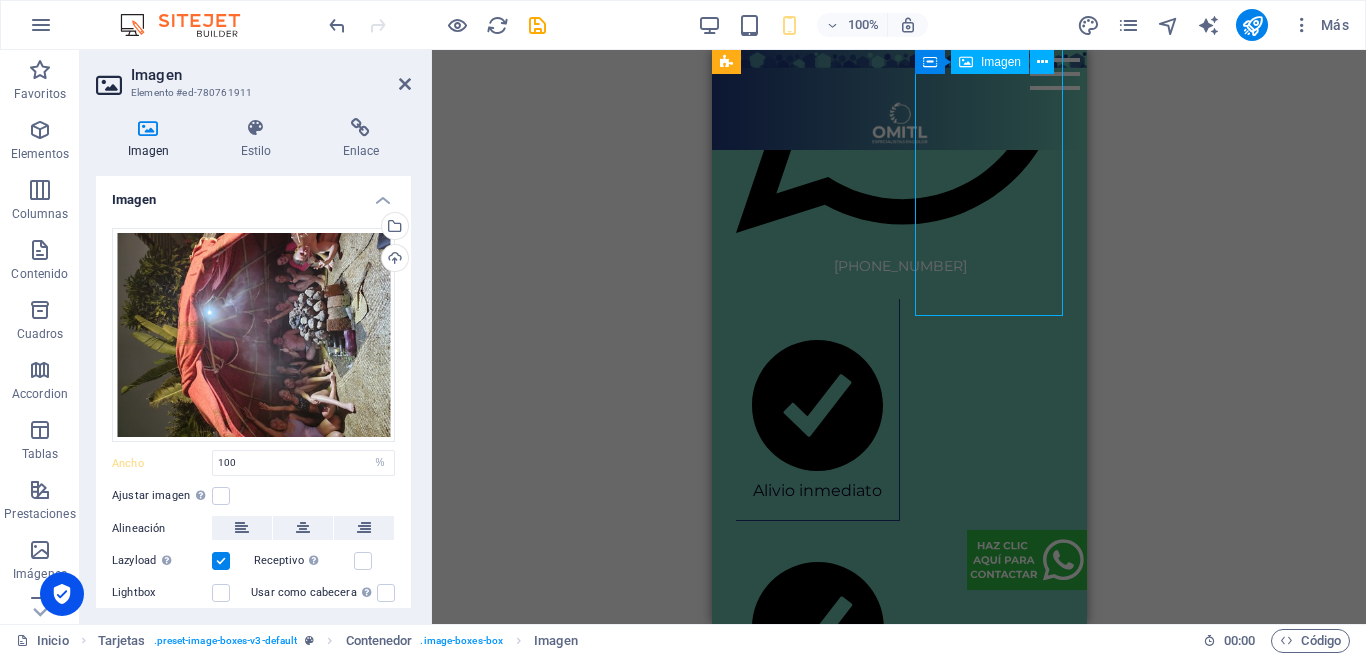 click at bounding box center [809, 3248] 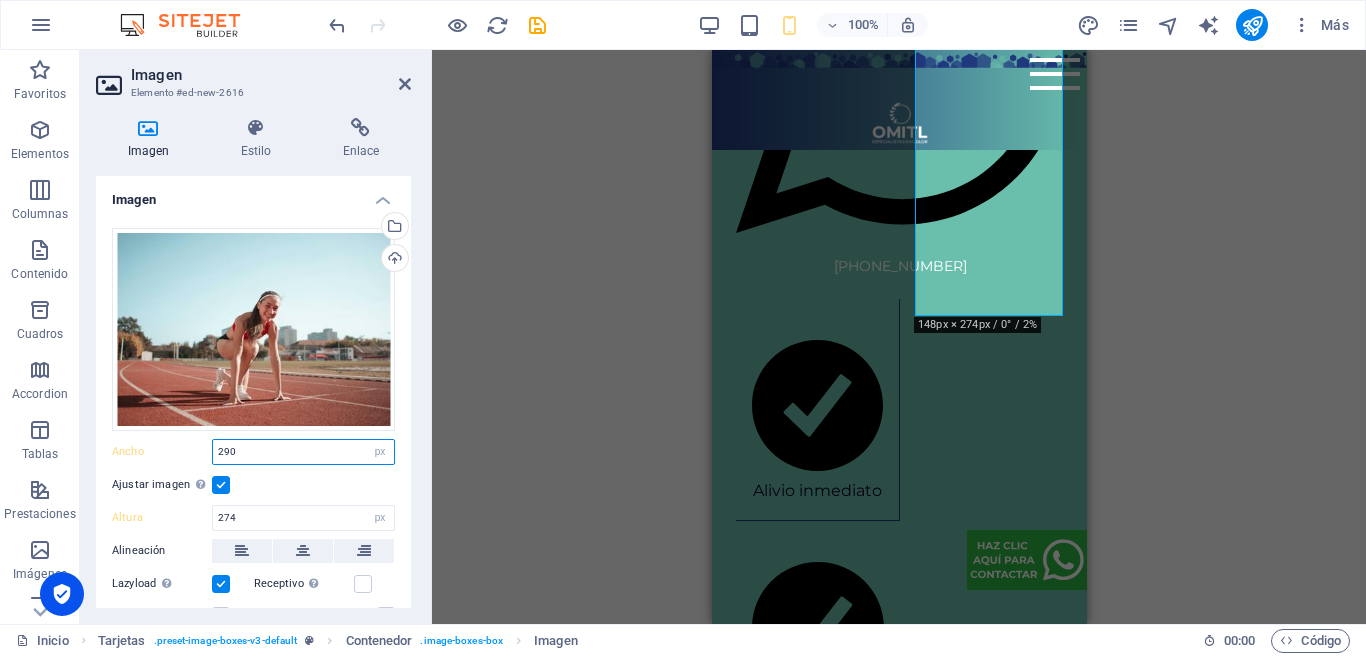 click on "290" at bounding box center (303, 452) 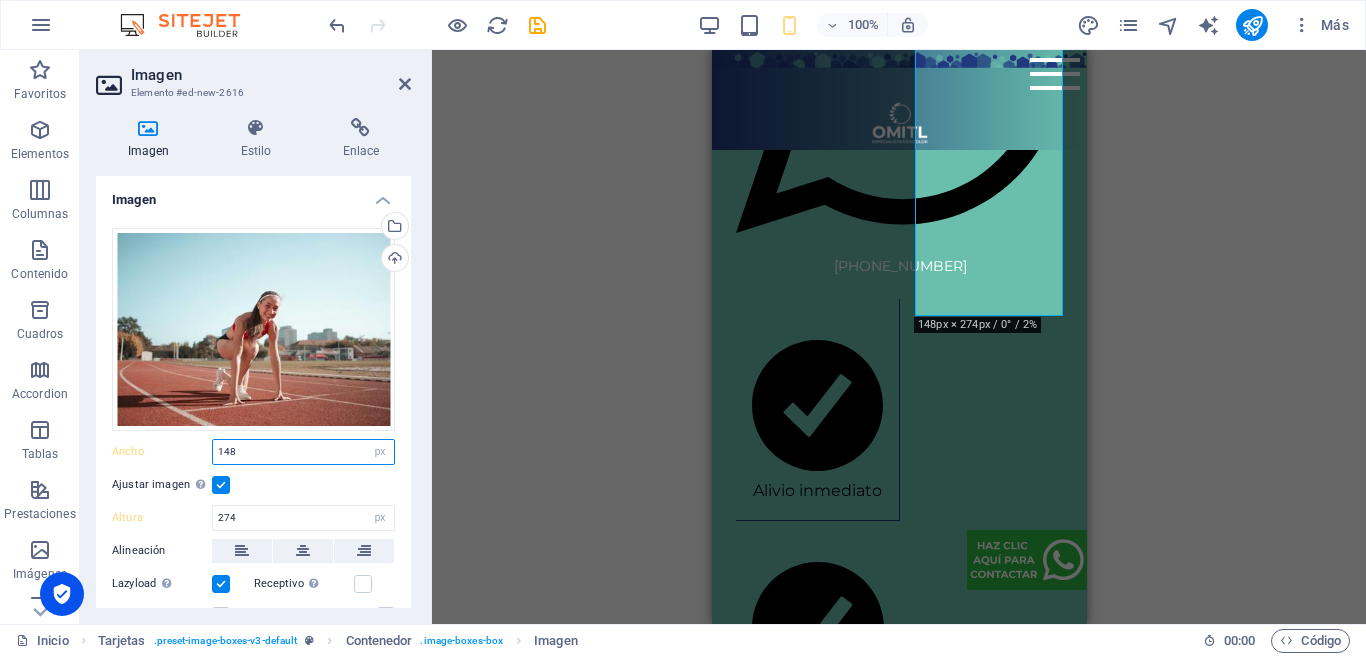 type on "148" 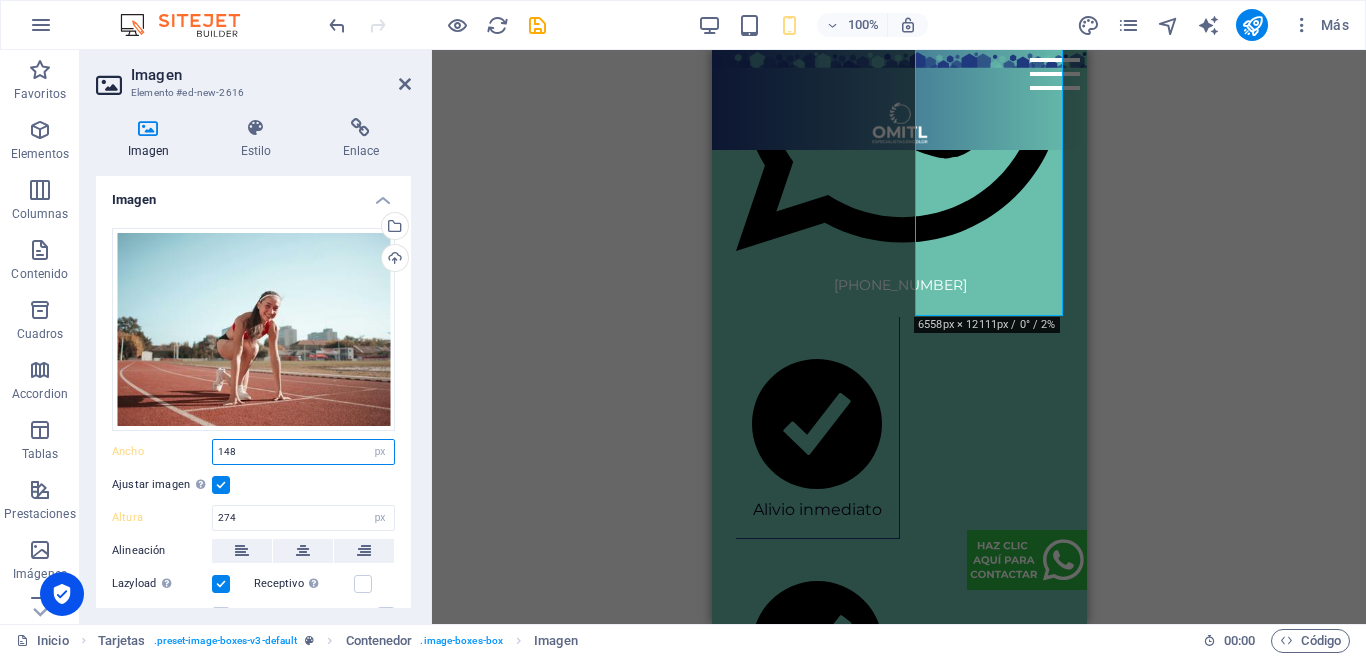 scroll, scrollTop: 2714, scrollLeft: 0, axis: vertical 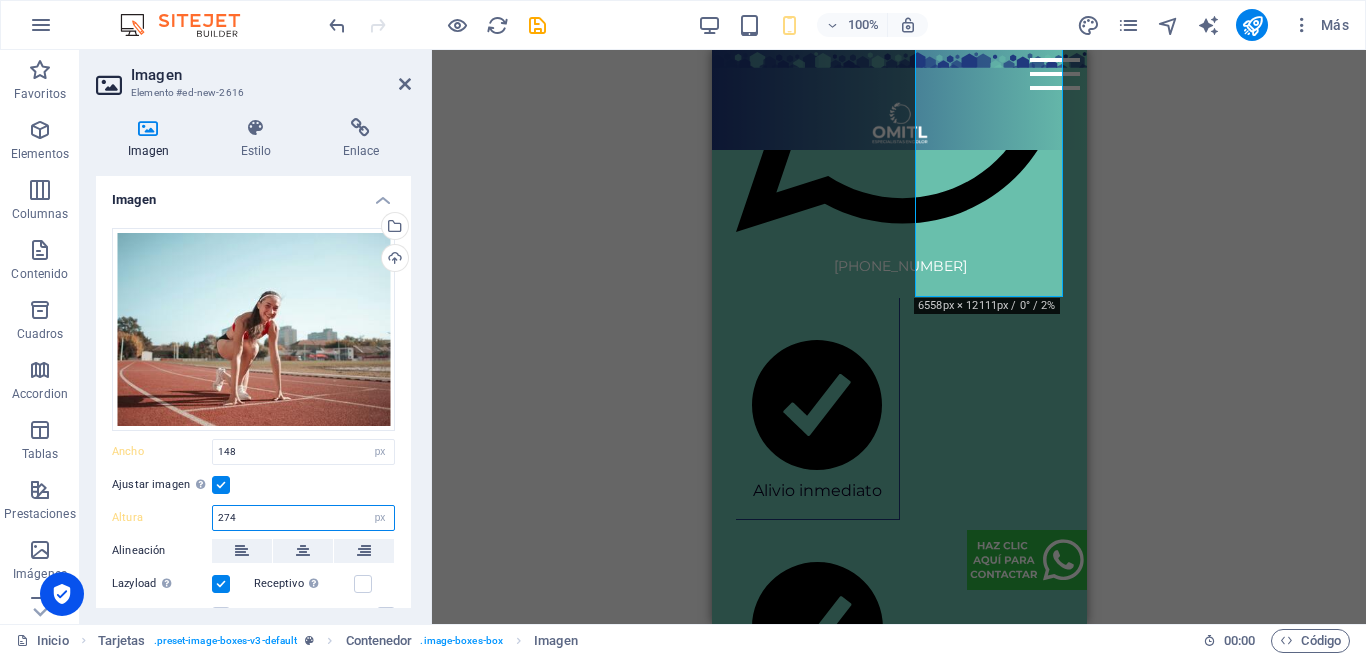 click on "274" at bounding box center [303, 518] 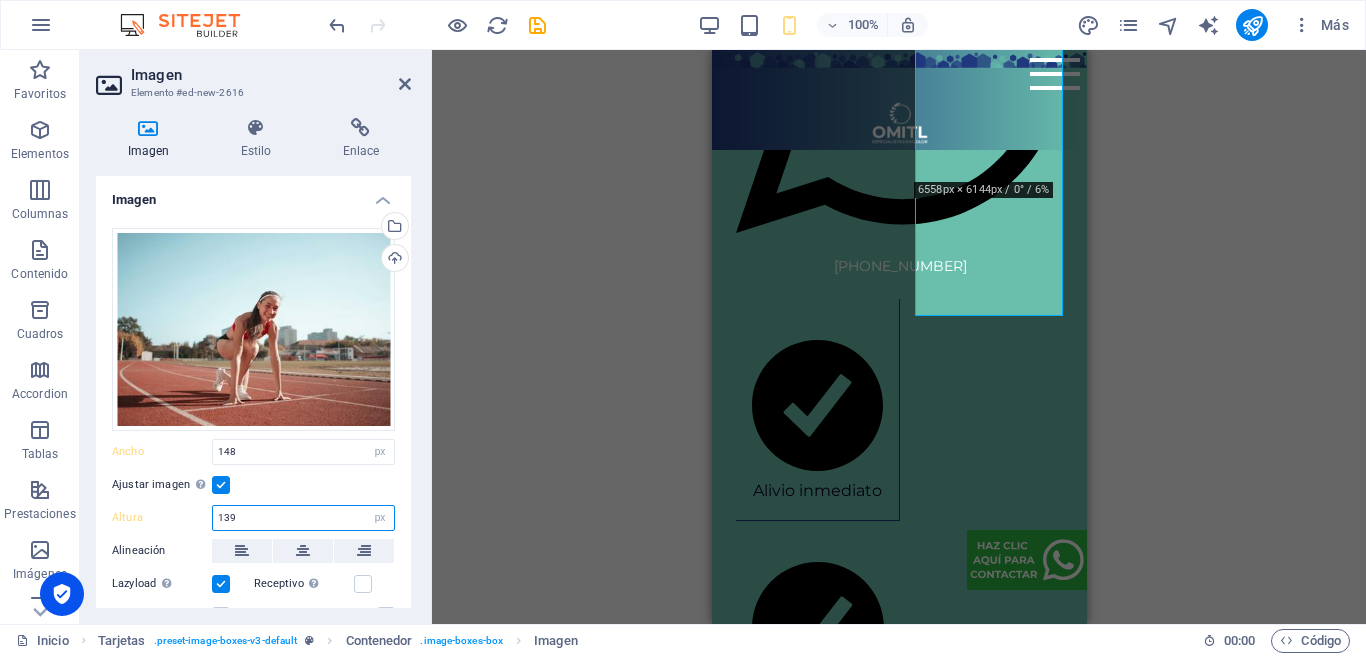 type on "139" 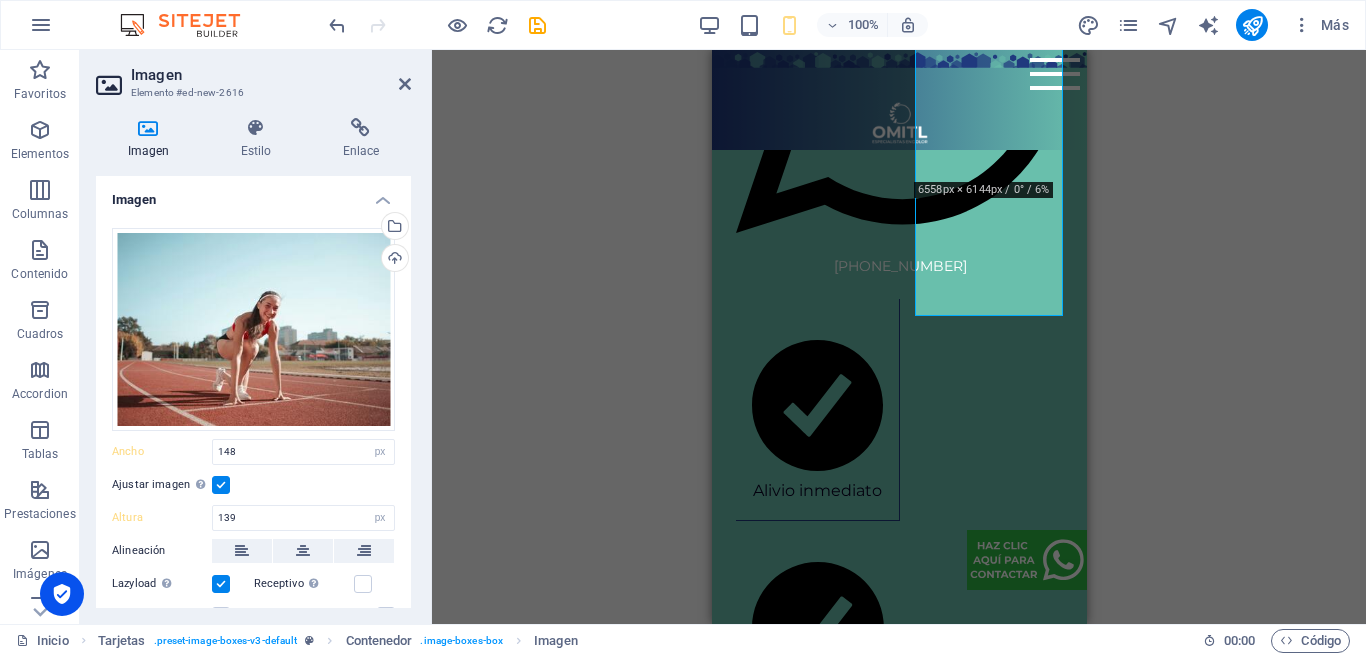 click on "H2   C Space   Contenedor   Separador   Typewriter   HTML   Texto   Typewriter   Contenedor   Texto   Texto   Texto   Texto   Texto   Texto   Texto   Texto   Texto   Texto   Texto   Texto   Contenedor   Texto   Imagen   Texto   Texto   Texto   Cuadrícula   Contenedor   Contenedor   Contenedor   H6   Contenedor   Imagen   Galería   Separador   Galería   Galería   H2   Separador   Texto   Tarjetas   Contenedor   Imagen   Contenedor   H5   Texto   Contenedor   Imagen   Contenedor   H5   Texto   Contenedor   Imagen   Contenedor   H5   Contenedor   Contenedor   SVG   H2   Barra de menús   Texto   Imagen   Texto   Contenedor   Separador   Control deslizante de imágenes   Contenedor   Texto   H6   Contenedor   Imagen   Texto   Tarjetas   Contenedor   Imagen   Contenedor   Imagen   Contenedor   Contenedor   H6   Contenedor   Contenedor   Texto   Texto   Separador   Texto   Separador   Separador   Contenedor   Texto   SVG   Contenedor   Imagen   Contenedor   HTML   Contenedor   Texto   Imagen" at bounding box center (899, 337) 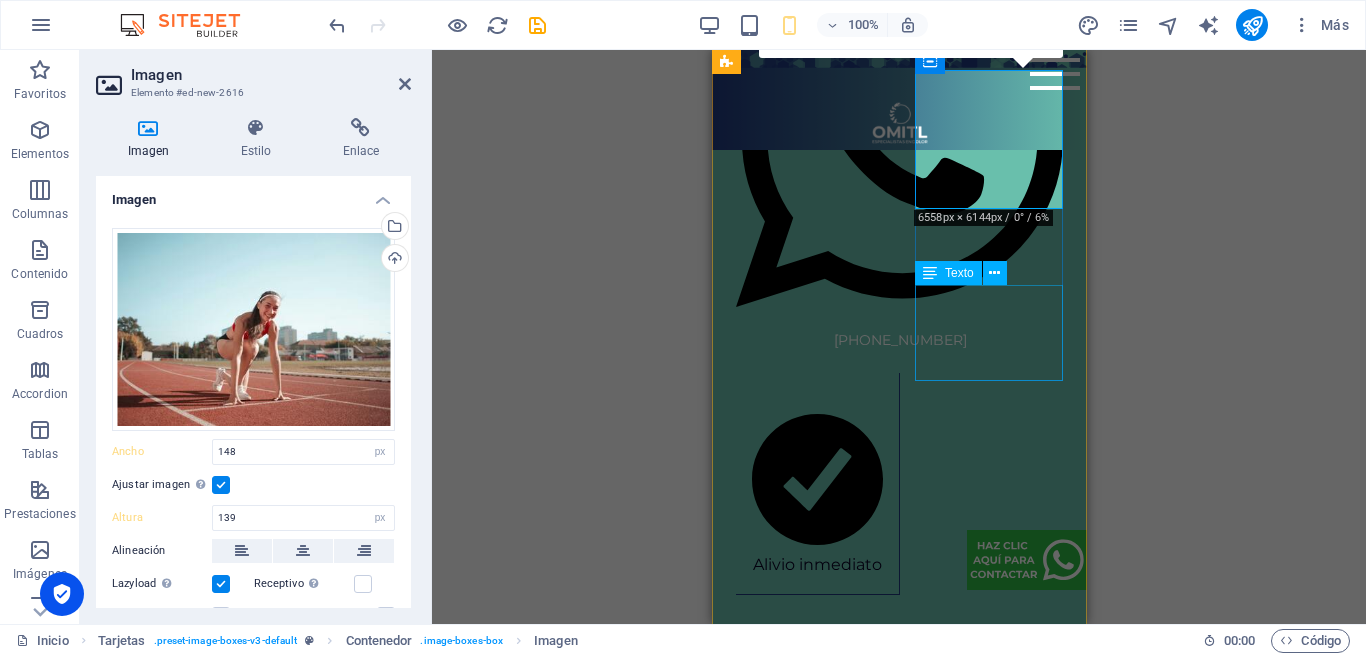 scroll, scrollTop: 2598, scrollLeft: 0, axis: vertical 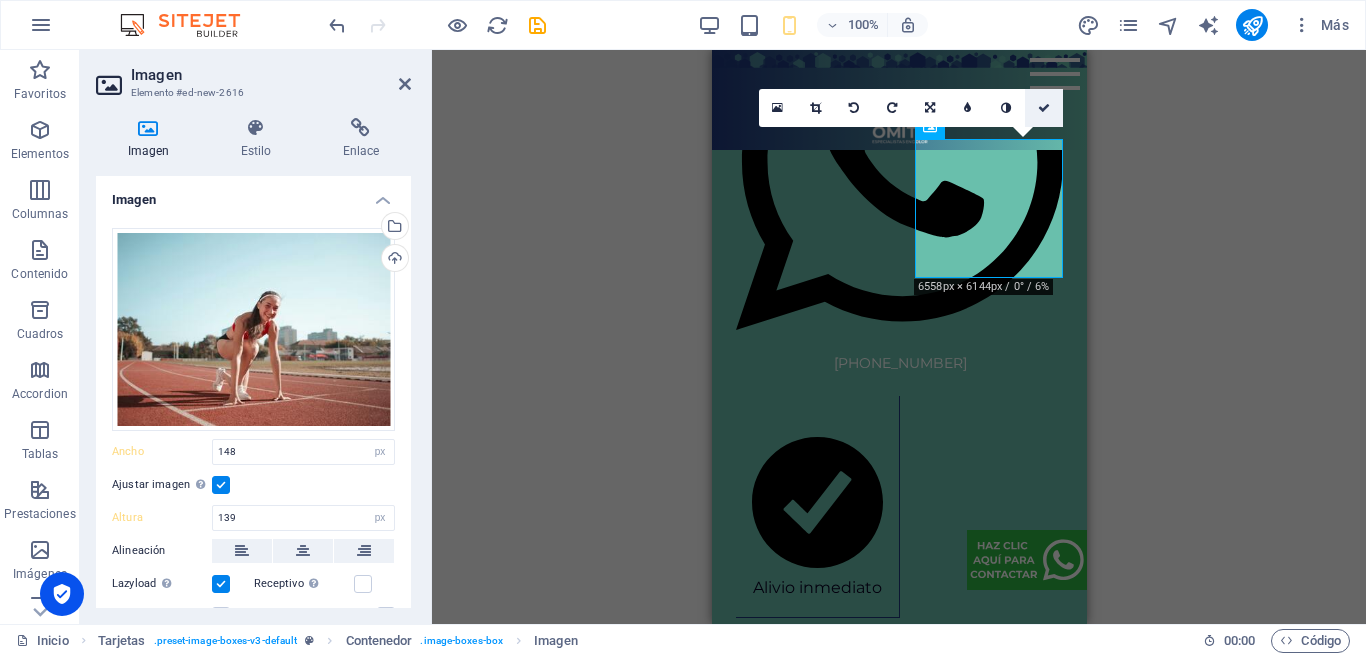 click at bounding box center (1044, 108) 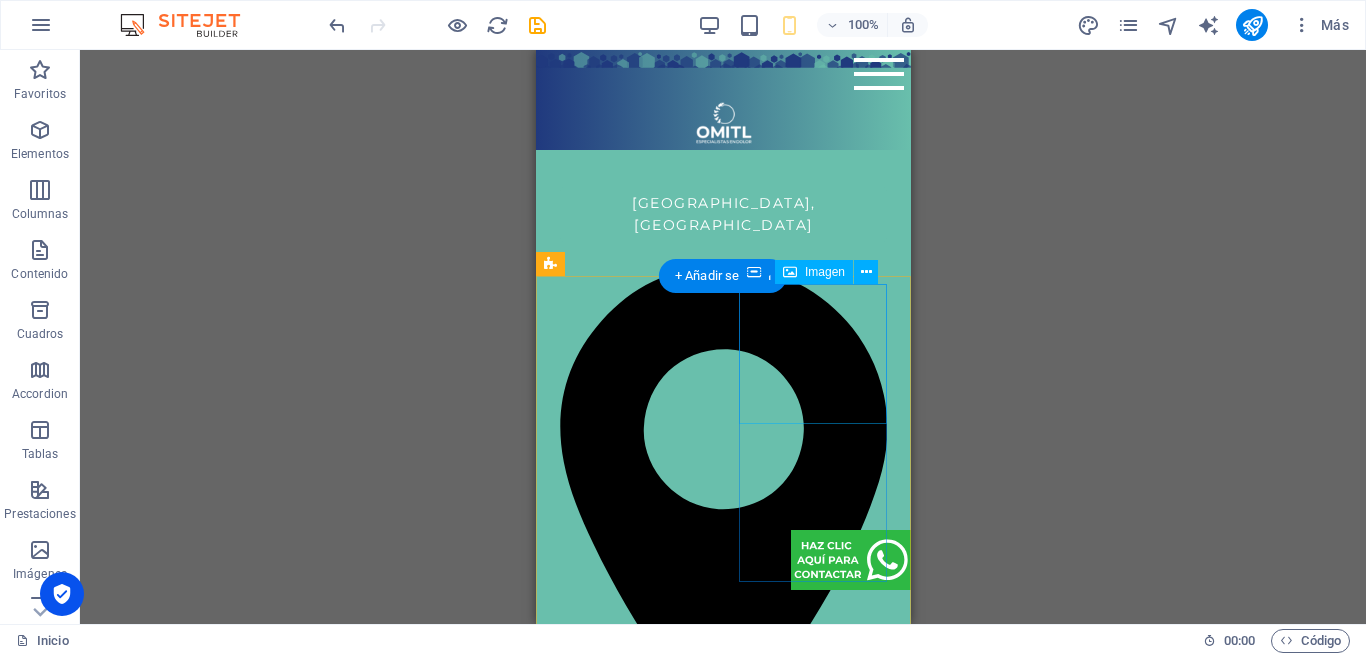 scroll, scrollTop: 1767, scrollLeft: 0, axis: vertical 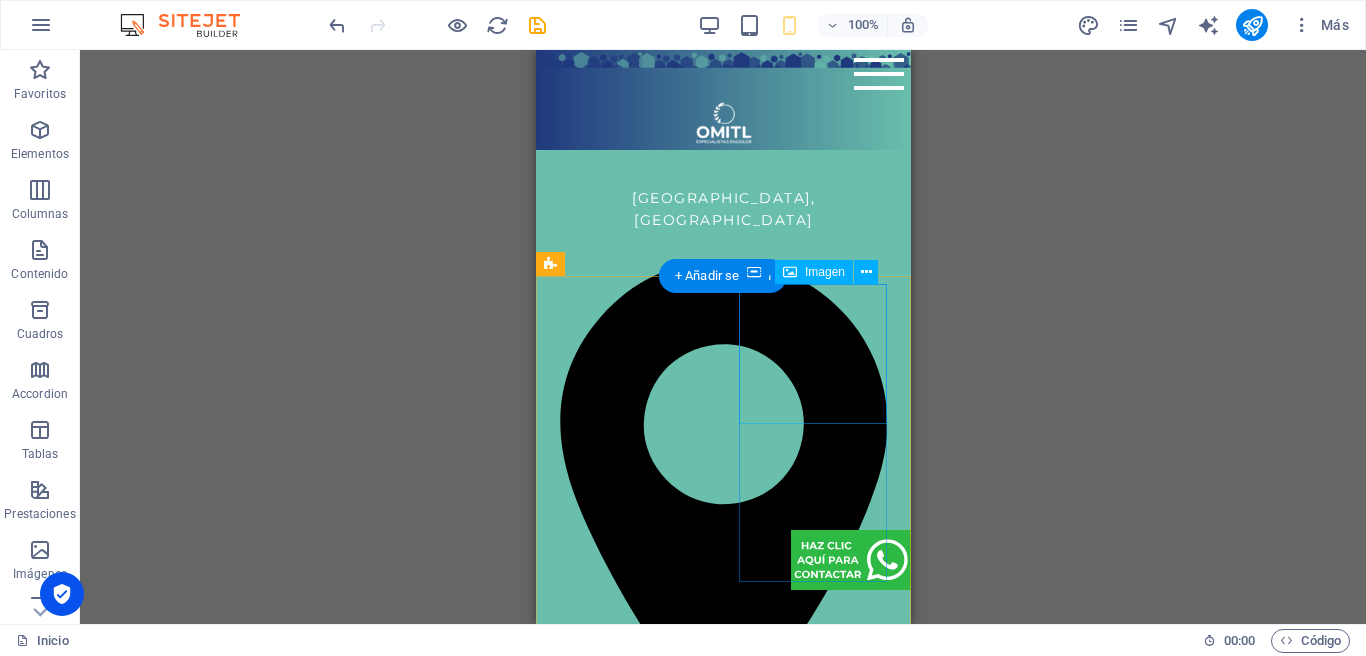 click at bounding box center (633, 2865) 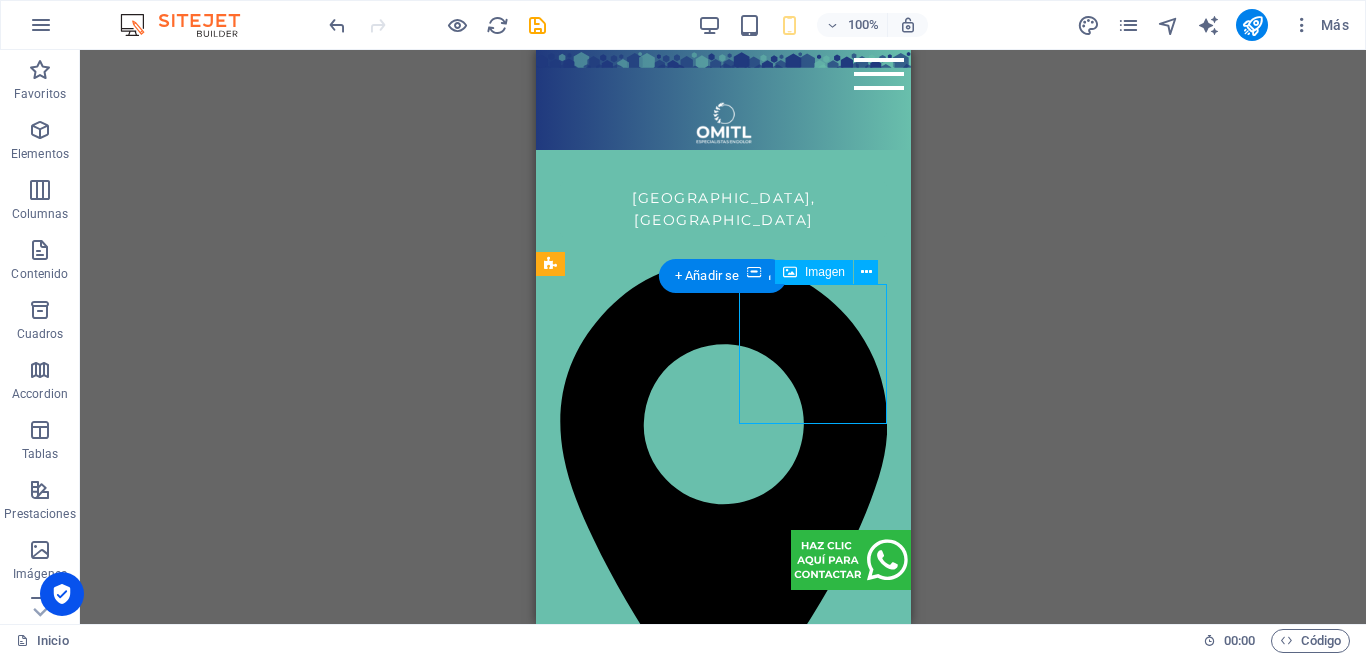 click at bounding box center [633, 2865] 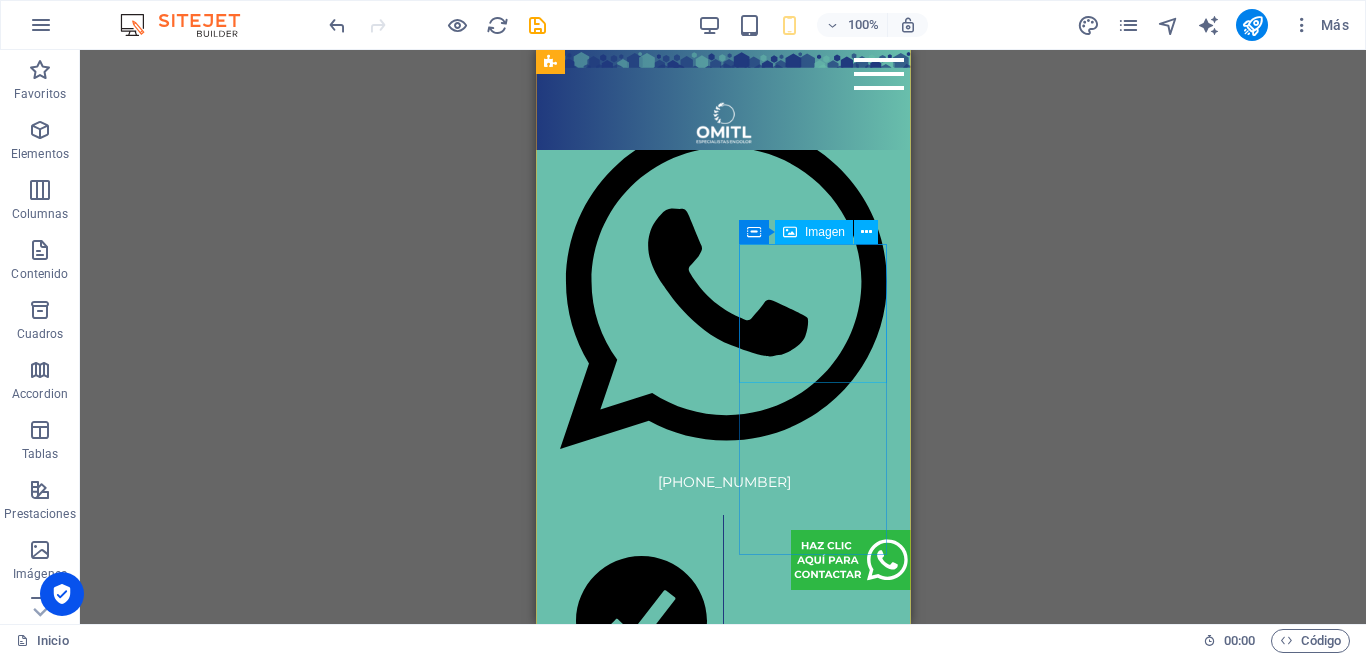 scroll, scrollTop: 2470, scrollLeft: 0, axis: vertical 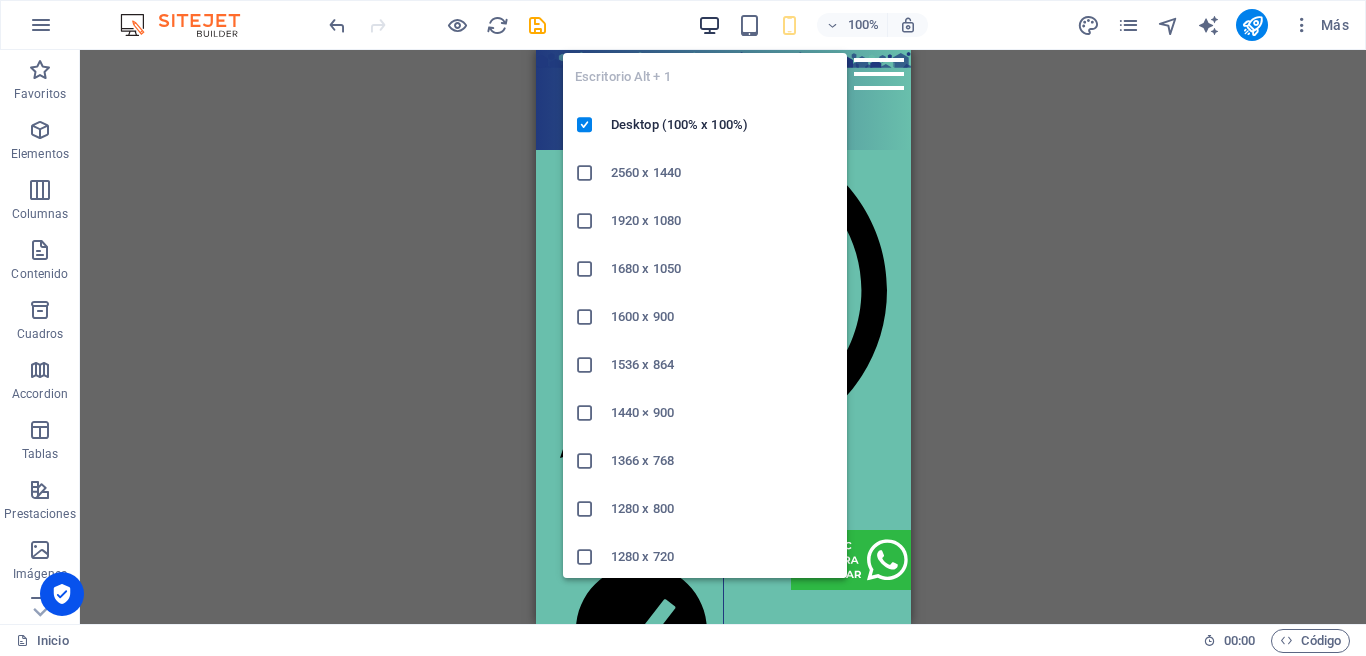 click at bounding box center [709, 25] 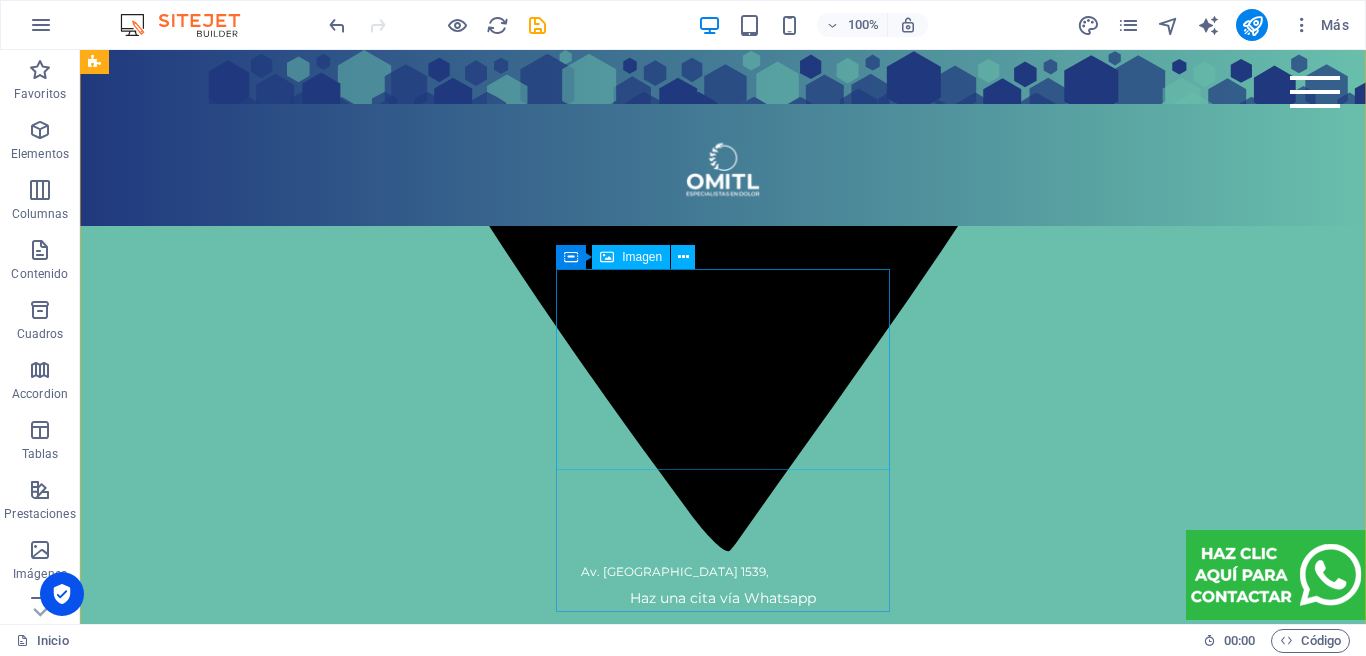 scroll, scrollTop: 3692, scrollLeft: 0, axis: vertical 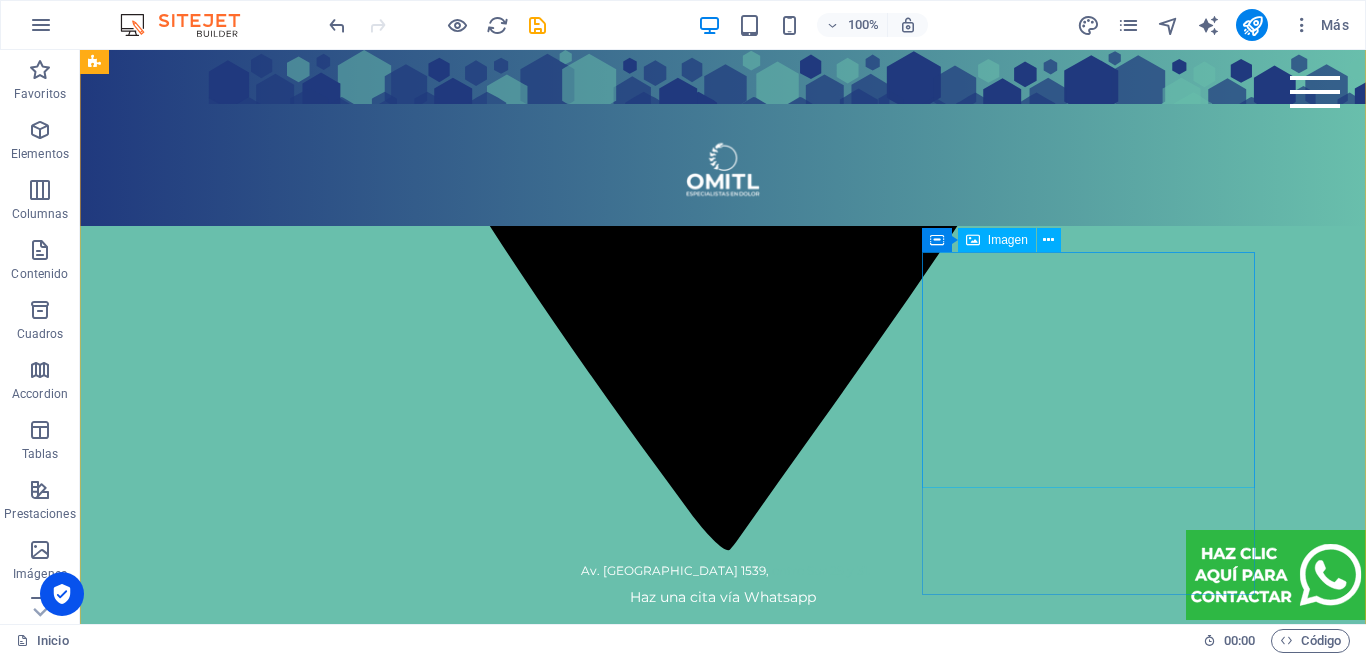 click at bounding box center [271, 6783] 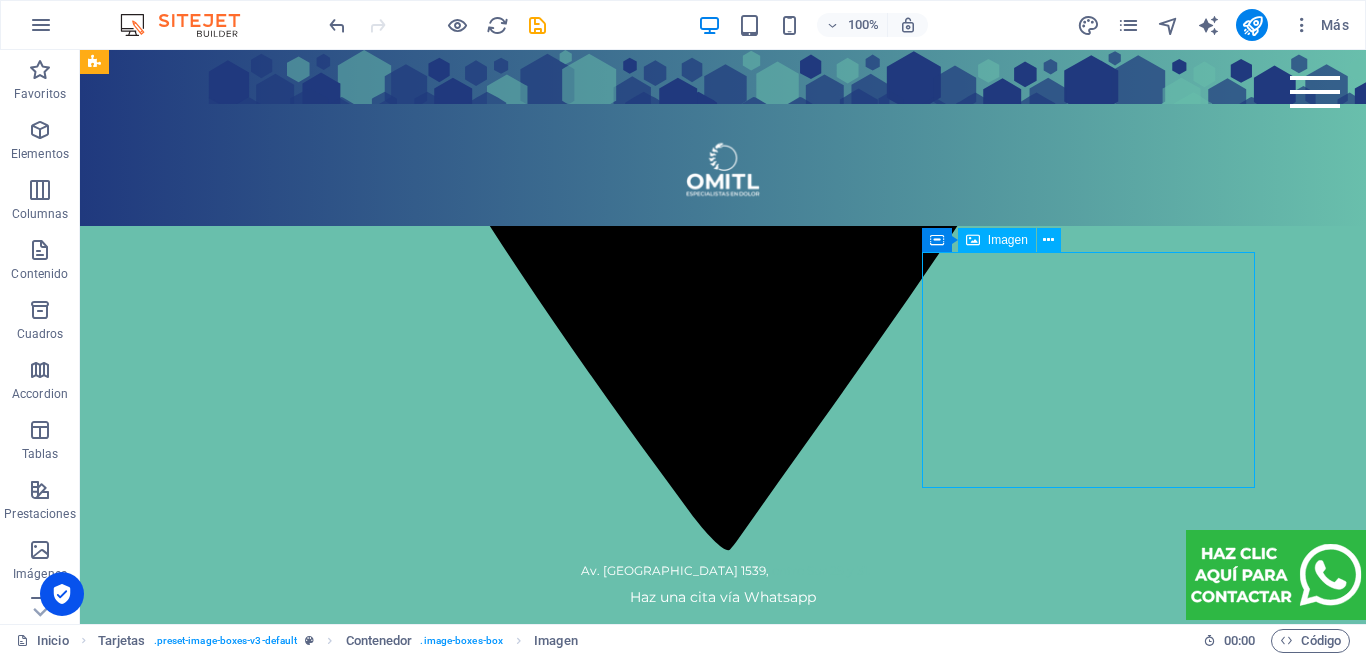 drag, startPoint x: 1133, startPoint y: 309, endPoint x: 818, endPoint y: 323, distance: 315.31094 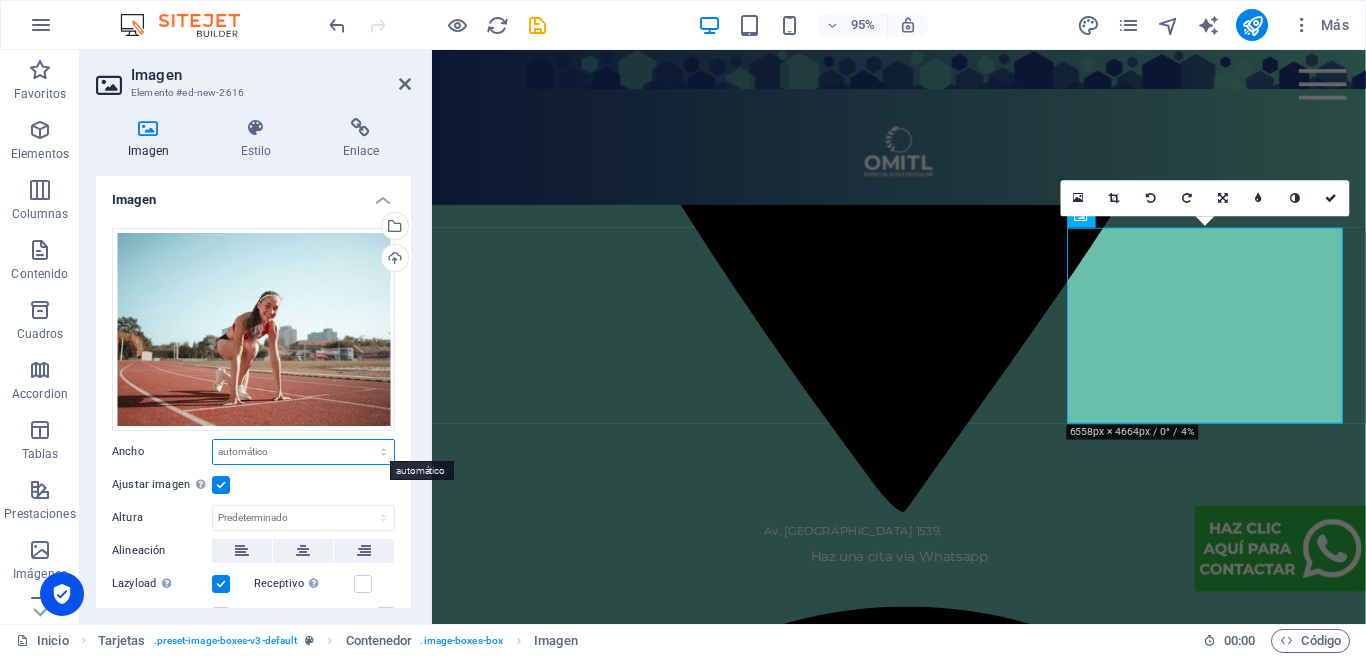 click on "Predeterminado automático px rem % em vh vw" at bounding box center [303, 452] 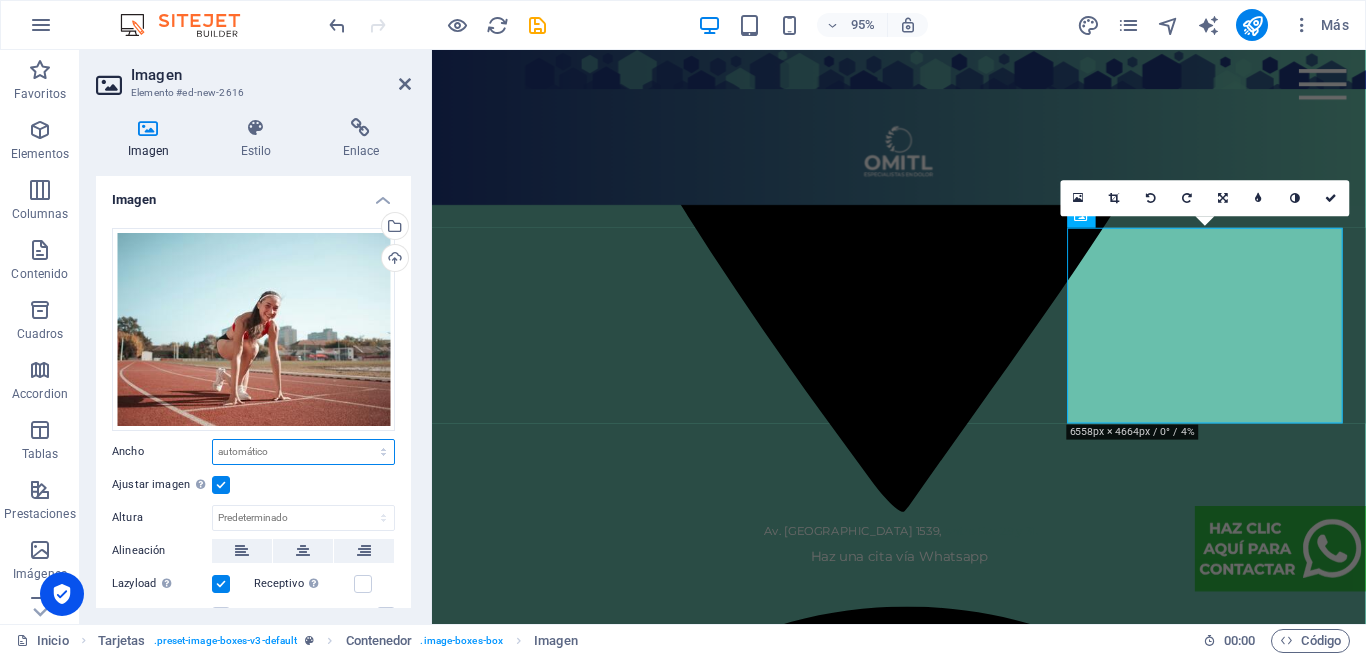 select on "px" 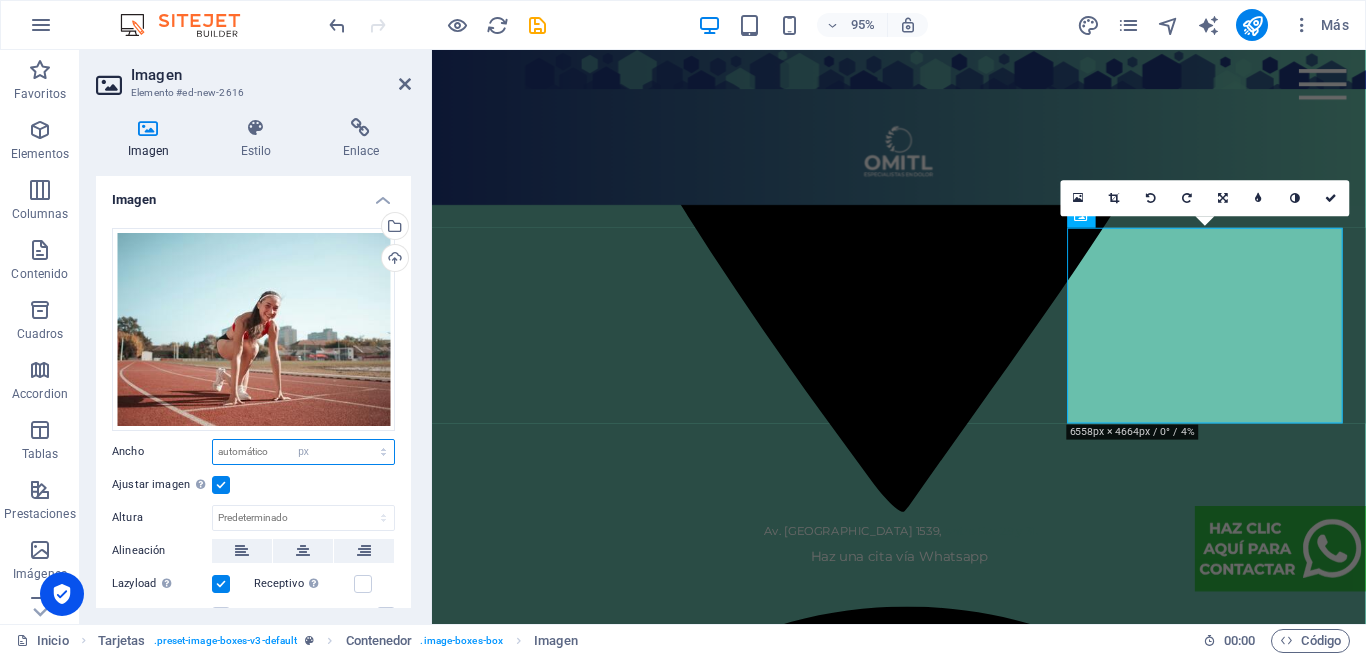 type on "290" 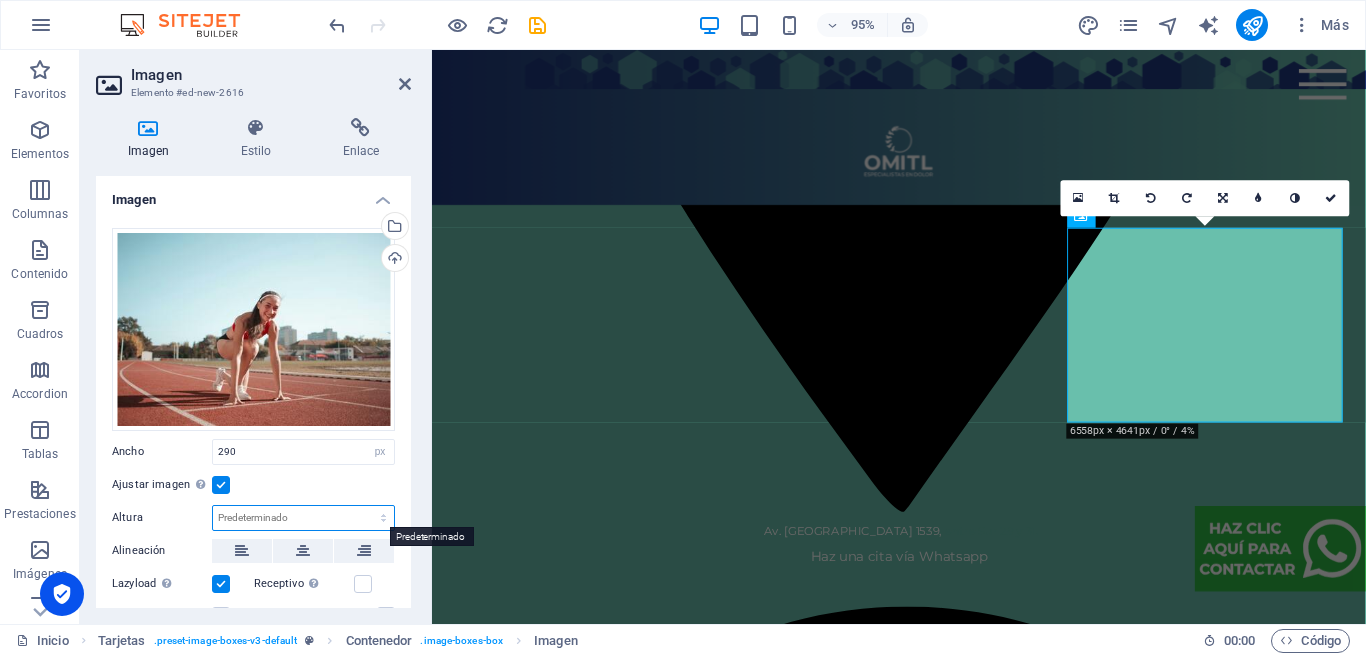 click on "Predeterminado automático px" at bounding box center (303, 518) 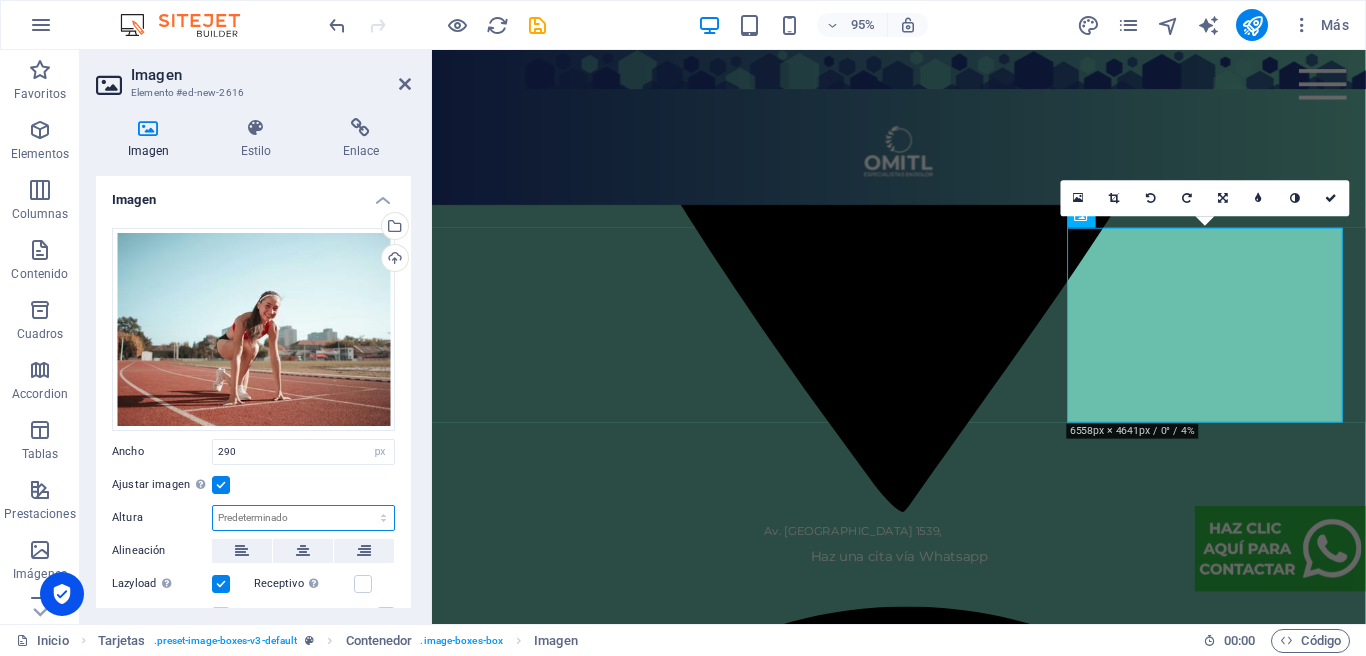 select on "px" 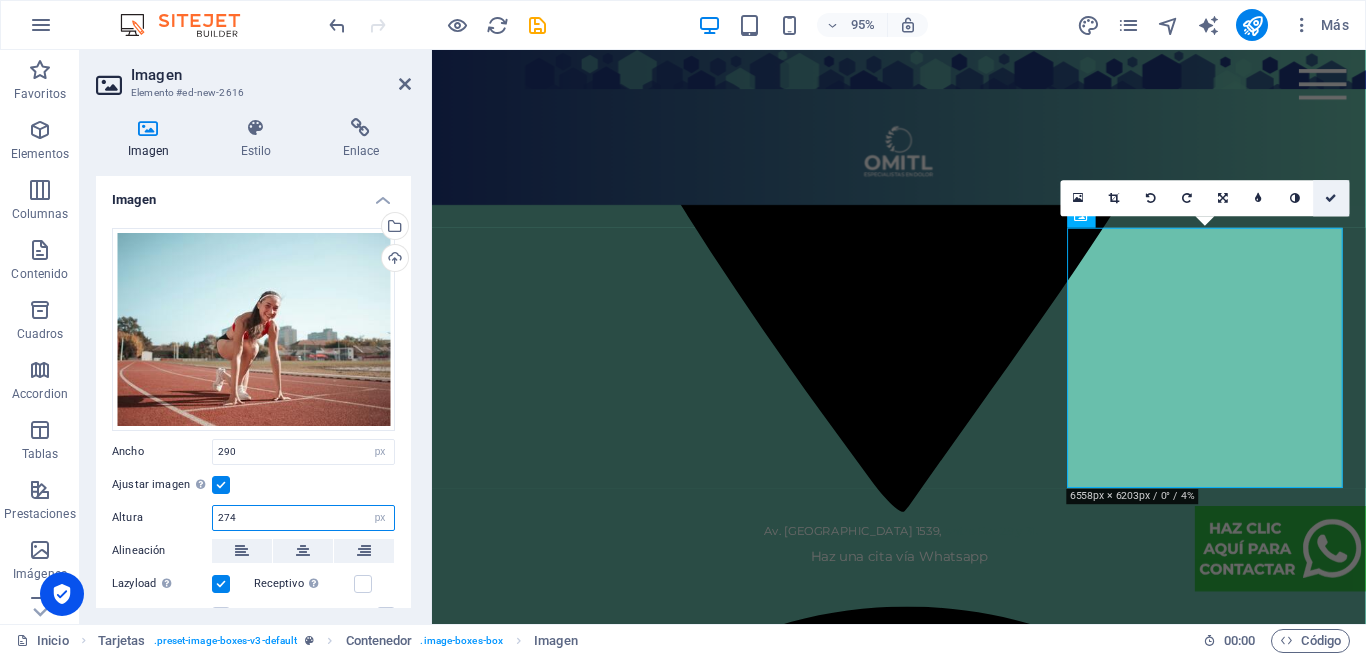 type on "274" 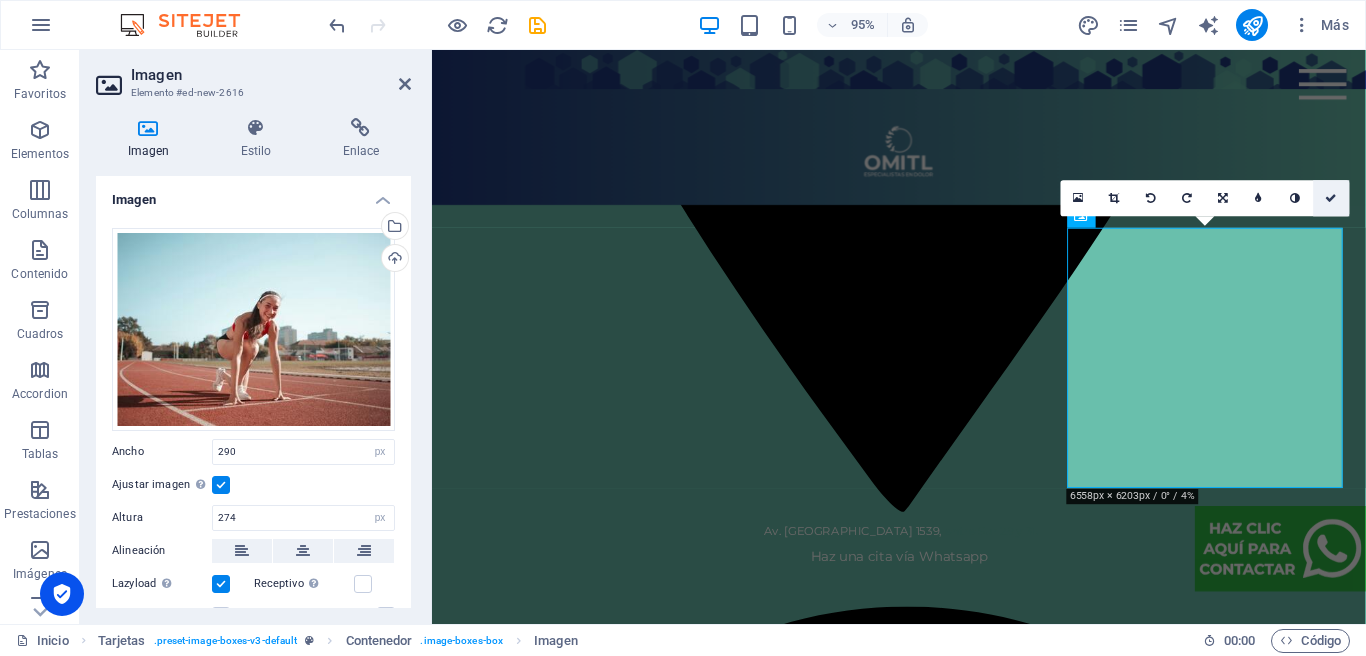 click at bounding box center [1331, 198] 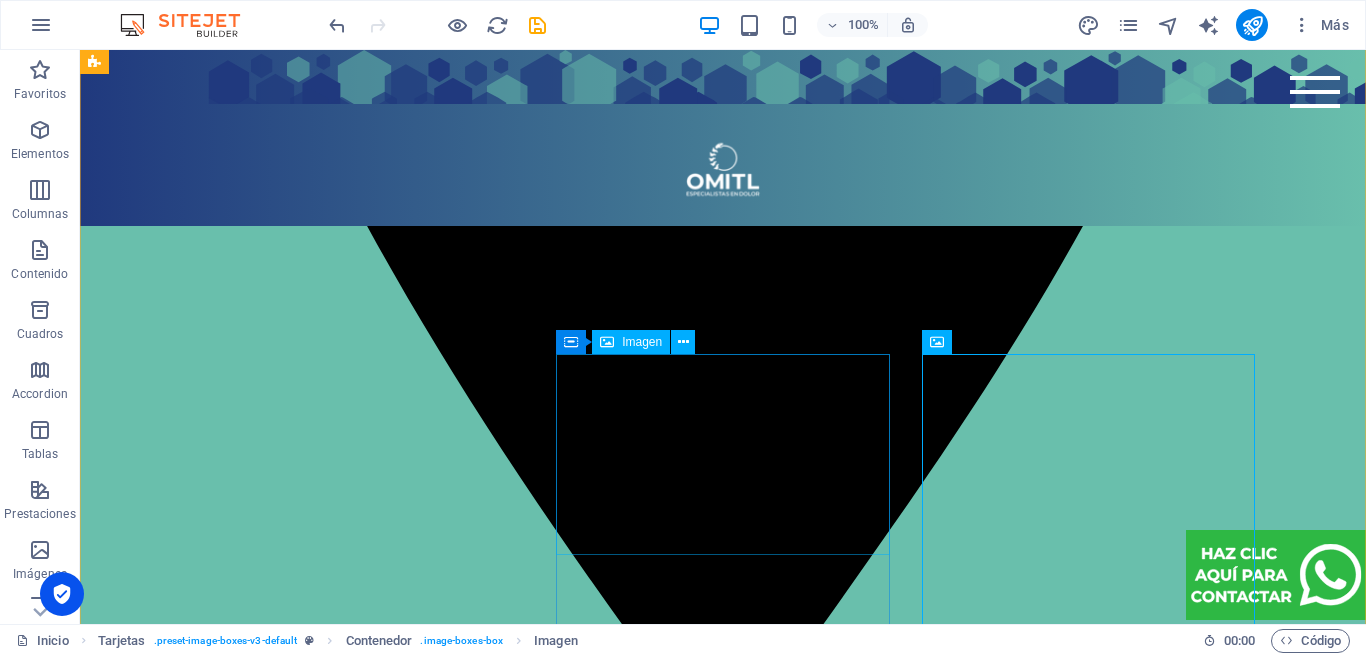 scroll, scrollTop: 3448, scrollLeft: 0, axis: vertical 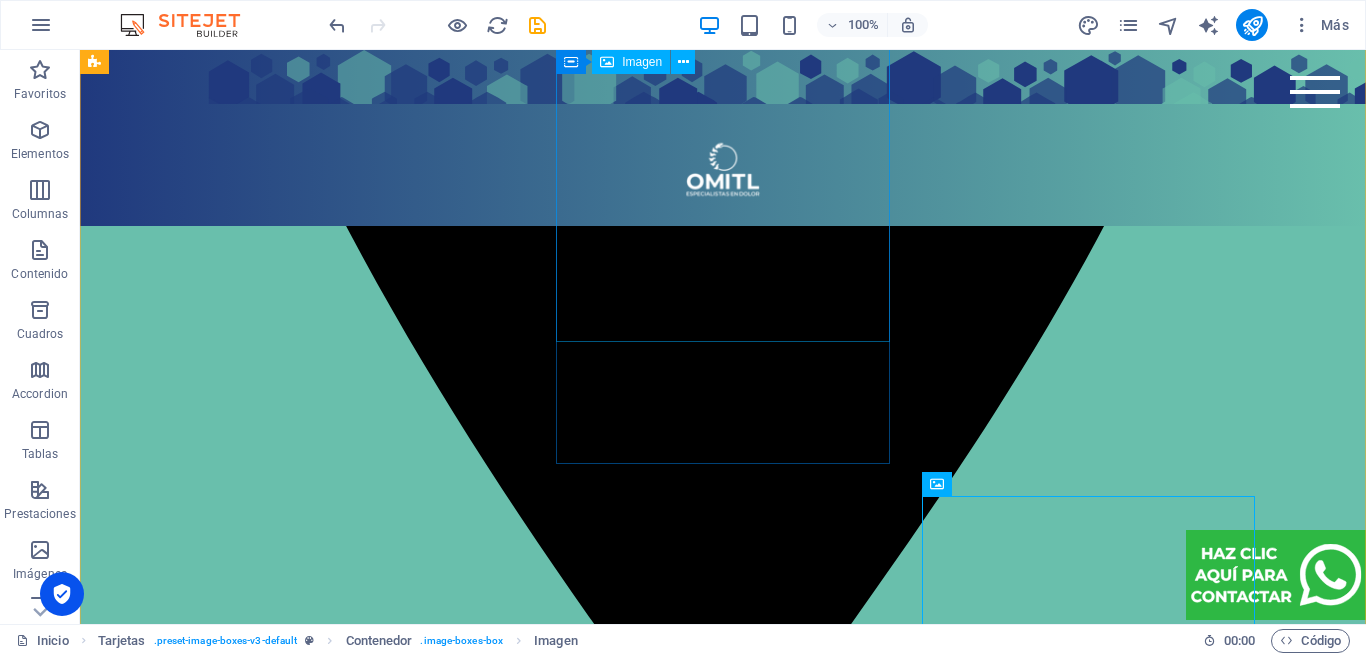 click at bounding box center (271, 5300) 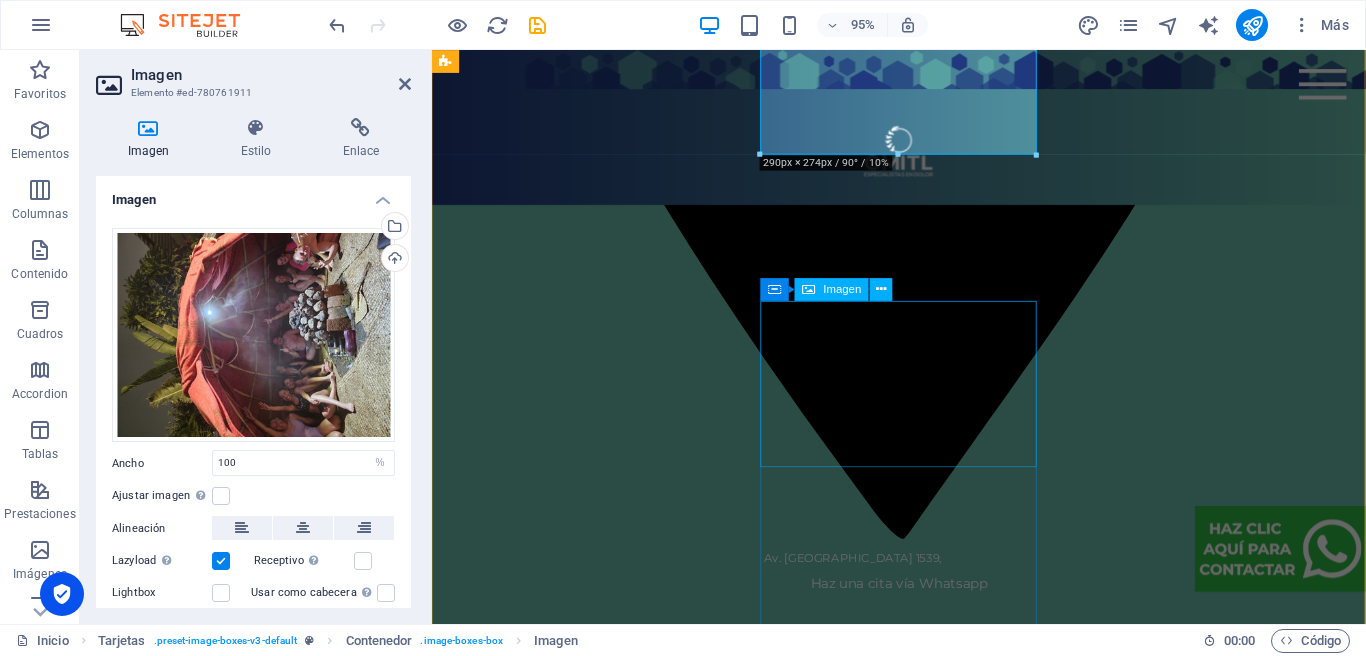 scroll, scrollTop: 3337, scrollLeft: 0, axis: vertical 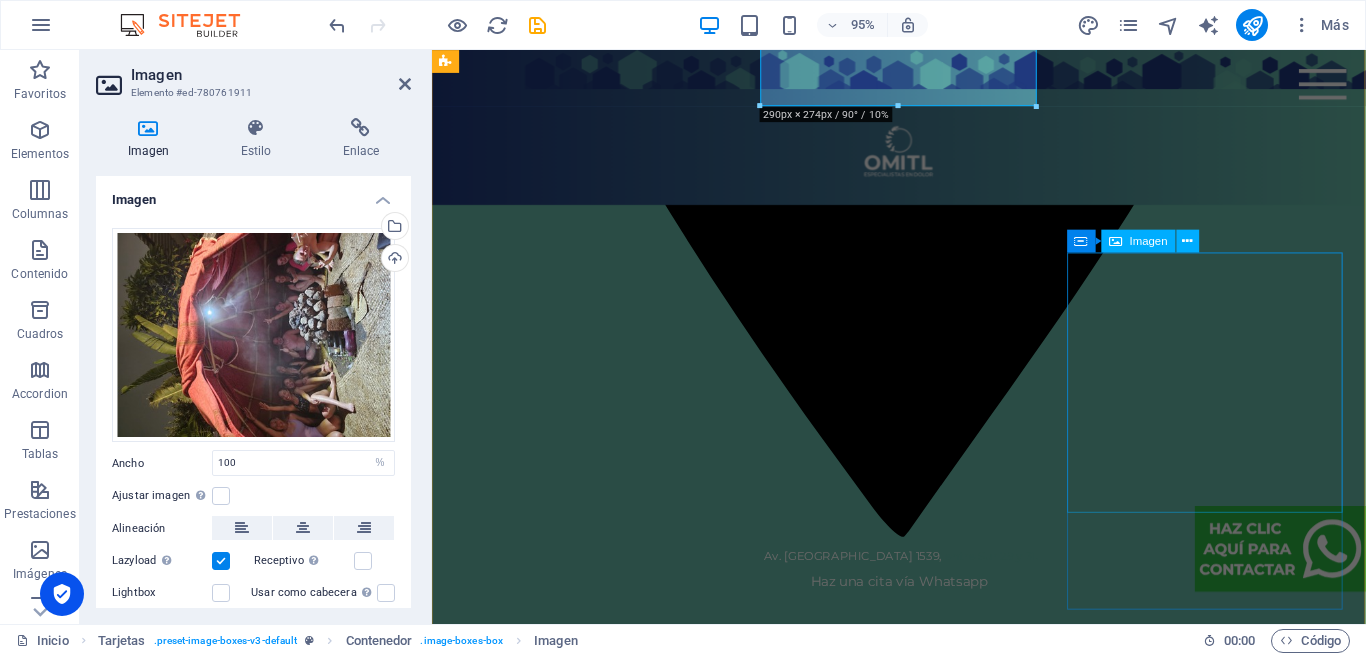 click at bounding box center (601, 5990) 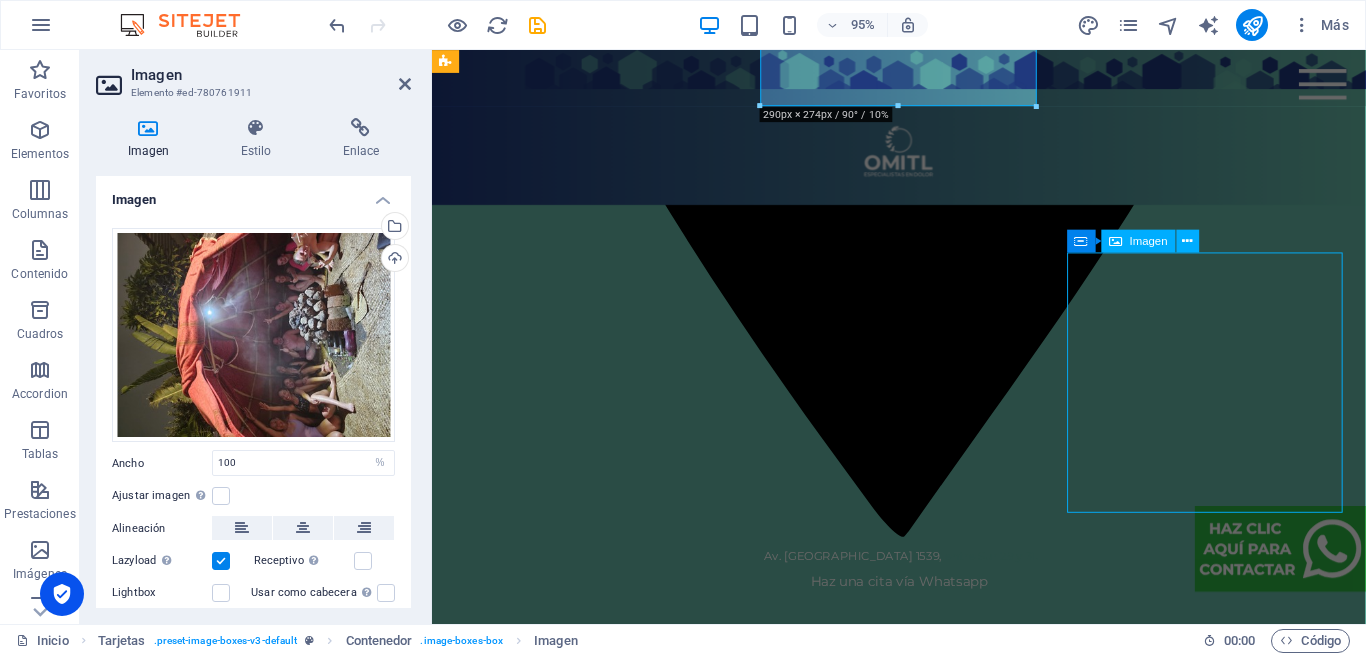 click at bounding box center [601, 5990] 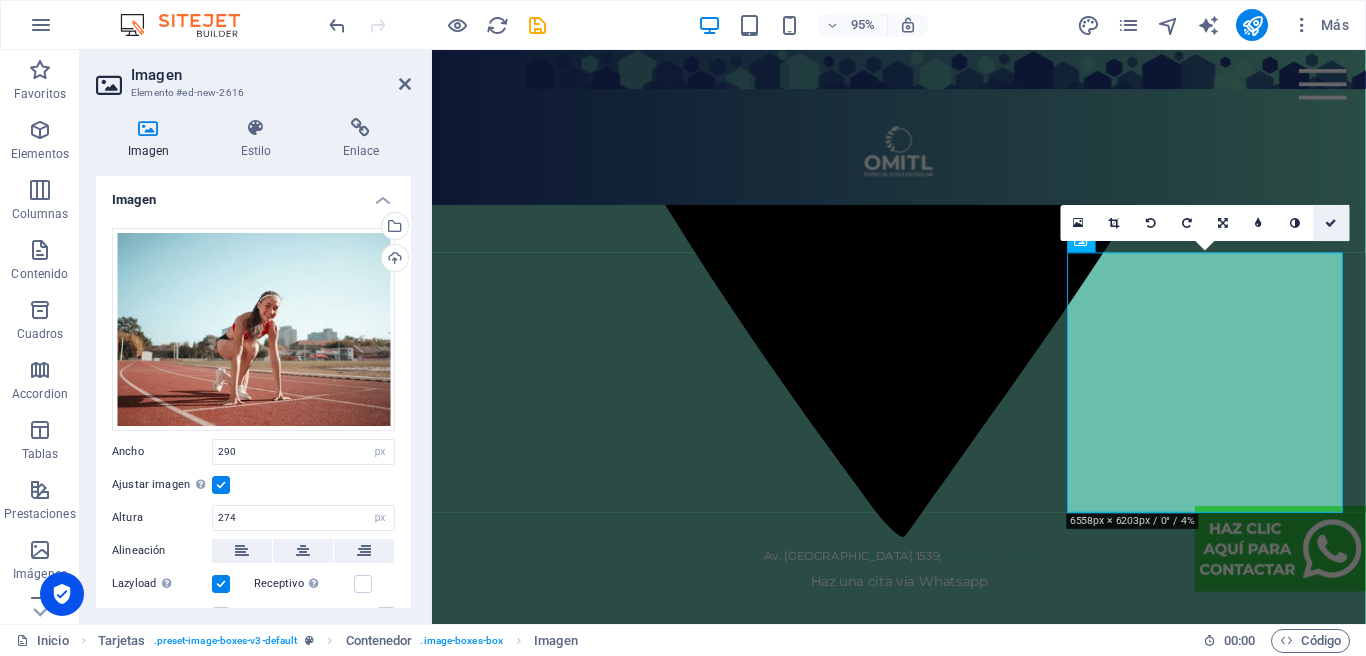 click at bounding box center (1331, 223) 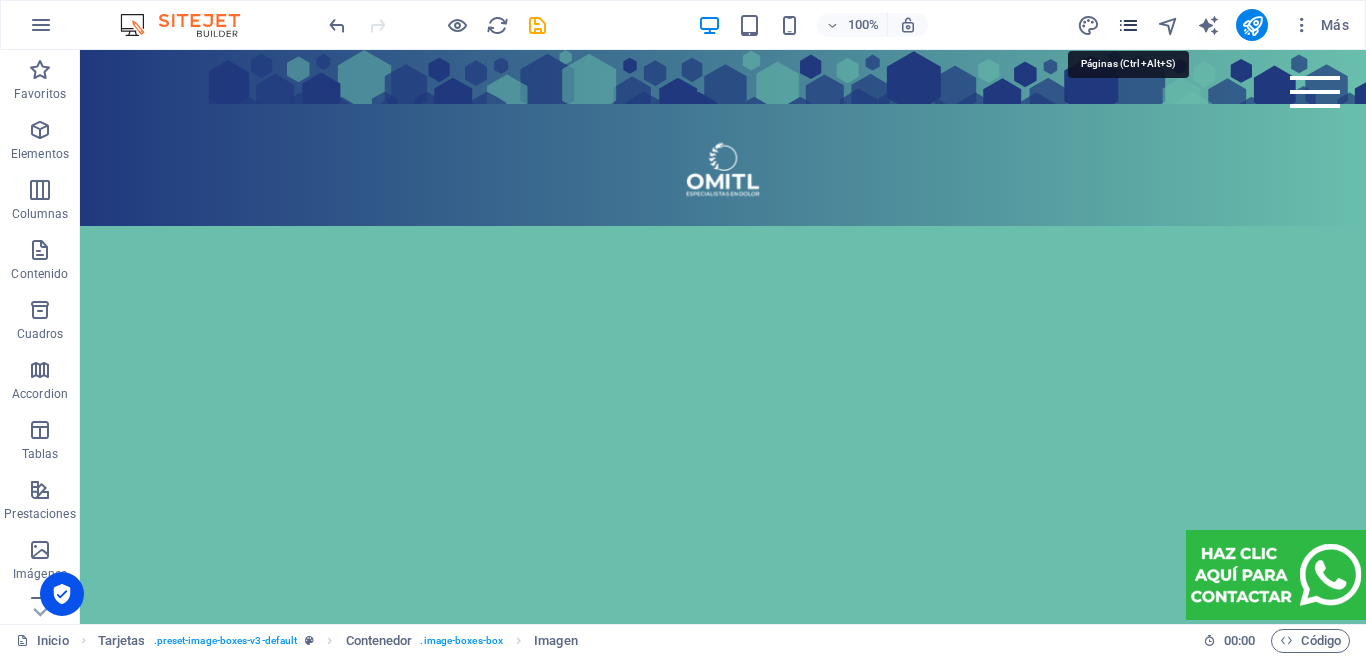 click at bounding box center (1128, 25) 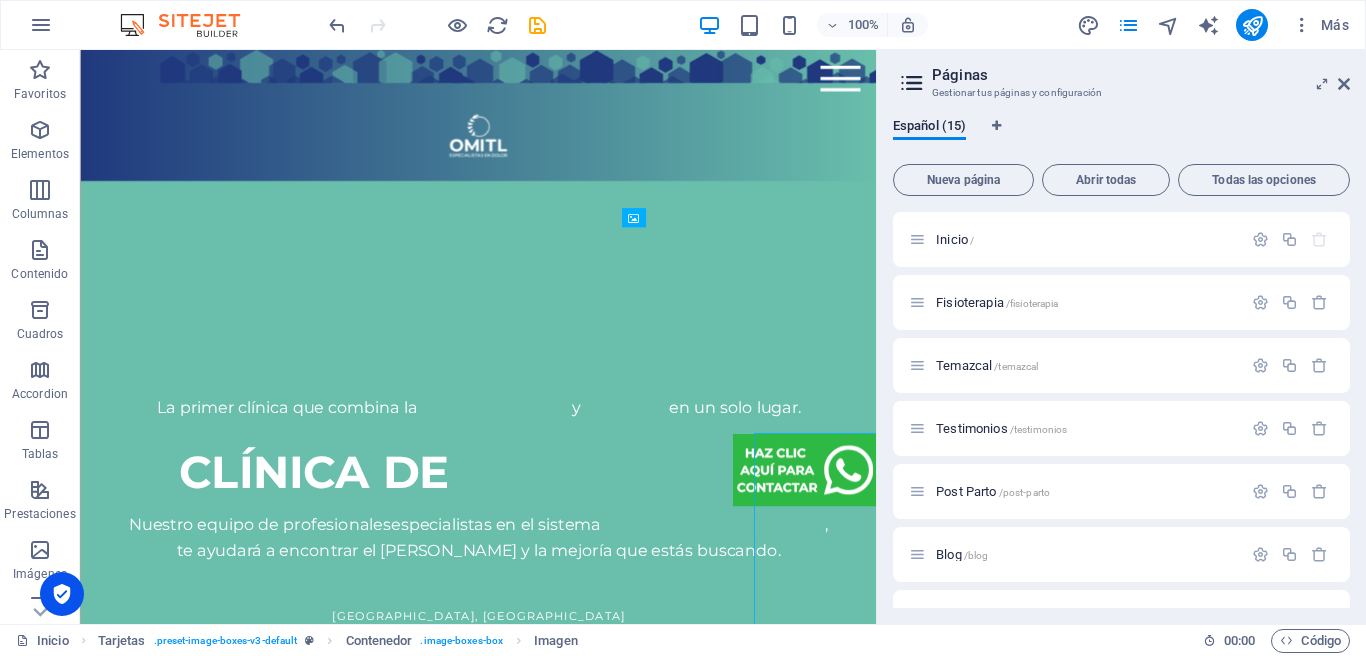 scroll, scrollTop: 3415, scrollLeft: 0, axis: vertical 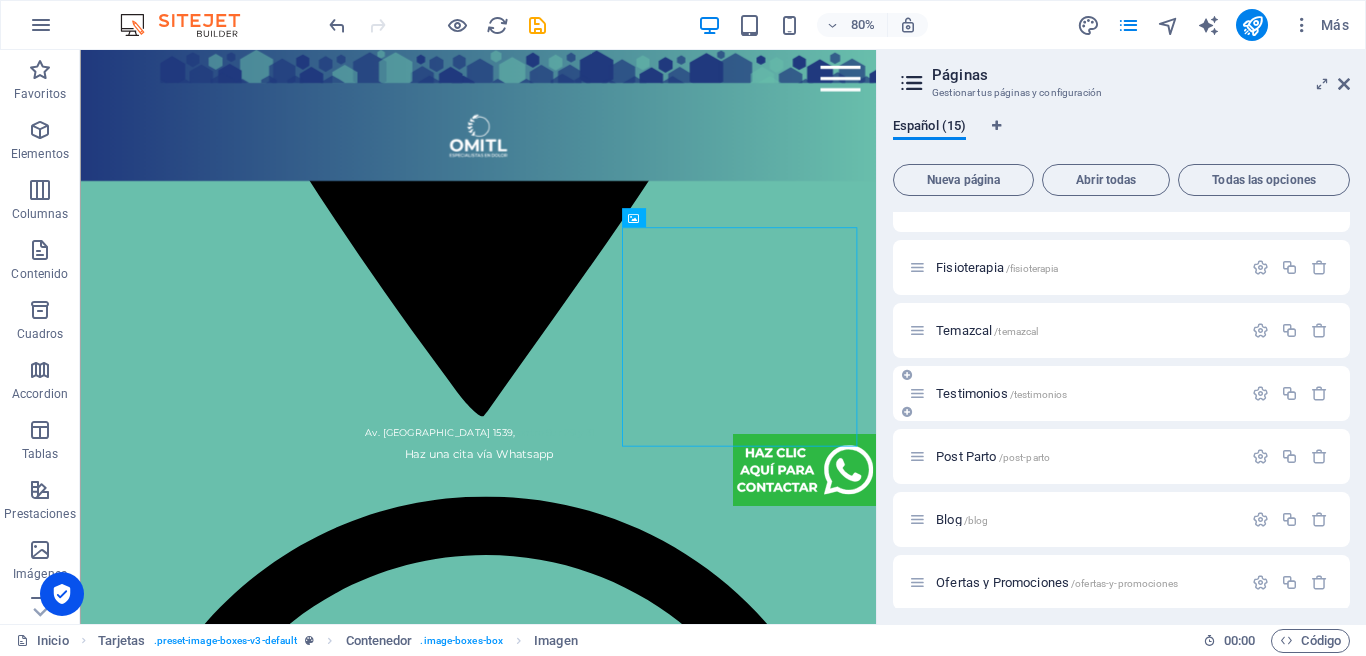 click on "Testimonios /testimonios" at bounding box center [1001, 393] 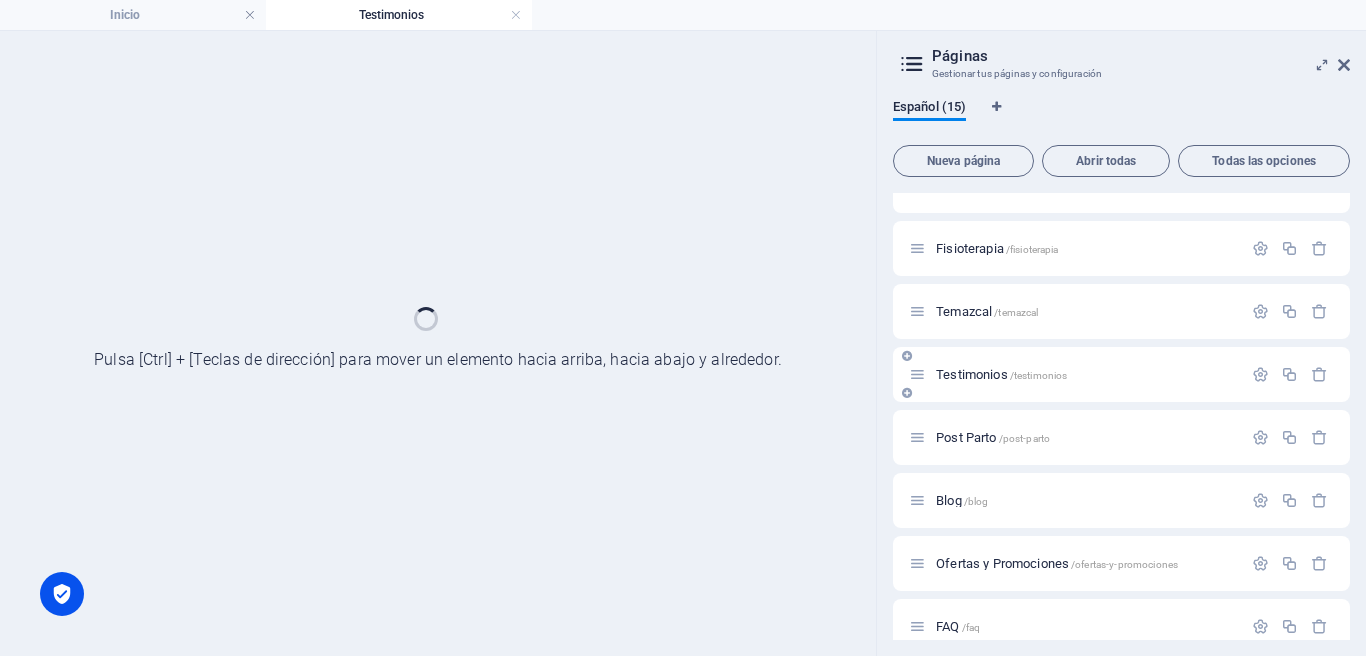 scroll, scrollTop: 0, scrollLeft: 0, axis: both 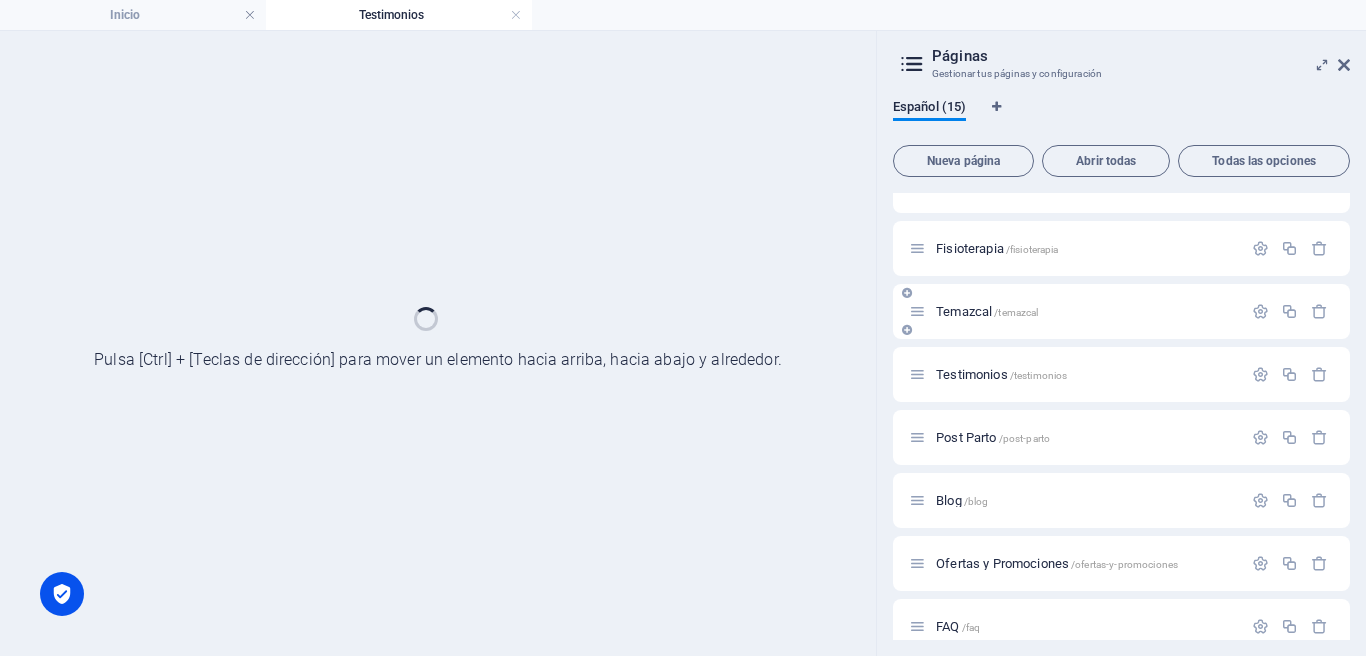 click on "Temazcal /temazcal" at bounding box center (1121, 311) 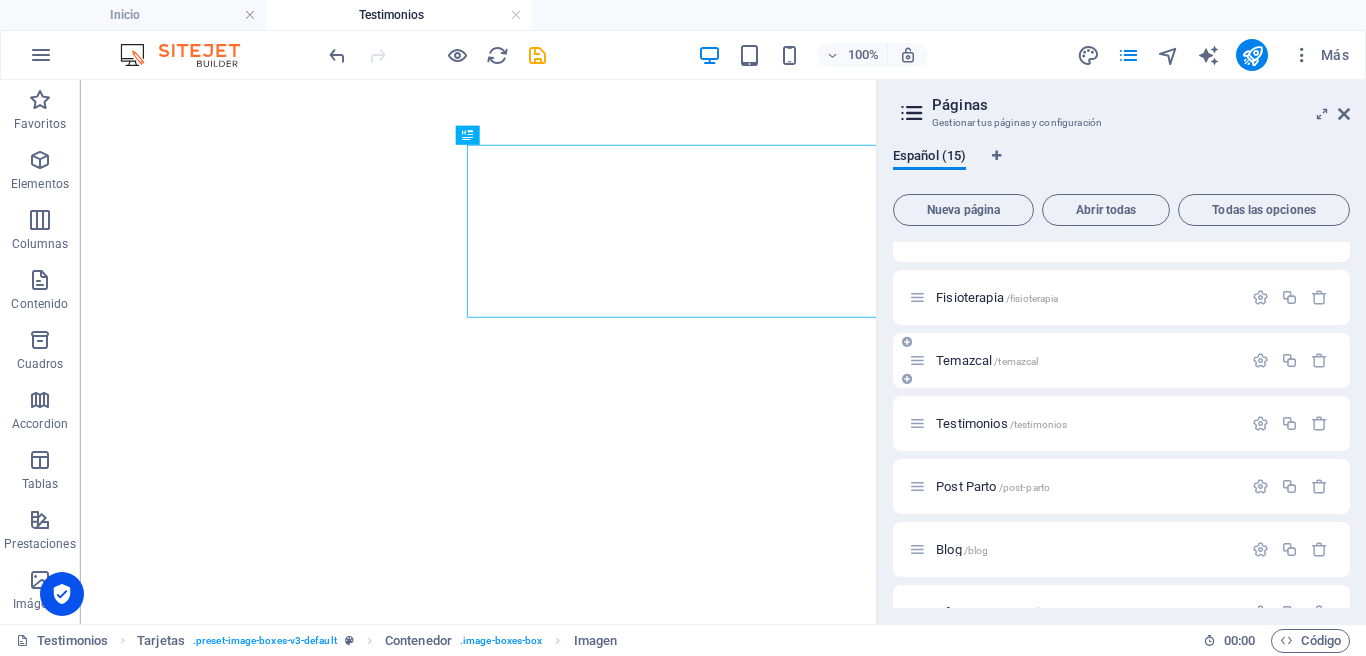 click on "Temazcal /temazcal" at bounding box center (1121, 360) 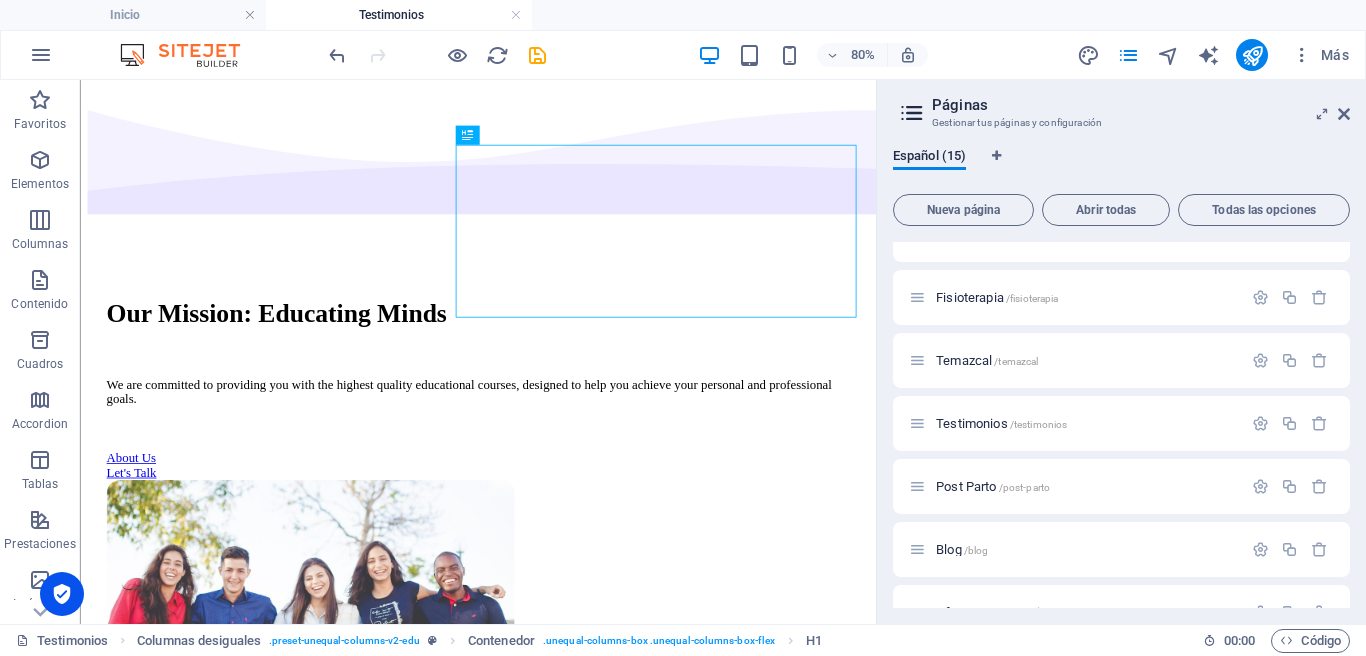 scroll, scrollTop: 0, scrollLeft: 0, axis: both 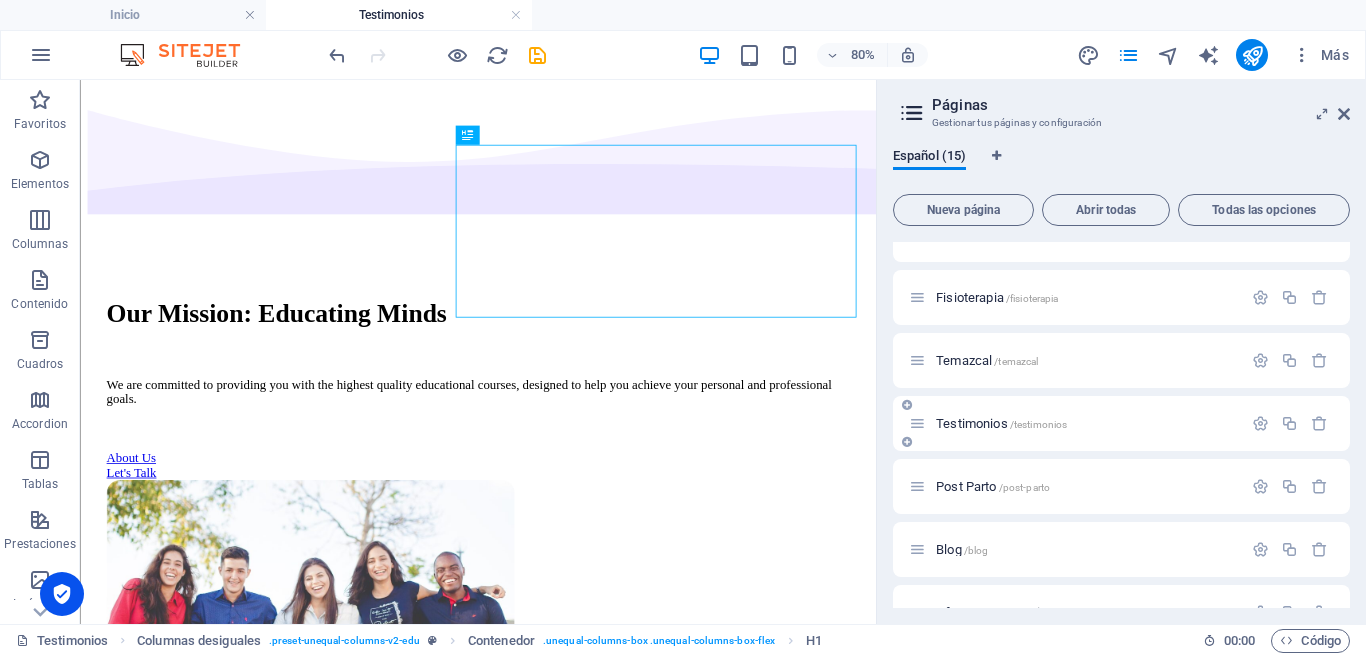 click on "Testimonios /testimonios" at bounding box center [1001, 423] 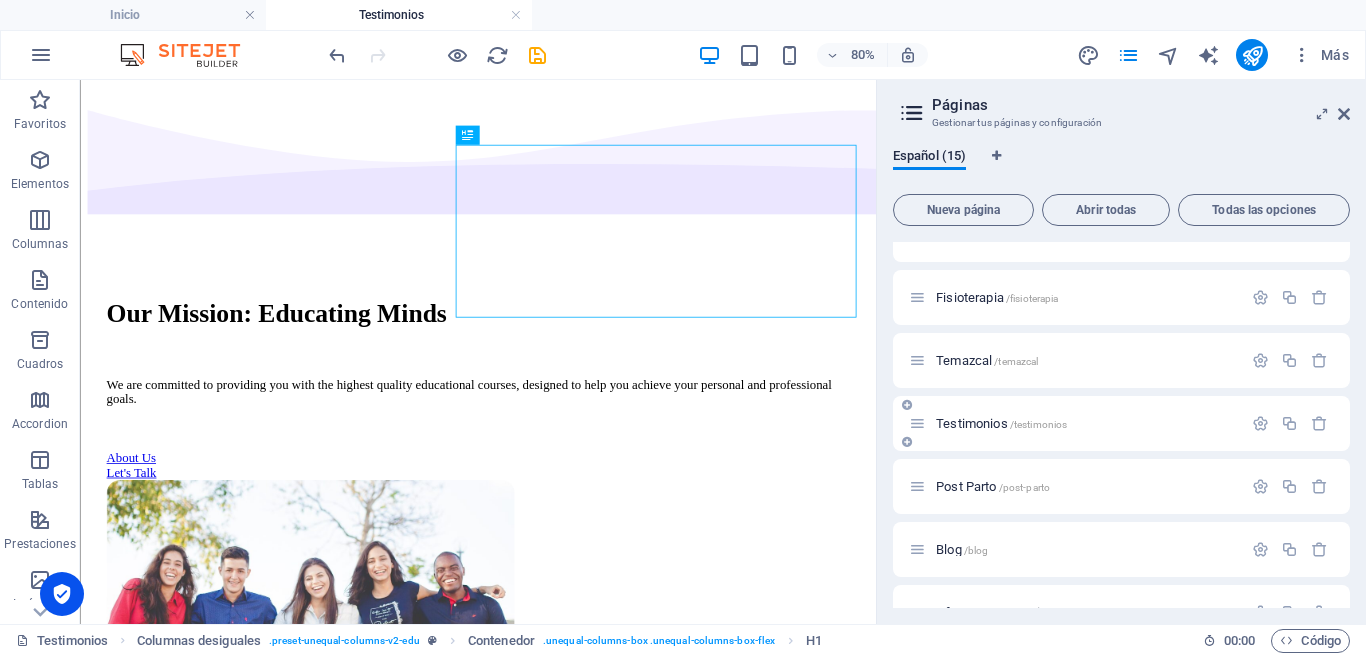 click at bounding box center [917, 423] 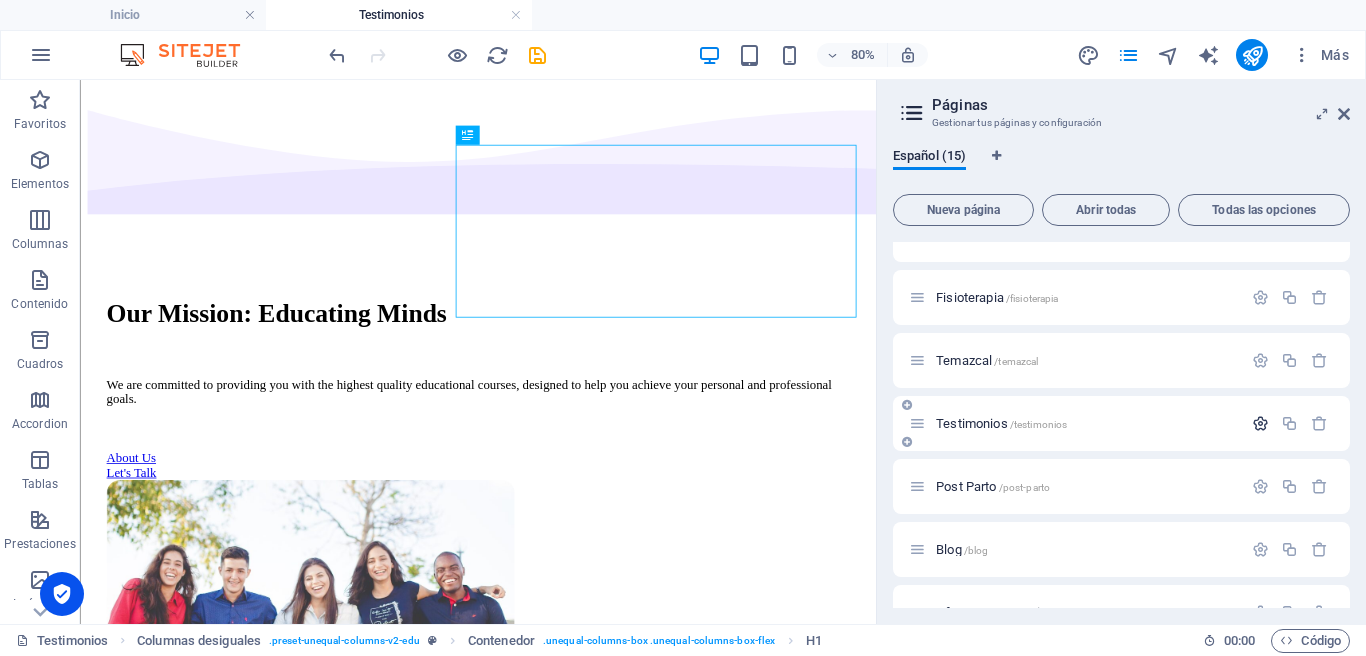 click at bounding box center (1260, 423) 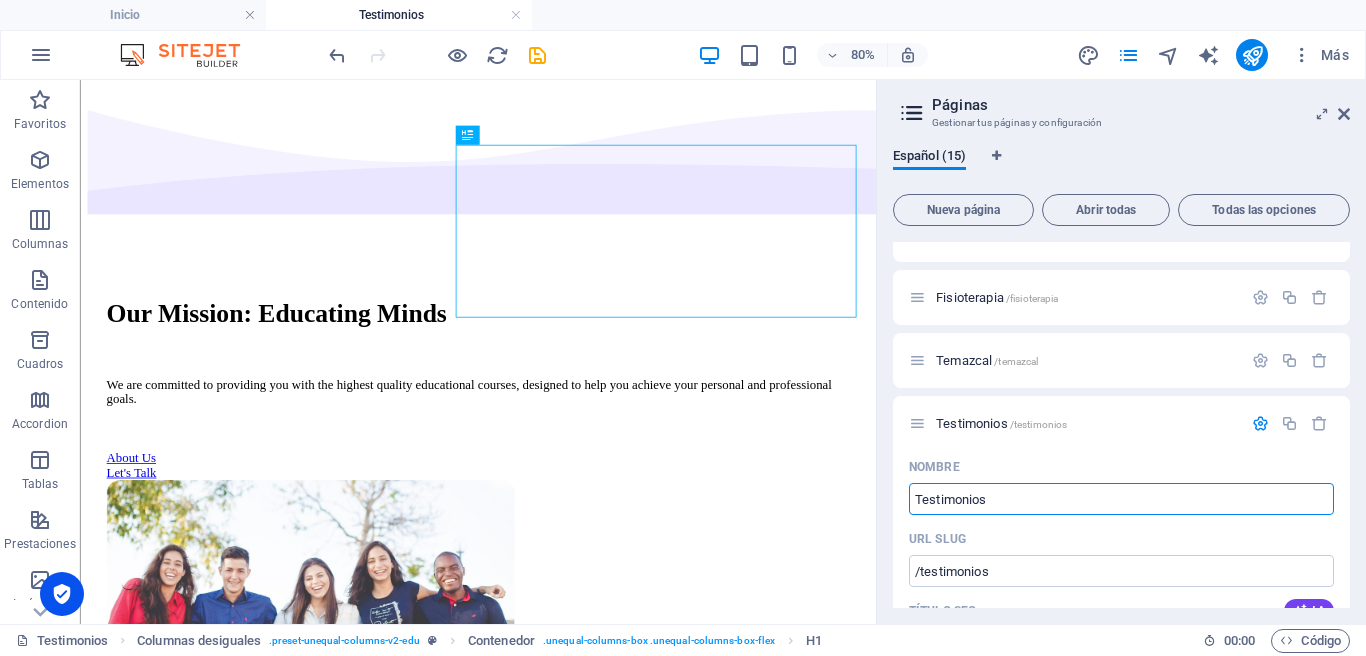 drag, startPoint x: 1013, startPoint y: 505, endPoint x: 875, endPoint y: 496, distance: 138.29317 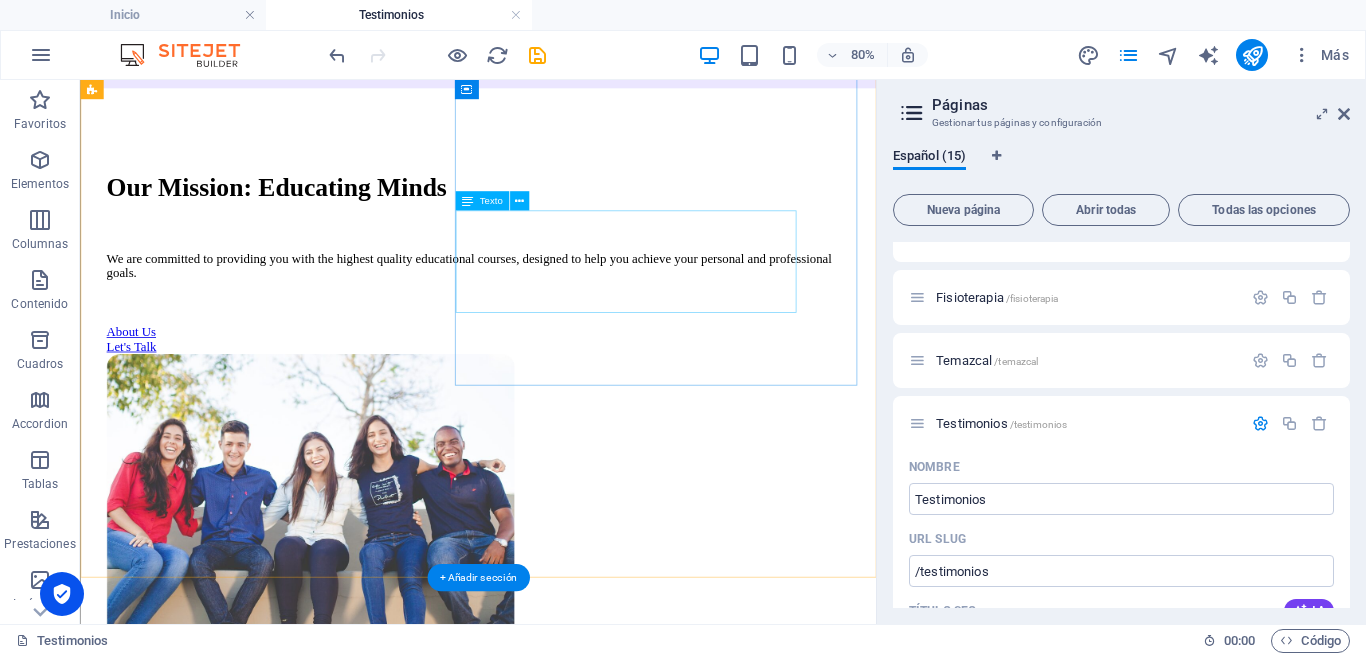 scroll, scrollTop: 0, scrollLeft: 0, axis: both 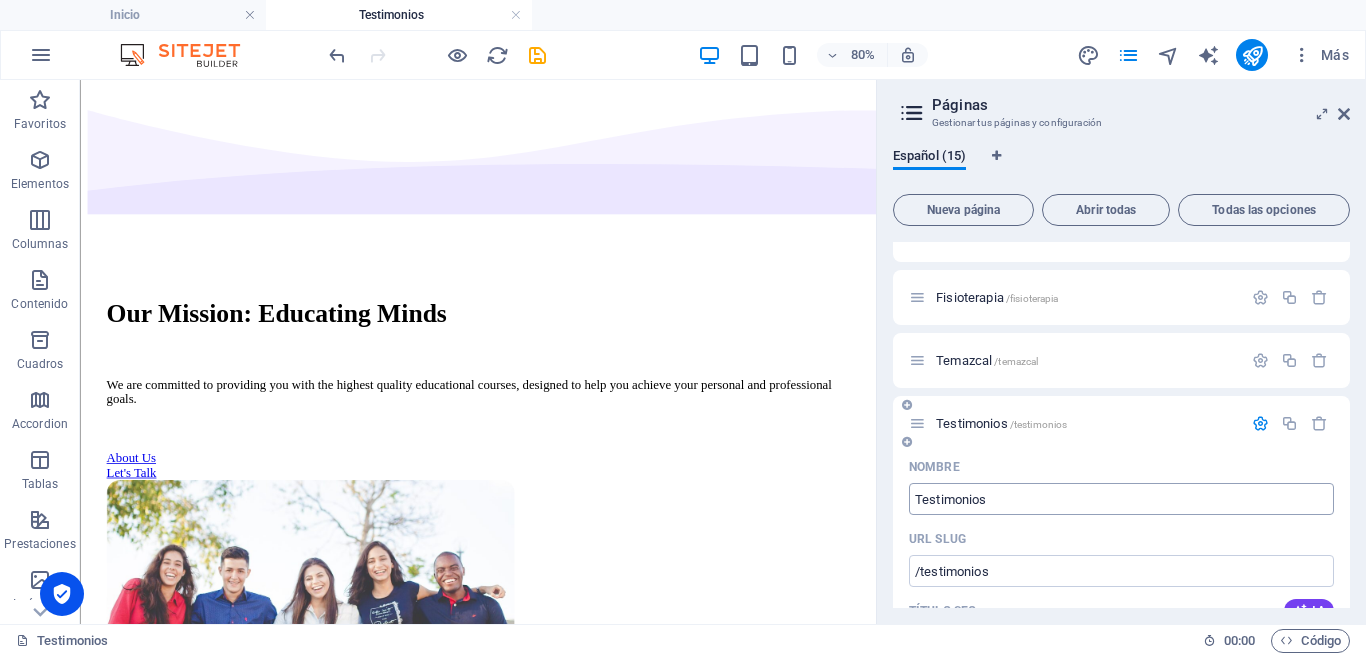 click on "Testimonios" at bounding box center [1121, 499] 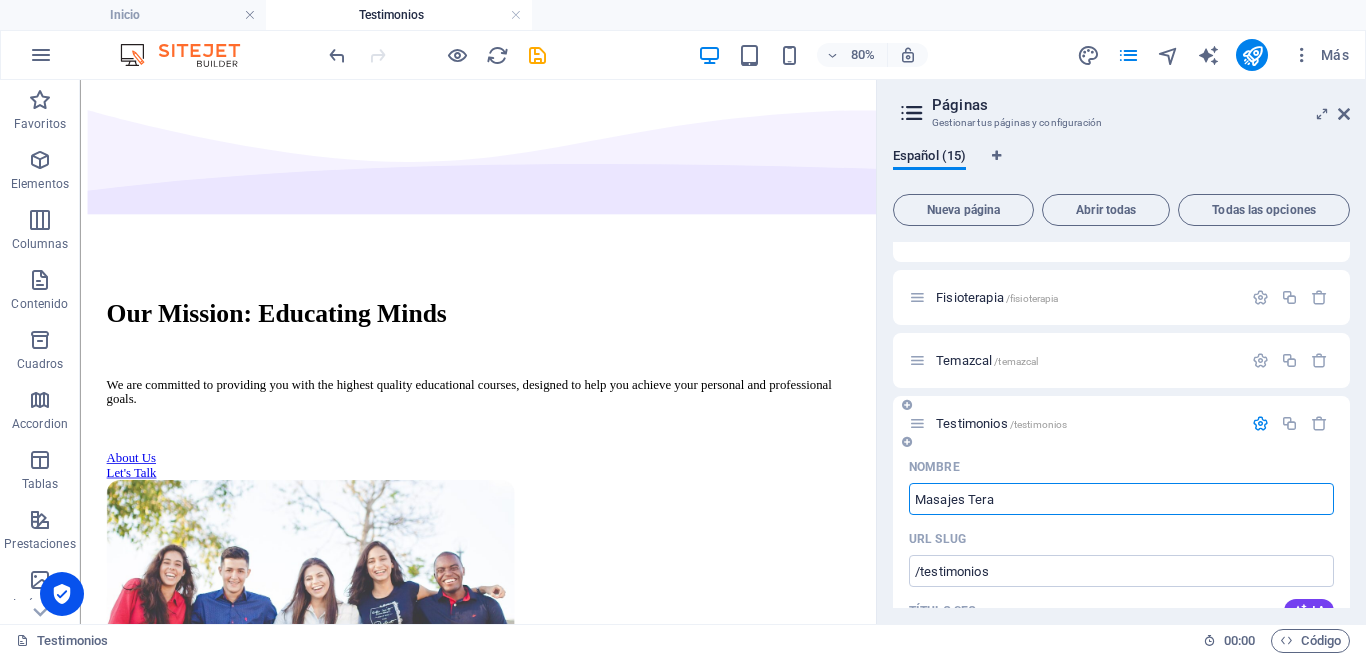 type on "Masajes Terap" 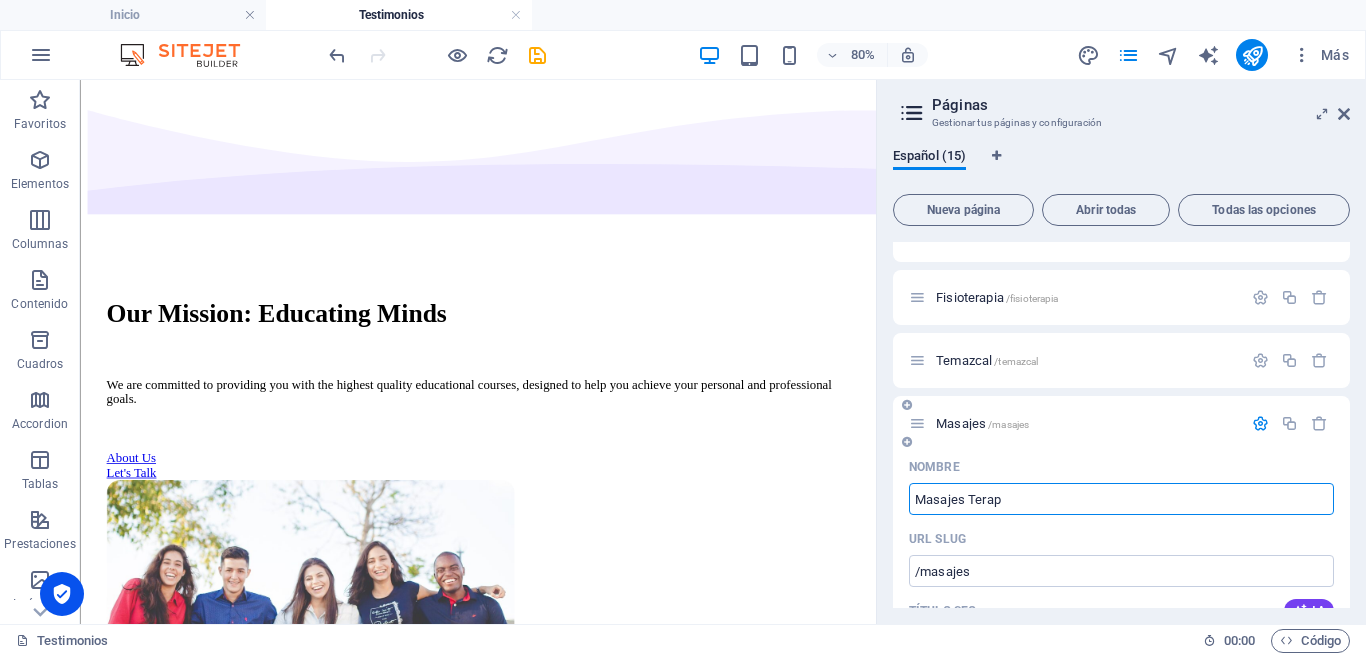 type on "/masajes" 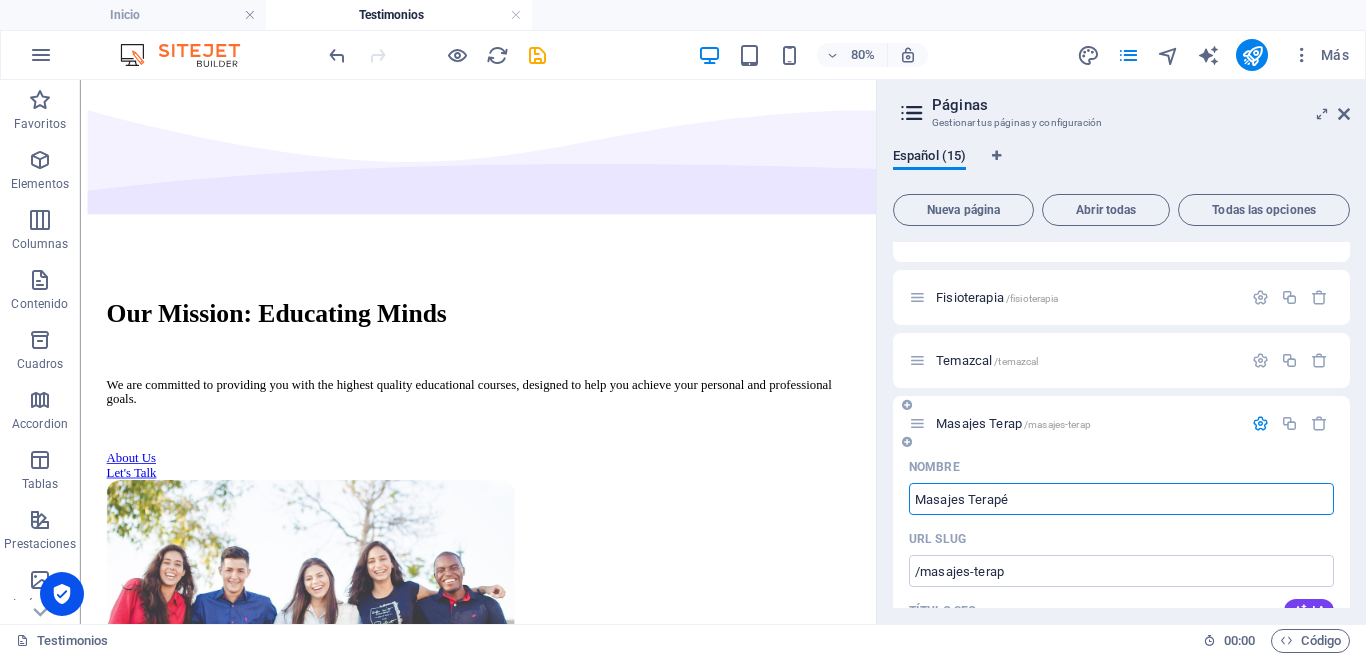 type on "Masajes Terapé" 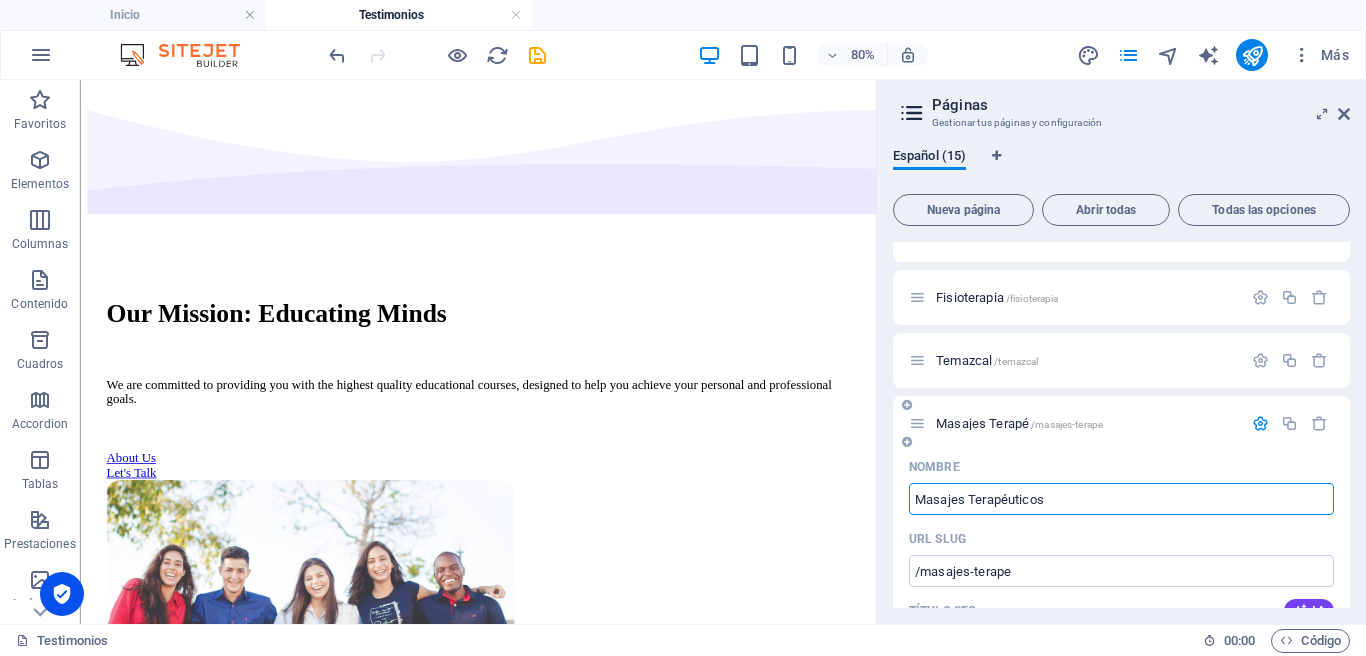 type on "Masajes Terapéuticos" 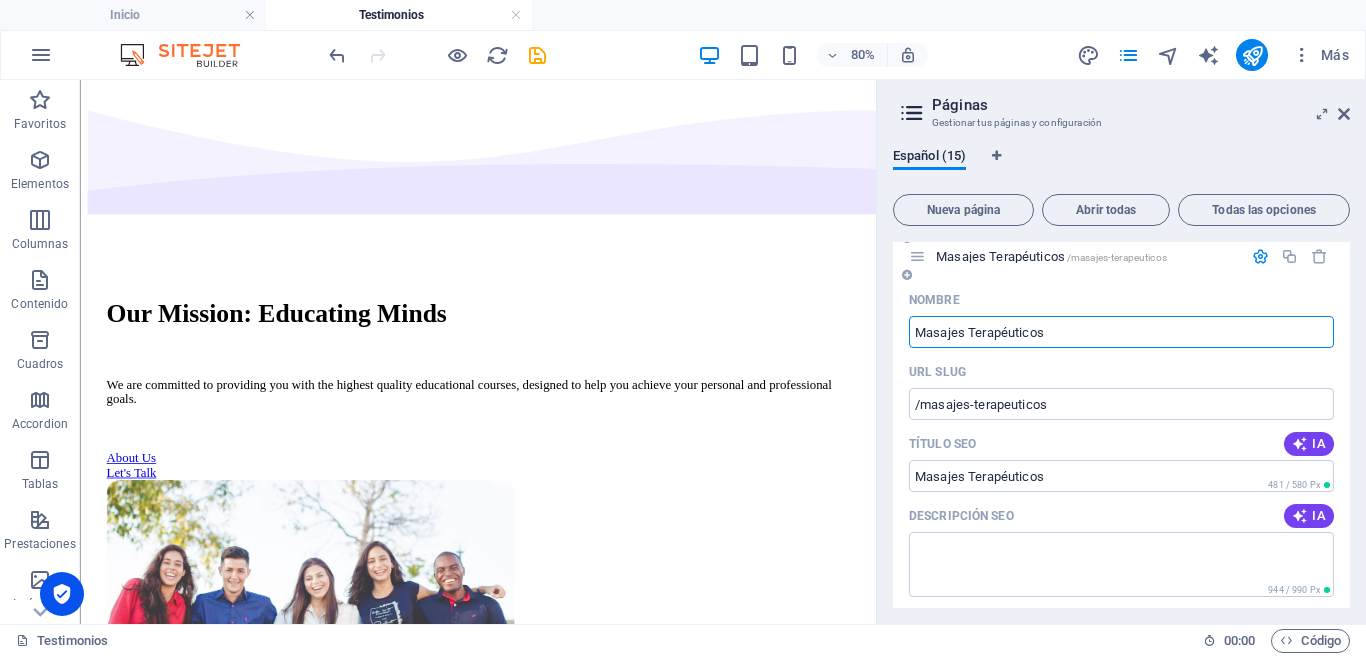scroll, scrollTop: 210, scrollLeft: 0, axis: vertical 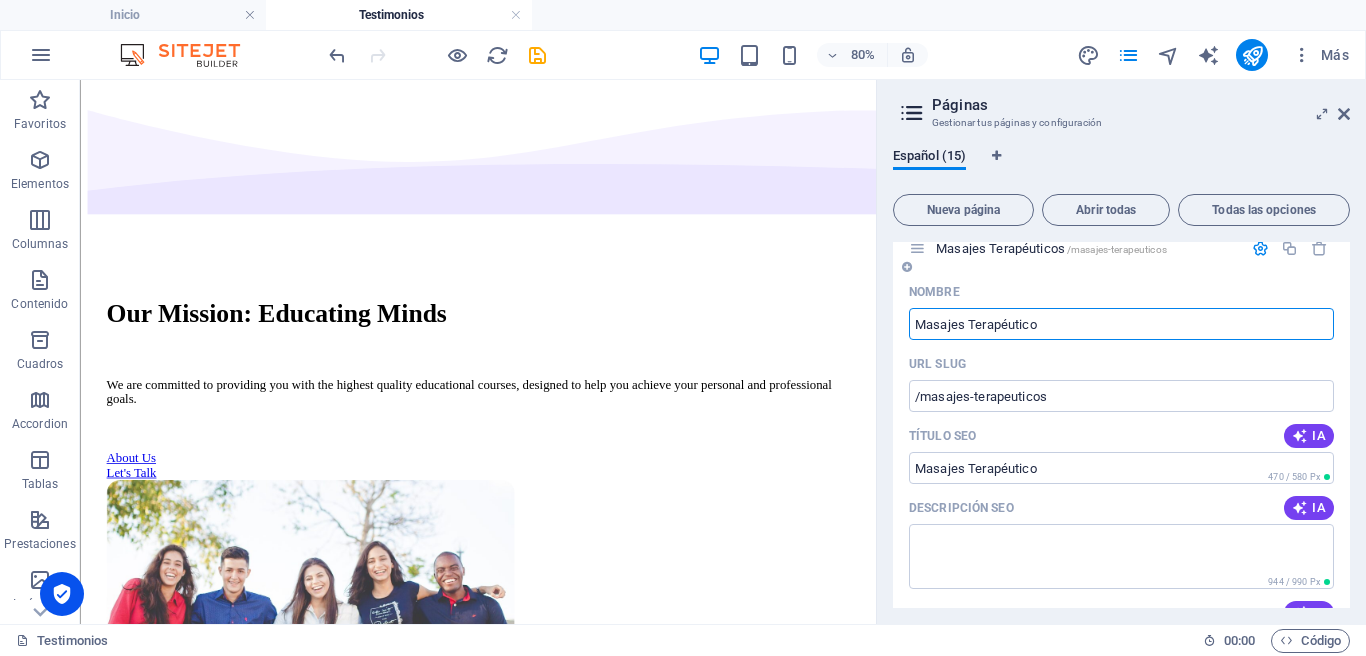 type on "Masajes Terapéutico" 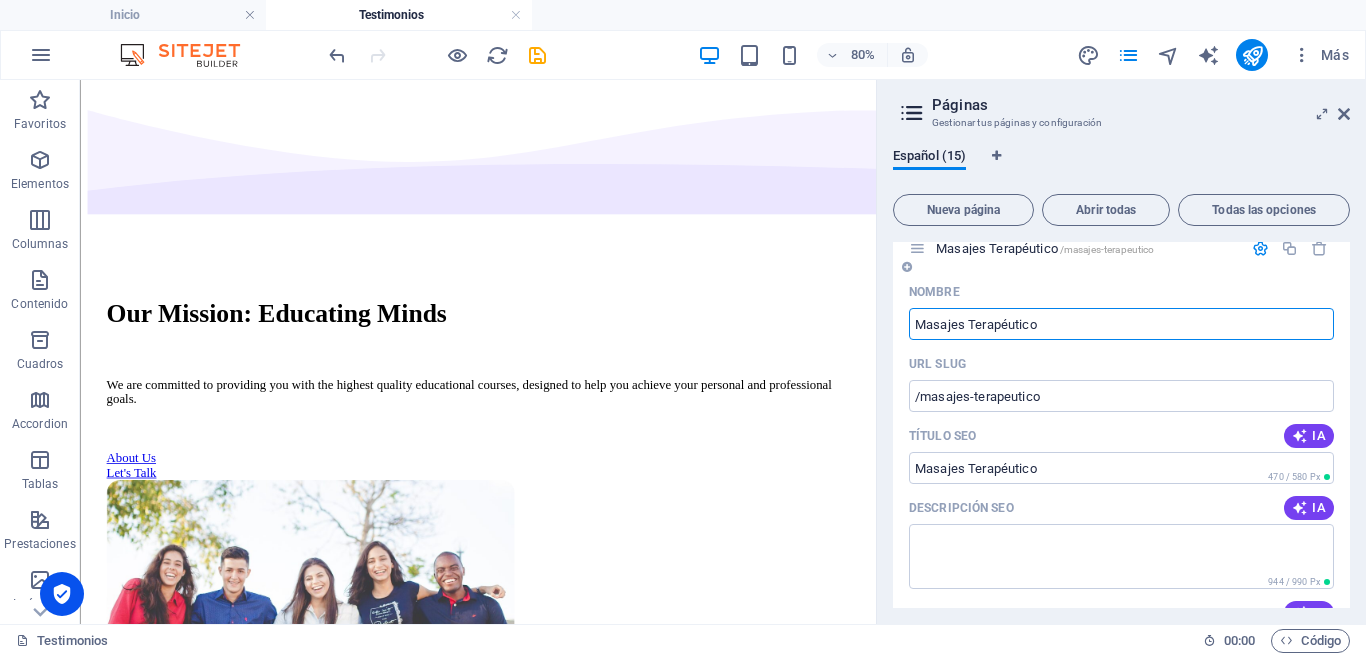 click on "Masajes Terapéutico" at bounding box center (1121, 324) 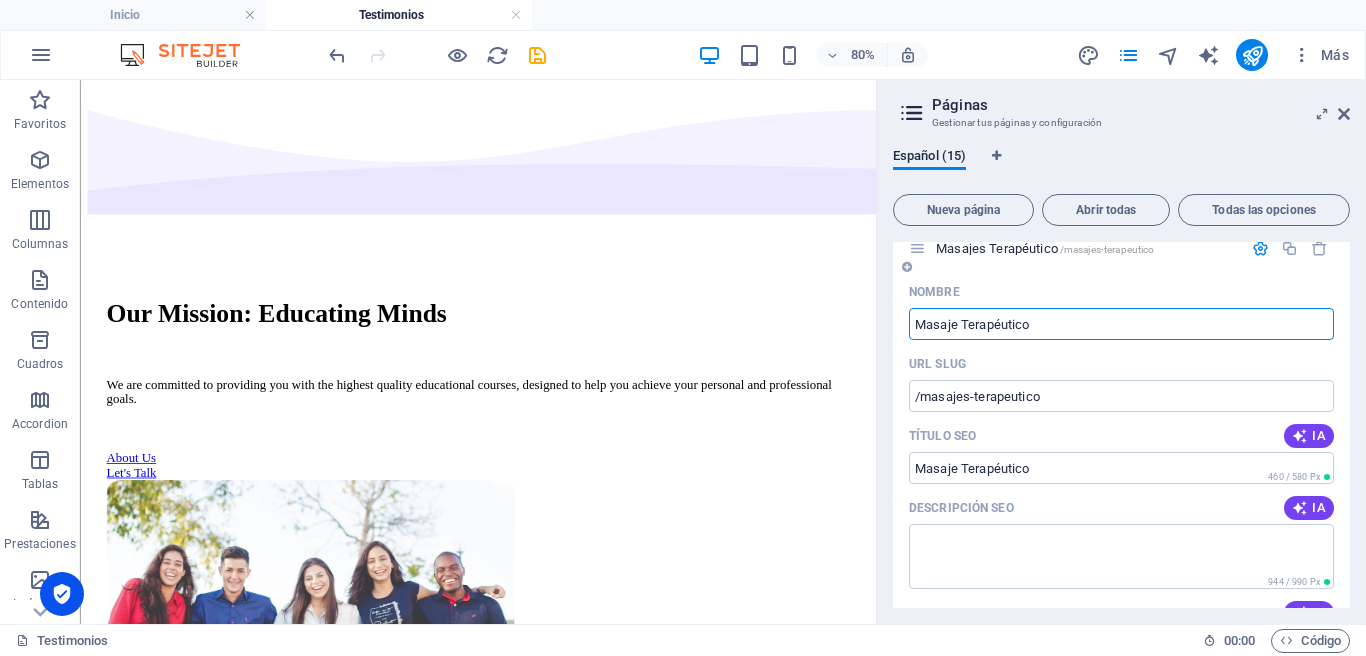 type on "Masaje Terapéutico" 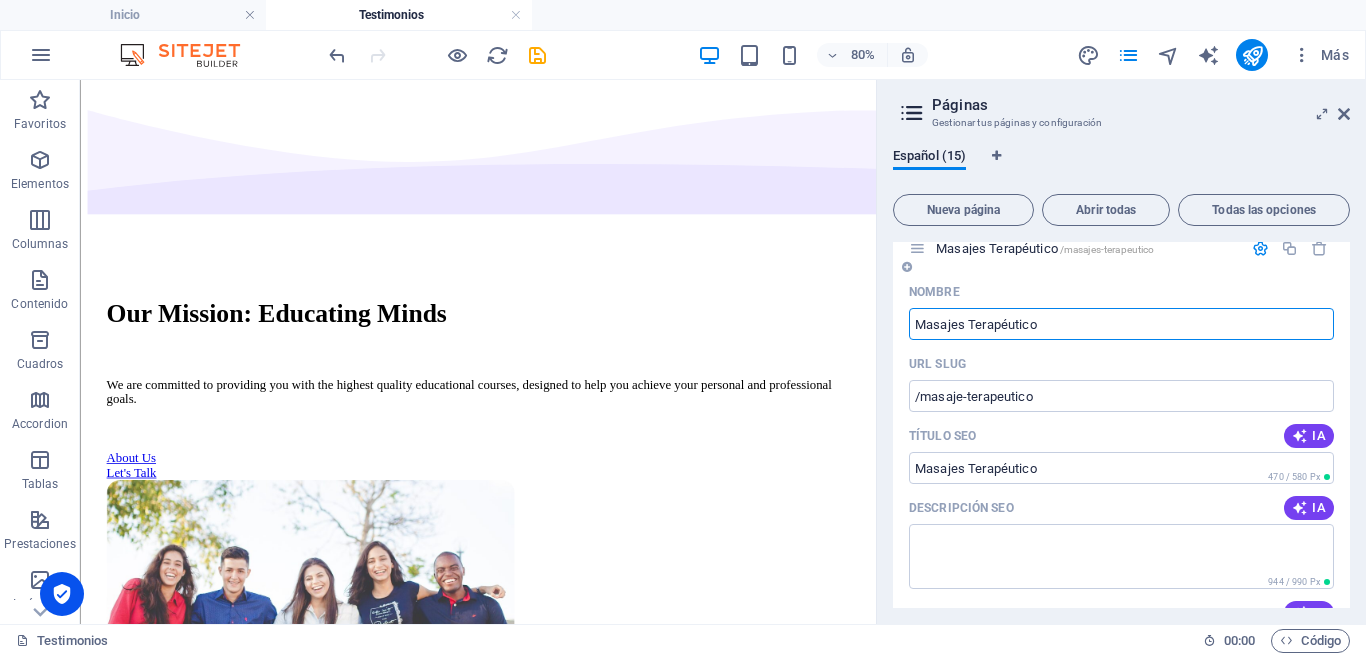 type on "Masajes Terapéutico" 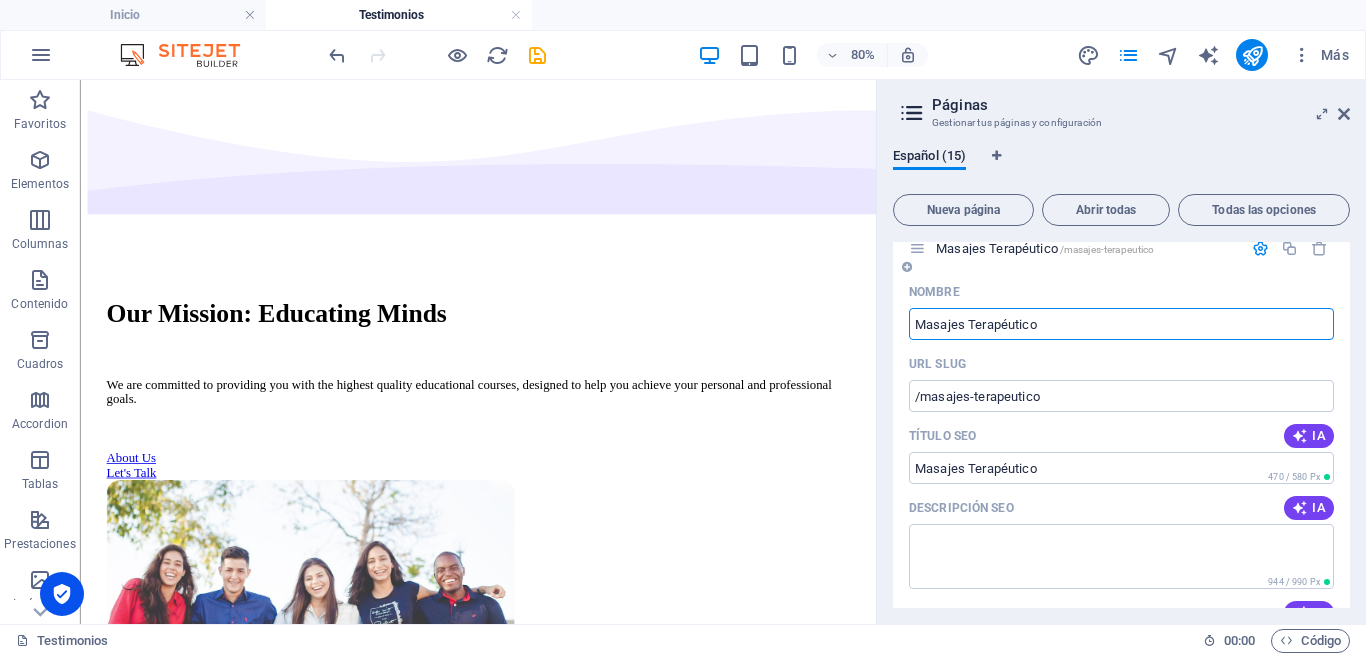 click on "Masajes Terapéutico" at bounding box center (1121, 324) 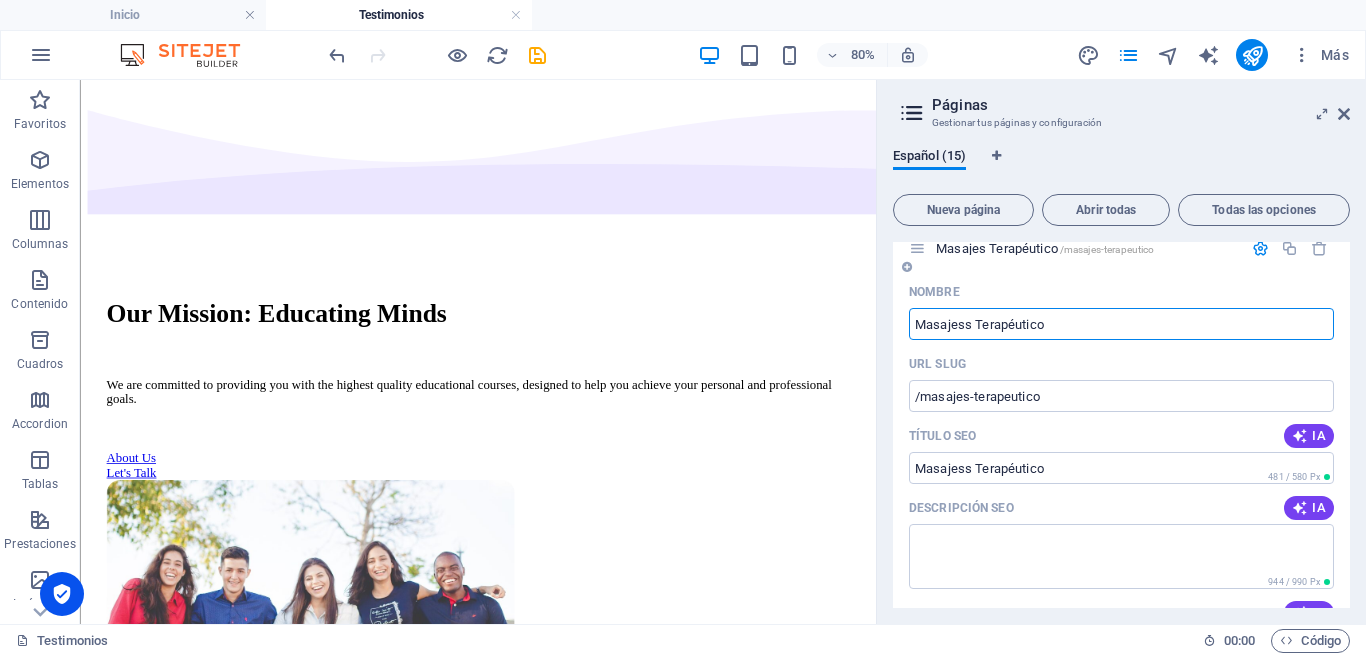 type on "Masajess Terapéutico" 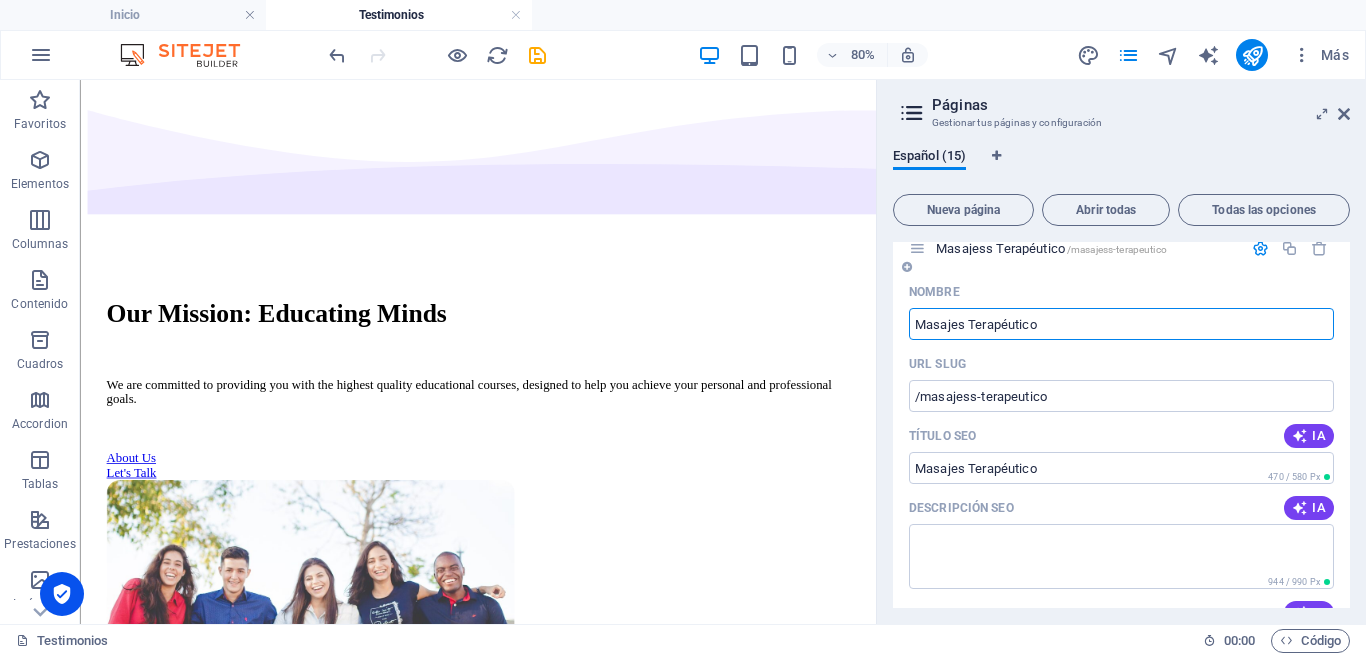 click on "Masajes Terapéutico" at bounding box center (1121, 324) 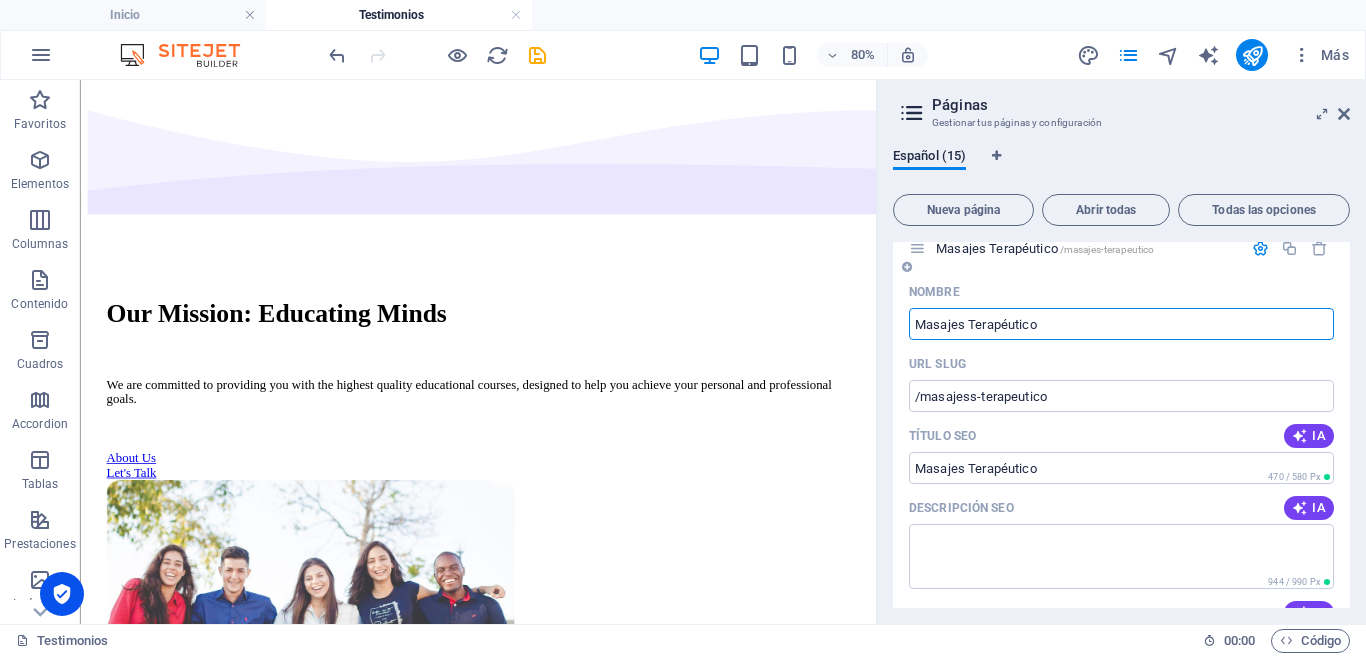 type on "Masajes Terapéutico" 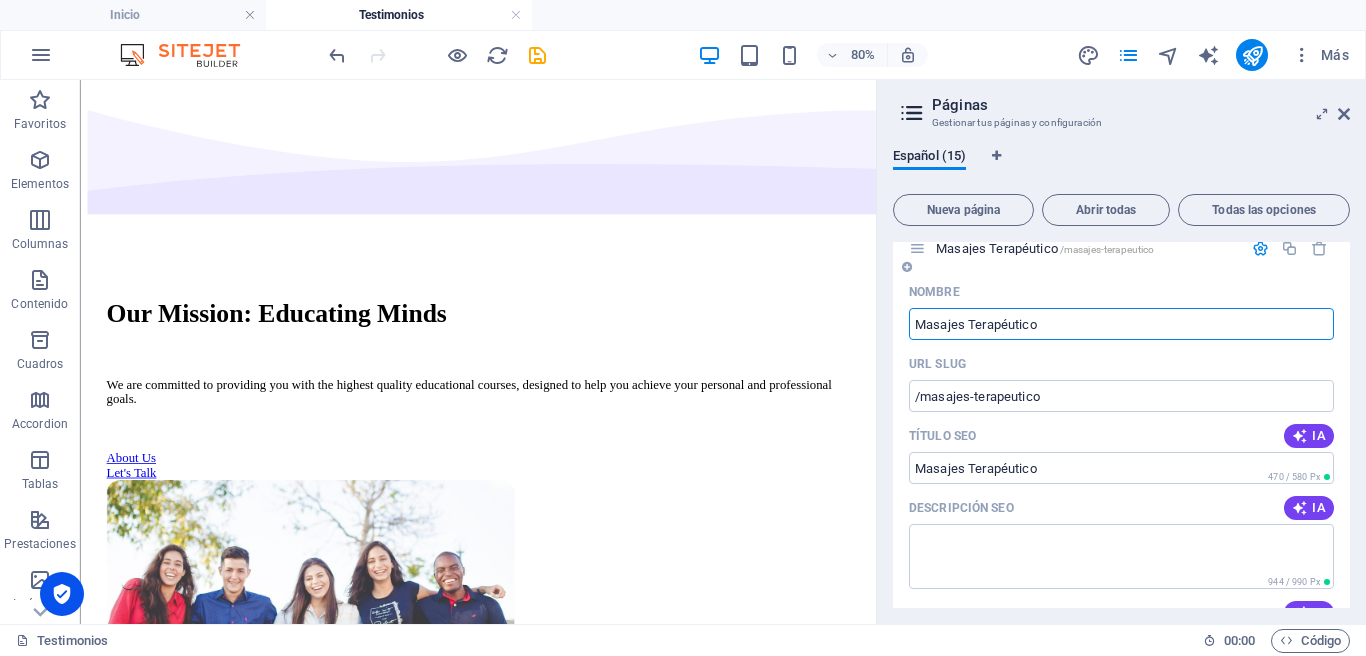 click on "Masajes Terapéutico" at bounding box center (1121, 324) 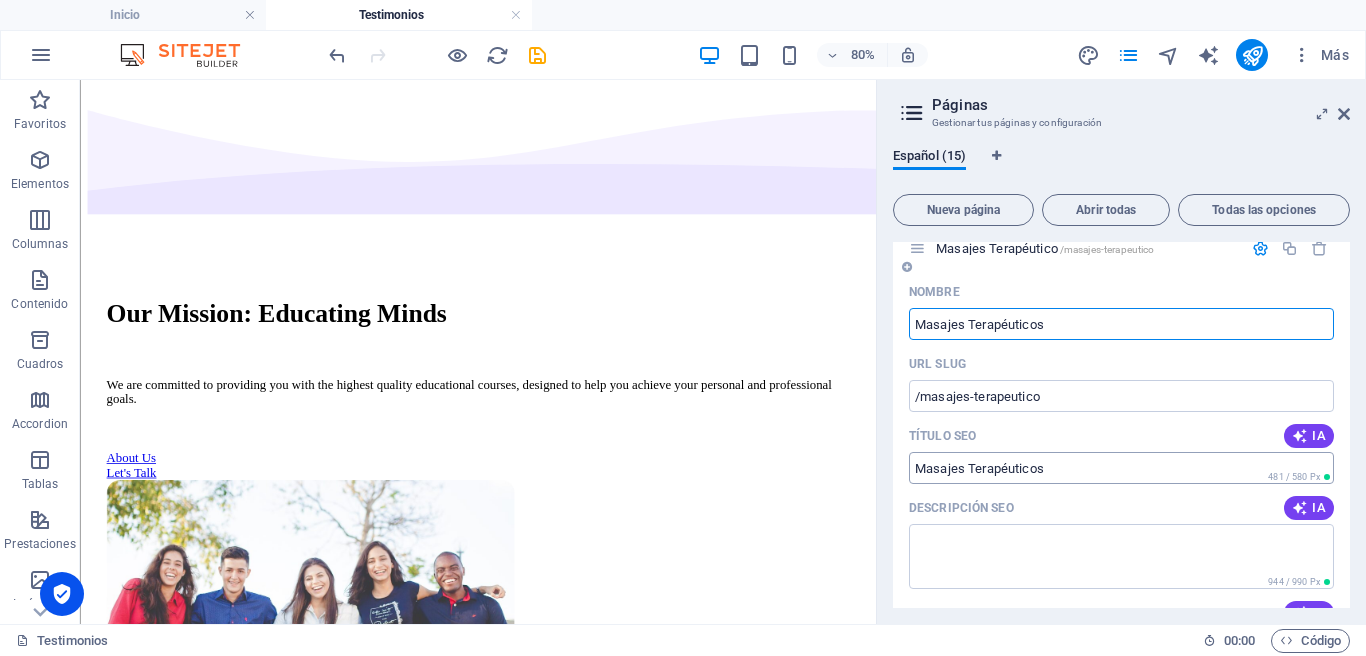 type on "Masajes Terapéuticos" 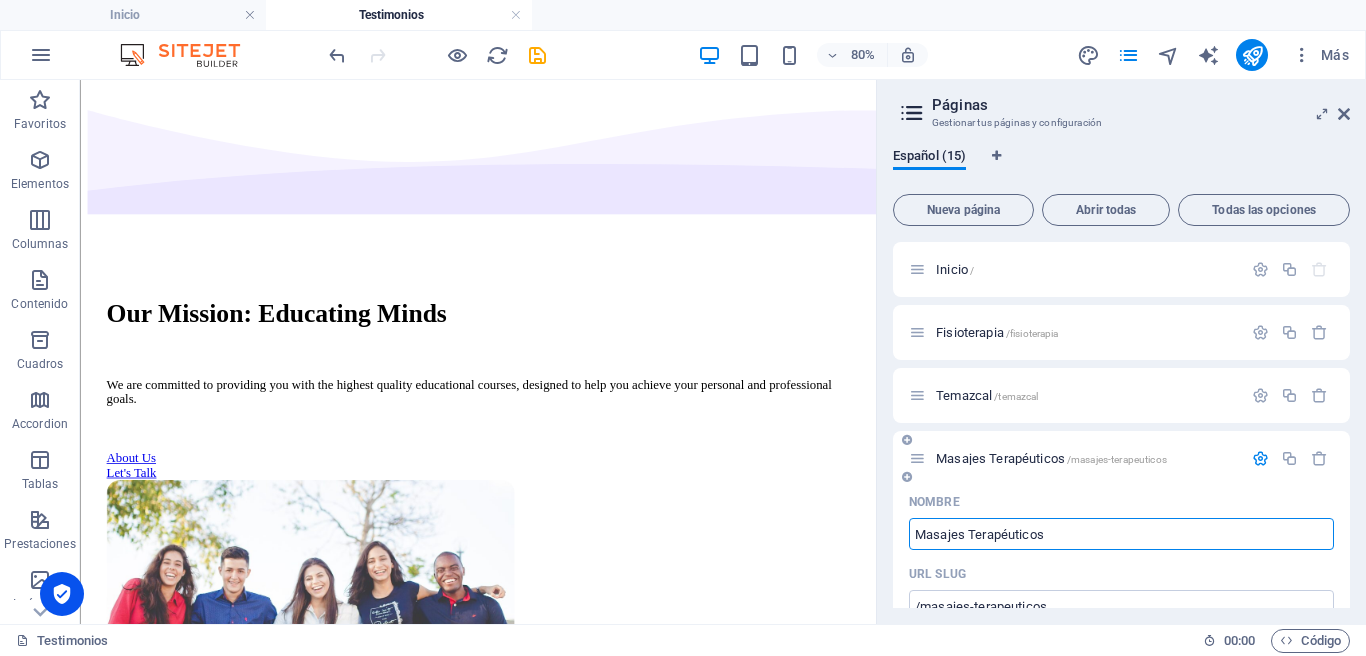 scroll, scrollTop: 59, scrollLeft: 0, axis: vertical 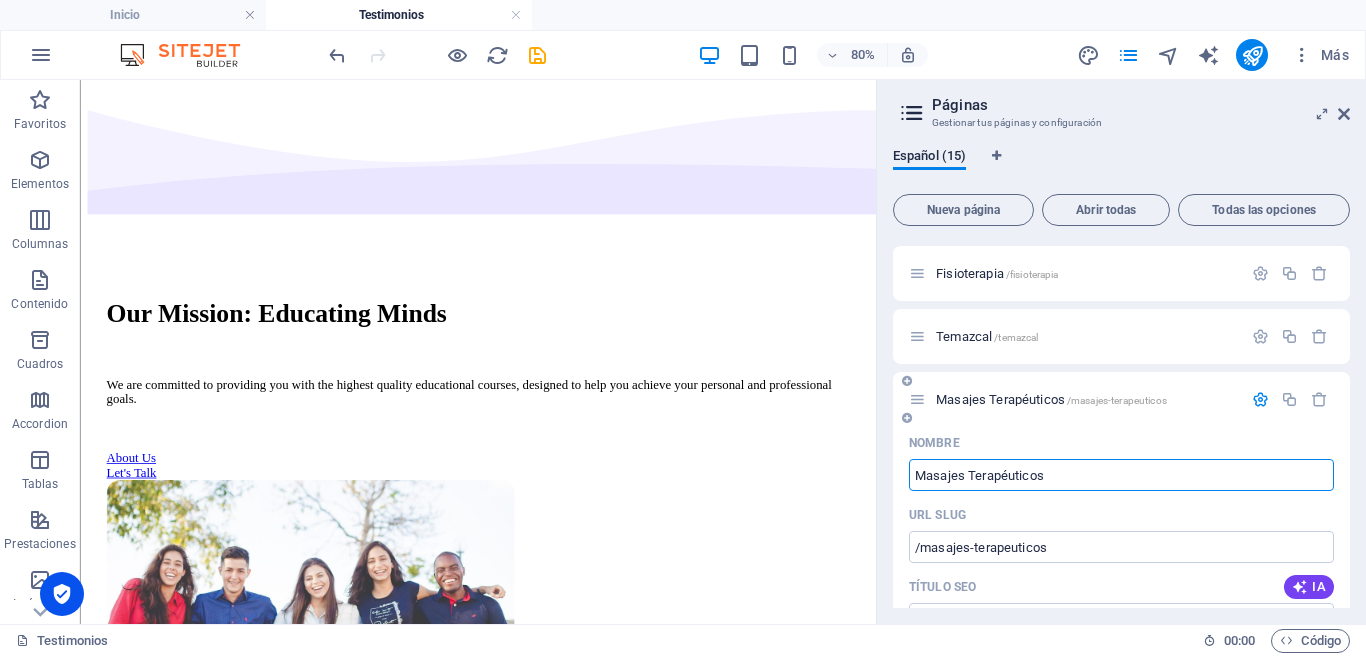 type on "Masajes Terapéuticos" 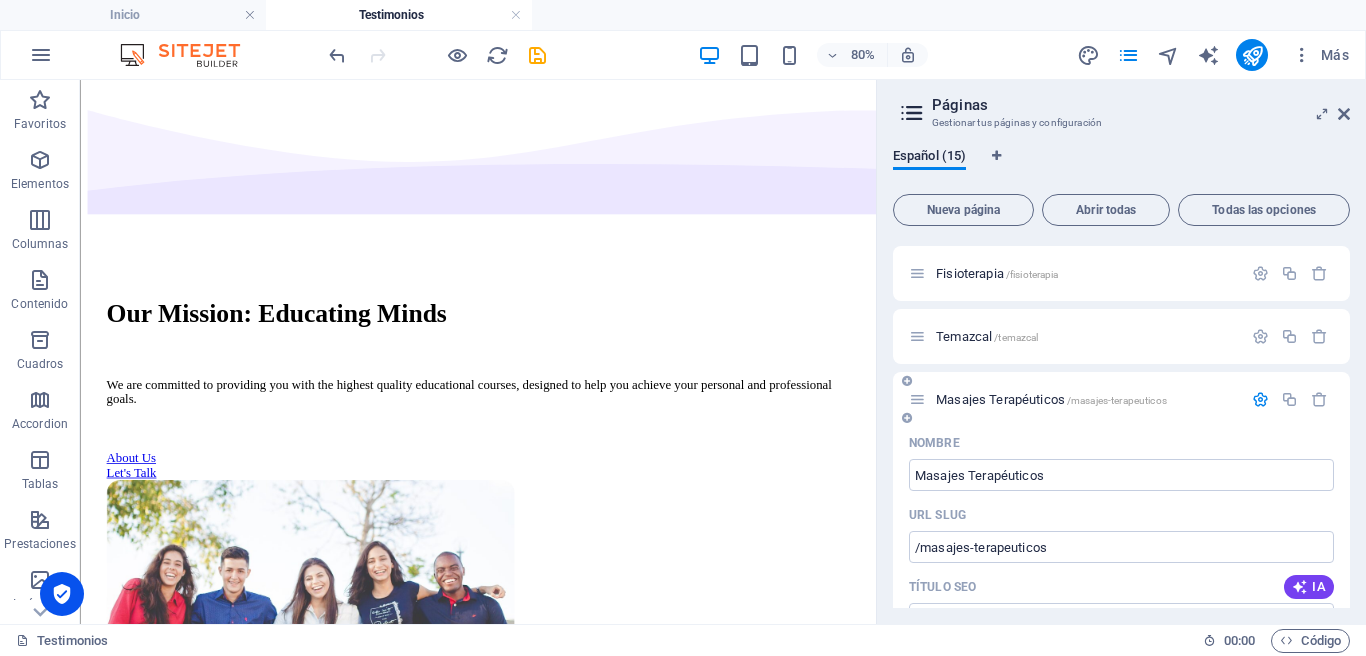 click at bounding box center [1260, 399] 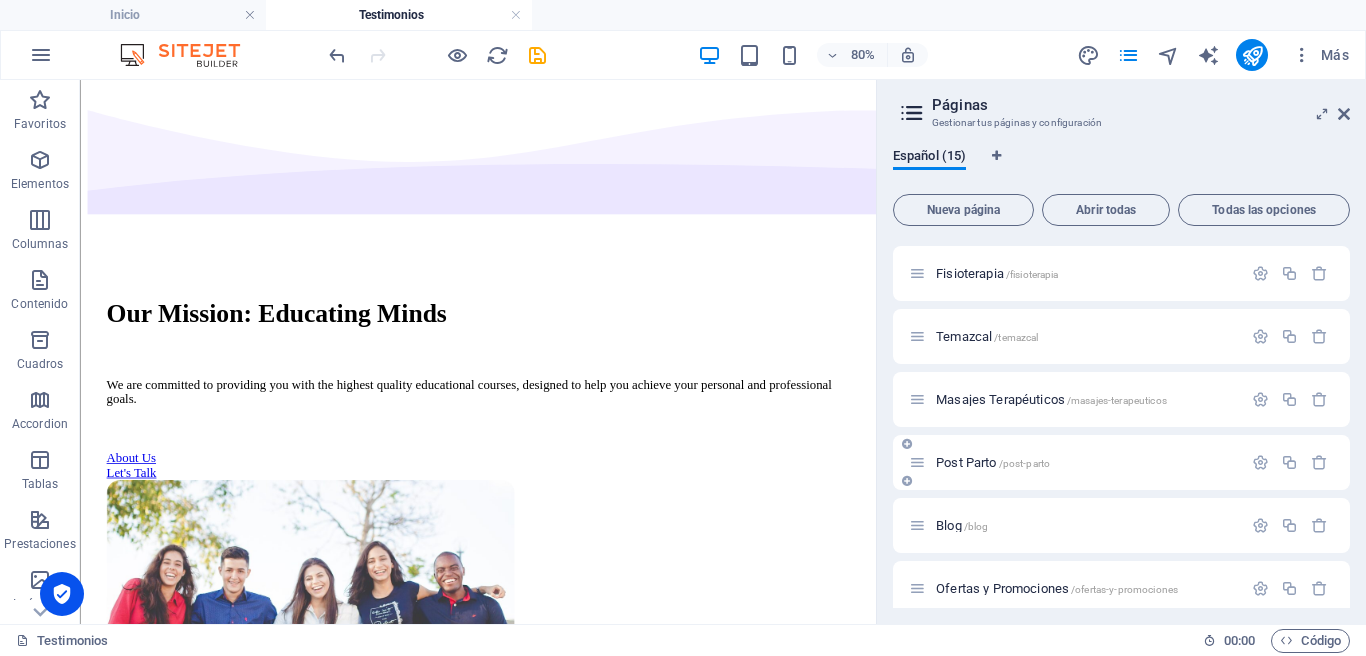scroll, scrollTop: 86, scrollLeft: 0, axis: vertical 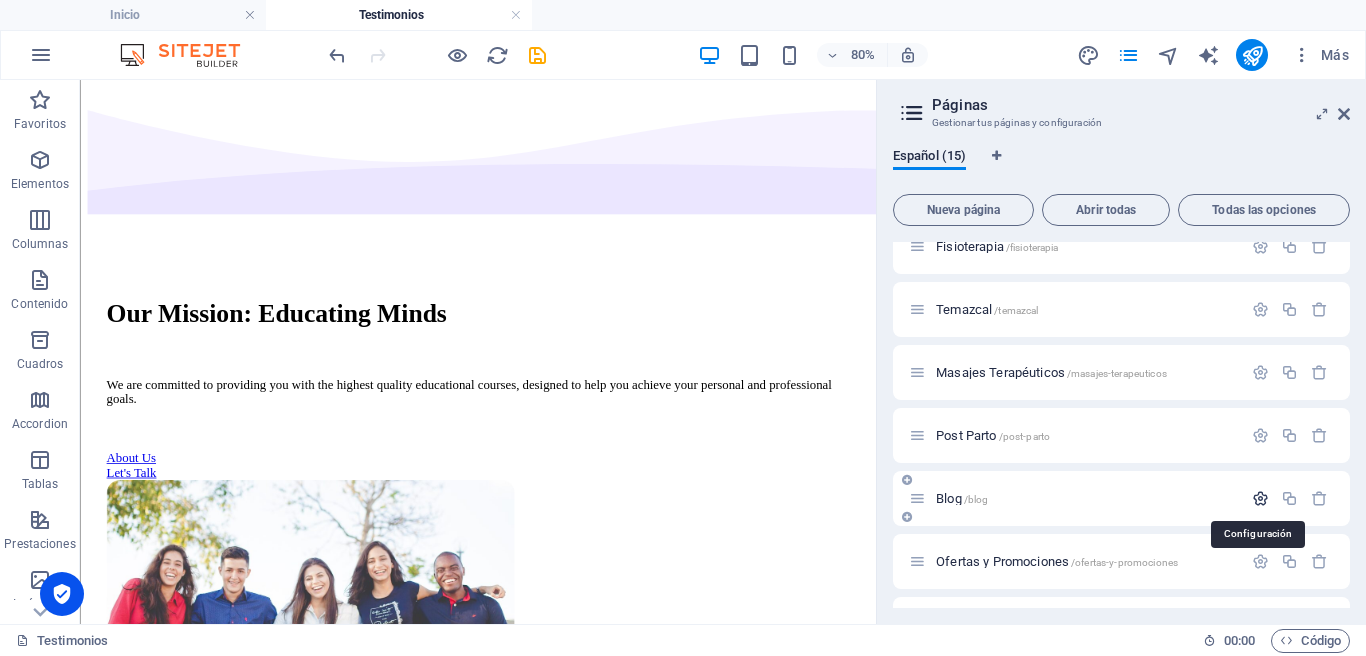 click at bounding box center (1260, 498) 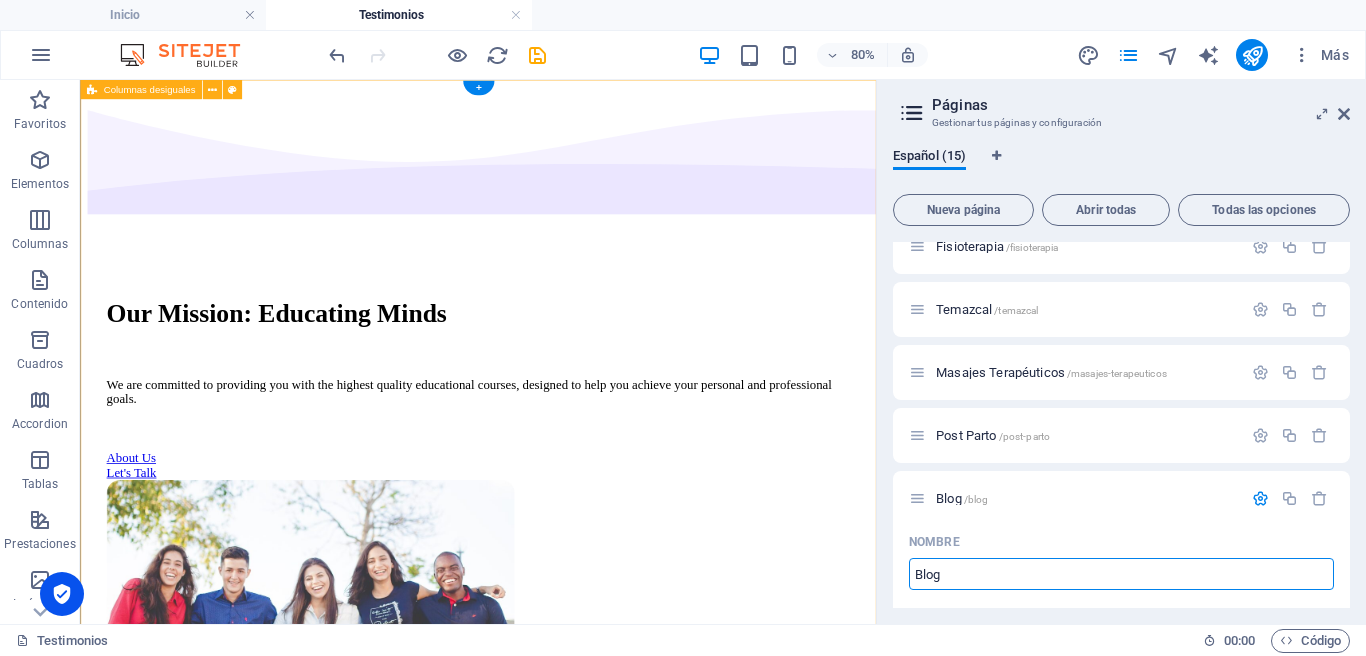 drag, startPoint x: 1031, startPoint y: 654, endPoint x: 1043, endPoint y: 680, distance: 28.635643 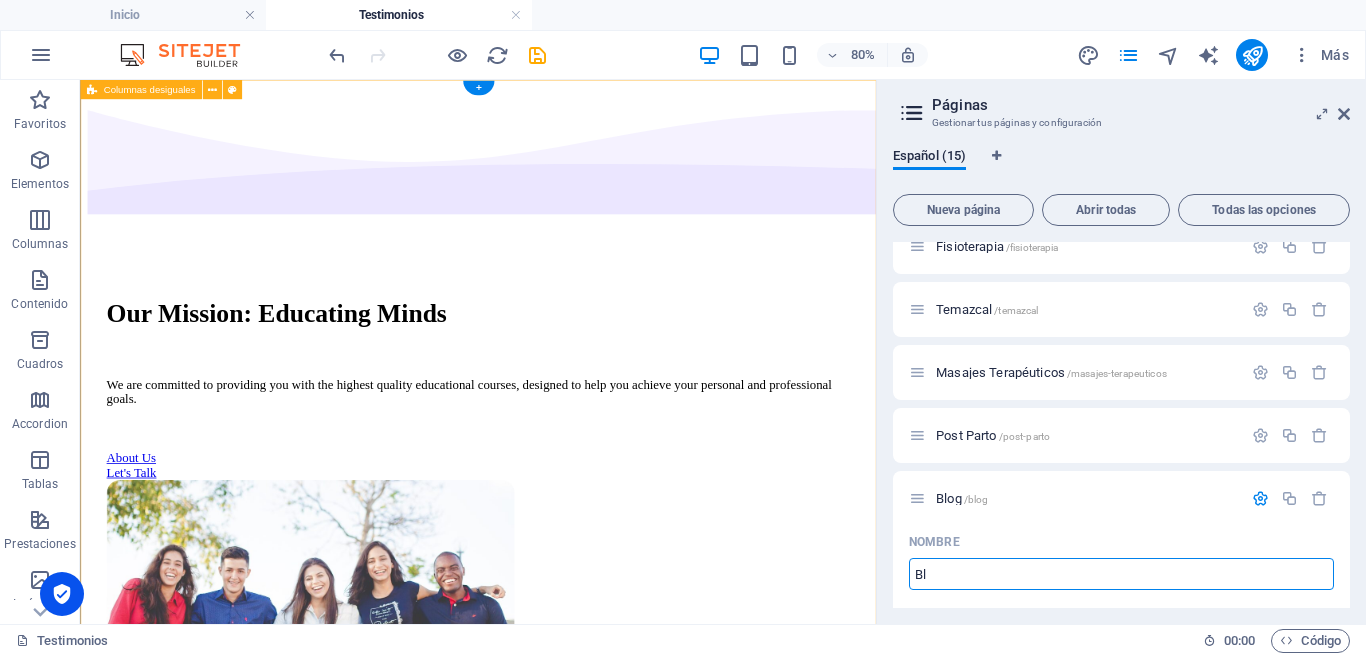 type on "B" 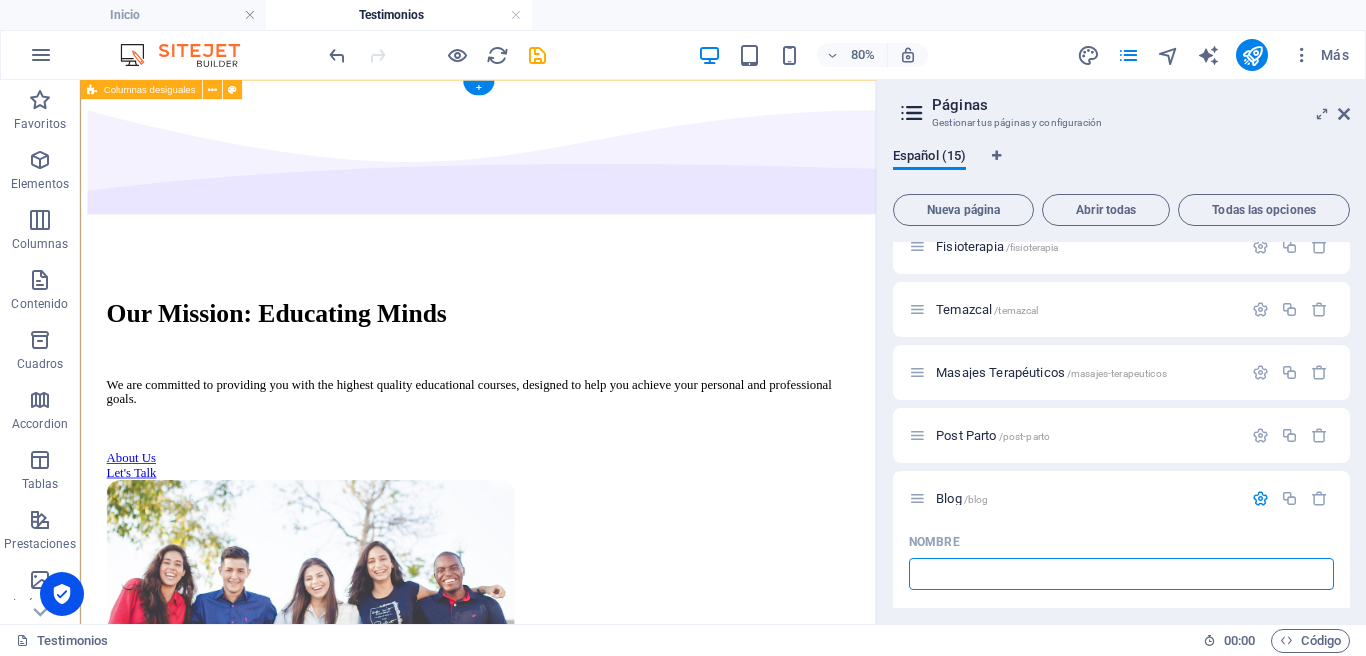 type on "I" 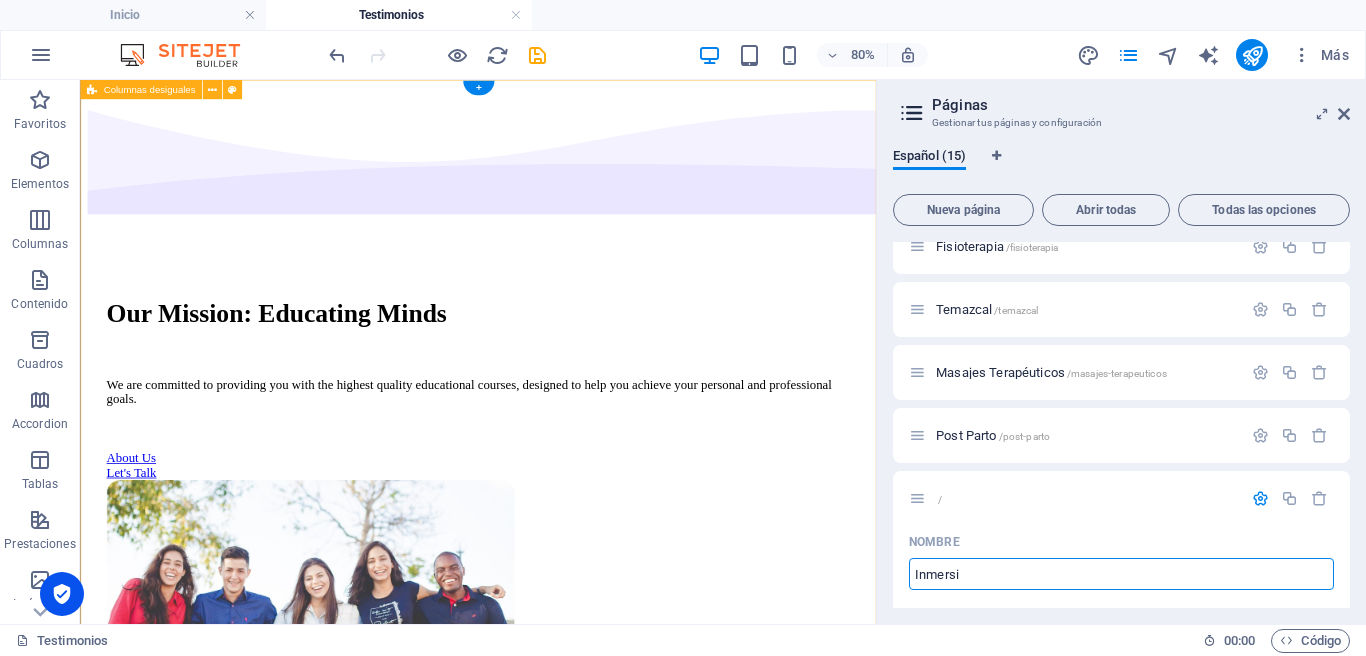 type on "Inmersi" 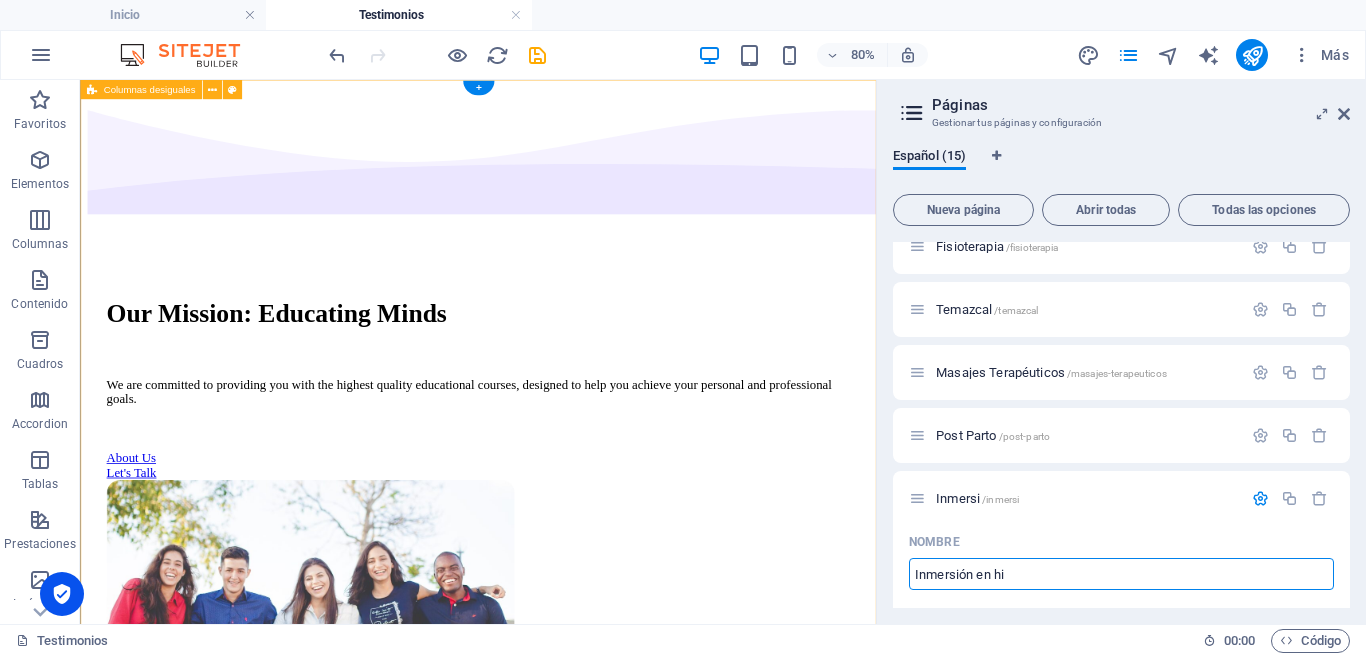 type on "Inmersión en hie" 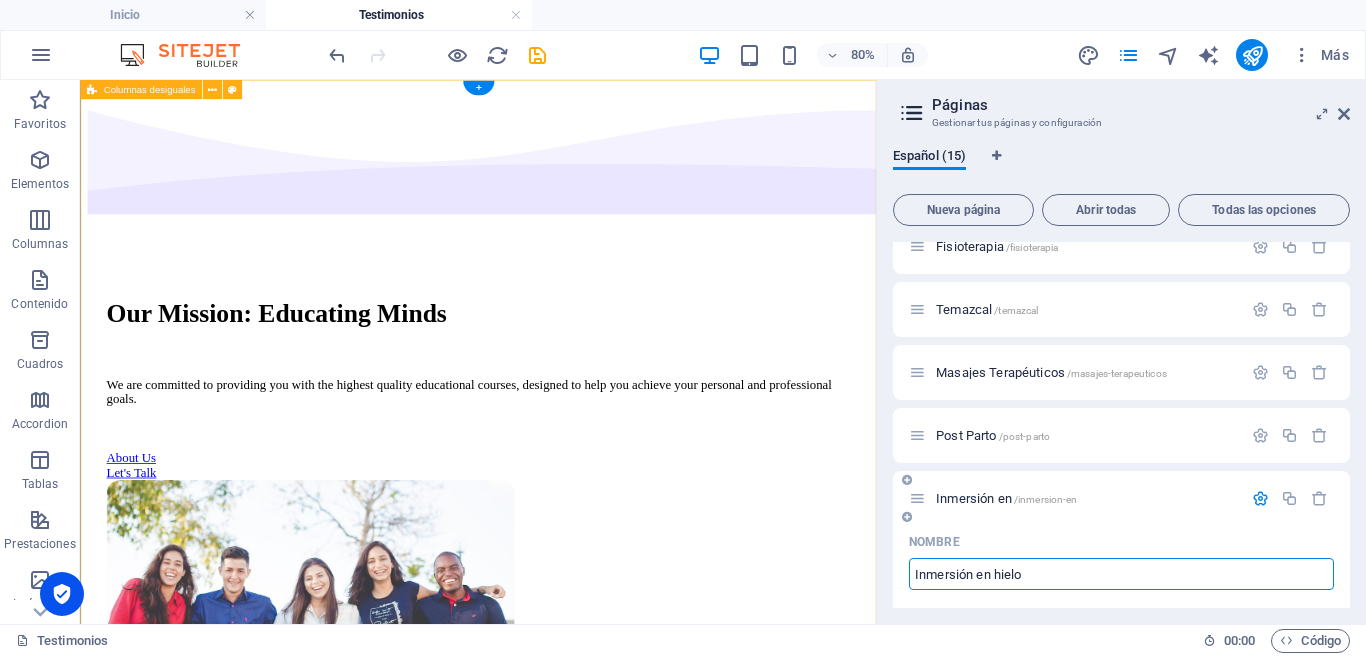 type on "Inmersión en hielo" 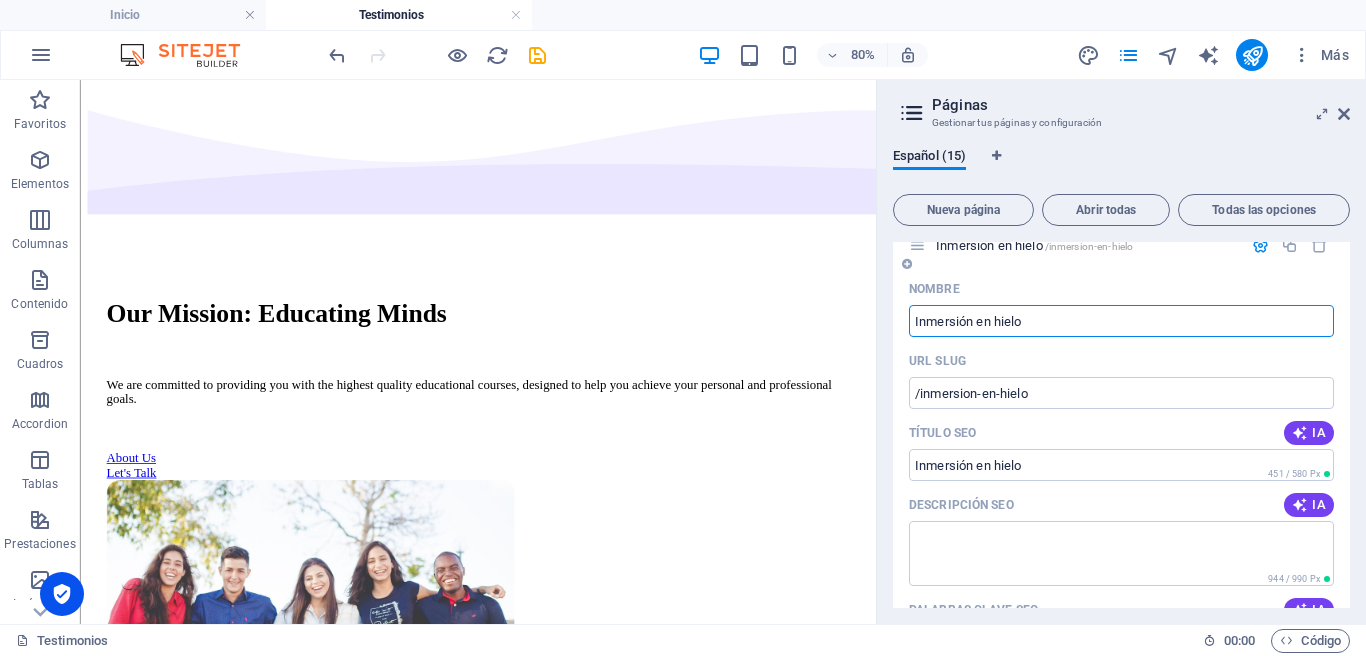 scroll, scrollTop: 288, scrollLeft: 0, axis: vertical 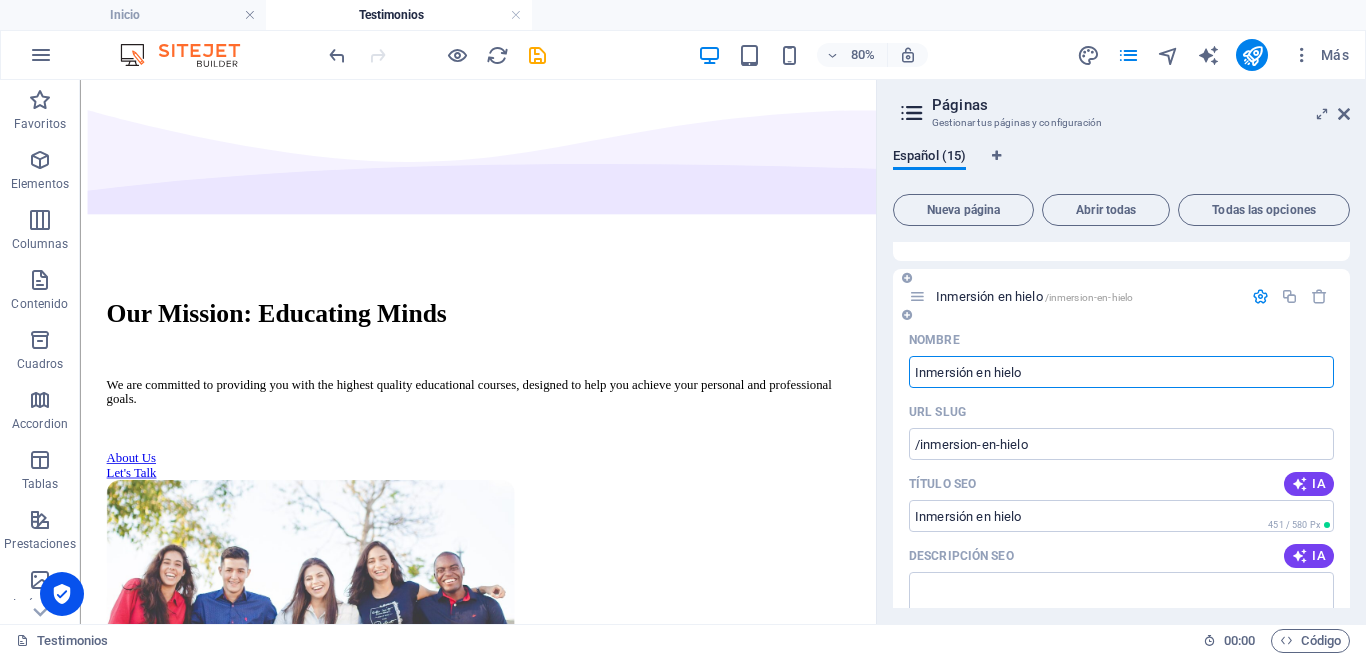 type on "Inmersión en hielo" 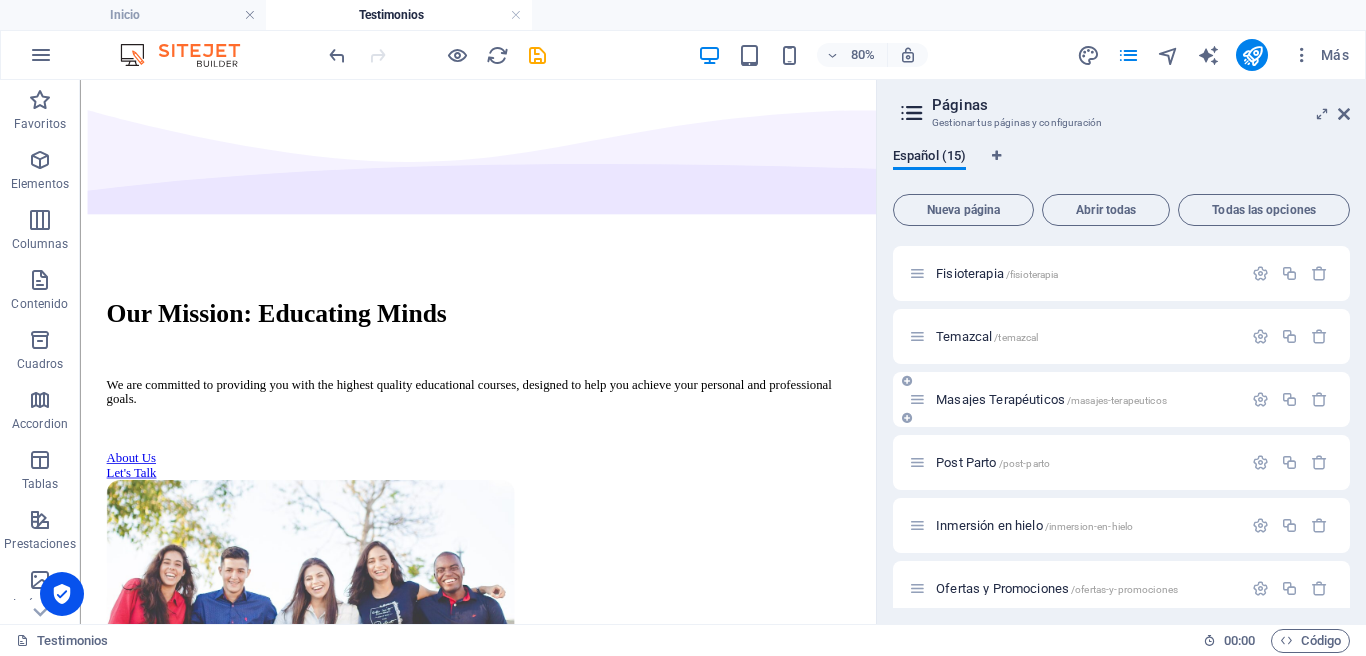 scroll, scrollTop: 58, scrollLeft: 0, axis: vertical 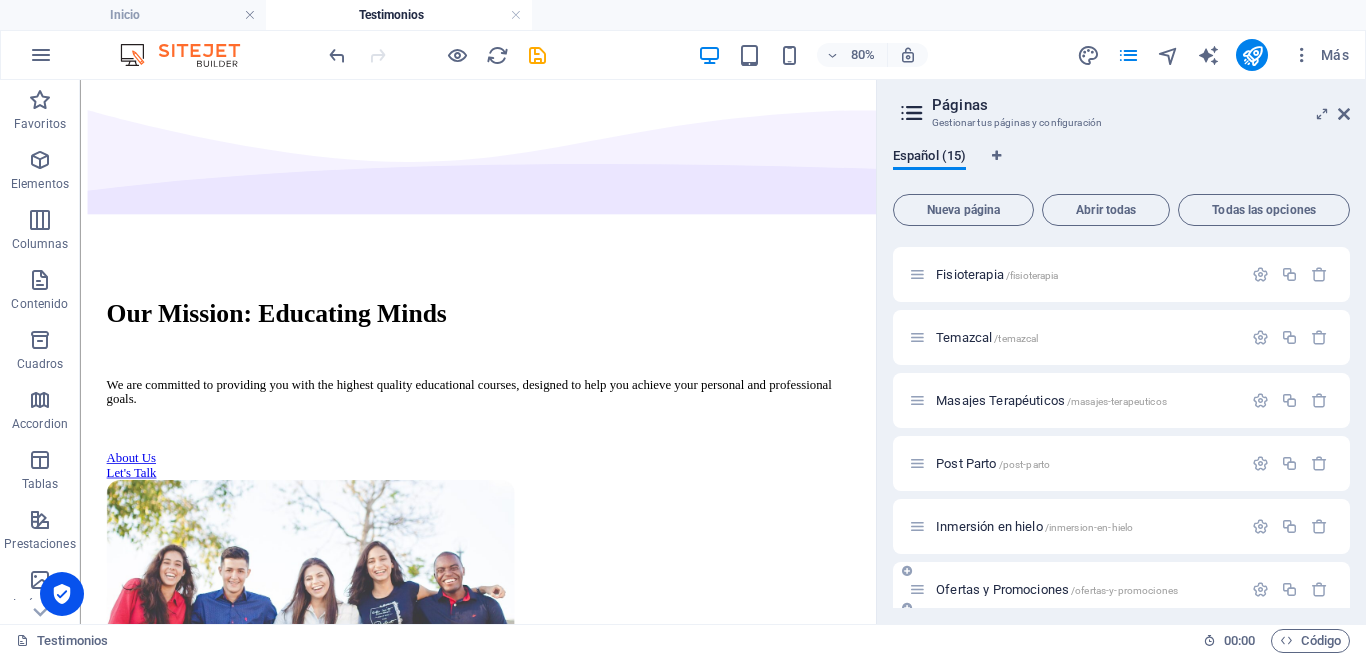 drag, startPoint x: 954, startPoint y: 530, endPoint x: 987, endPoint y: 533, distance: 33.13608 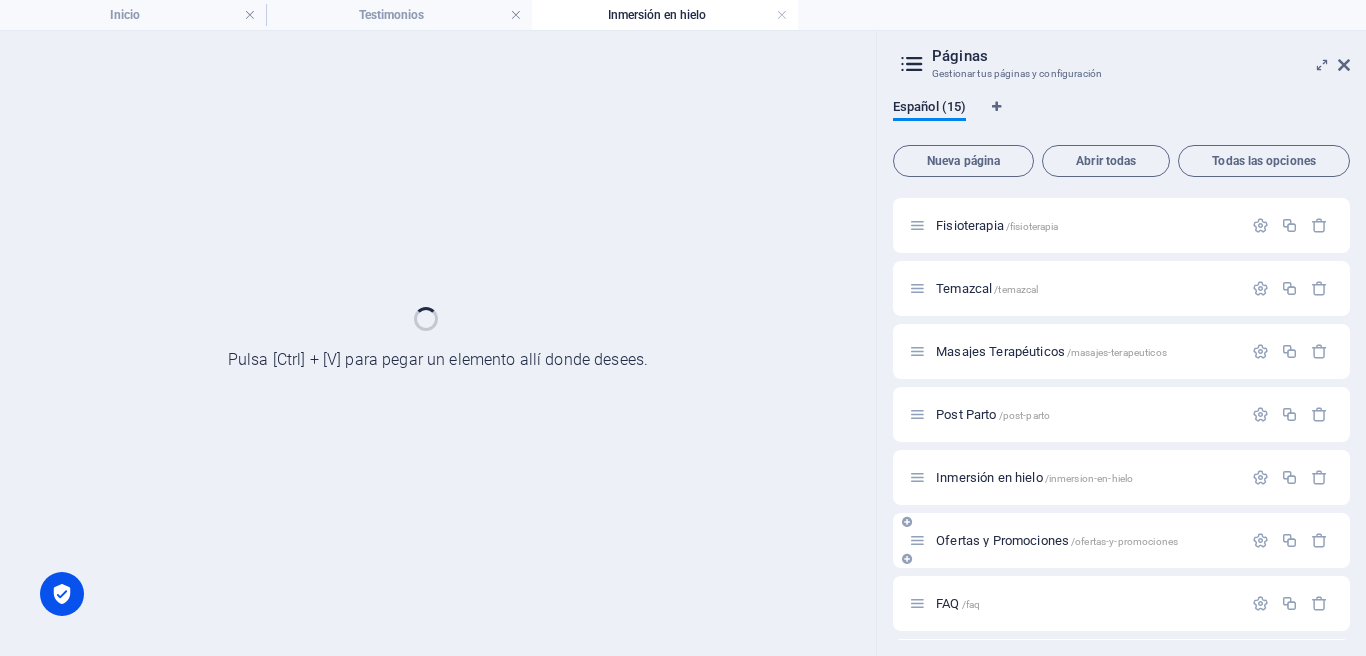 click on "Ofertas y Promociones /ofertas-y-promociones" at bounding box center [1057, 540] 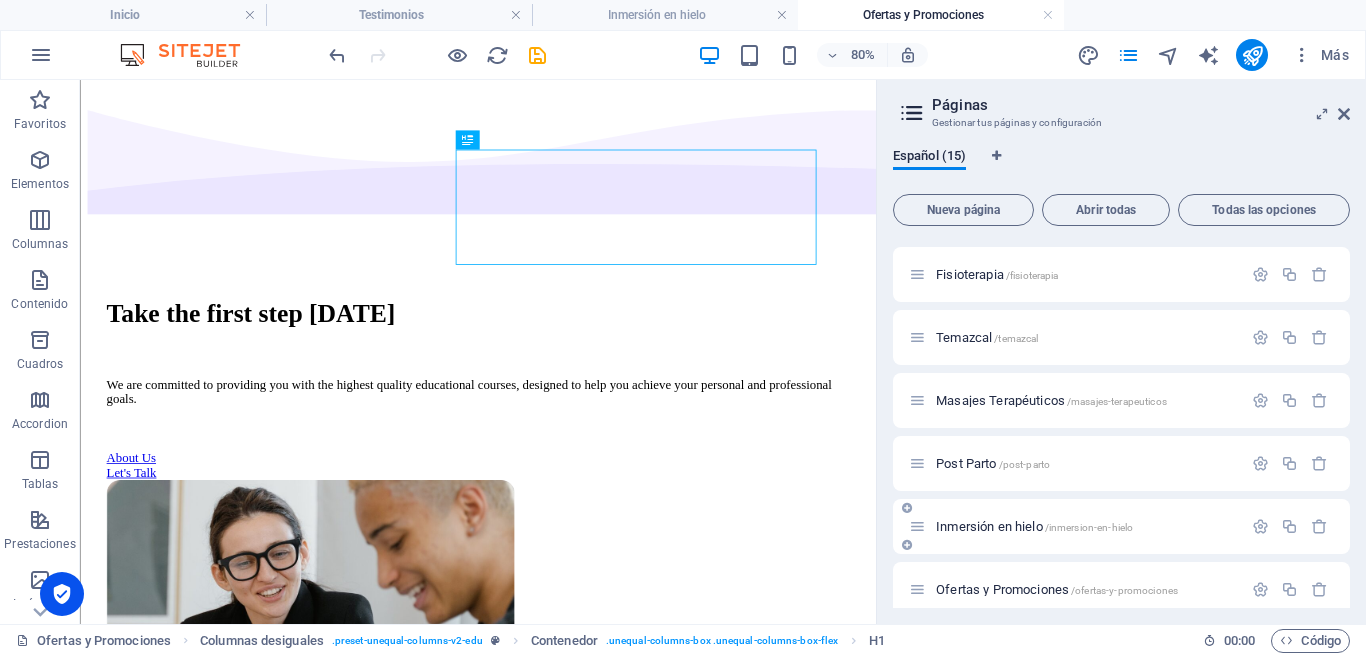 scroll, scrollTop: 0, scrollLeft: 0, axis: both 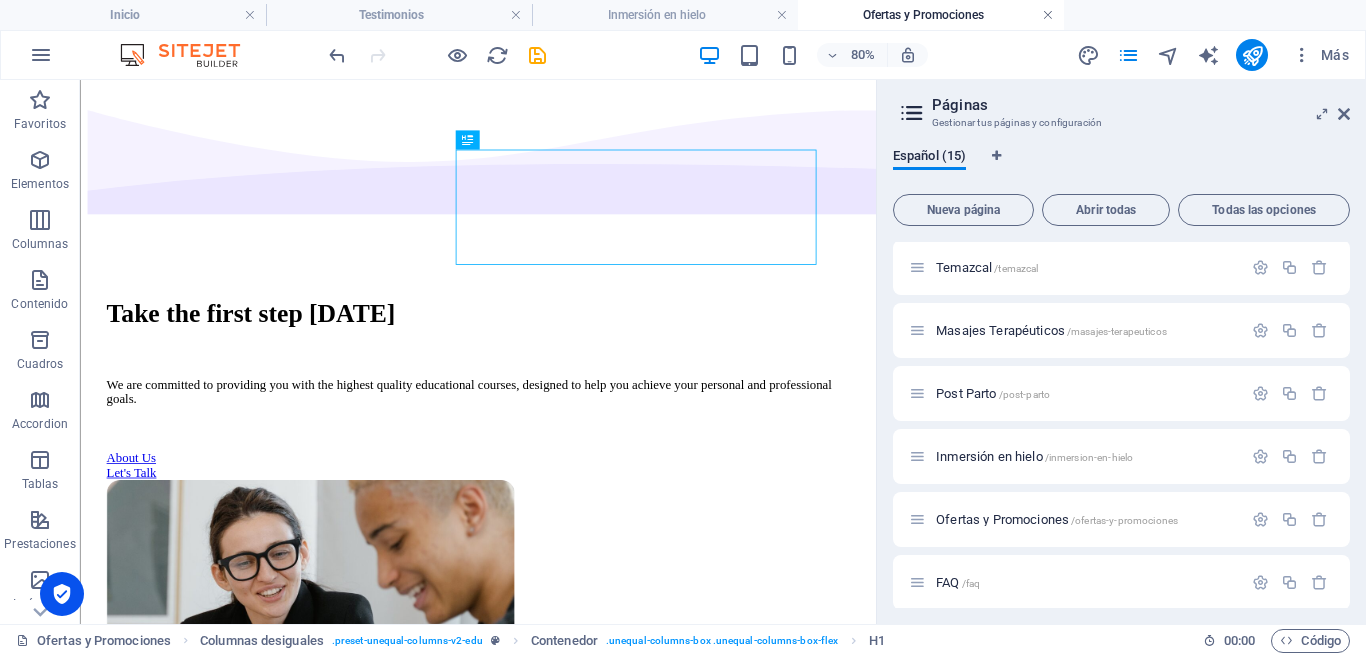 click at bounding box center [1048, 15] 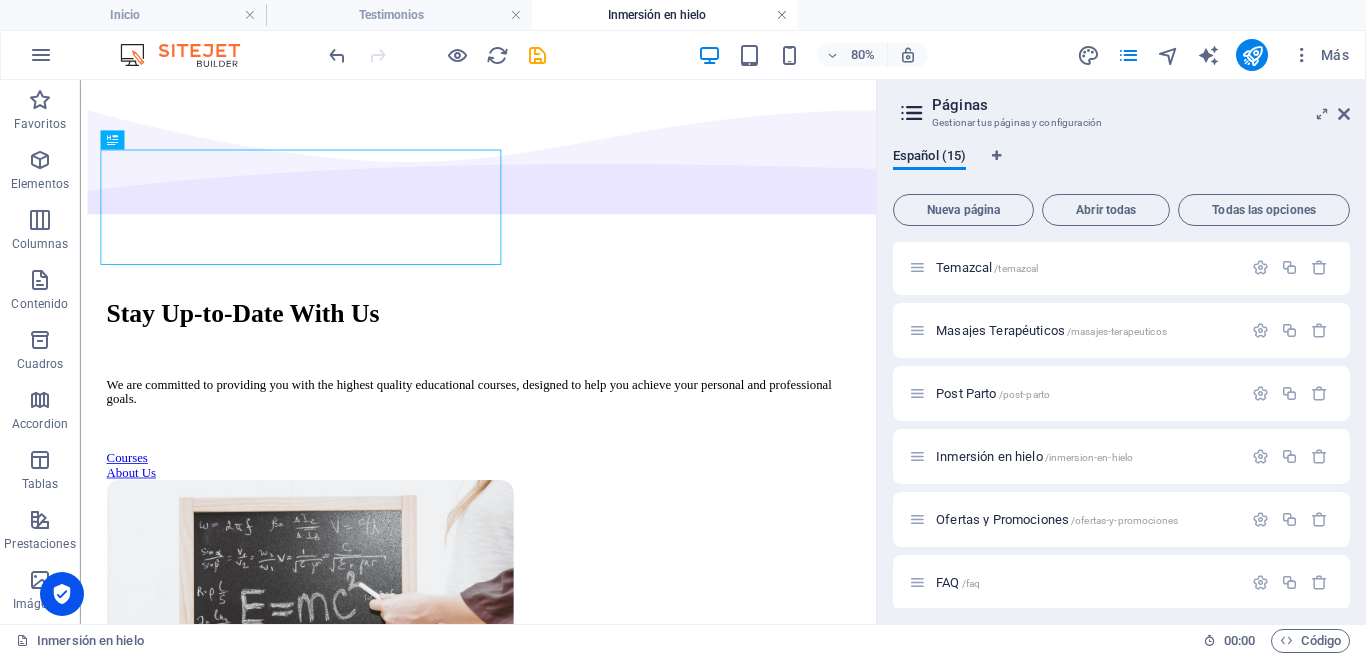 click at bounding box center [782, 15] 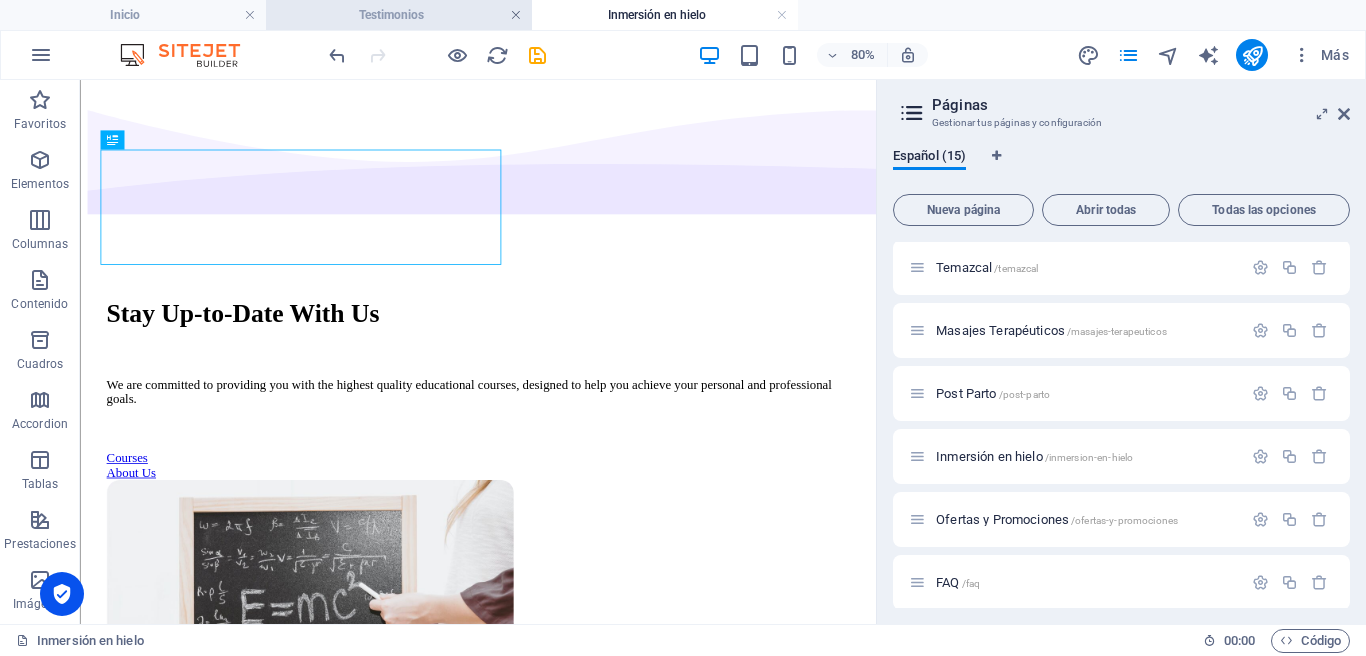 click at bounding box center (516, 15) 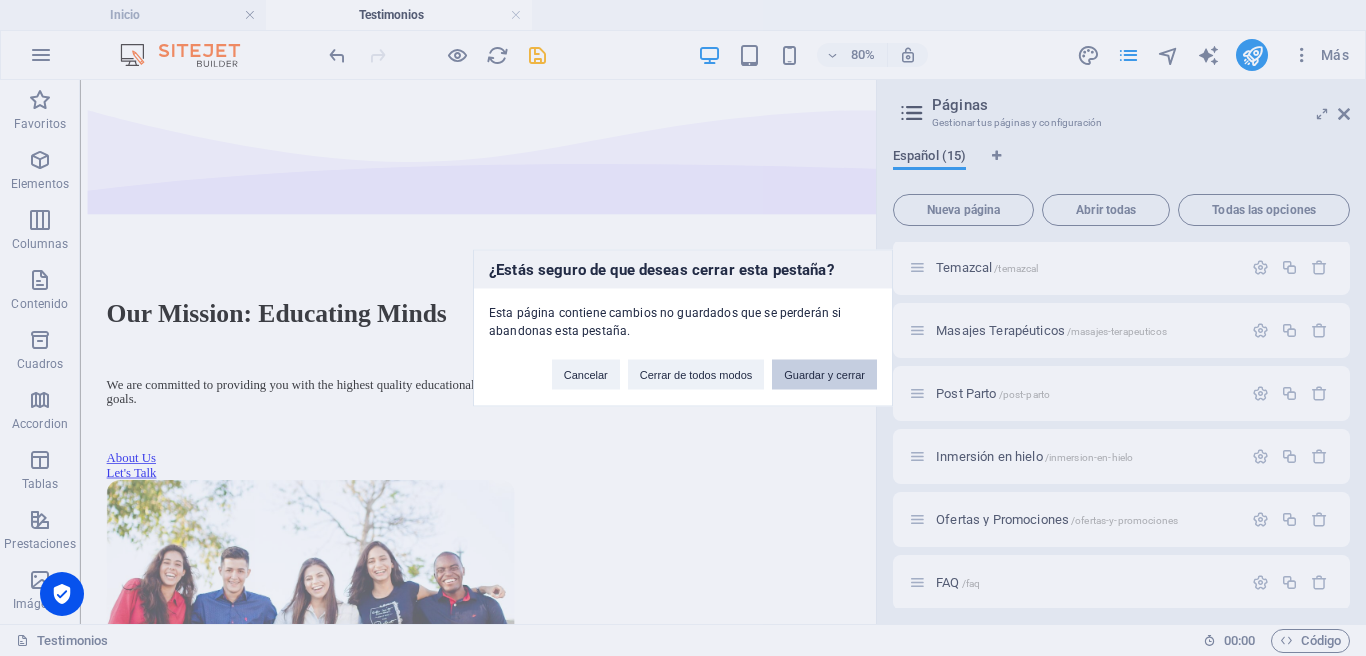 click on "Guardar y cerrar" at bounding box center (824, 375) 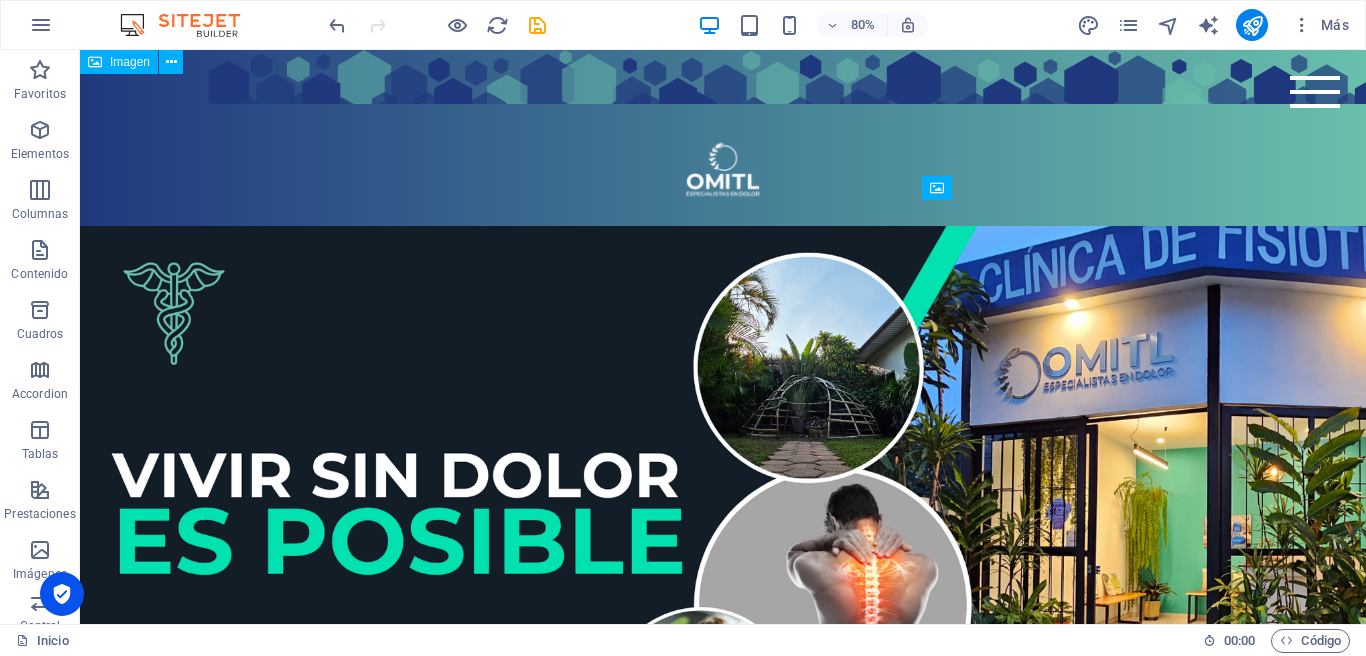 scroll, scrollTop: 3478, scrollLeft: 0, axis: vertical 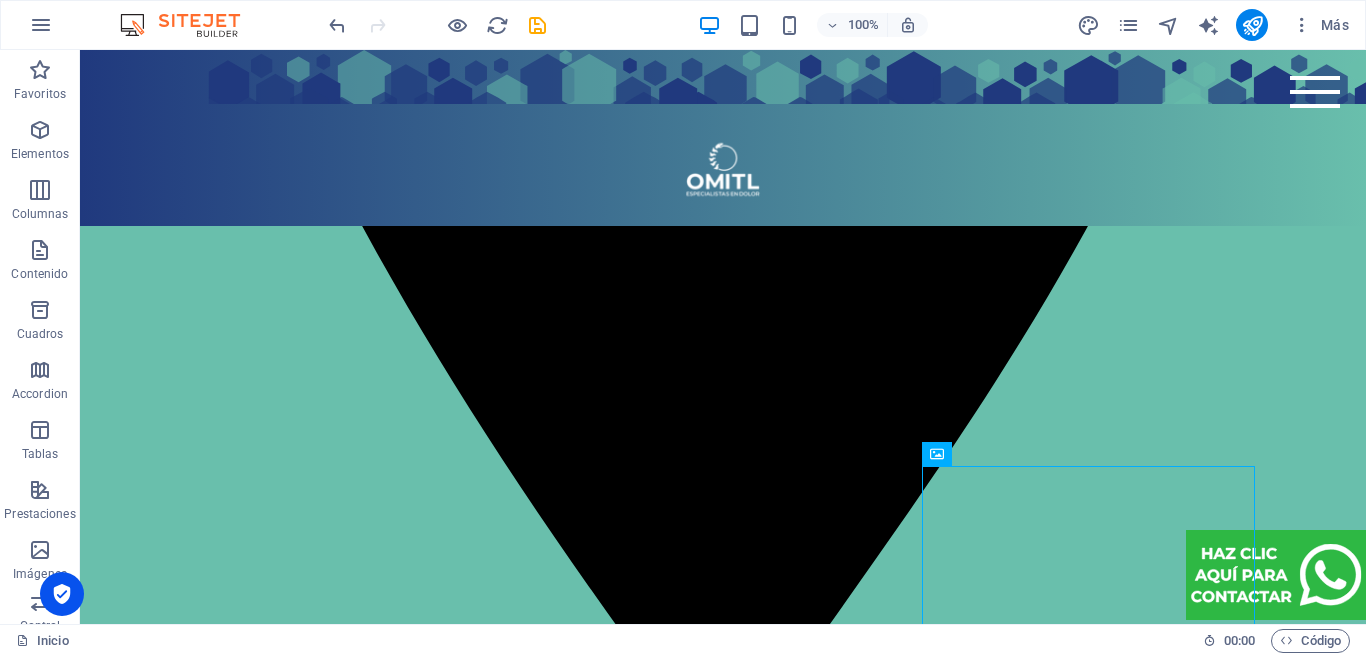 click on "Más" at bounding box center (1216, 25) 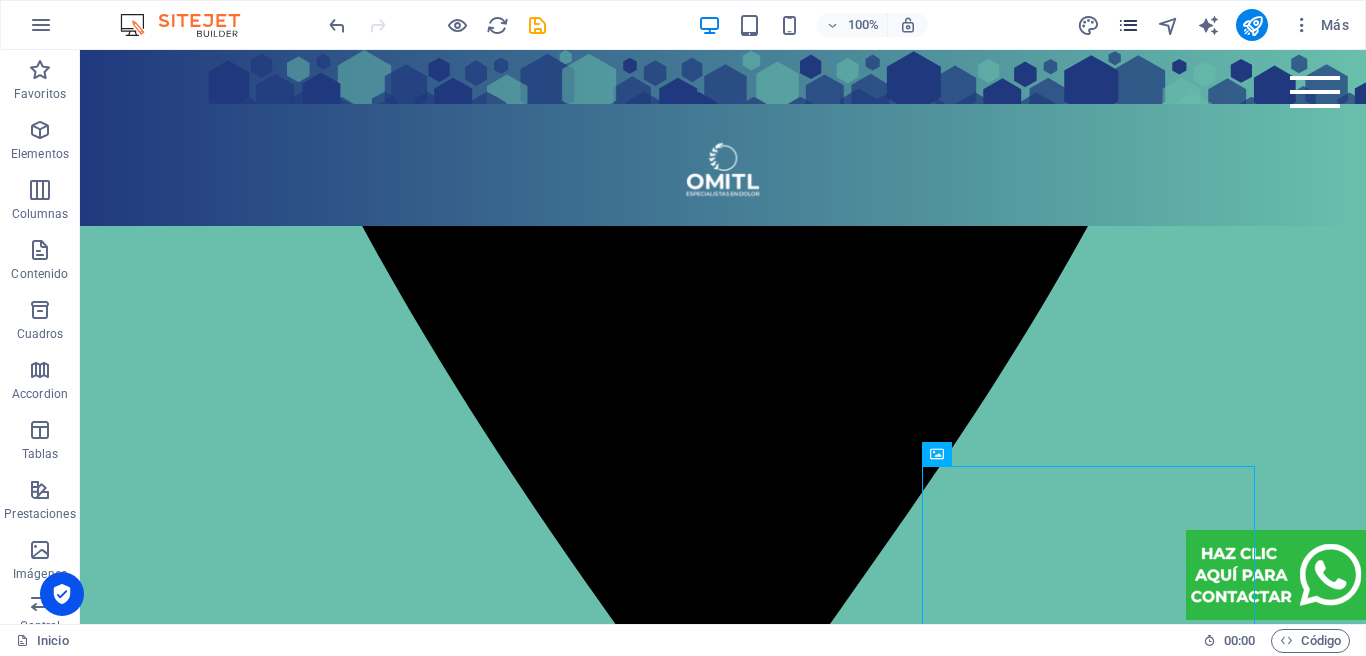 click at bounding box center (1128, 25) 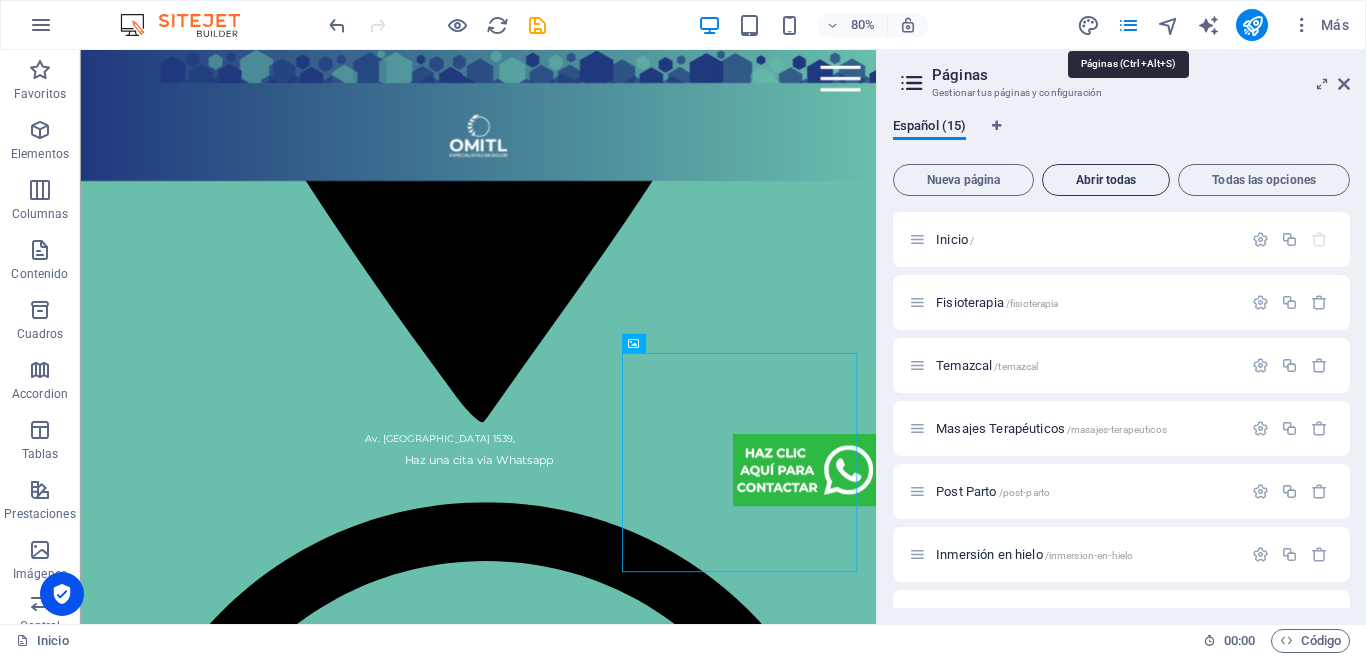 scroll, scrollTop: 3258, scrollLeft: 0, axis: vertical 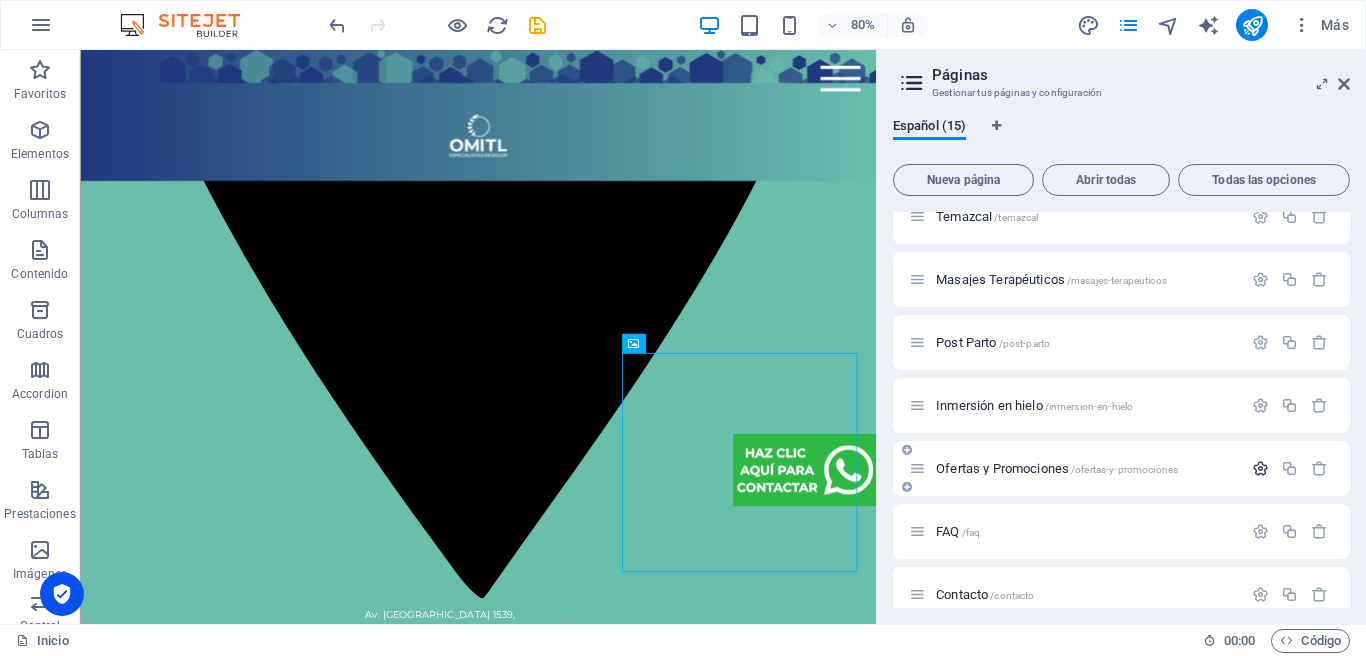 click at bounding box center (1260, 468) 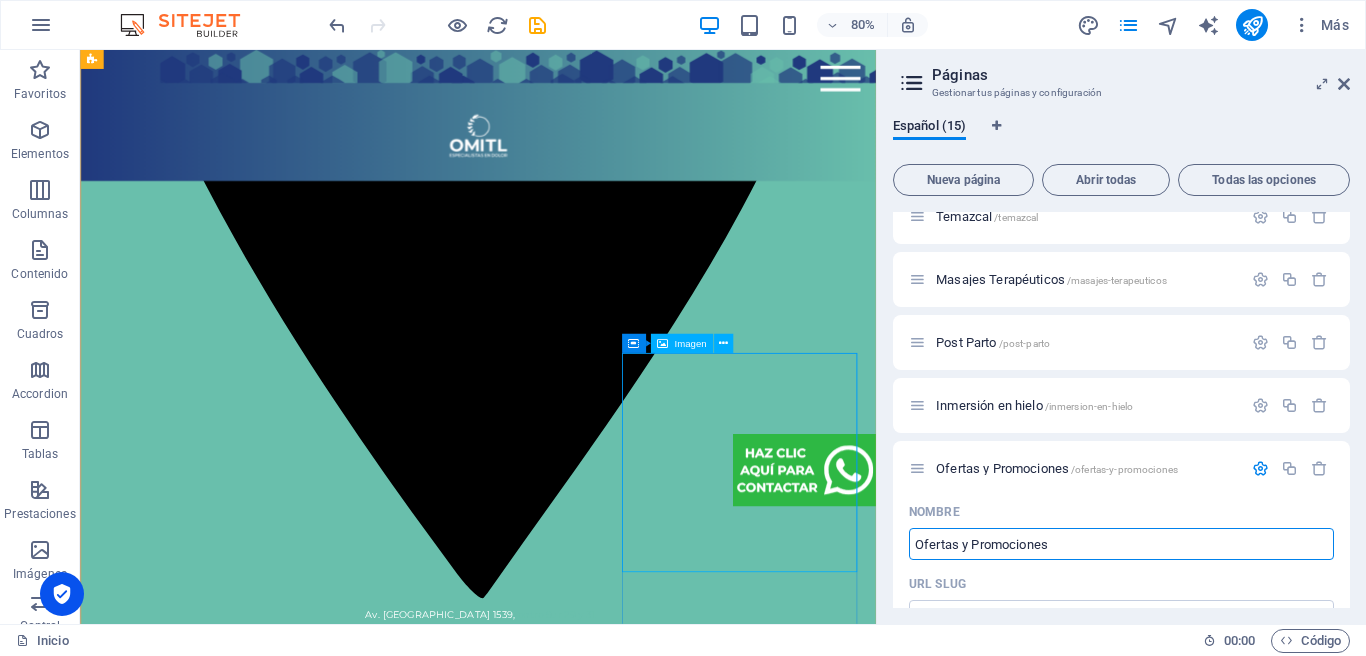 drag, startPoint x: 1147, startPoint y: 594, endPoint x: 1034, endPoint y: 655, distance: 128.41339 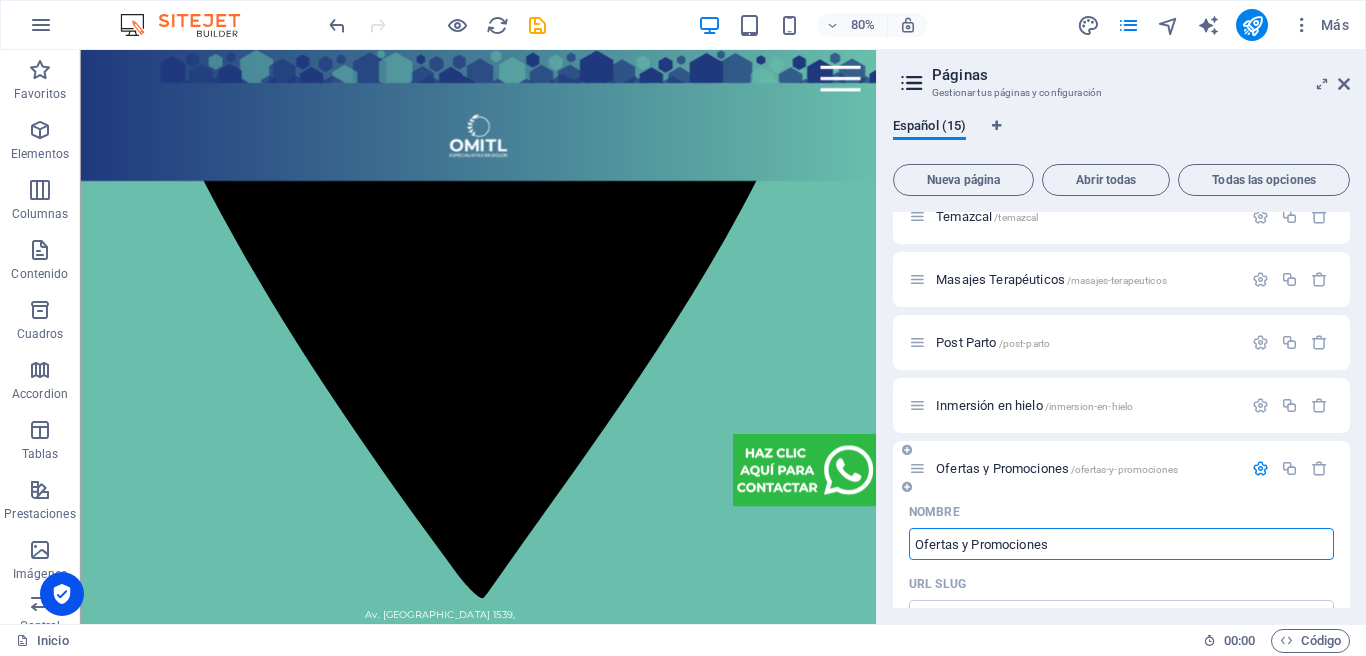 drag, startPoint x: 1060, startPoint y: 549, endPoint x: 916, endPoint y: 548, distance: 144.00348 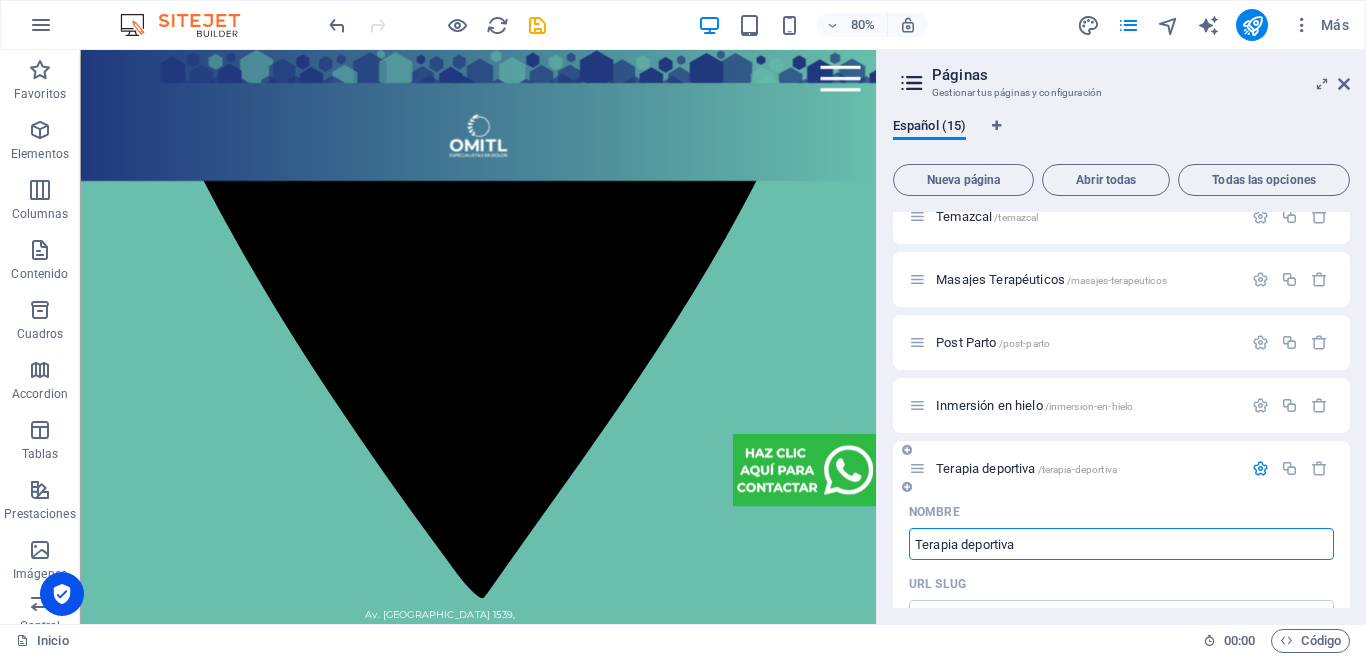 type on "Terapia deportiva" 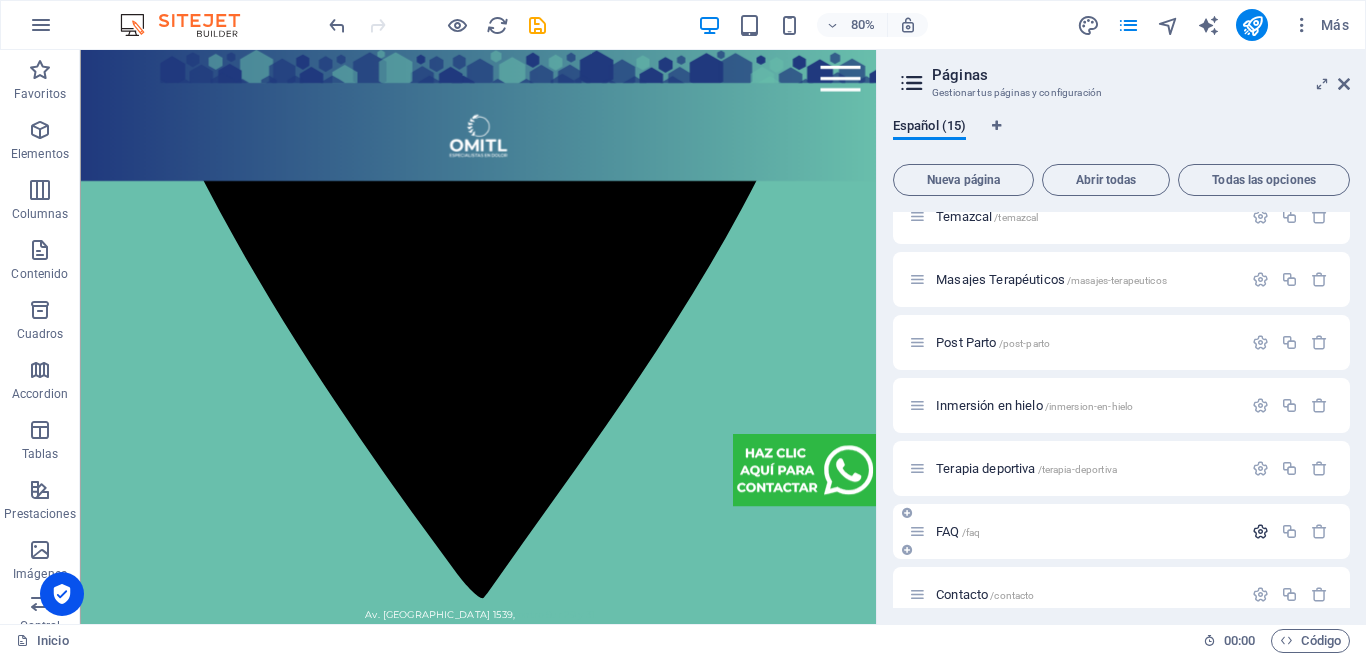 click at bounding box center (1260, 531) 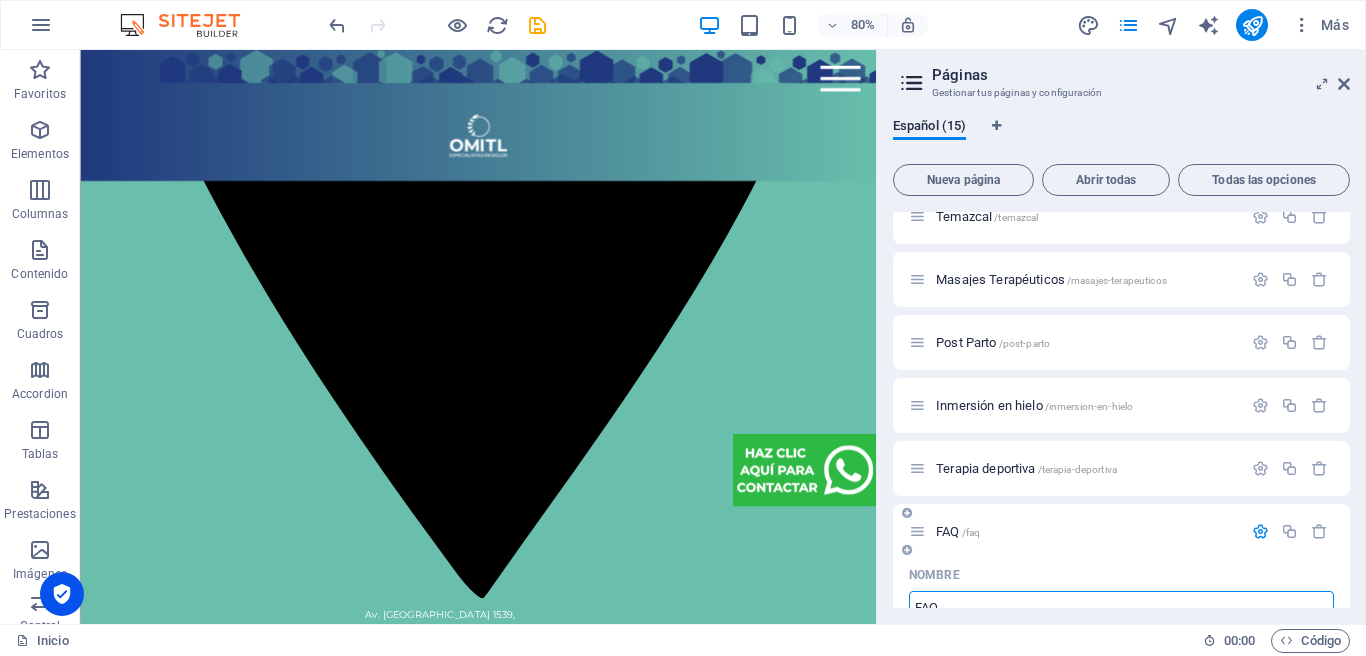 scroll, scrollTop: 164, scrollLeft: 0, axis: vertical 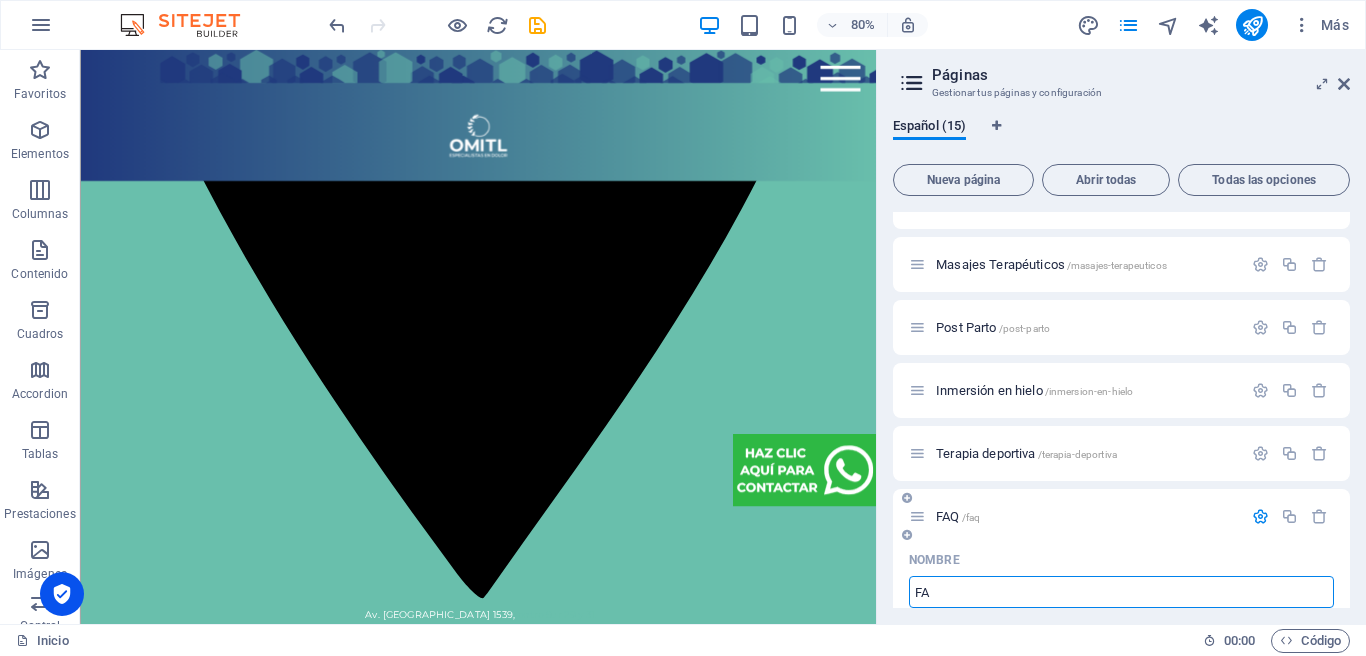 type on "F" 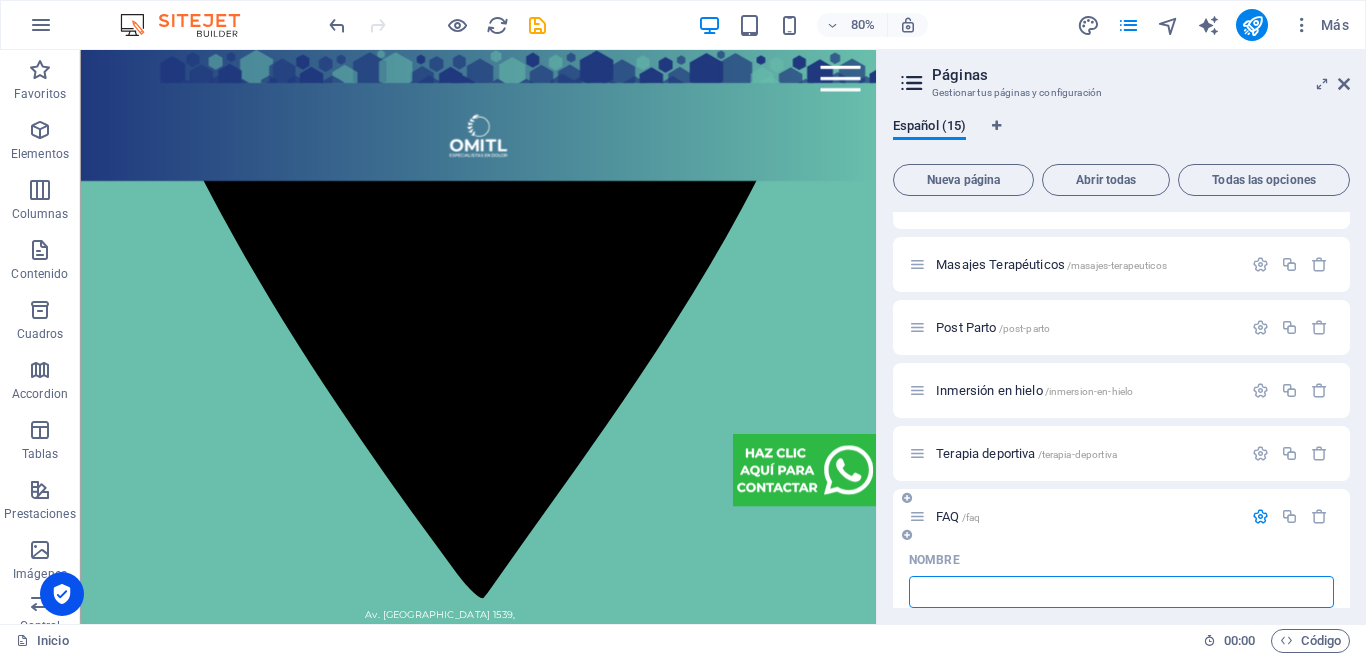 type 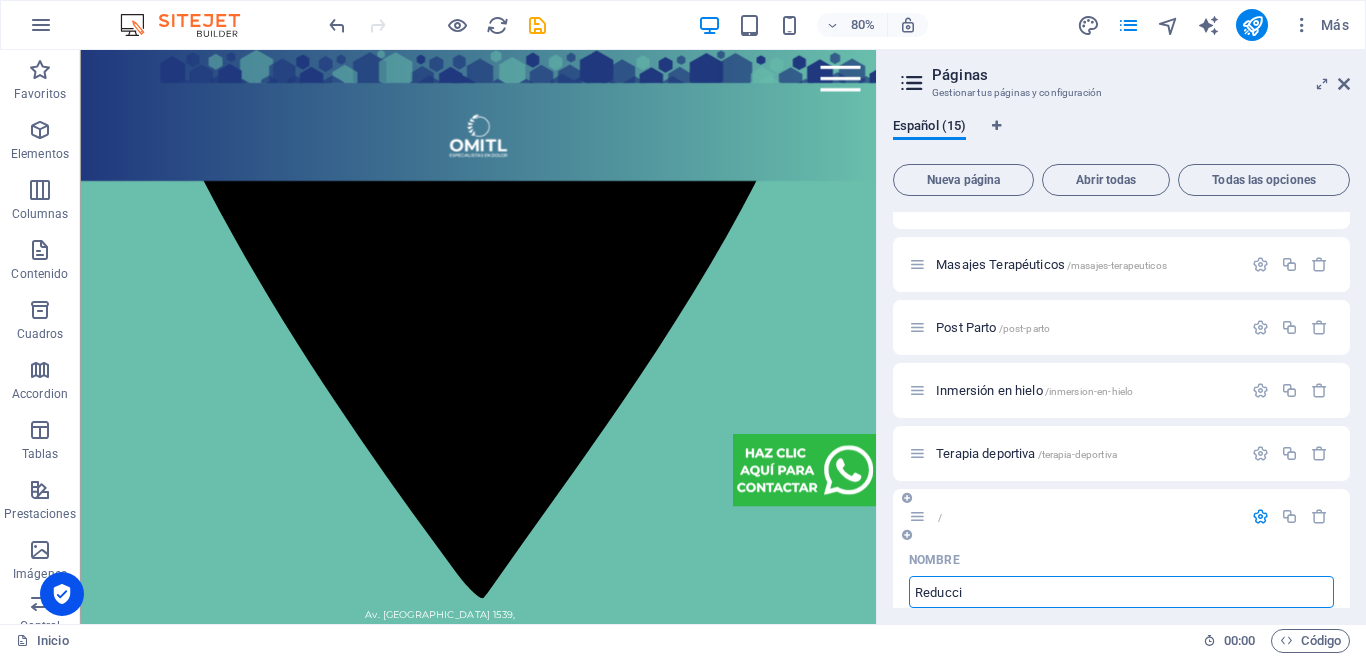 type on "Reducci" 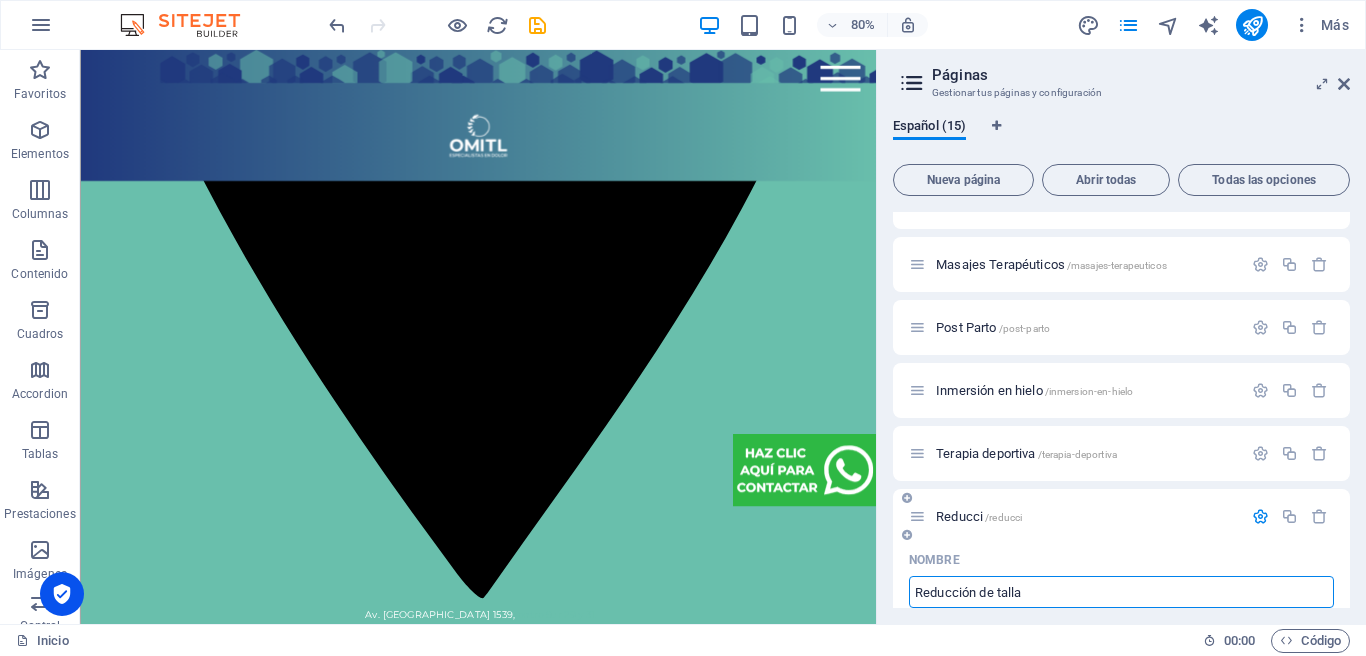 type on "Reducción de talla" 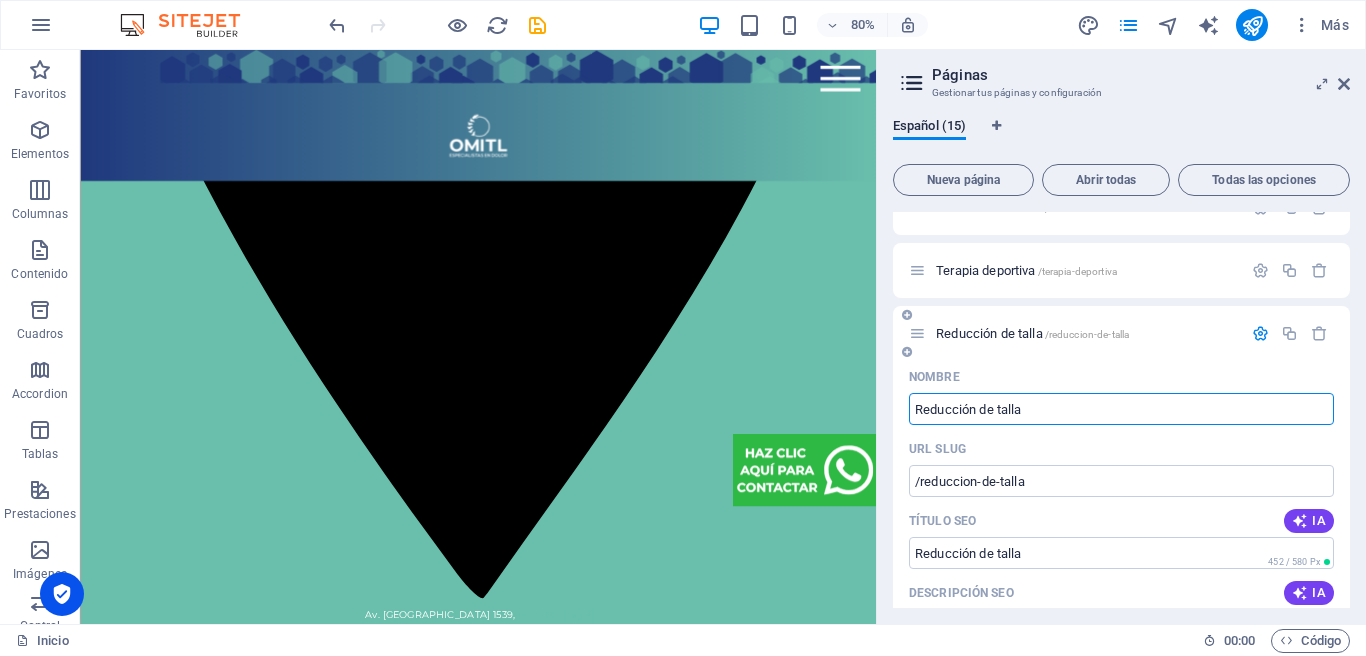 scroll, scrollTop: 360, scrollLeft: 0, axis: vertical 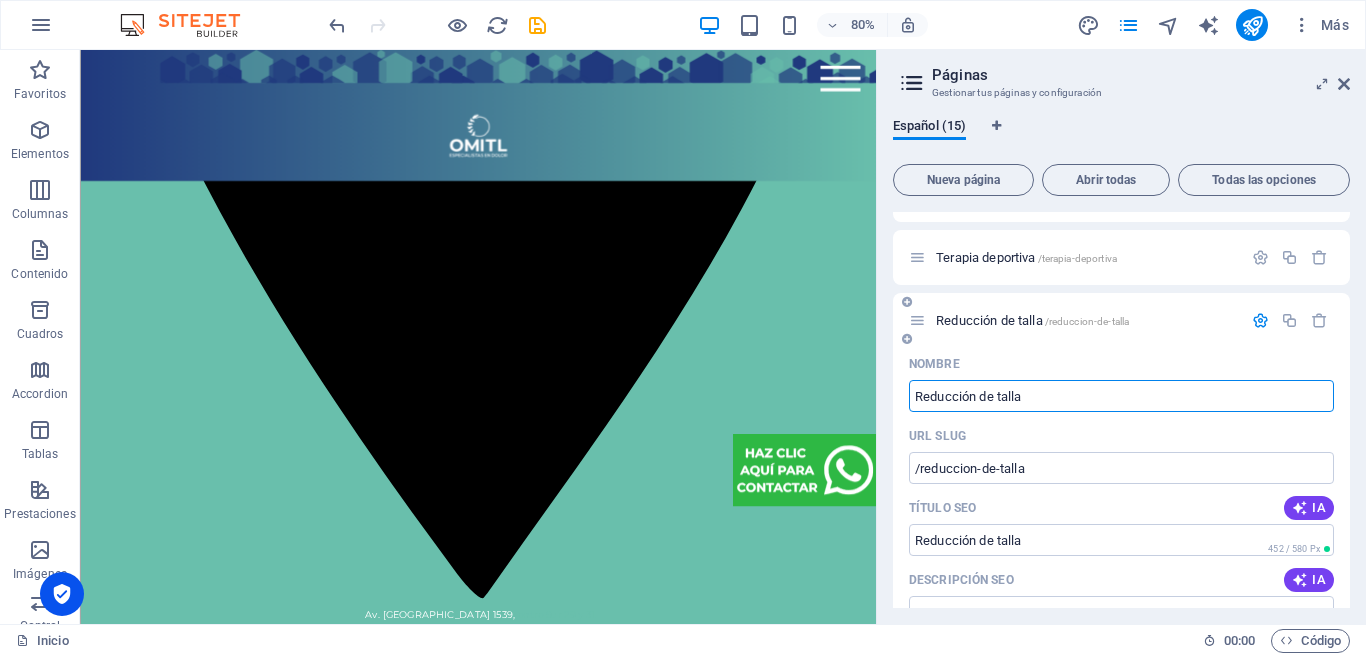 type on "Reducción de talla" 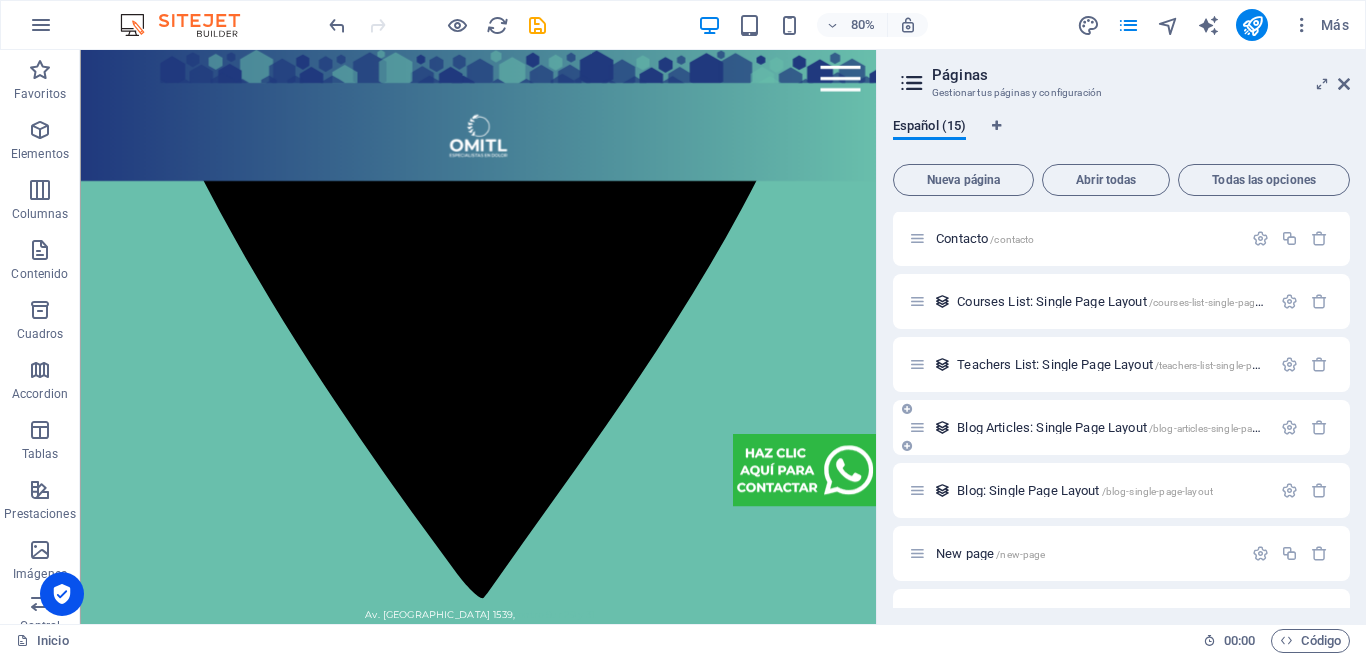 scroll, scrollTop: 508, scrollLeft: 0, axis: vertical 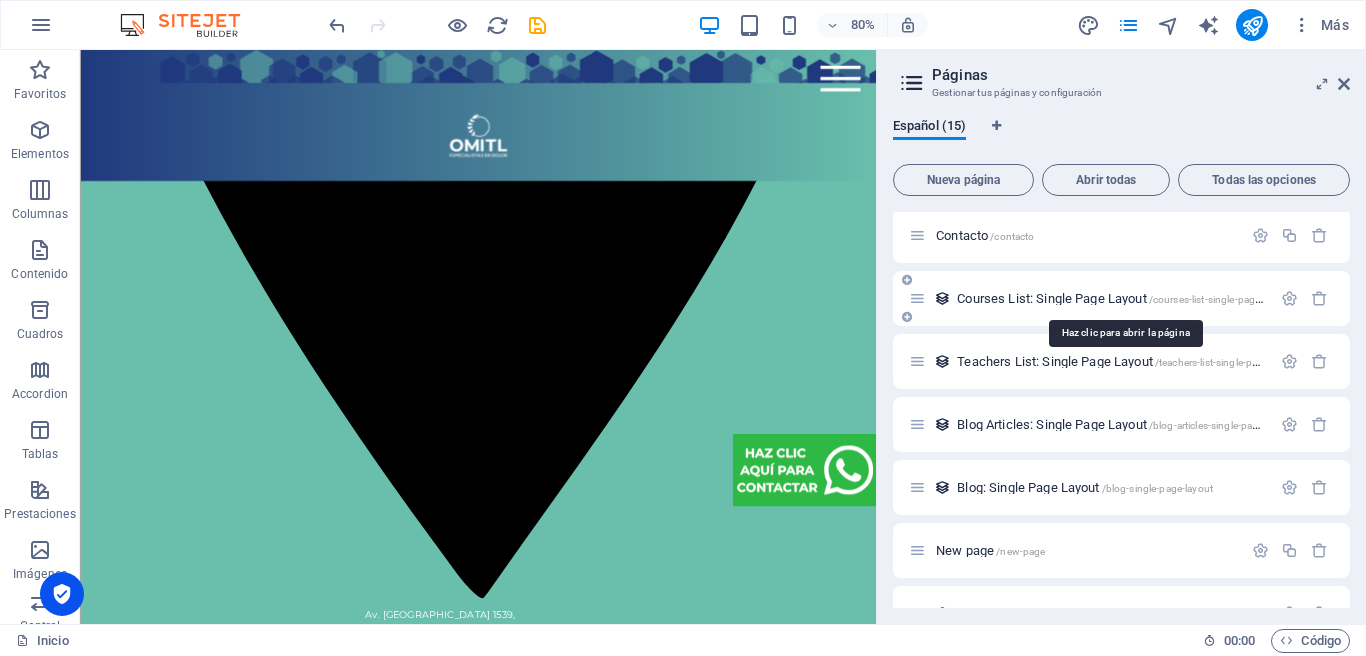 click on "/courses-list-single-page-layout" at bounding box center (1220, 299) 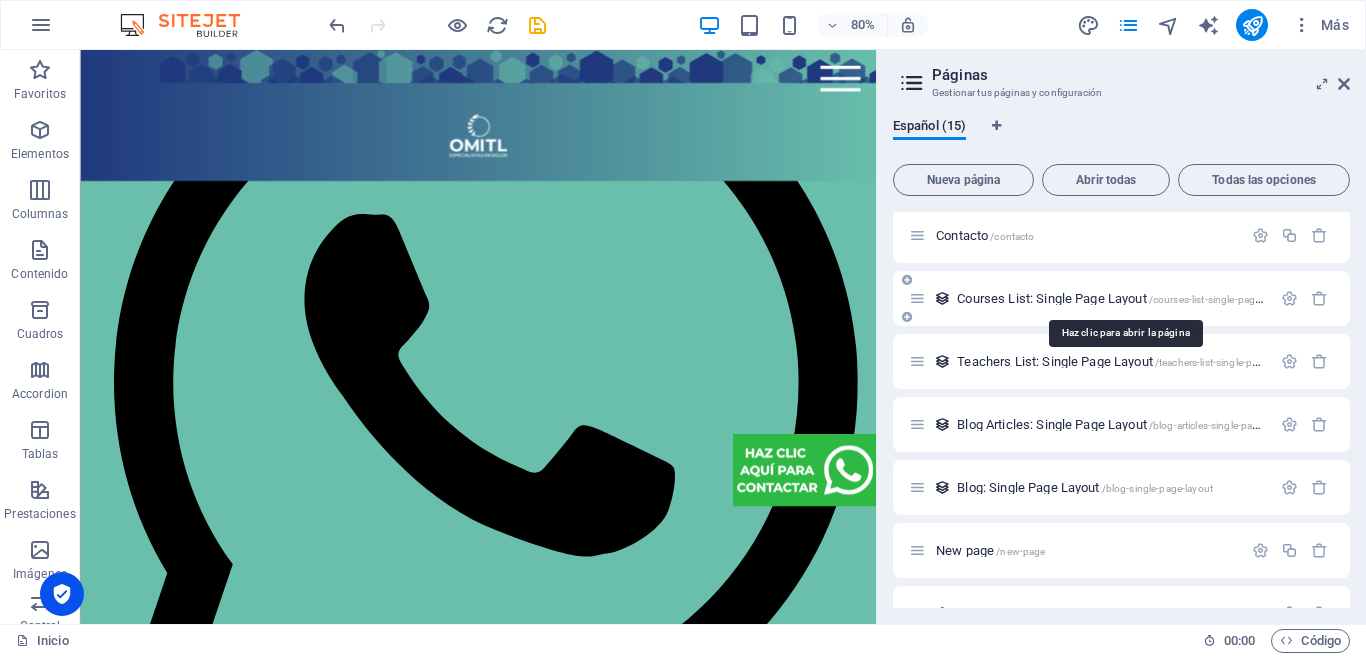 scroll, scrollTop: 498, scrollLeft: 0, axis: vertical 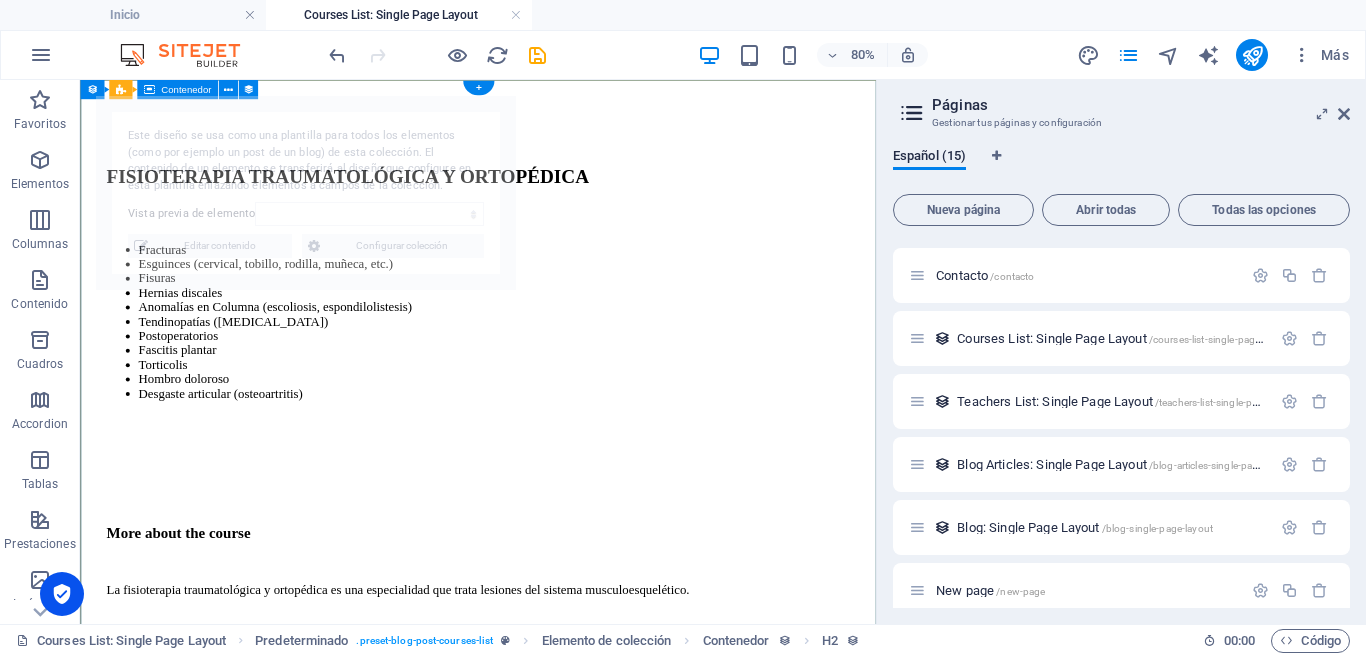 select on "67e49e84c35f40323c1f756c" 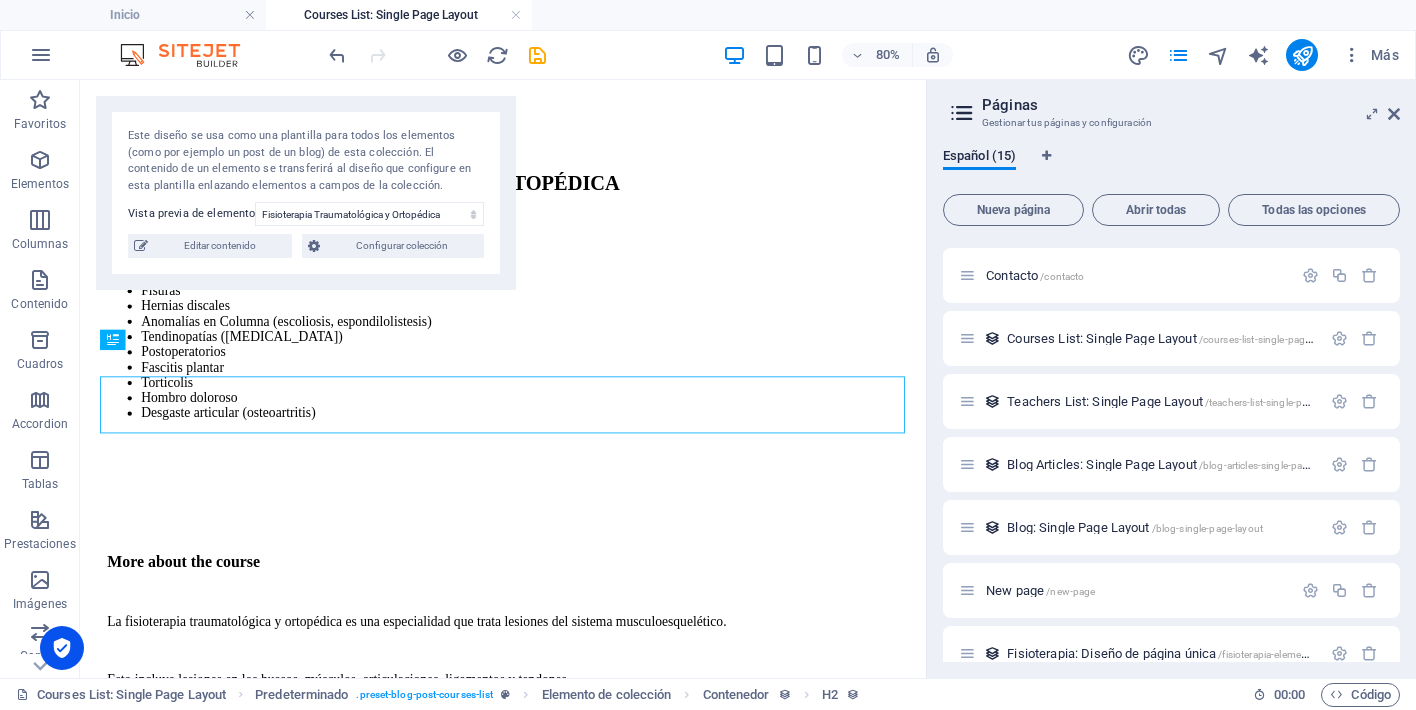 scroll, scrollTop: 498, scrollLeft: 0, axis: vertical 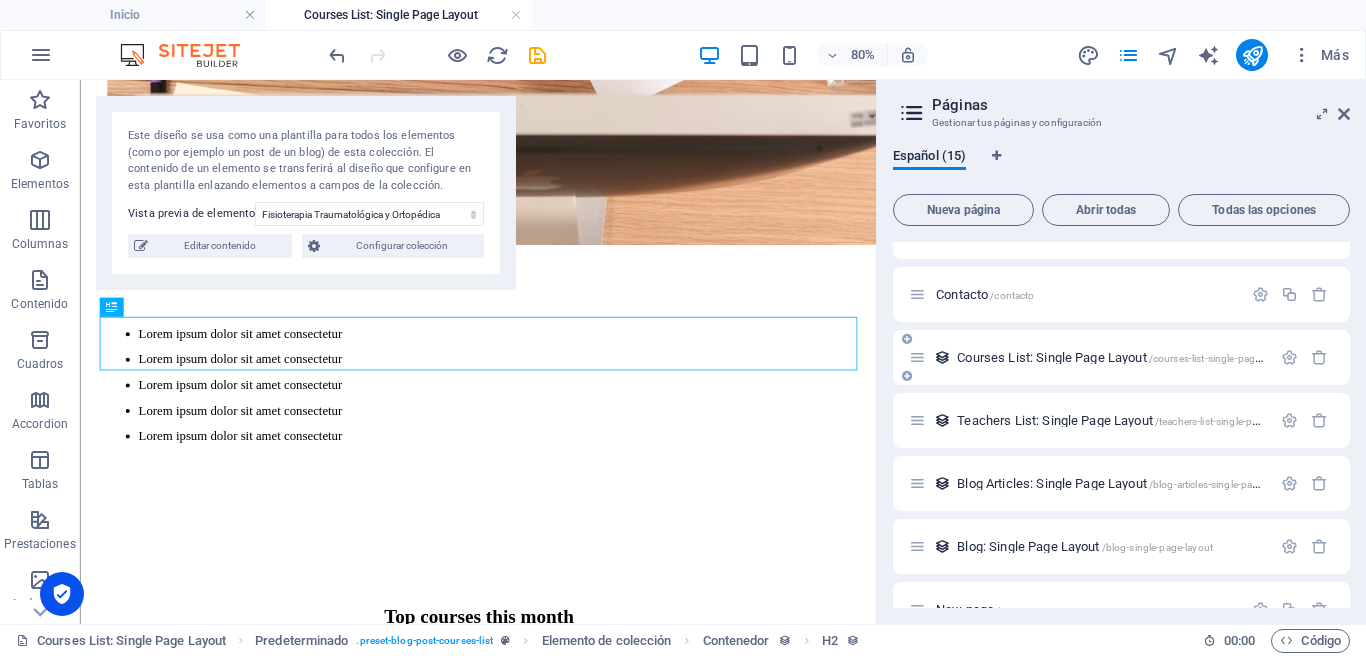 click on "Courses List: Single Page Layout /courses-list-single-page-layout" at bounding box center [1124, 357] 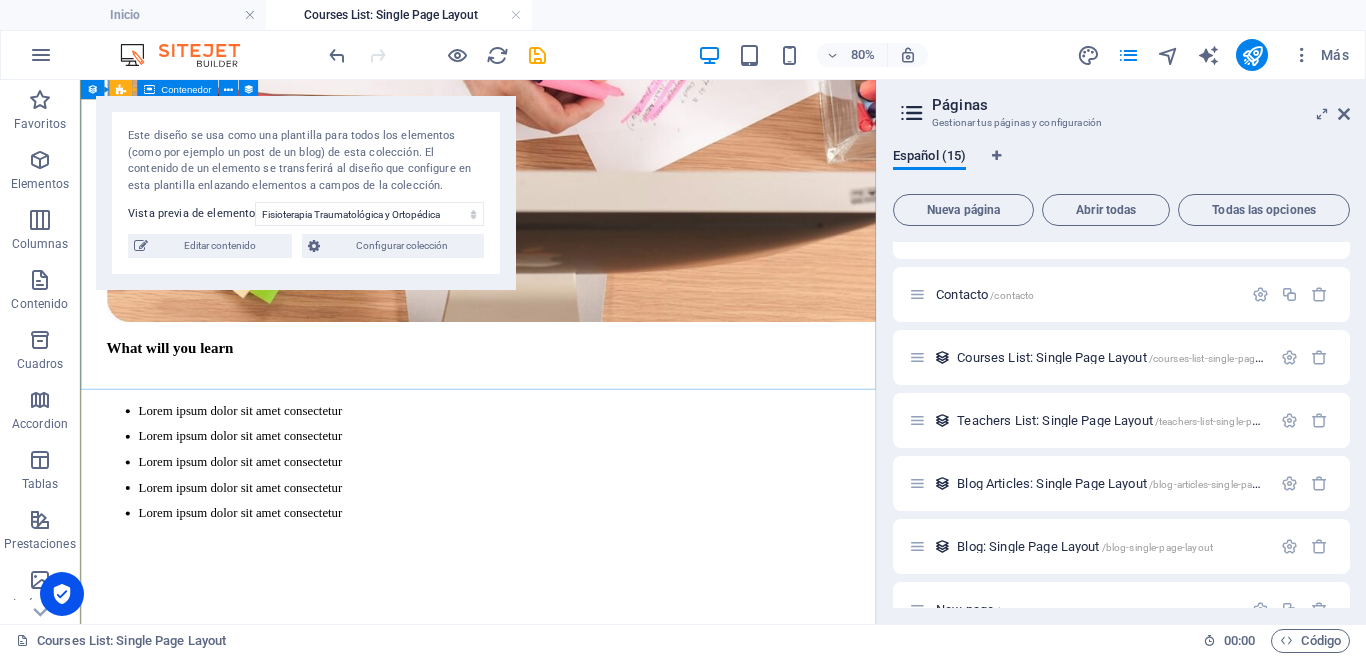 scroll, scrollTop: 2736, scrollLeft: 0, axis: vertical 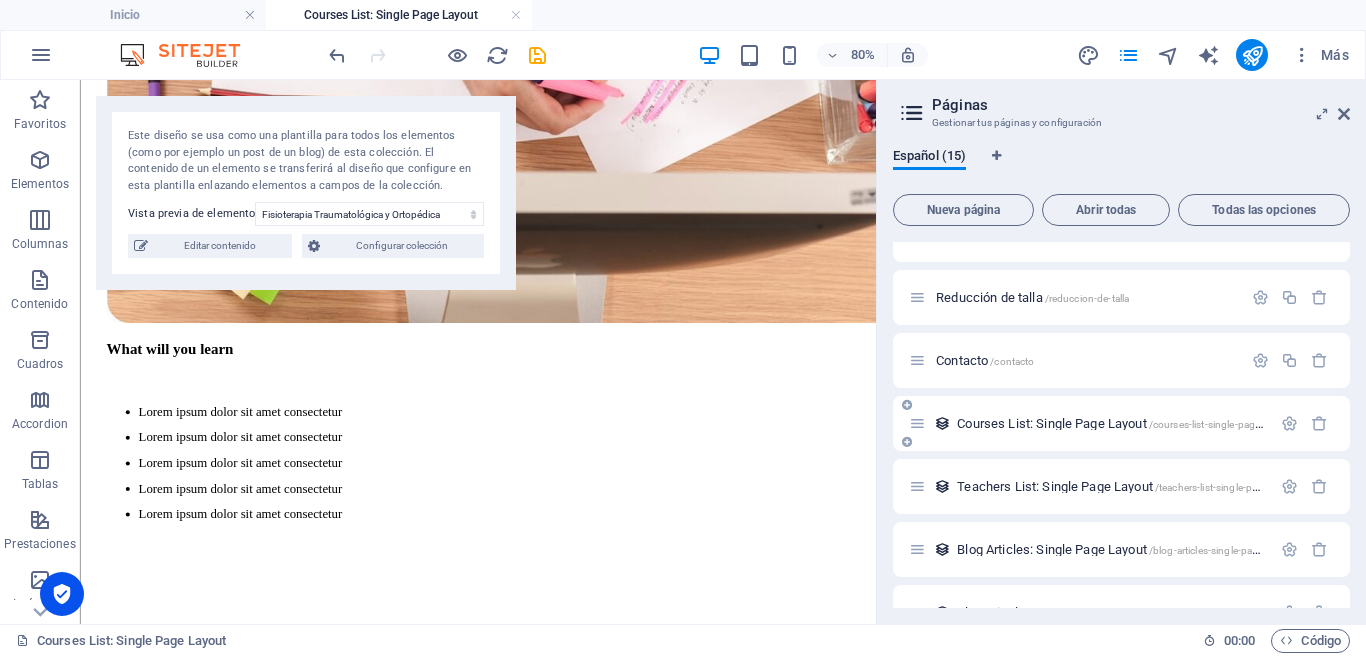 click on "Courses List: Single Page Layout /courses-list-single-page-layout" at bounding box center (1124, 423) 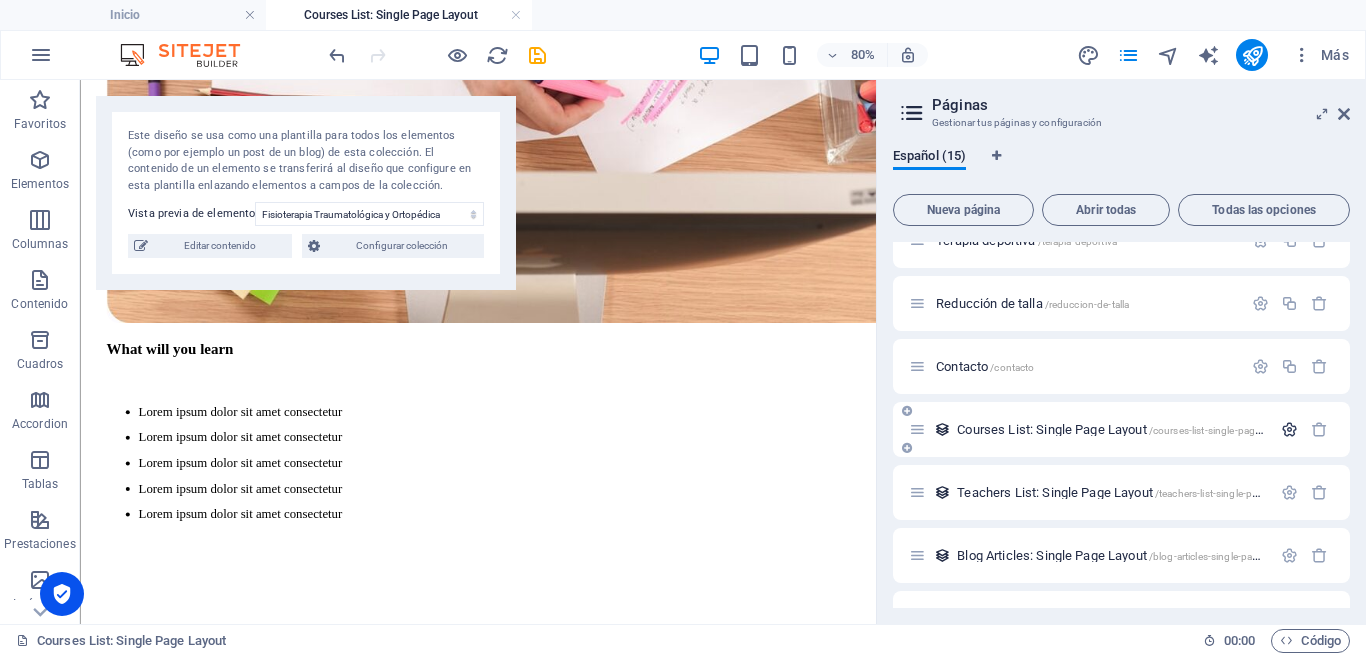 click at bounding box center (1289, 429) 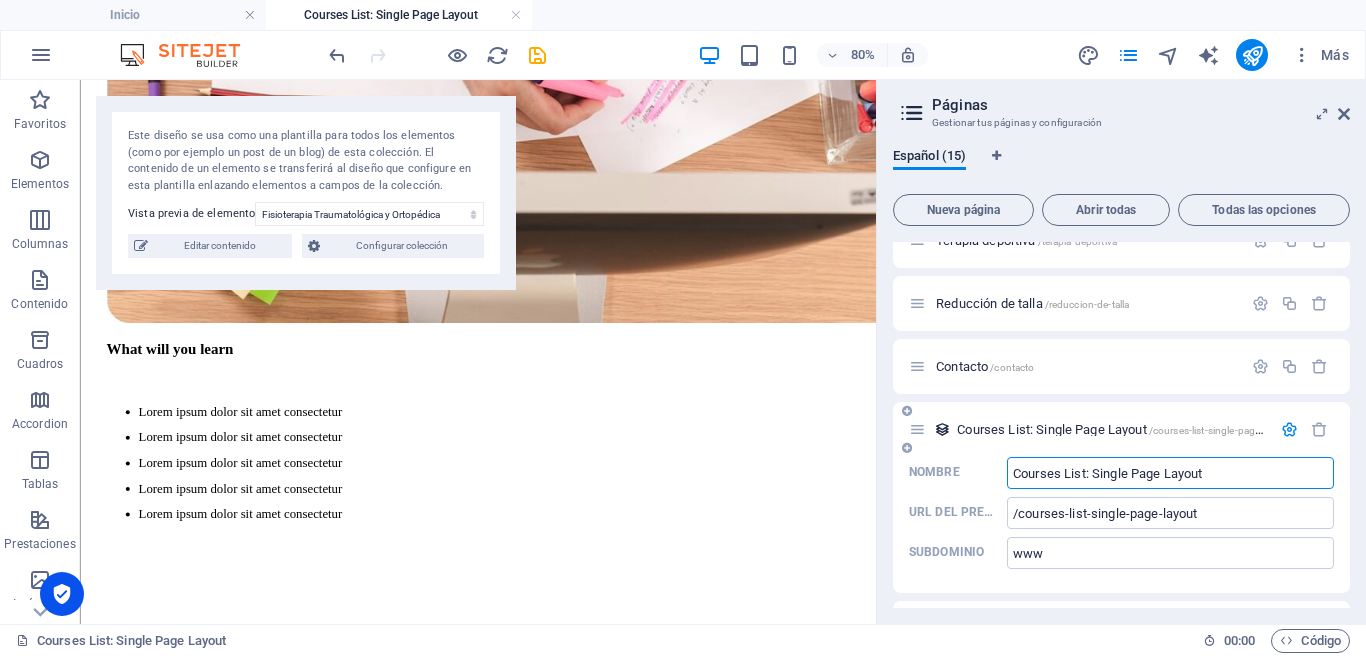 drag, startPoint x: 1213, startPoint y: 466, endPoint x: 991, endPoint y: 471, distance: 222.0563 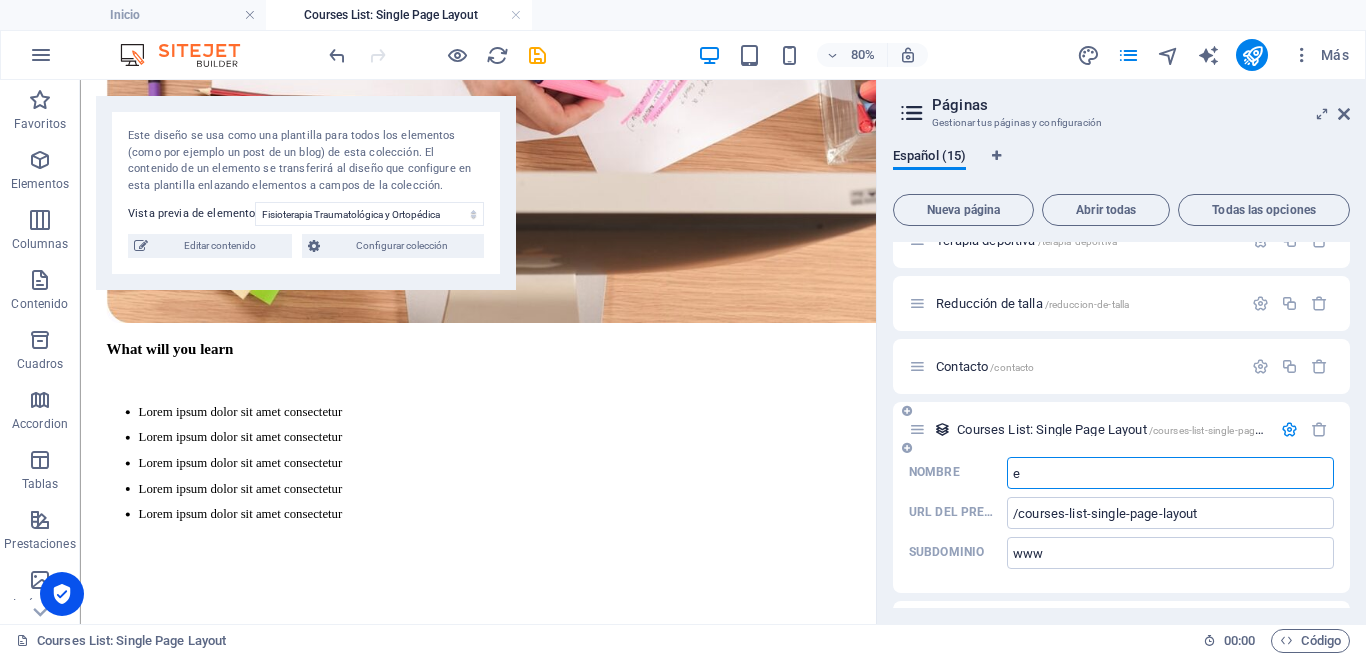 type 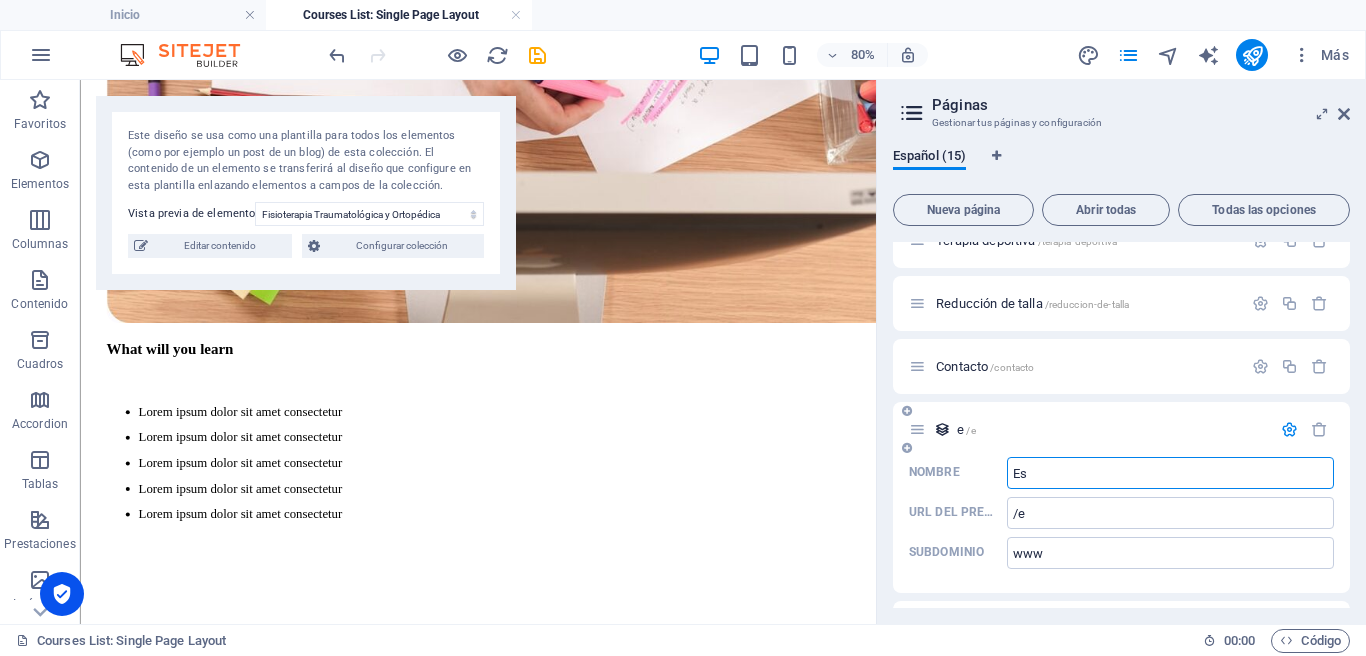 type on "Esc" 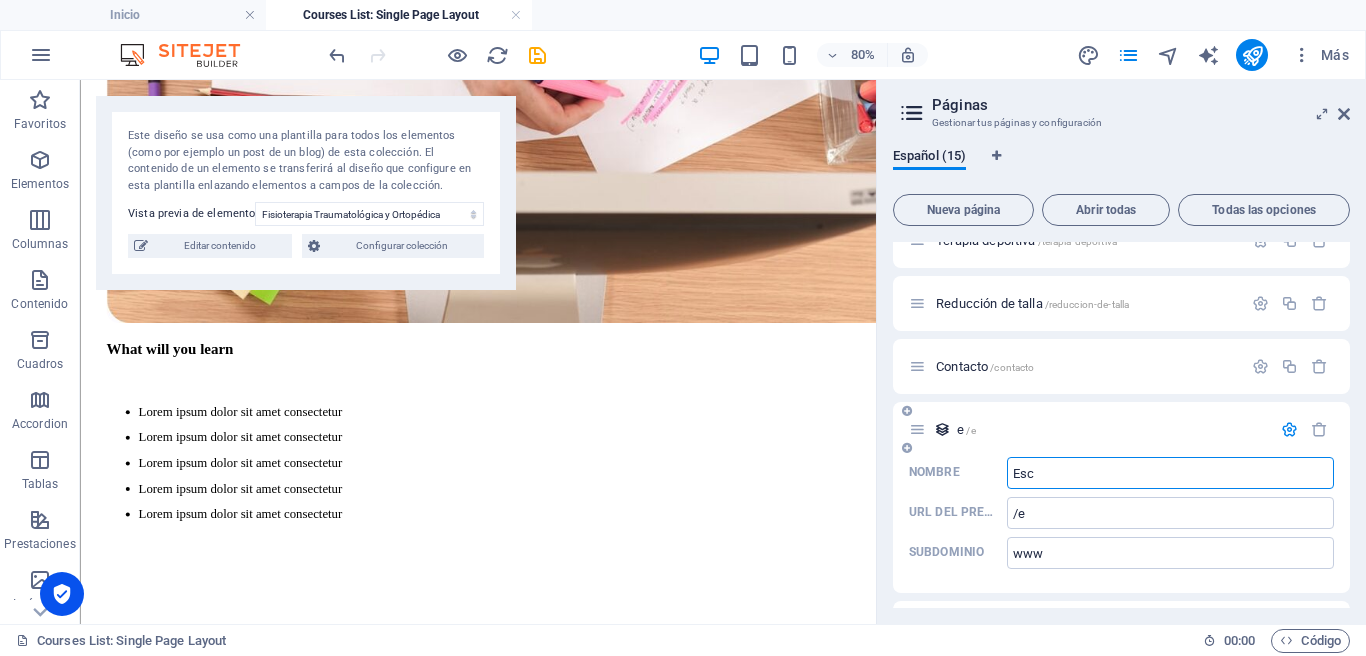 type on "/es" 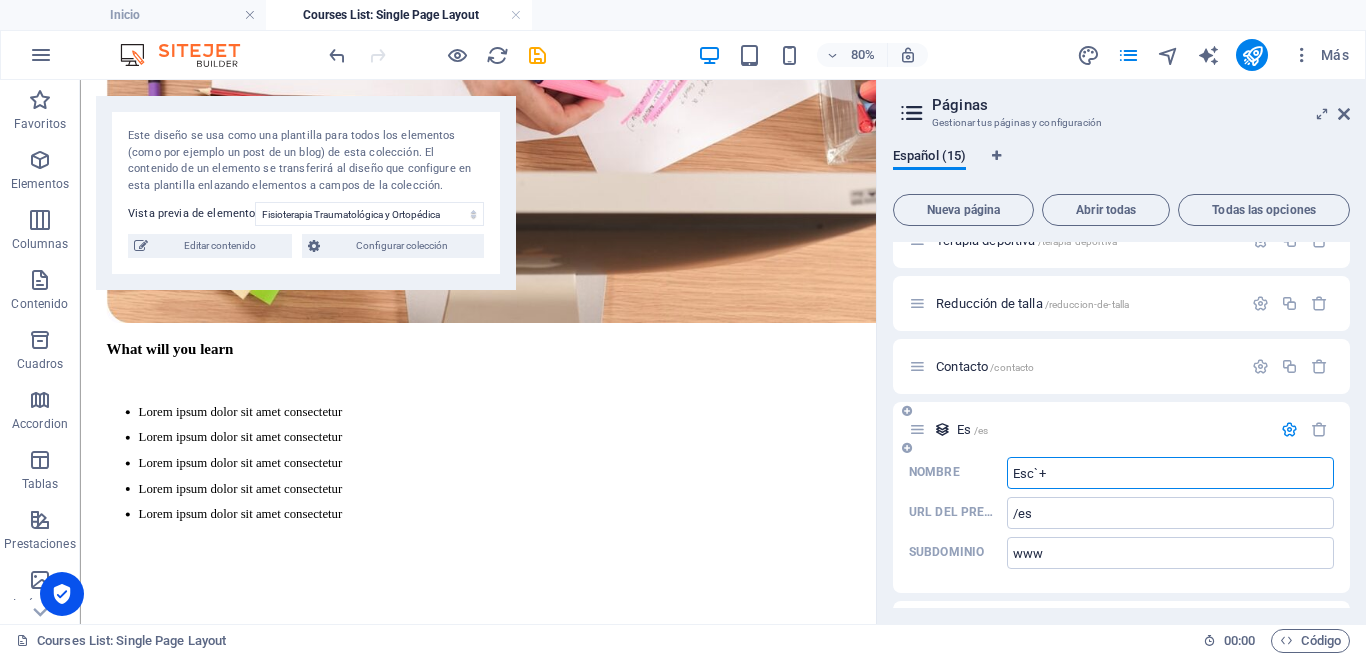 type on "Esc`" 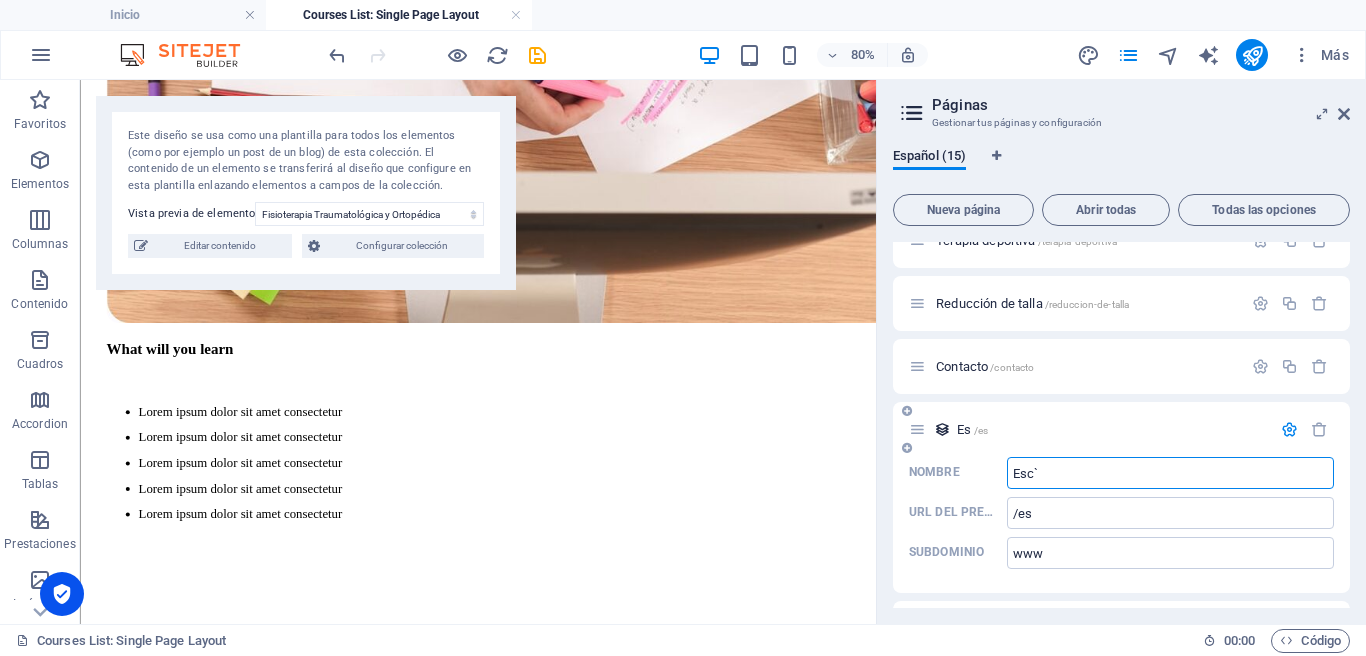type on "/esc" 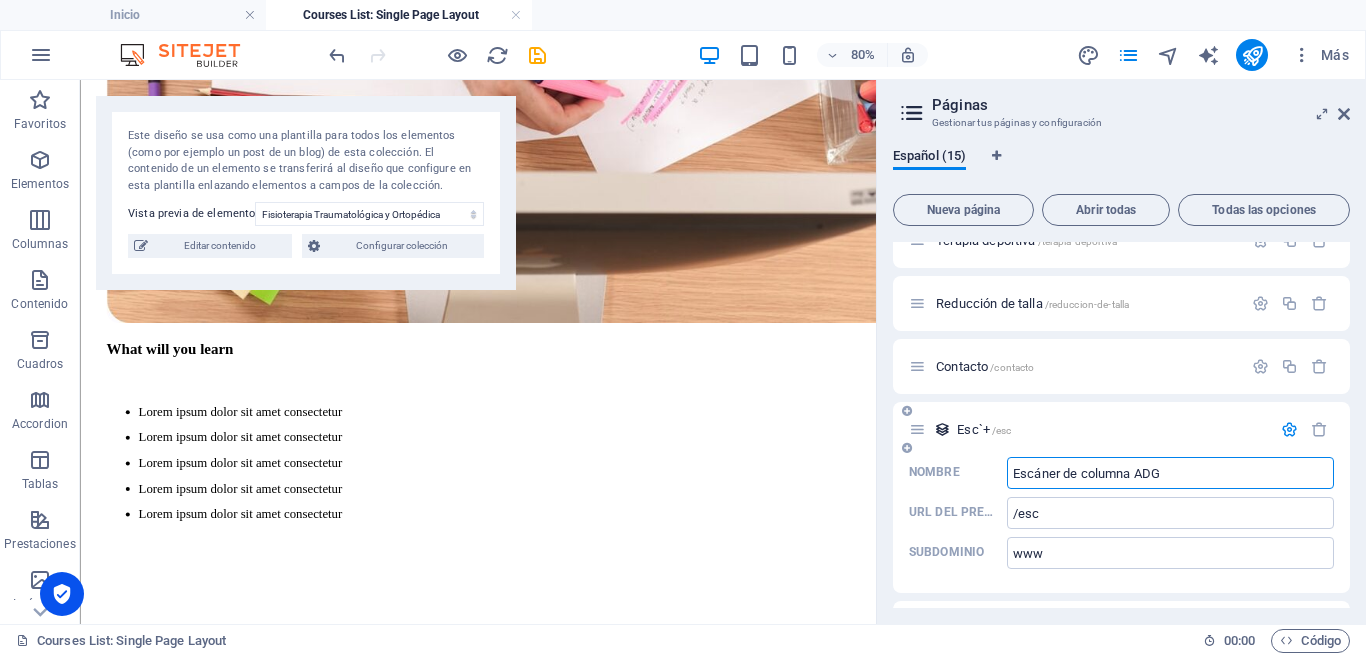 type on "Escáner de columna ADG" 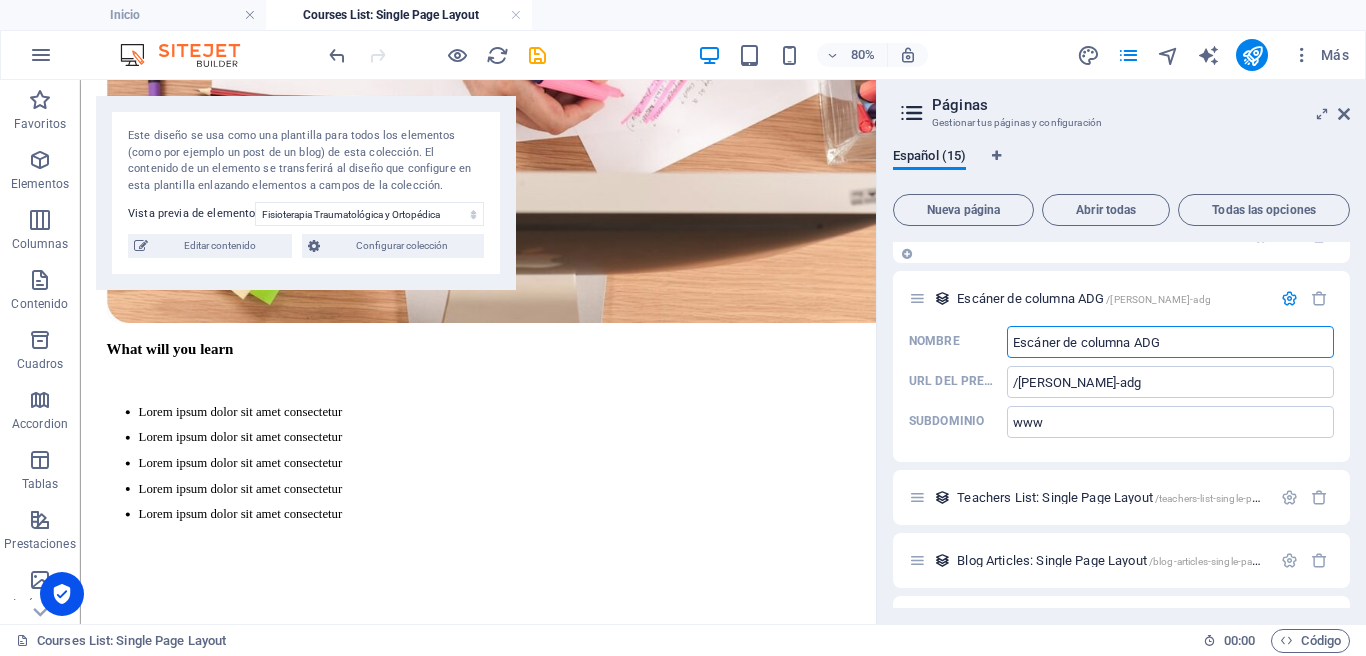 scroll, scrollTop: 539, scrollLeft: 0, axis: vertical 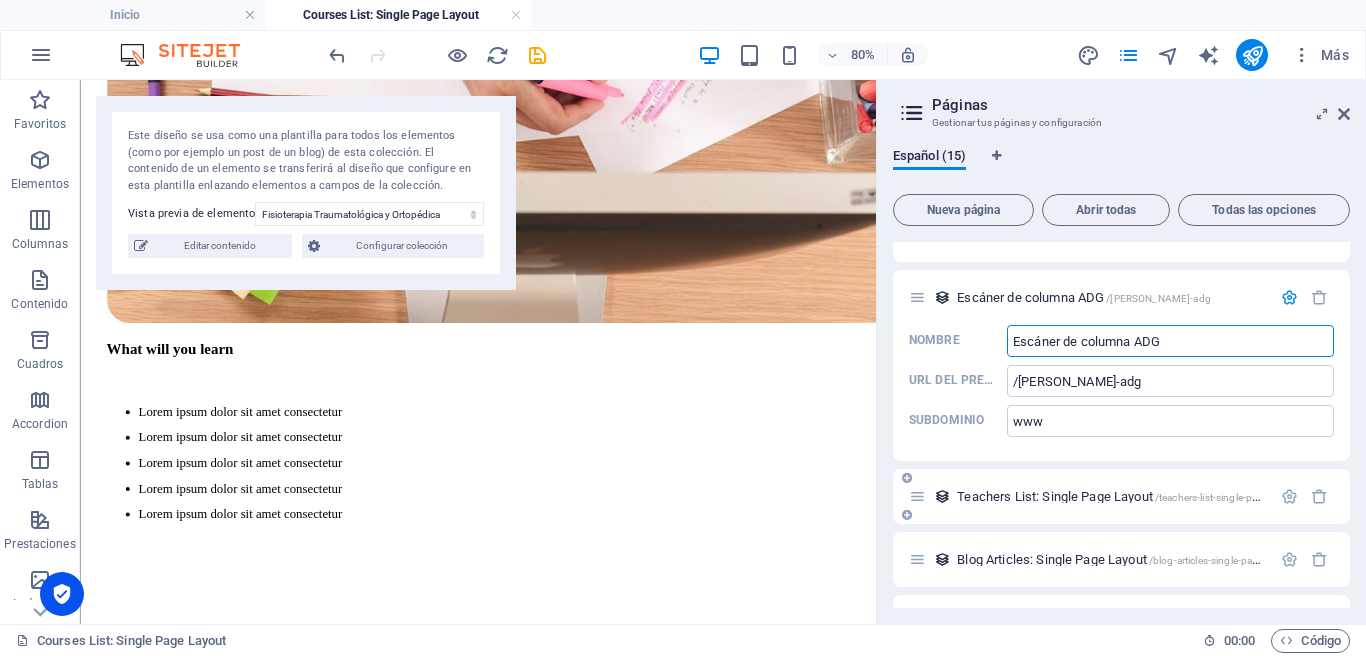 type on "Escáner de columna ADG" 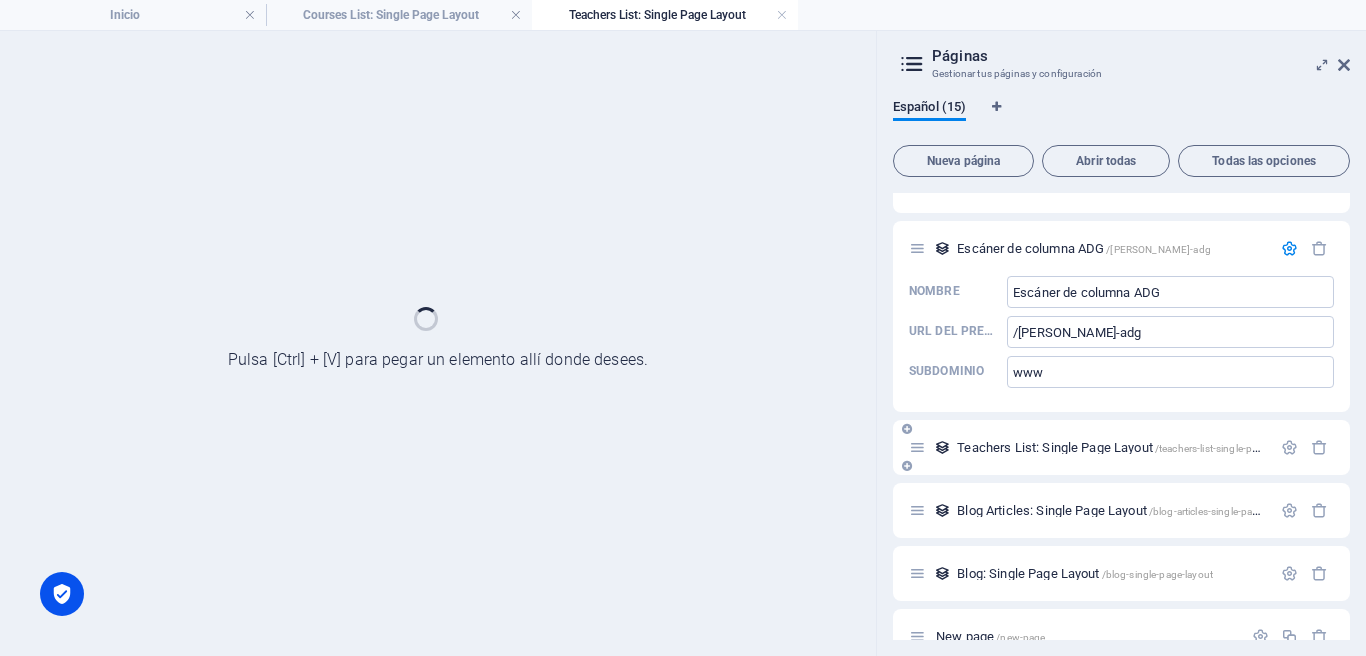 scroll, scrollTop: 0, scrollLeft: 0, axis: both 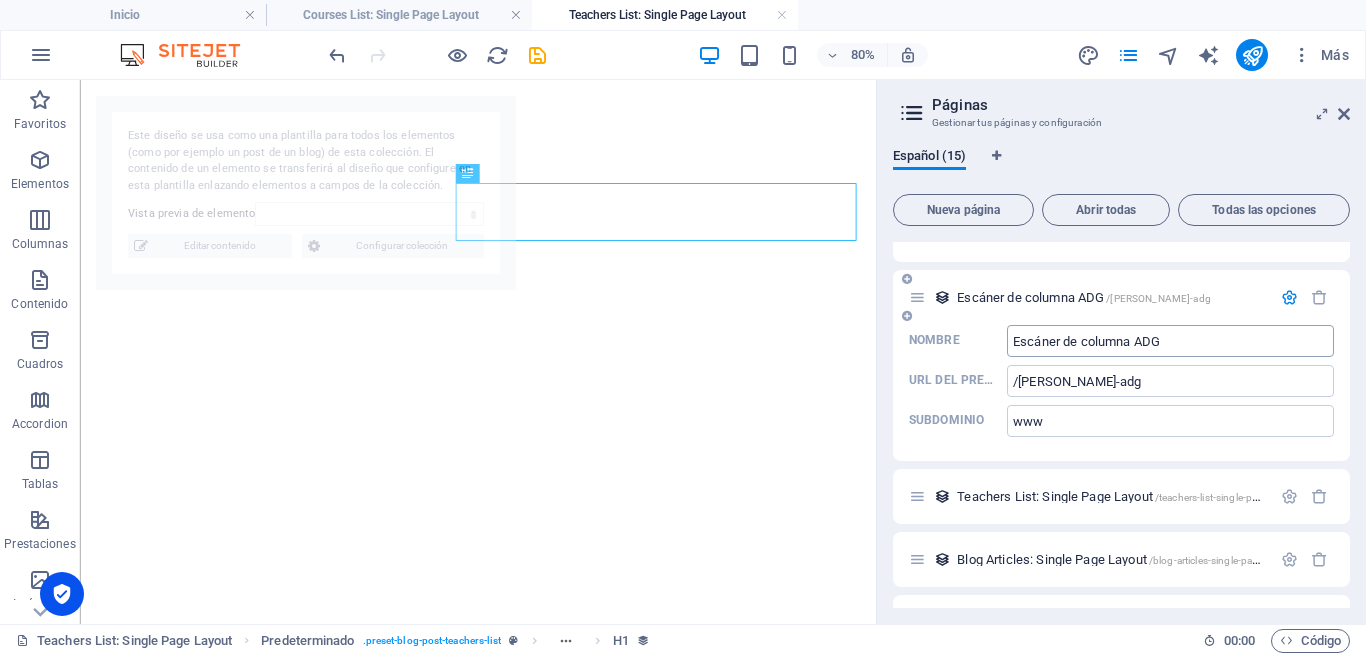 select on "67e49e84c35f40323c1f757f" 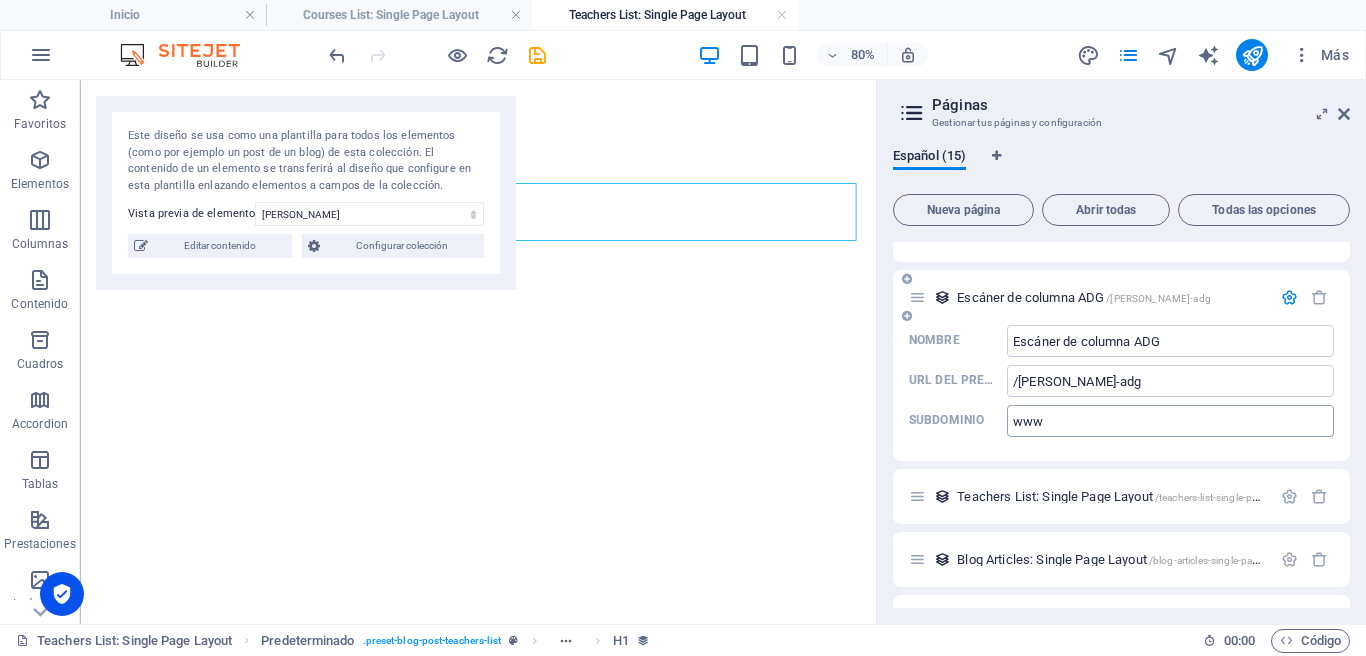 scroll, scrollTop: 449, scrollLeft: 0, axis: vertical 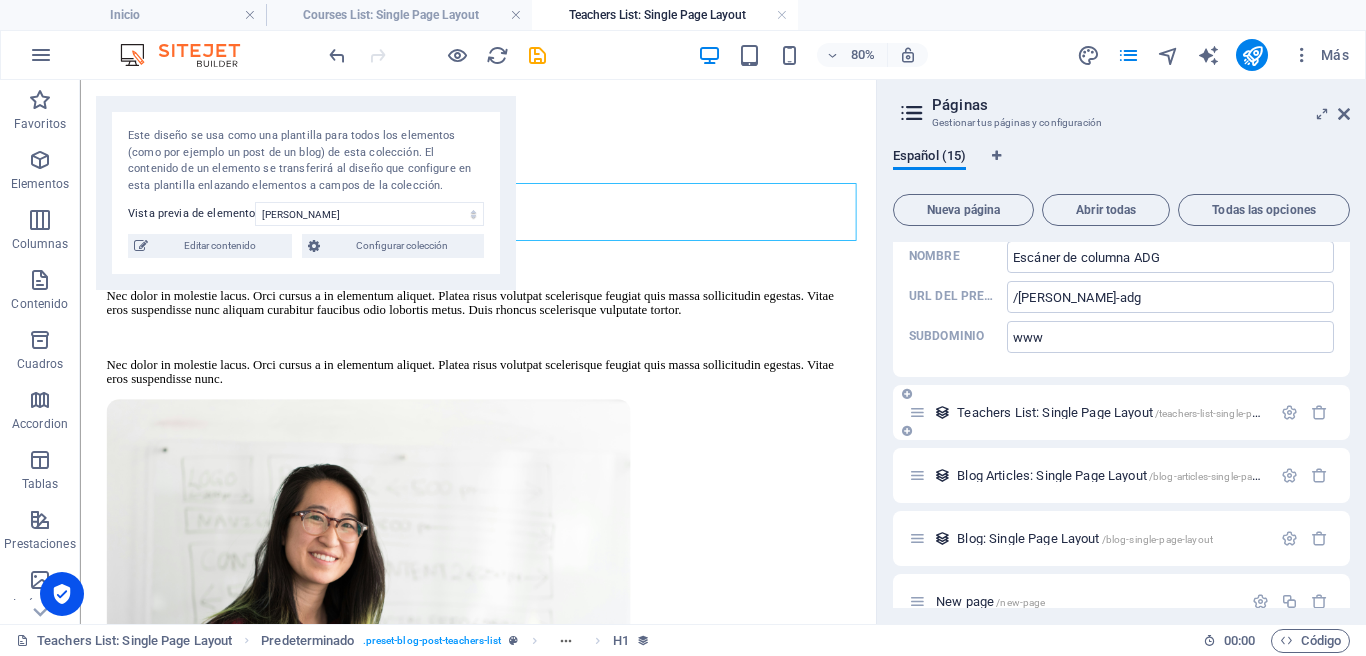 click on "Teachers List: Single Page Layout /teachers-list-single-page-layout" at bounding box center [1121, 412] 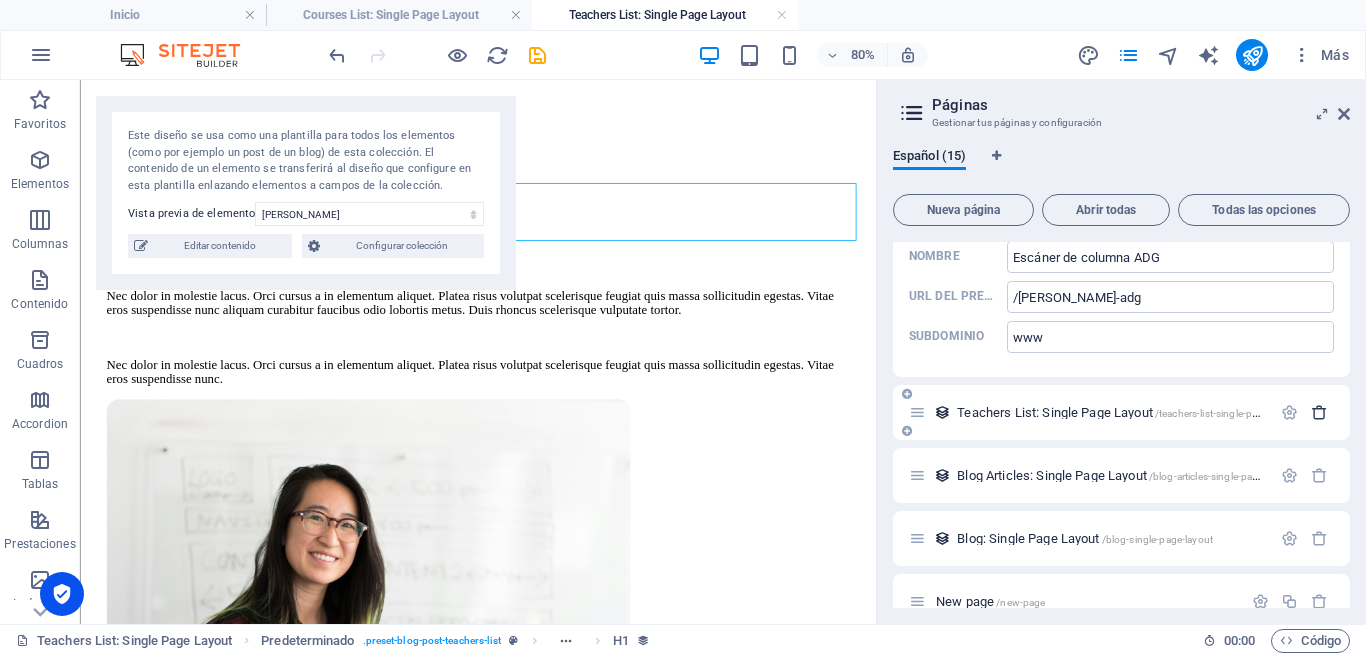 click at bounding box center (1319, 412) 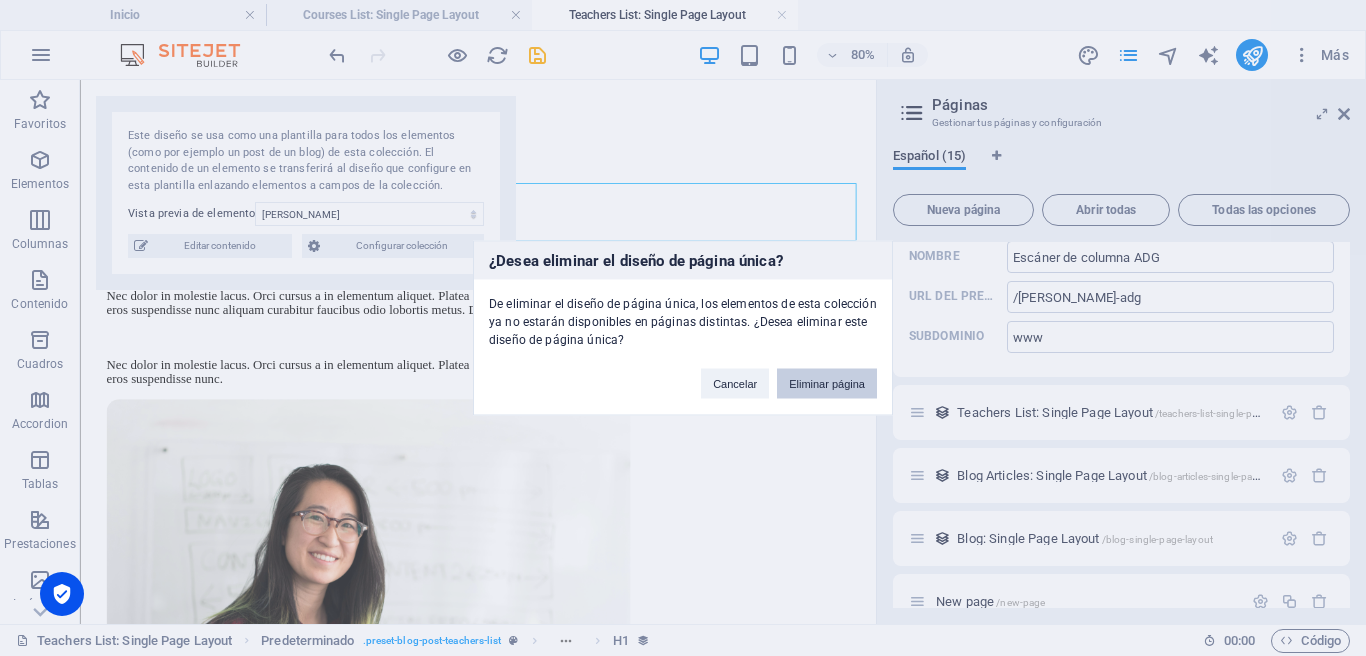 drag, startPoint x: 842, startPoint y: 394, endPoint x: 966, endPoint y: 398, distance: 124.0645 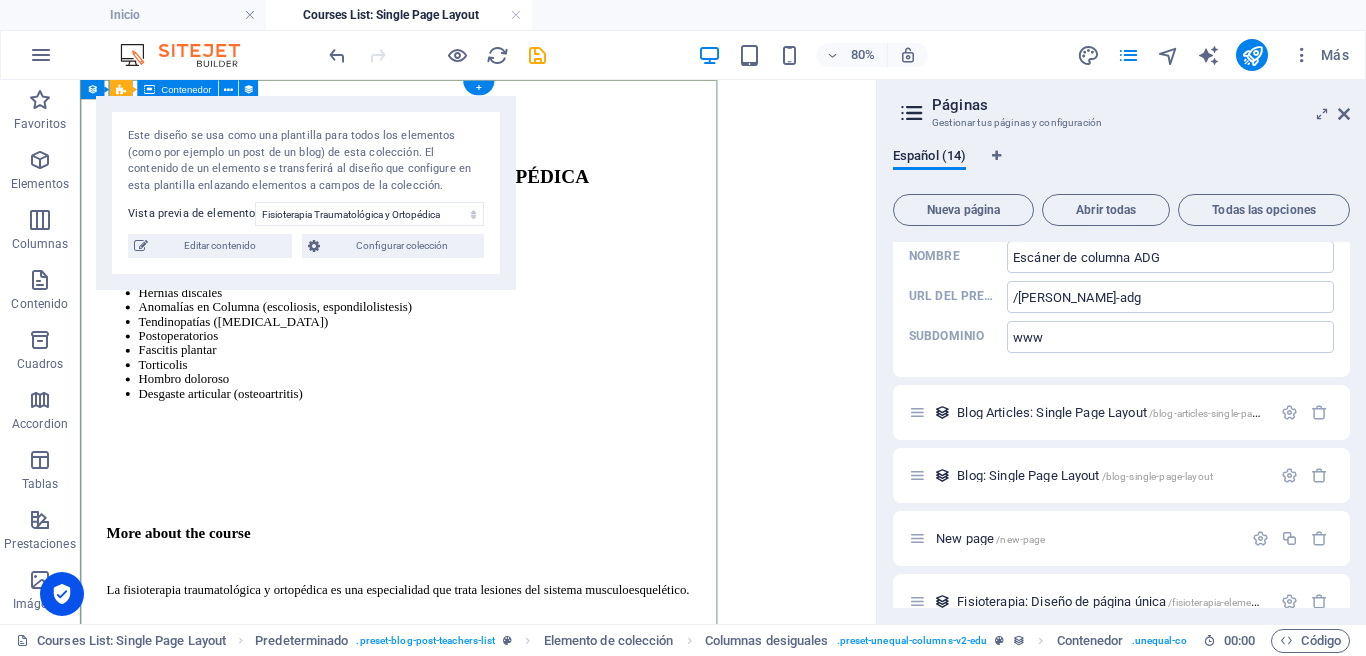 scroll, scrollTop: 2736, scrollLeft: 0, axis: vertical 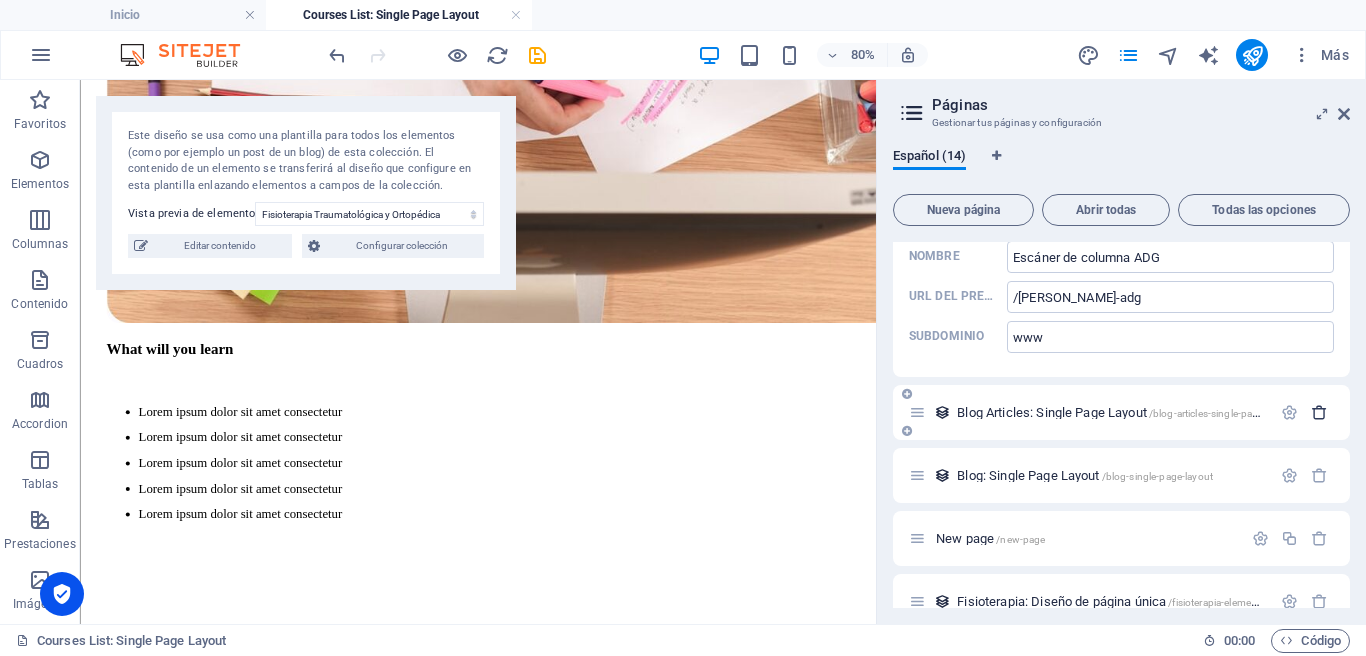 click at bounding box center [1319, 412] 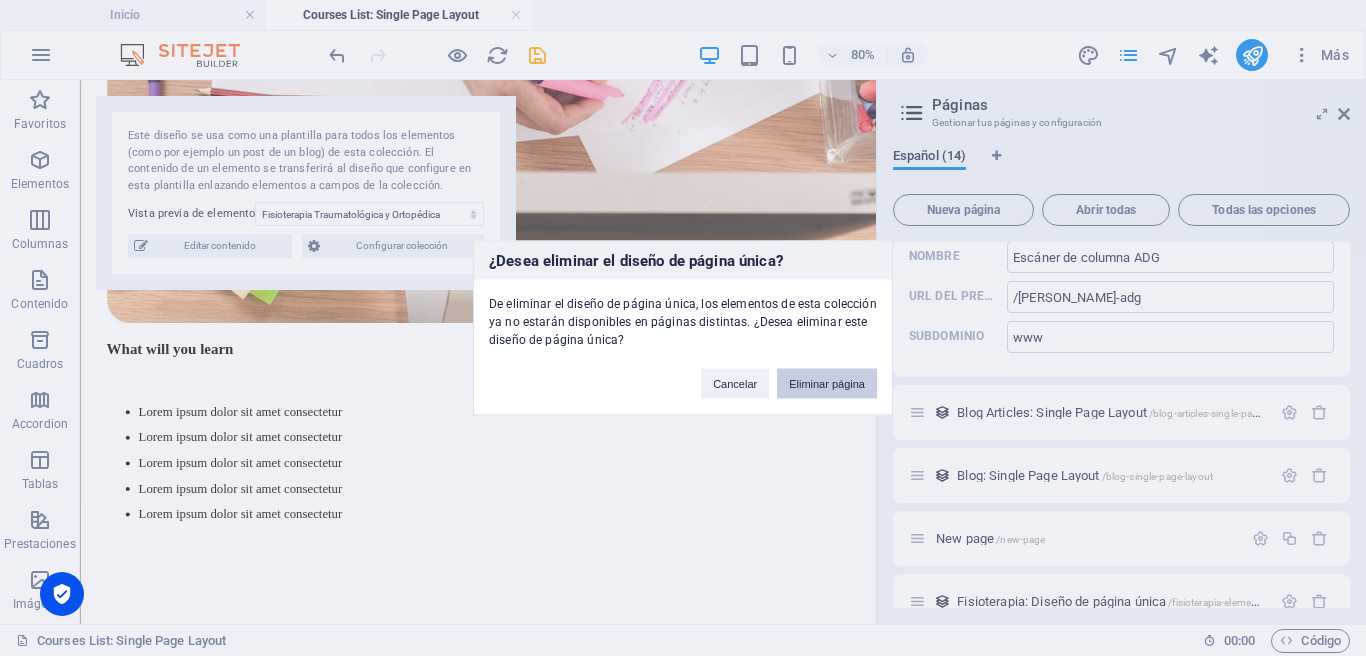 click on "Eliminar página" at bounding box center (827, 384) 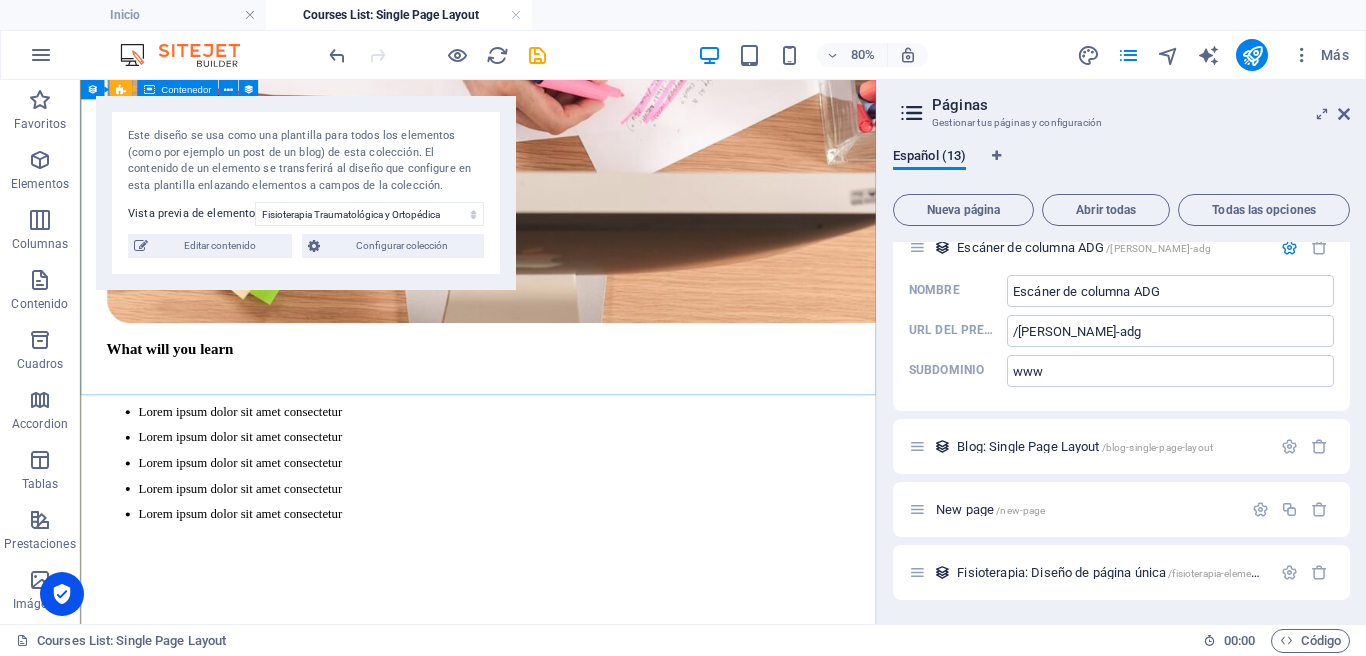 scroll, scrollTop: 589, scrollLeft: 0, axis: vertical 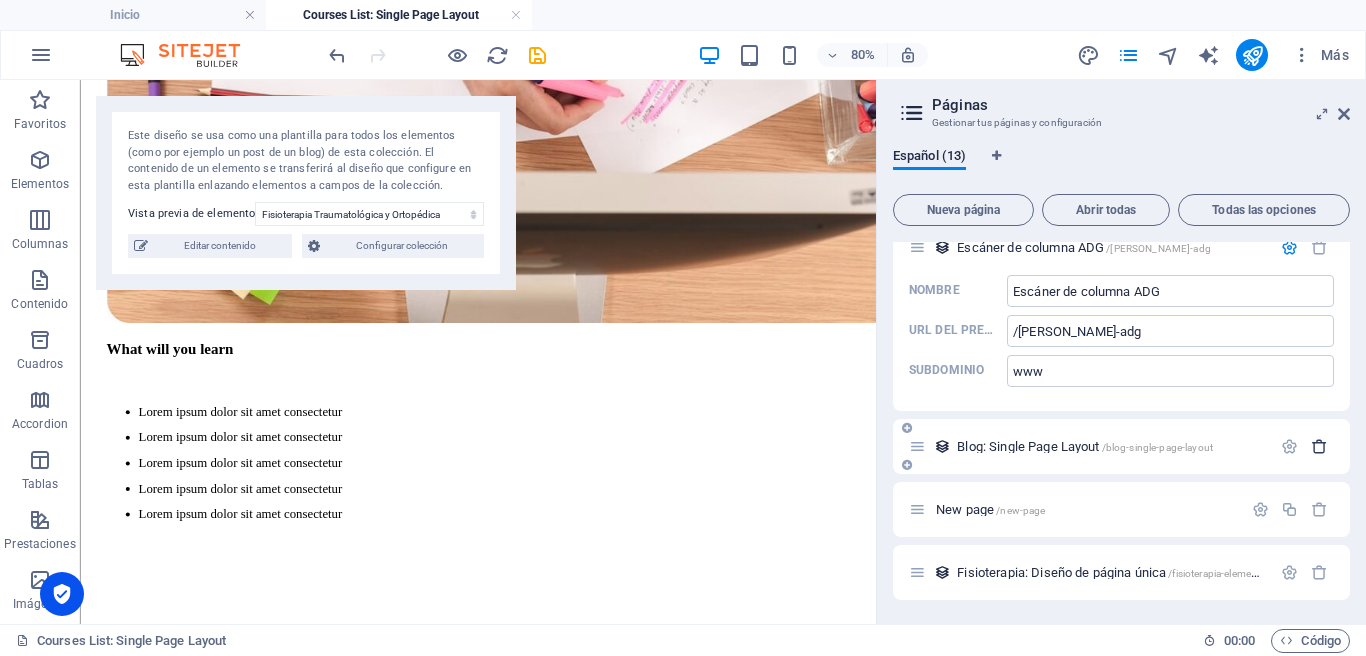 click at bounding box center (1319, 446) 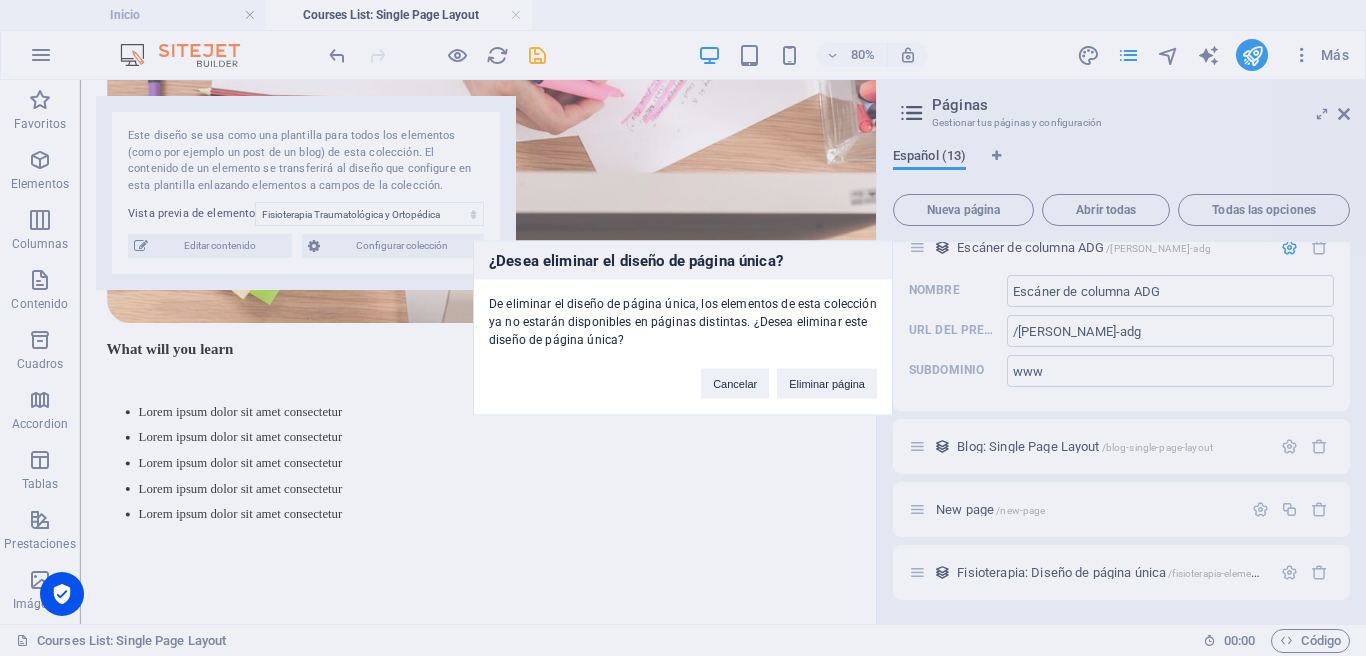 drag, startPoint x: 835, startPoint y: 387, endPoint x: 885, endPoint y: 402, distance: 52.201534 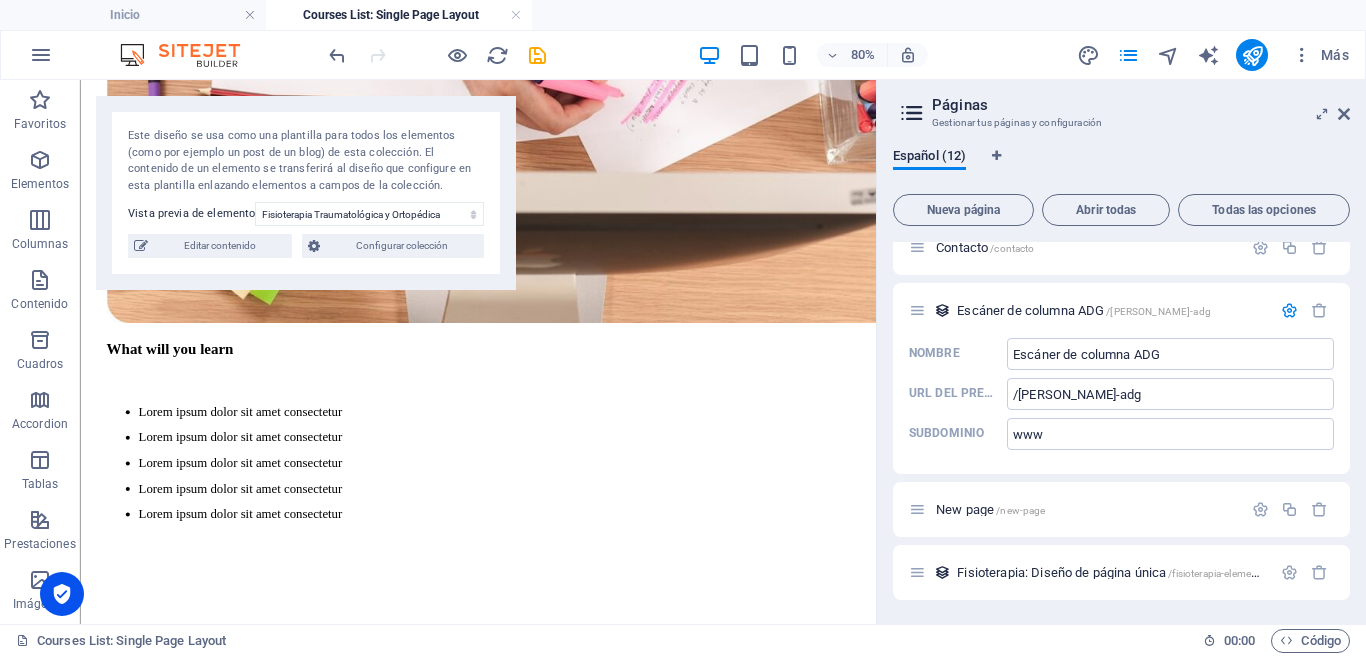 scroll, scrollTop: 526, scrollLeft: 0, axis: vertical 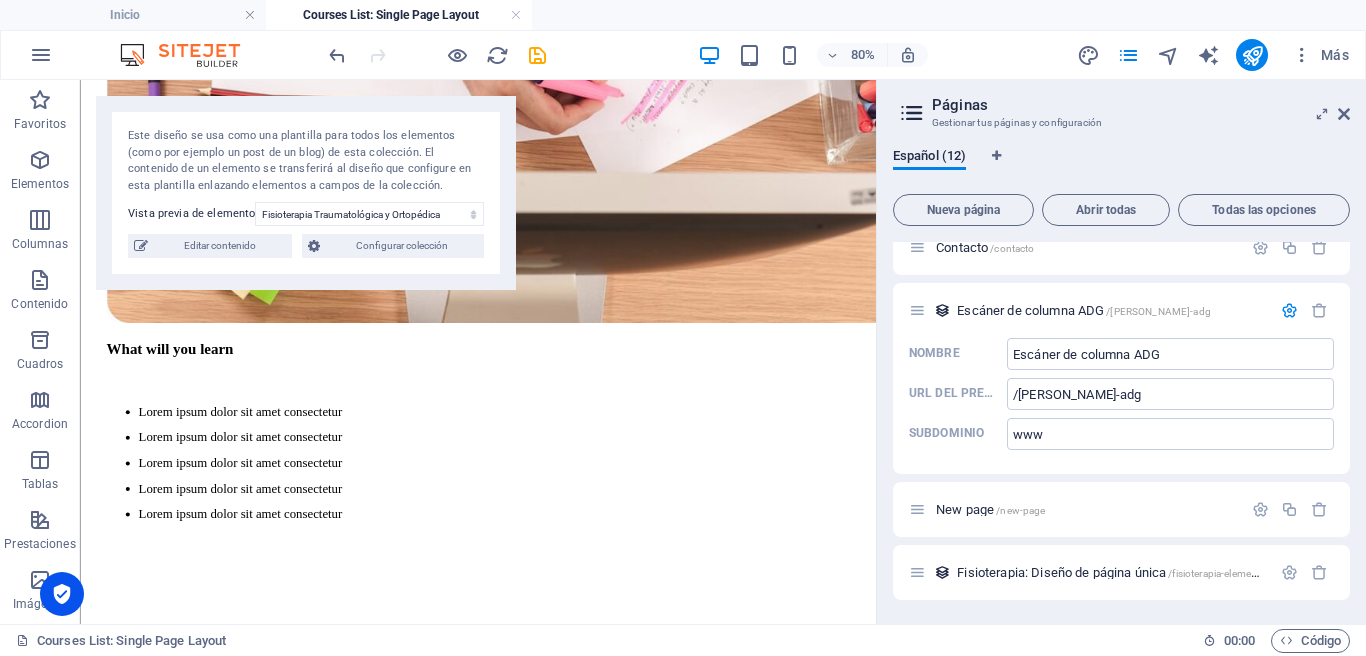 click on "New page /new-page" at bounding box center [990, 509] 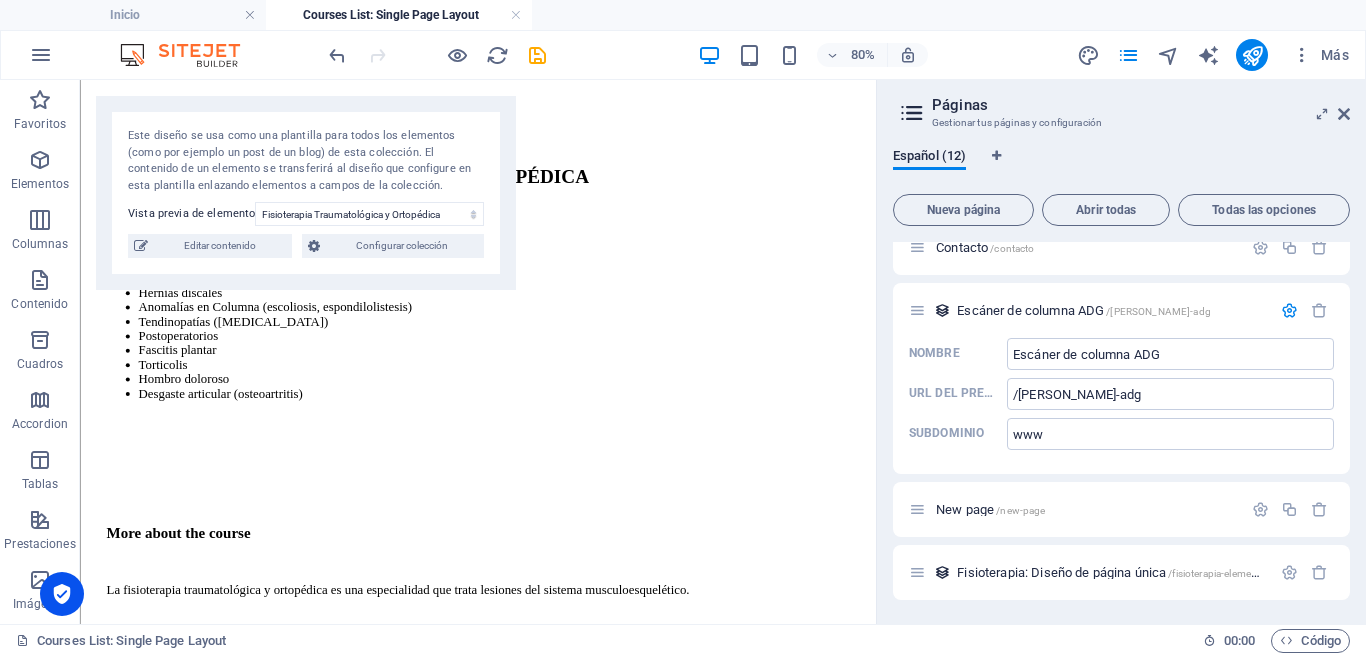 scroll, scrollTop: 445, scrollLeft: 0, axis: vertical 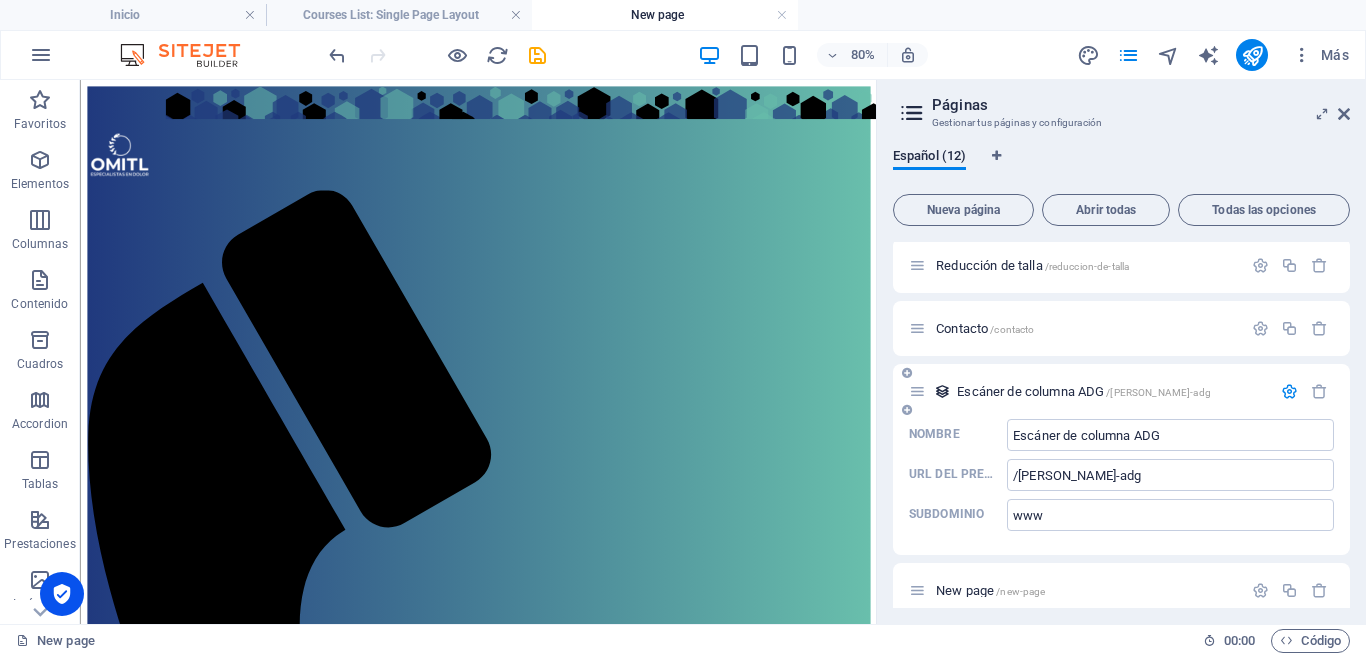 click at bounding box center (1289, 391) 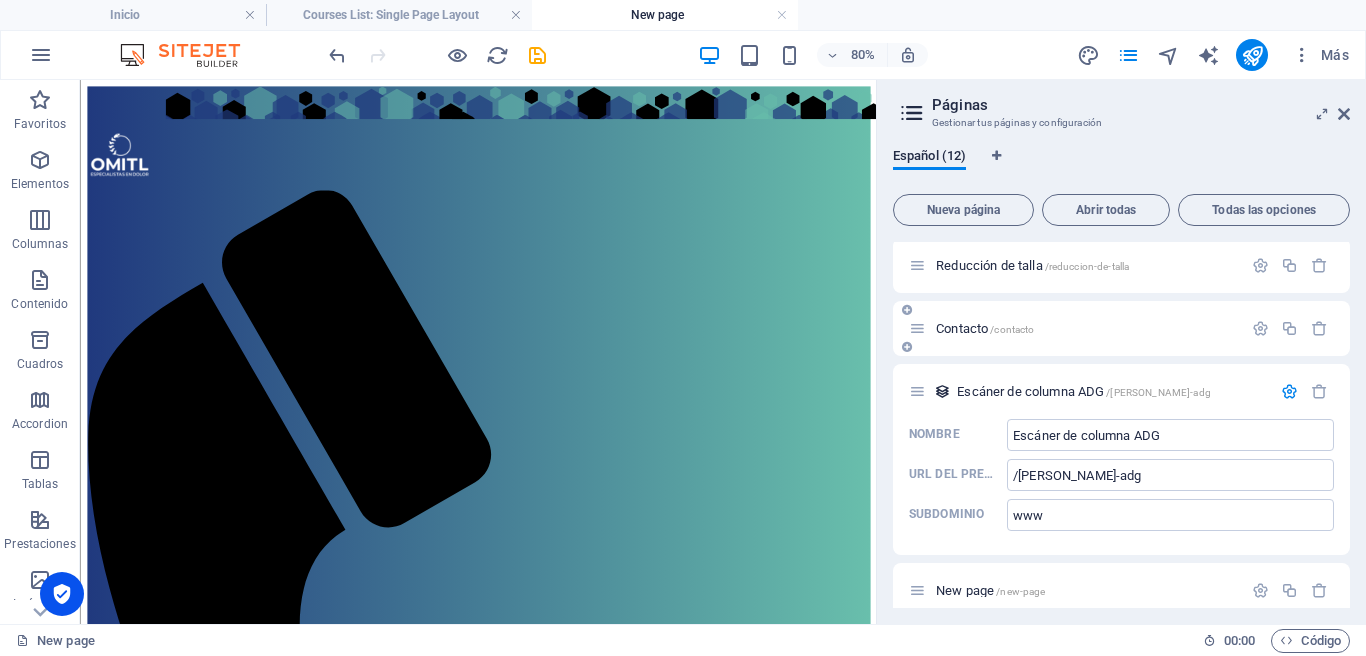 scroll, scrollTop: 390, scrollLeft: 0, axis: vertical 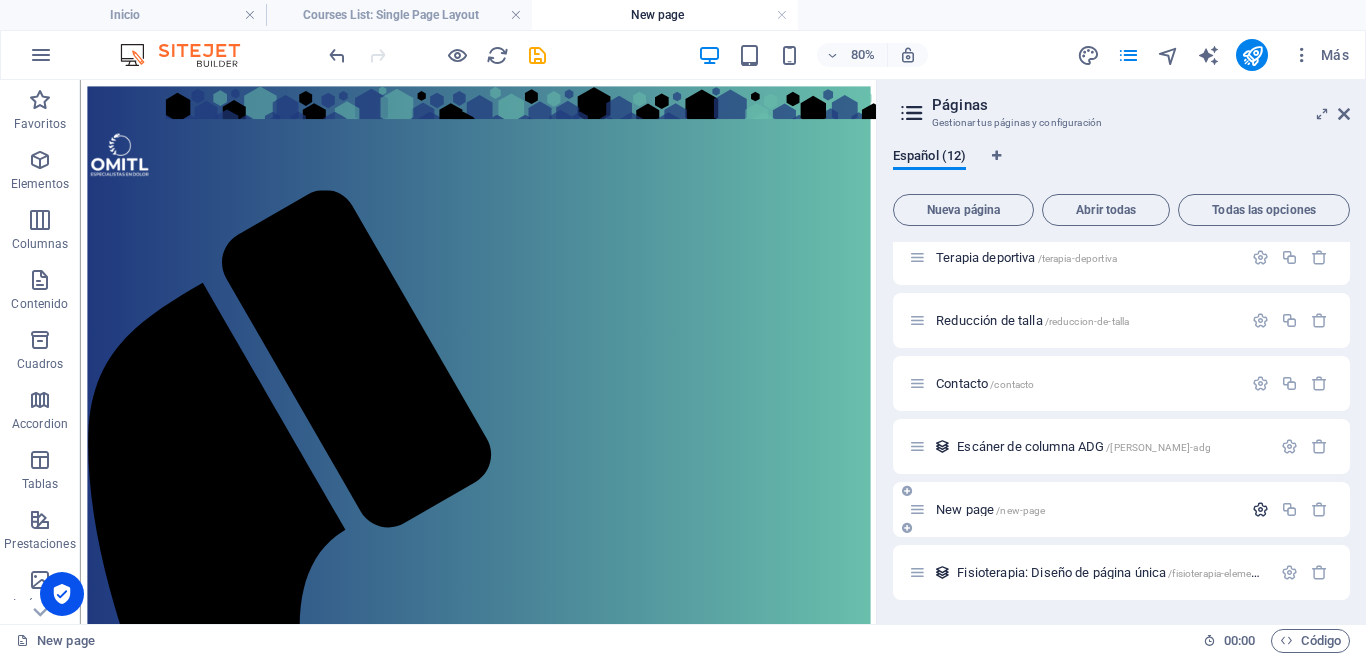 click at bounding box center [1260, 509] 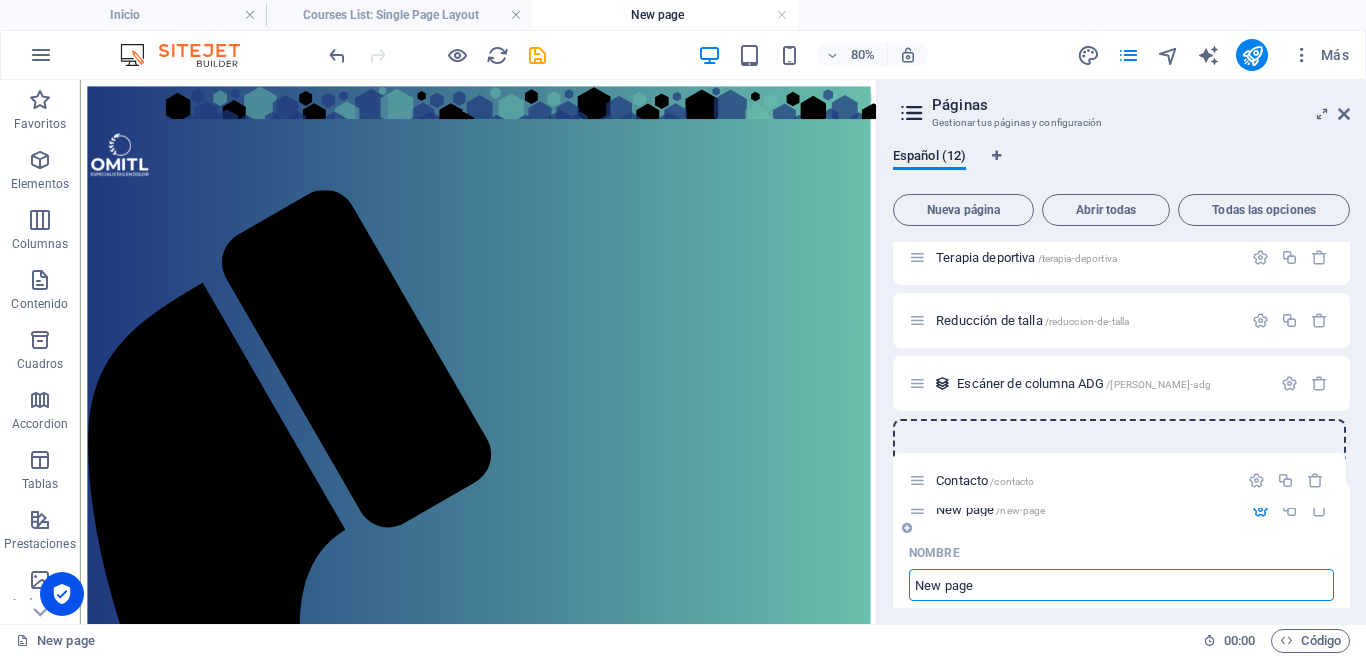 drag, startPoint x: 914, startPoint y: 381, endPoint x: 913, endPoint y: 482, distance: 101.00495 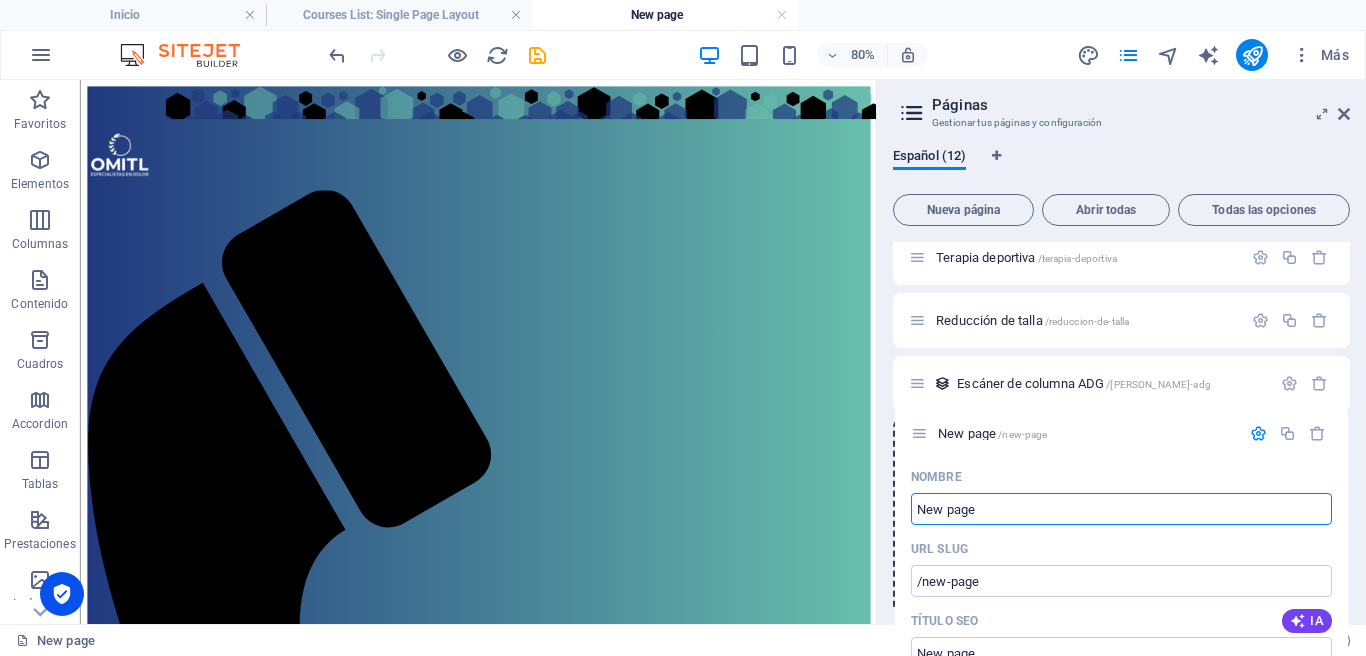 drag, startPoint x: 920, startPoint y: 510, endPoint x: 921, endPoint y: 427, distance: 83.00603 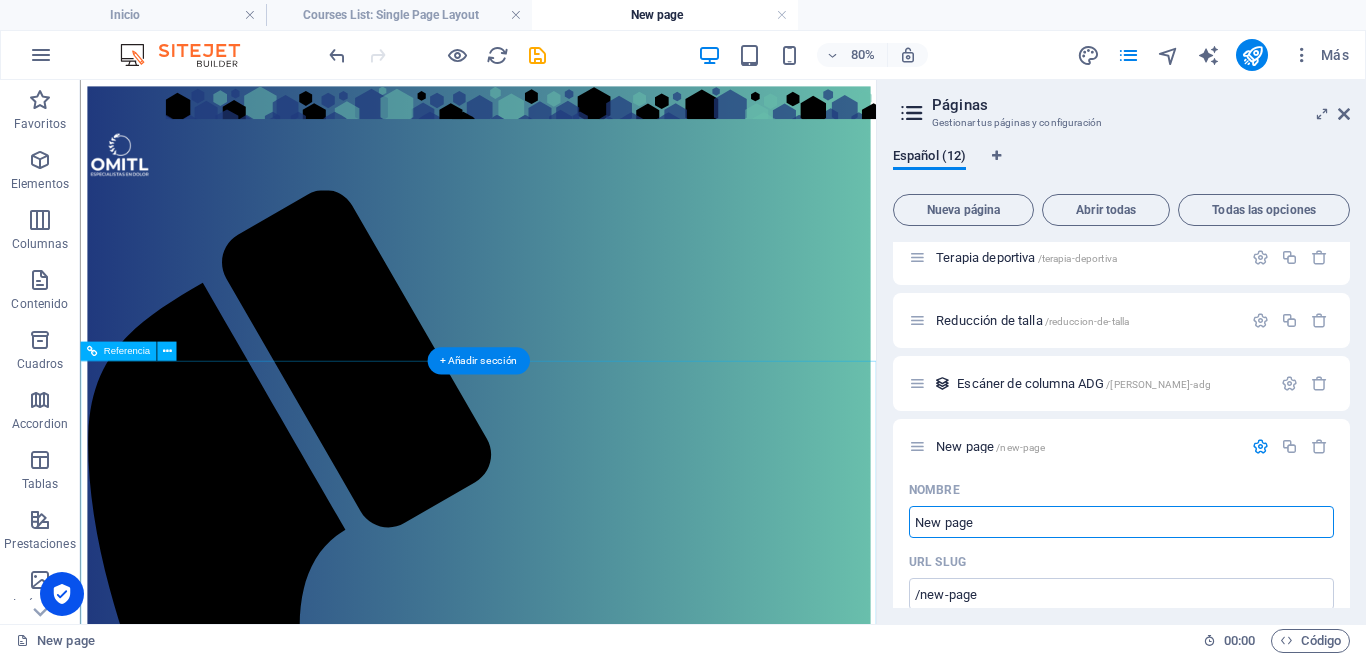 drag, startPoint x: 1072, startPoint y: 601, endPoint x: 982, endPoint y: 610, distance: 90.44888 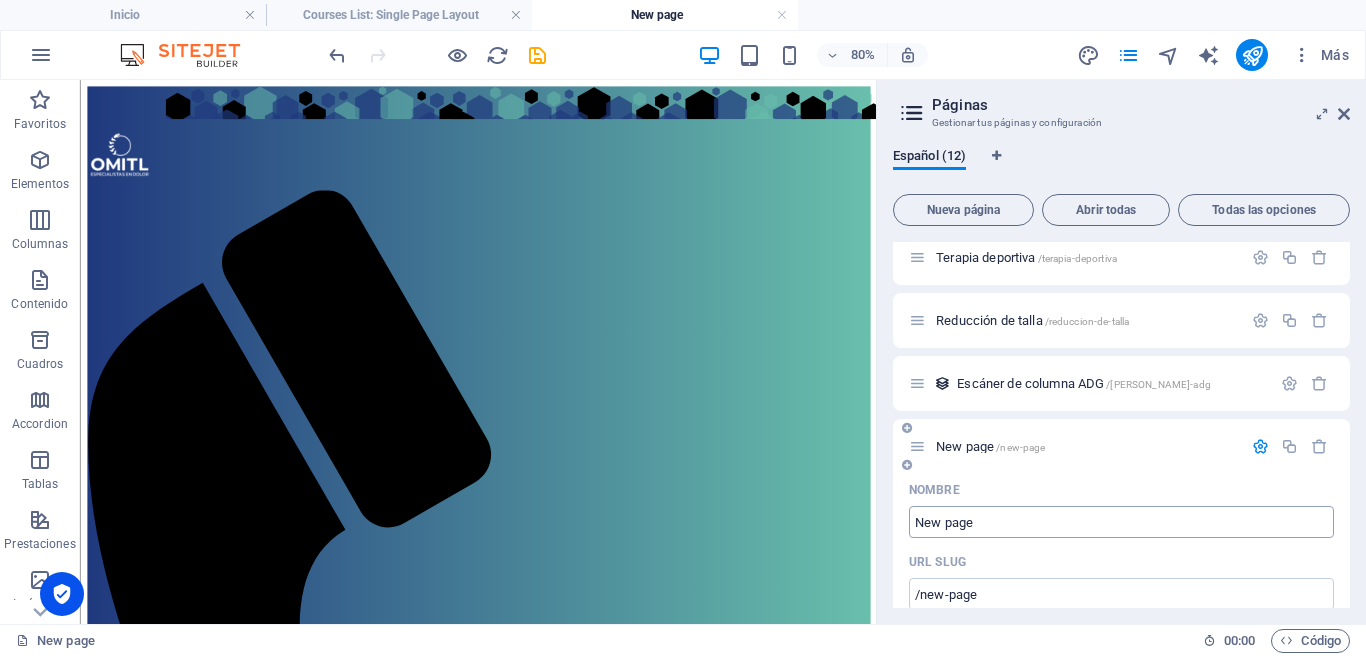 click on "New page" at bounding box center [1121, 522] 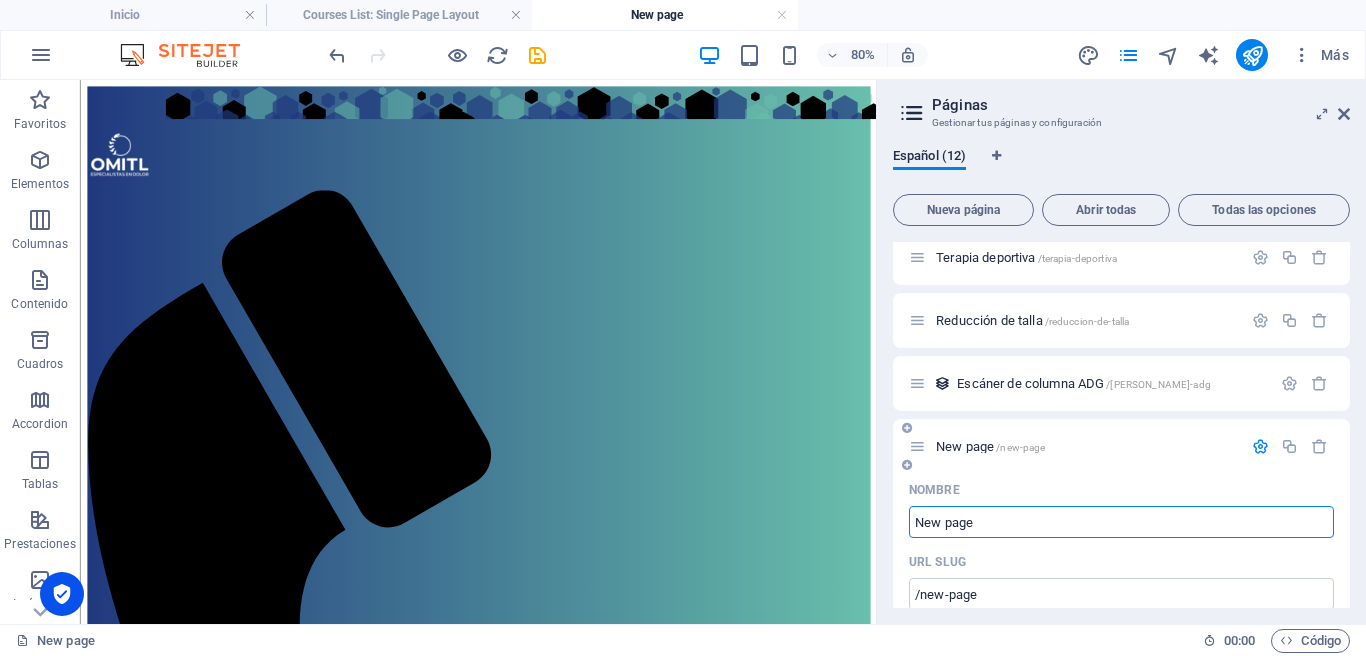 click on "New page" at bounding box center (1121, 522) 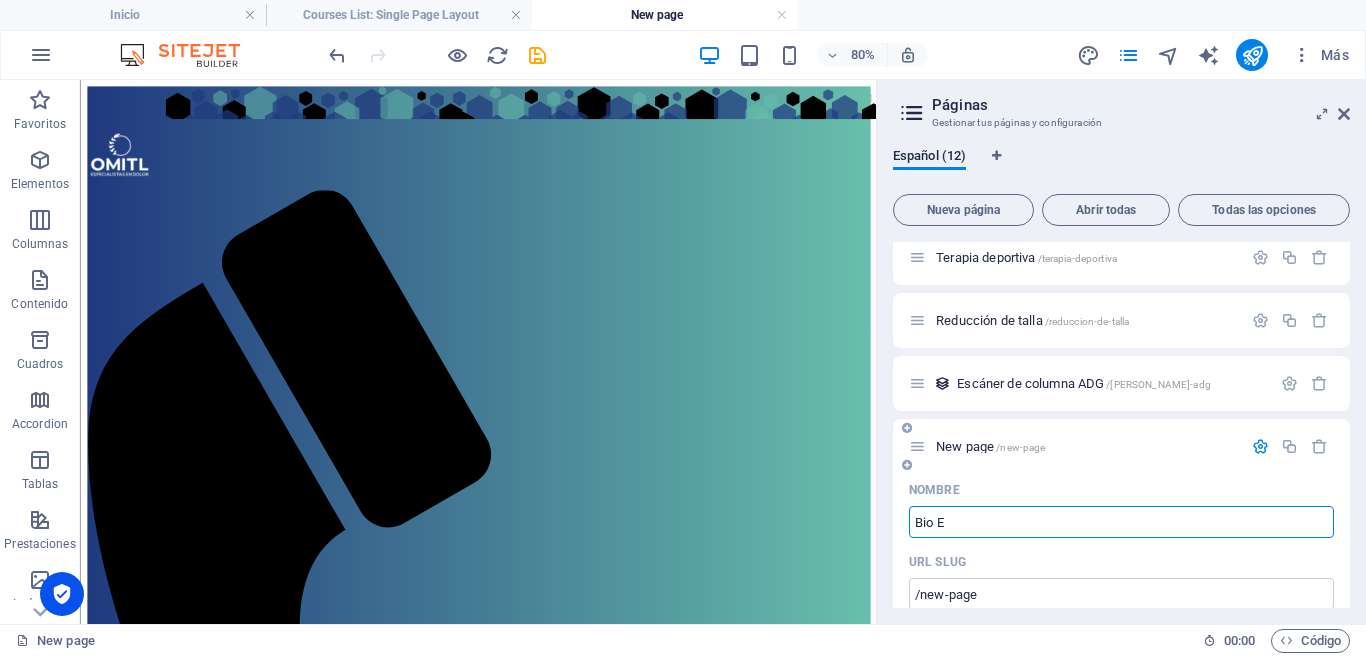 type on "Bio Es" 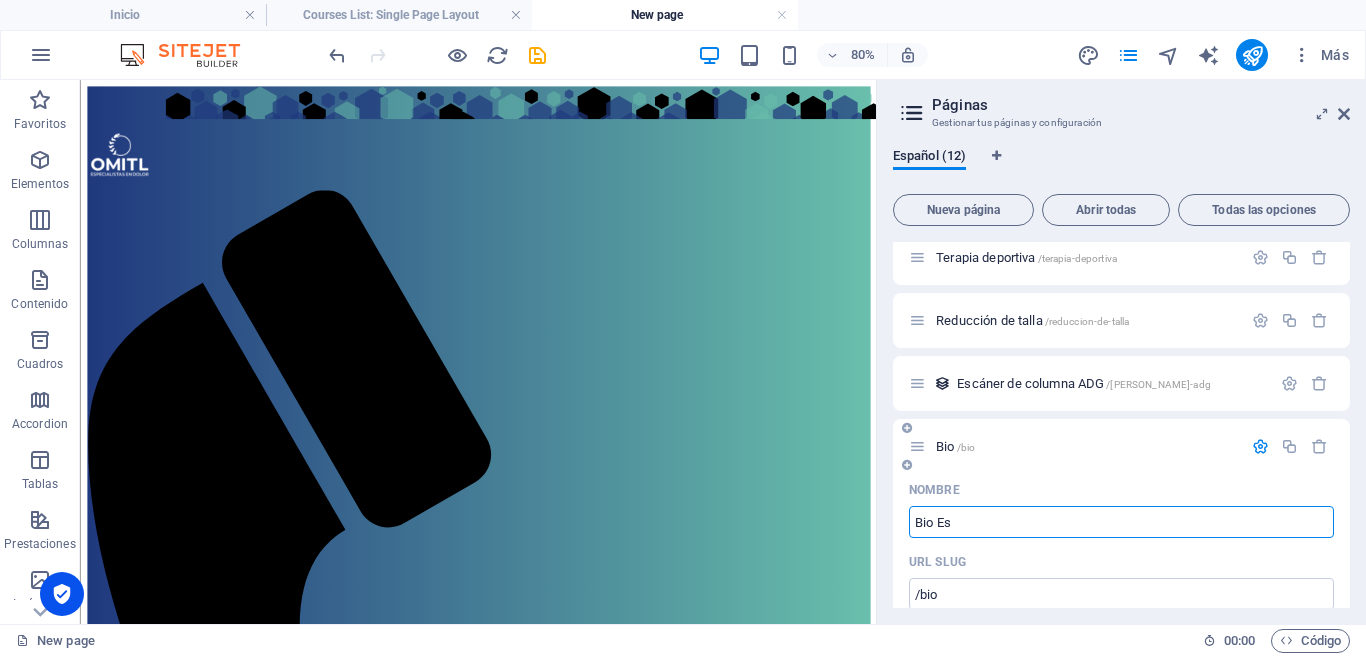 type on "/bio" 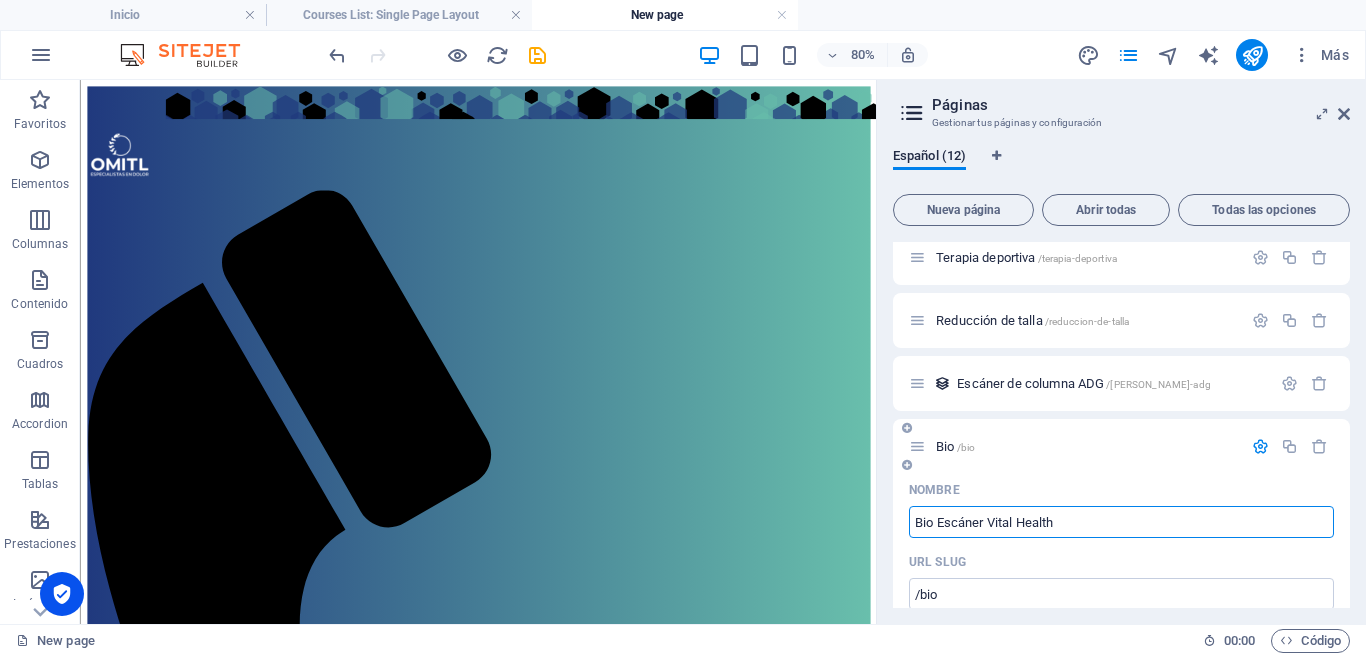 type on "Bio Escáner Vital Health" 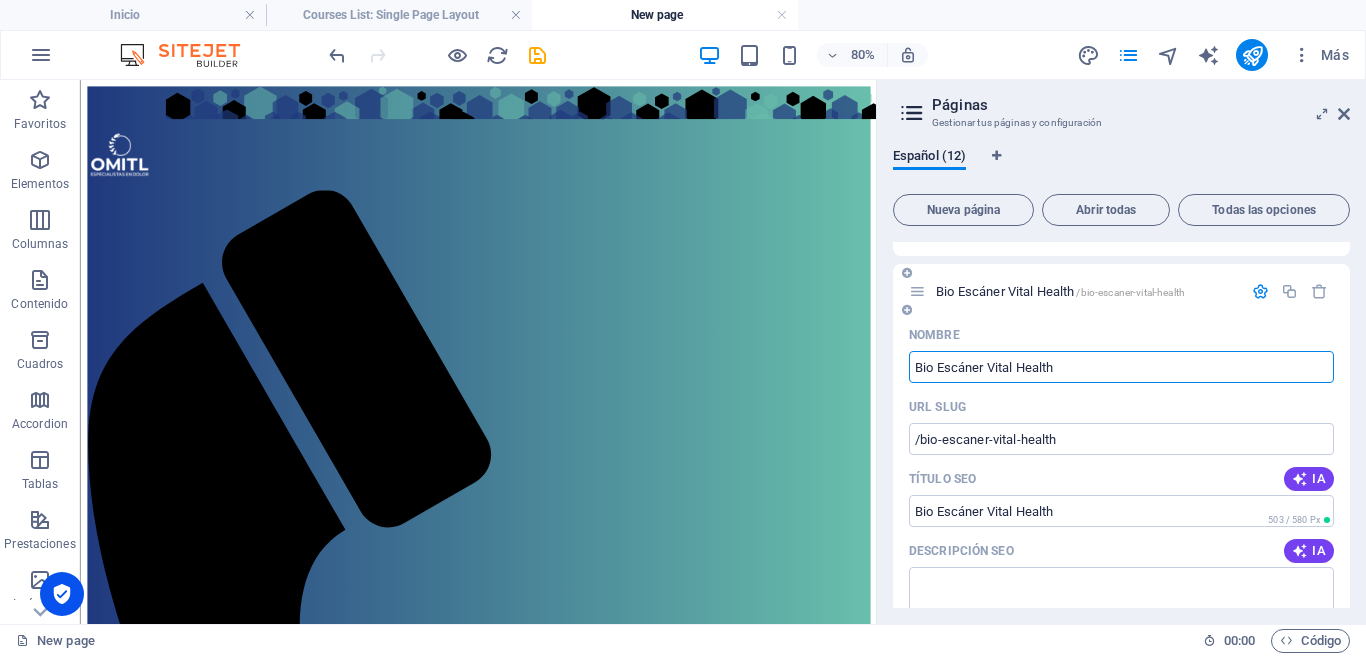 scroll, scrollTop: 554, scrollLeft: 0, axis: vertical 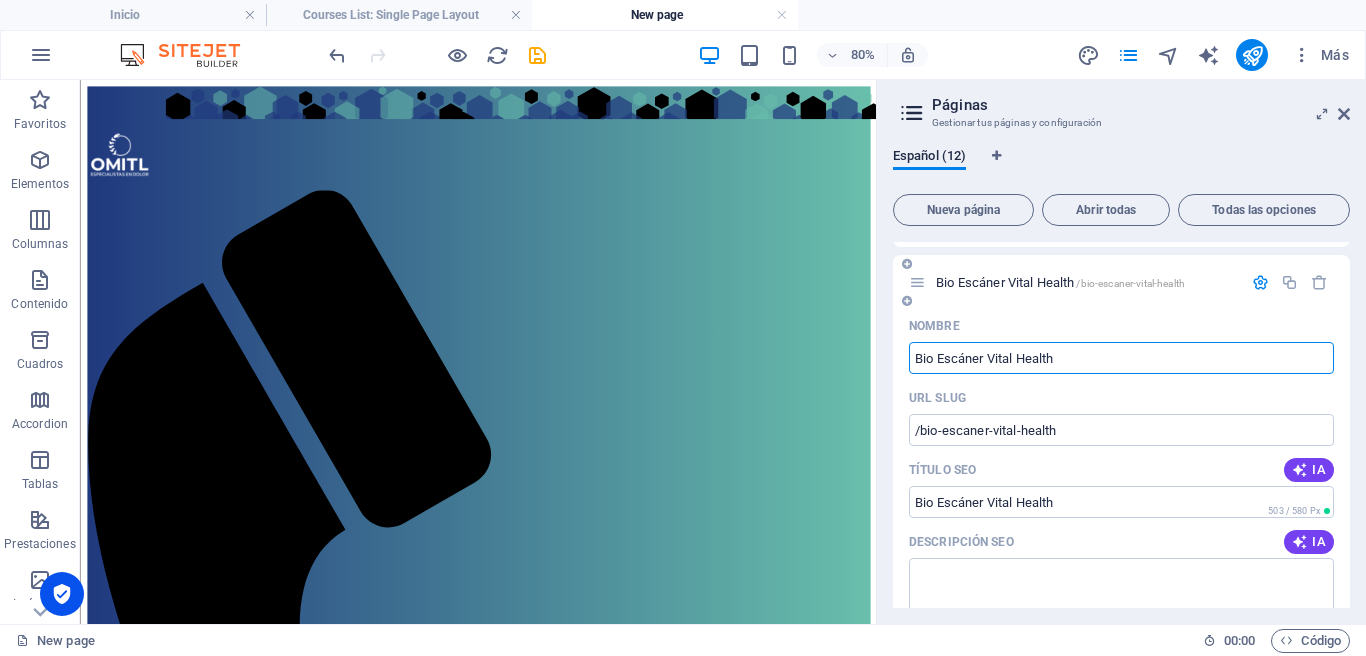 type on "Bio Escáner Vital Health" 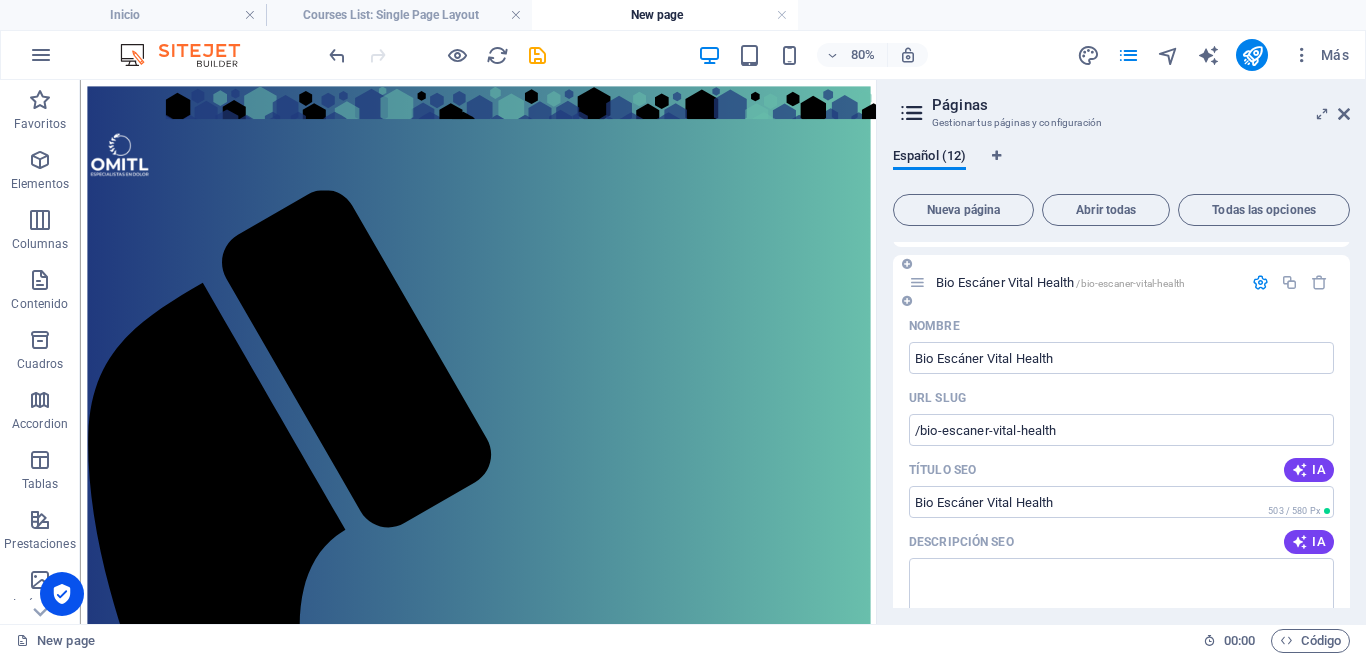click at bounding box center (1290, 283) 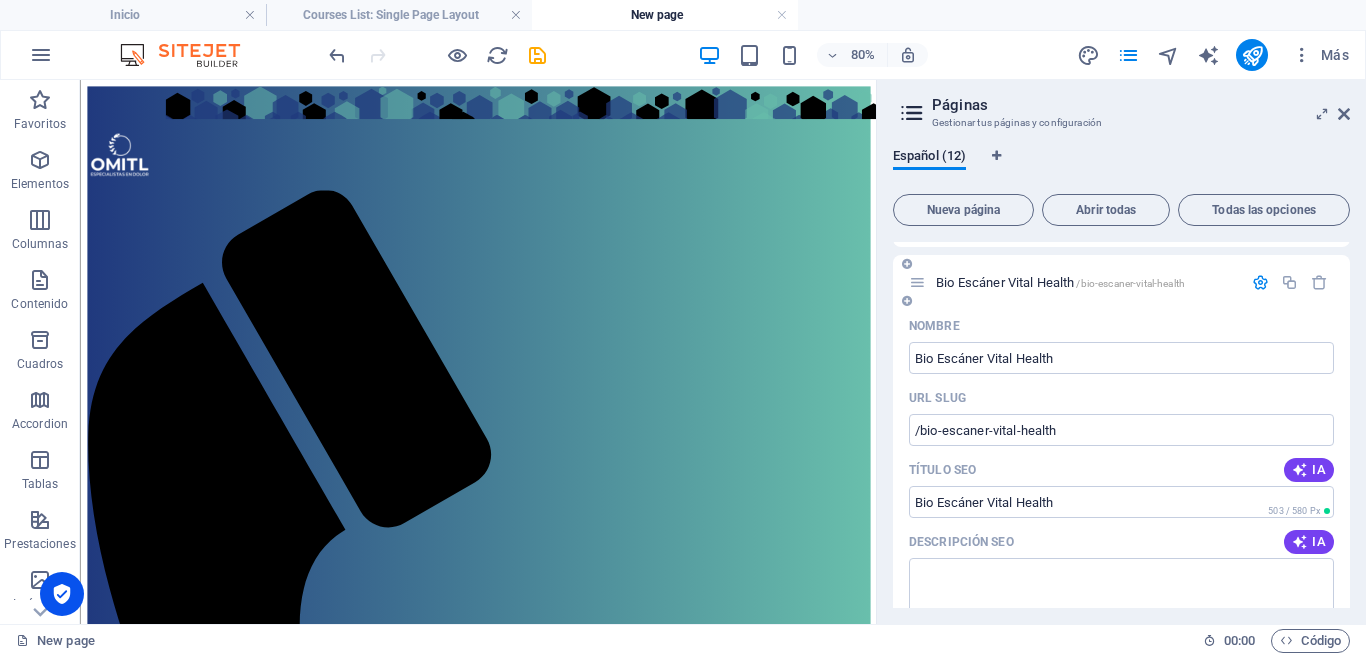 click at bounding box center [1260, 282] 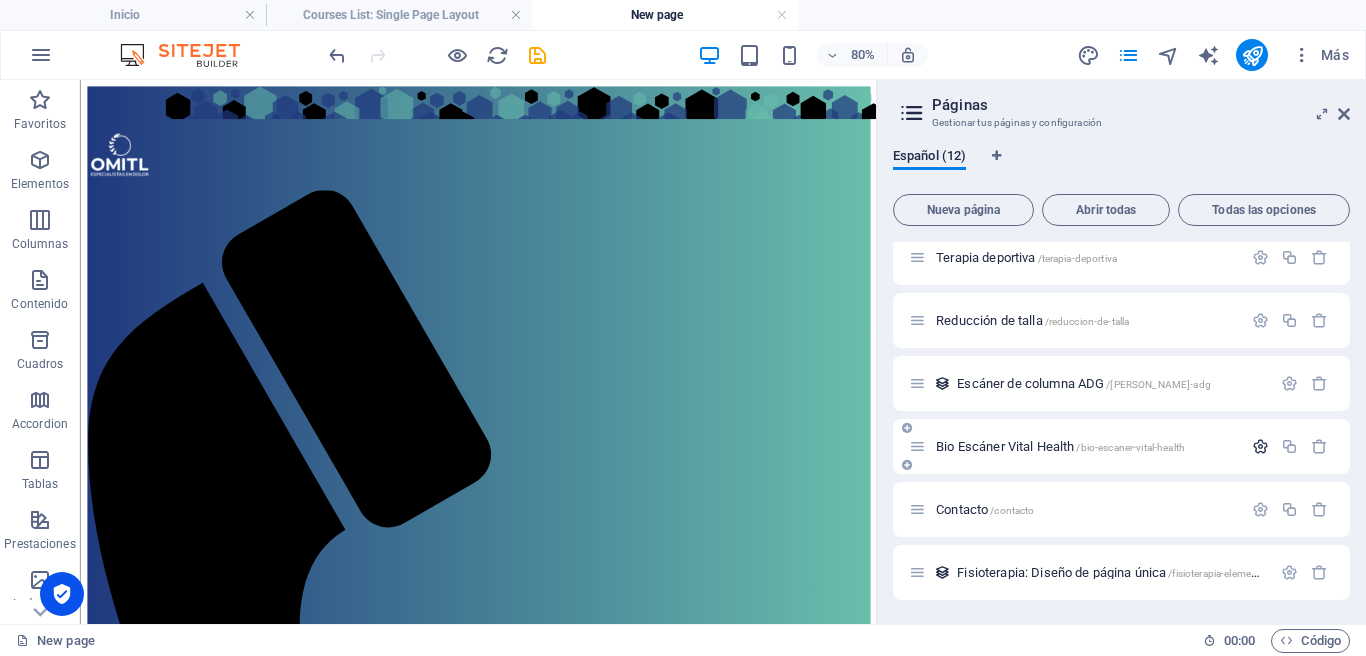 scroll, scrollTop: 390, scrollLeft: 0, axis: vertical 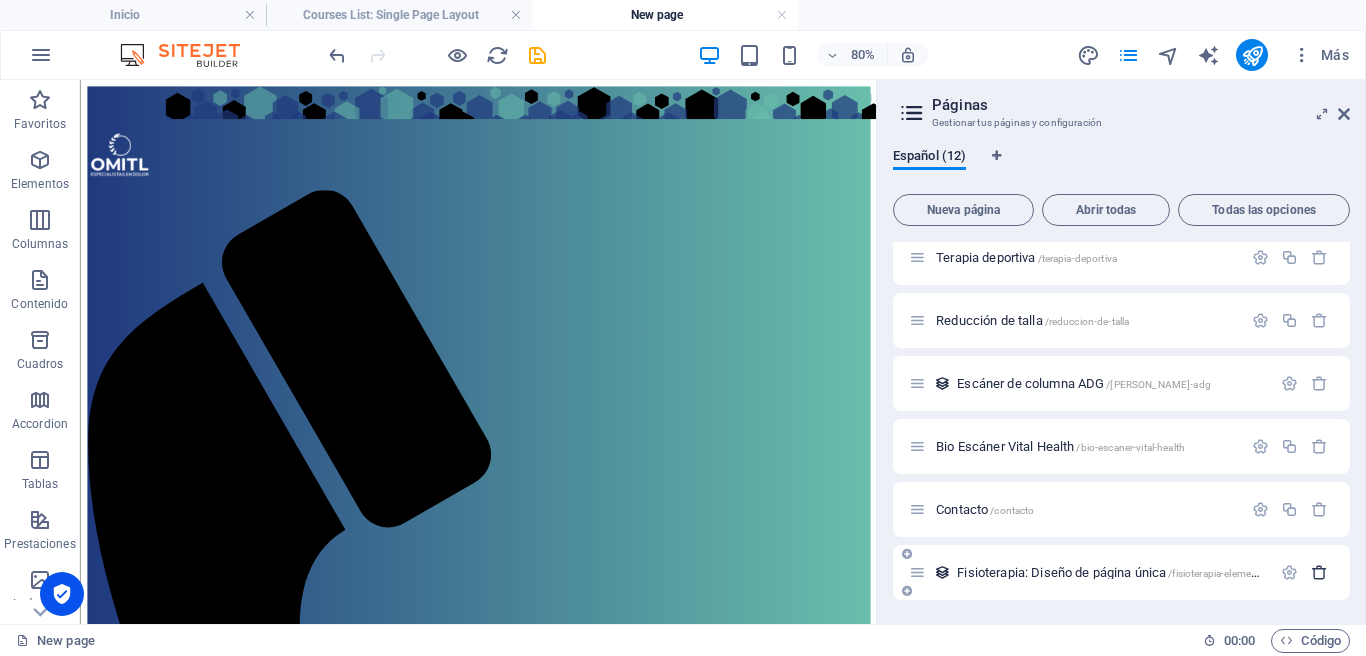 click at bounding box center [1319, 572] 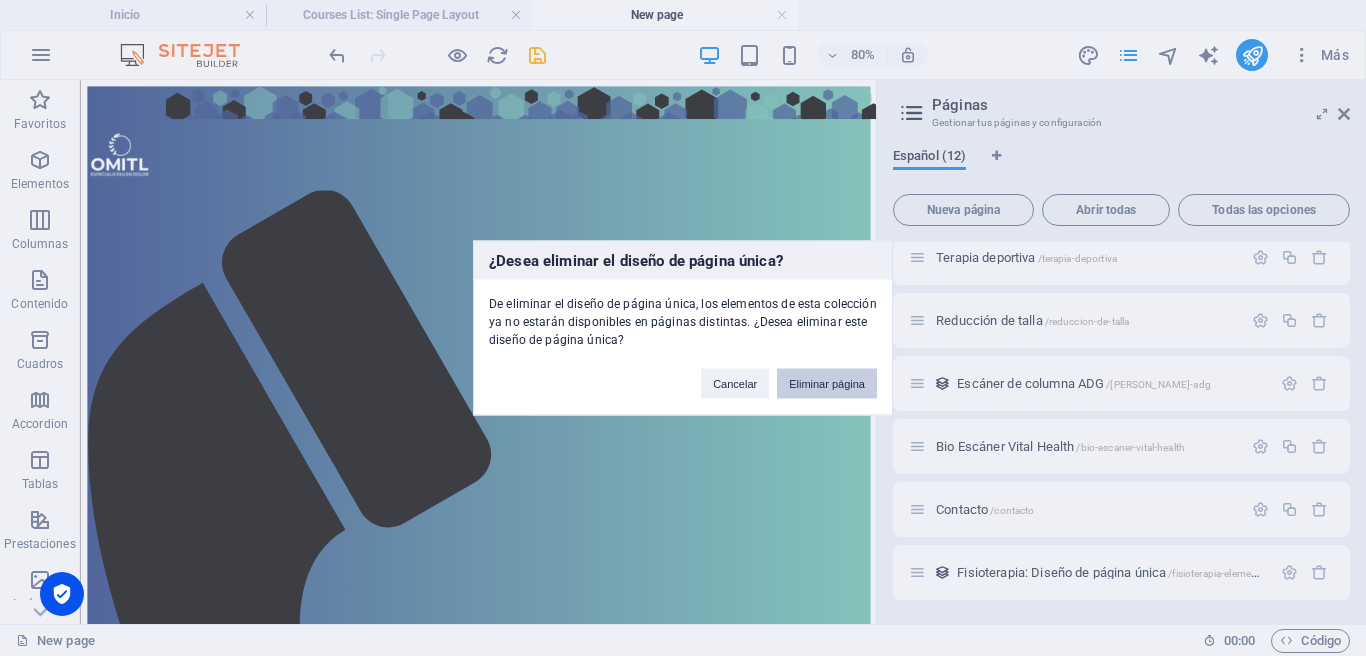 drag, startPoint x: 852, startPoint y: 390, endPoint x: 966, endPoint y: 389, distance: 114.00439 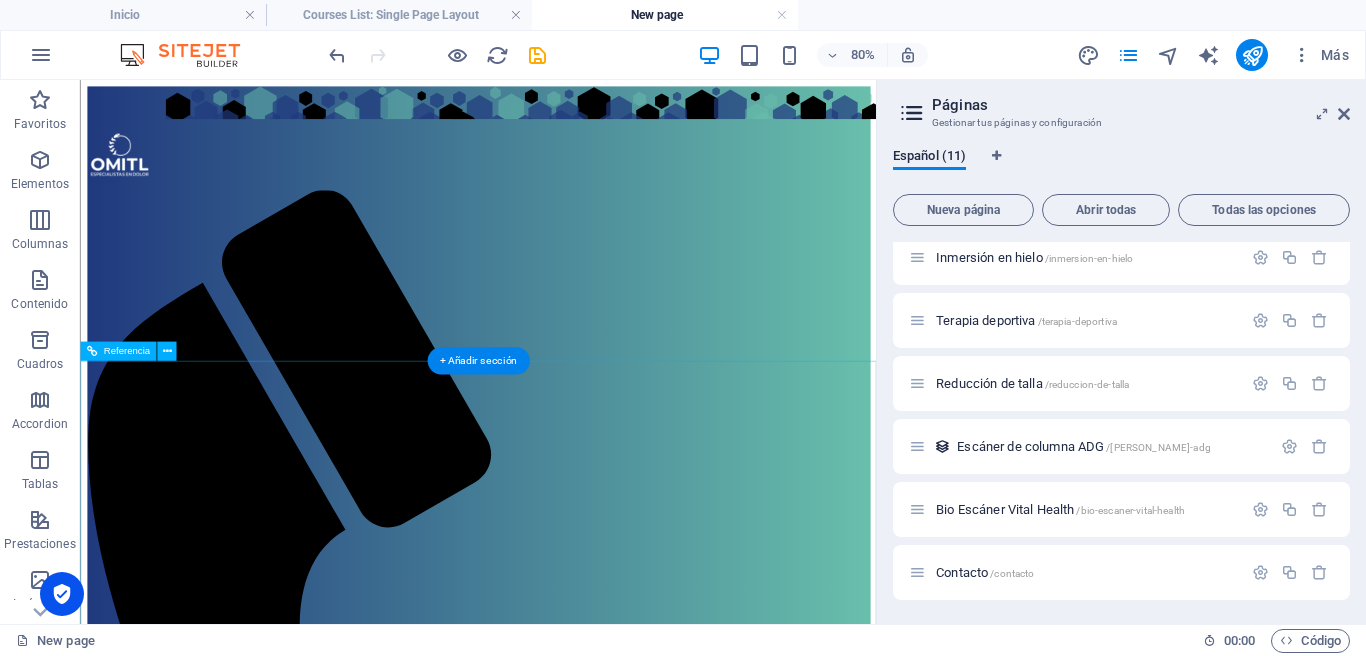 scroll, scrollTop: 327, scrollLeft: 0, axis: vertical 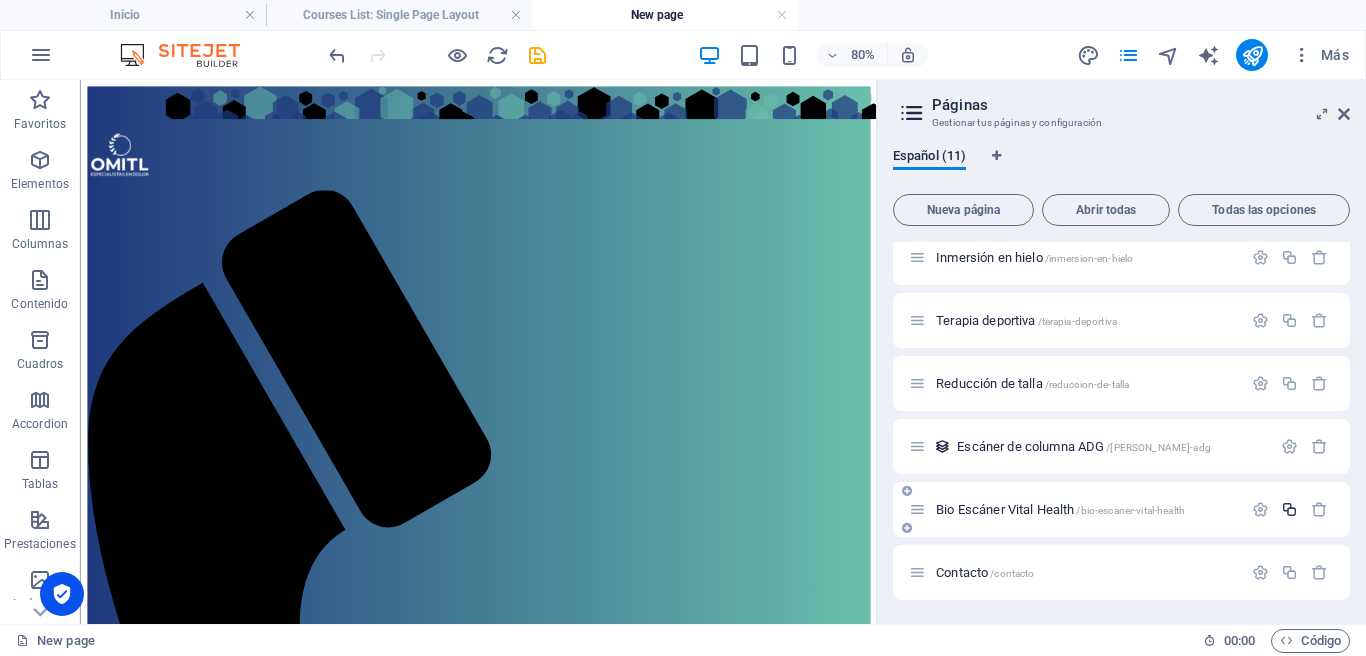 click at bounding box center [1289, 509] 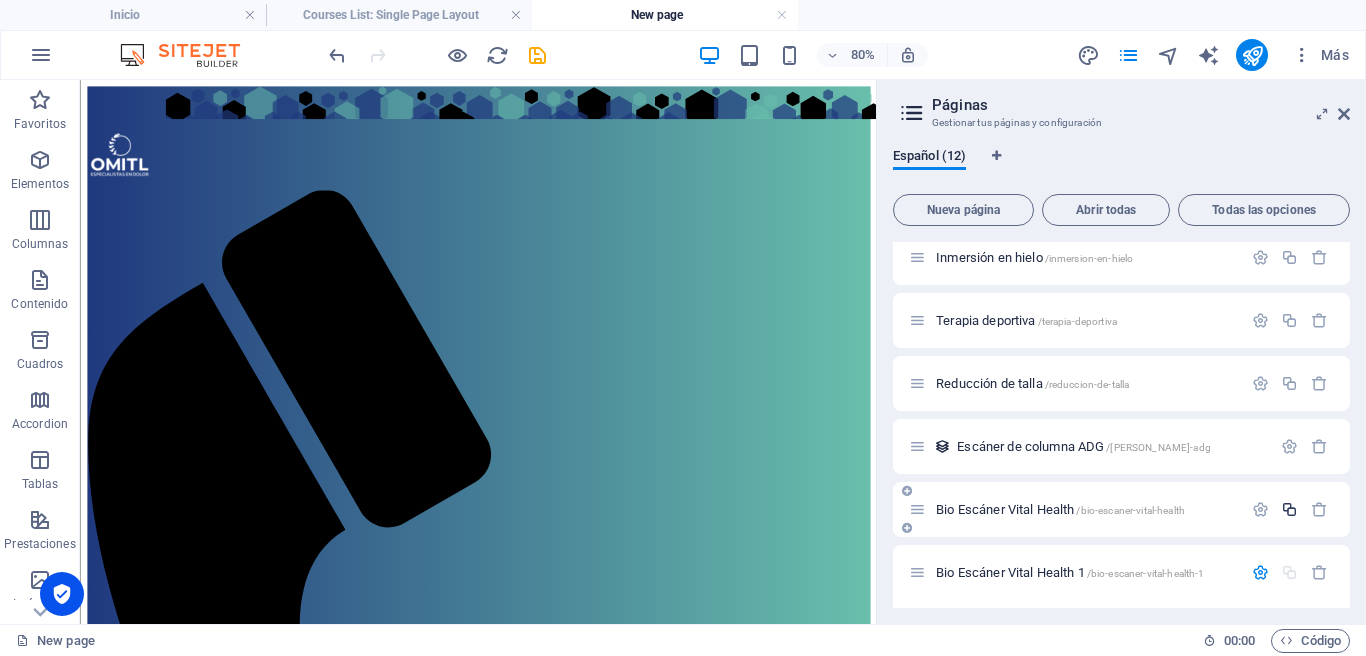scroll, scrollTop: 550, scrollLeft: 0, axis: vertical 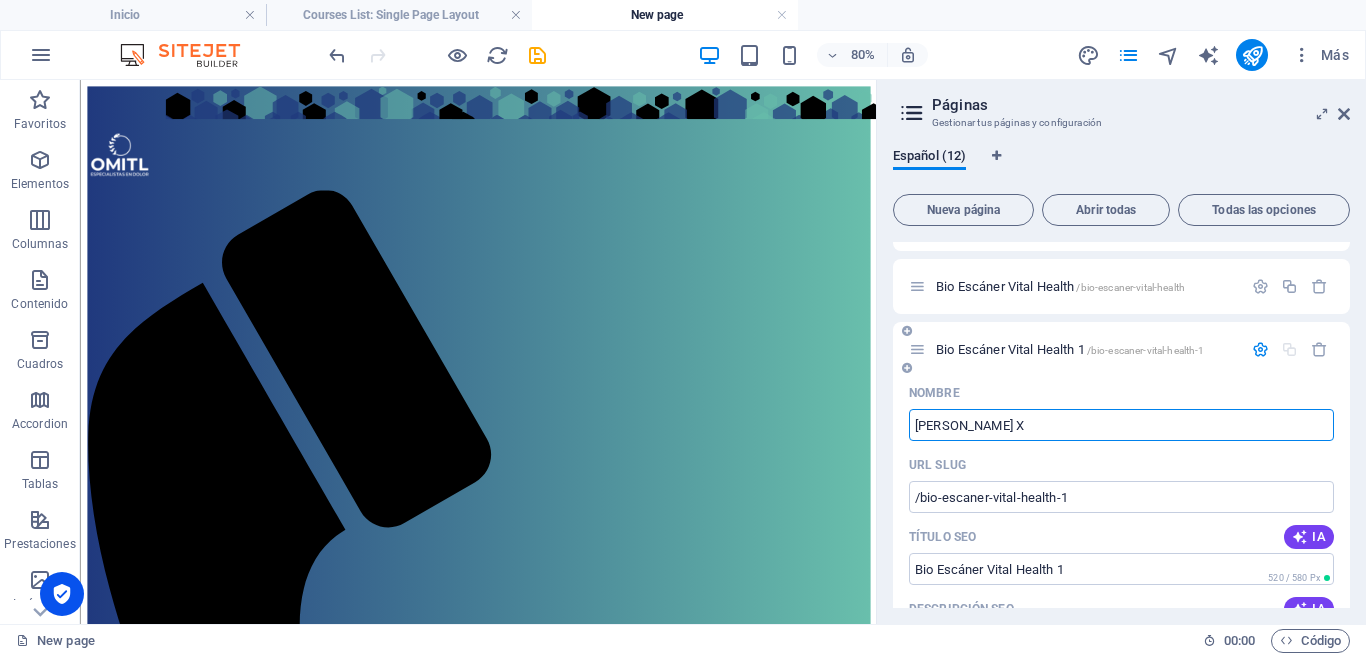 type on "[MEDICAL_DATA]" 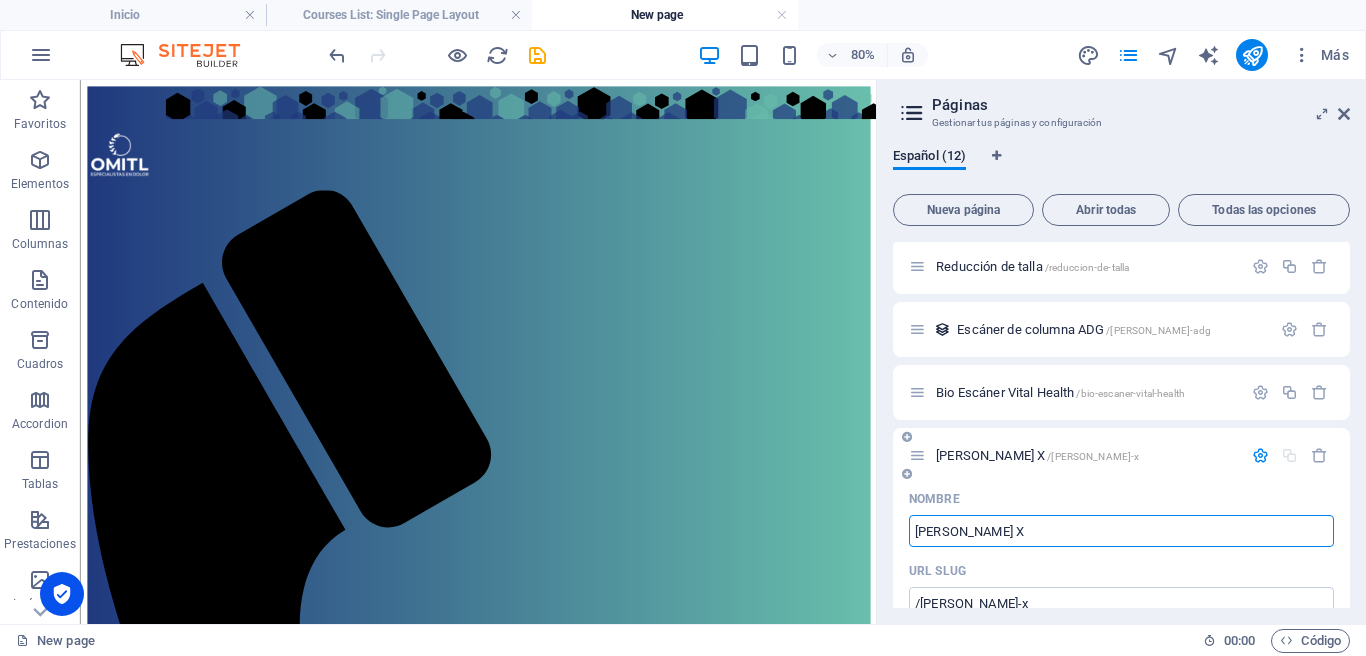 scroll, scrollTop: 439, scrollLeft: 0, axis: vertical 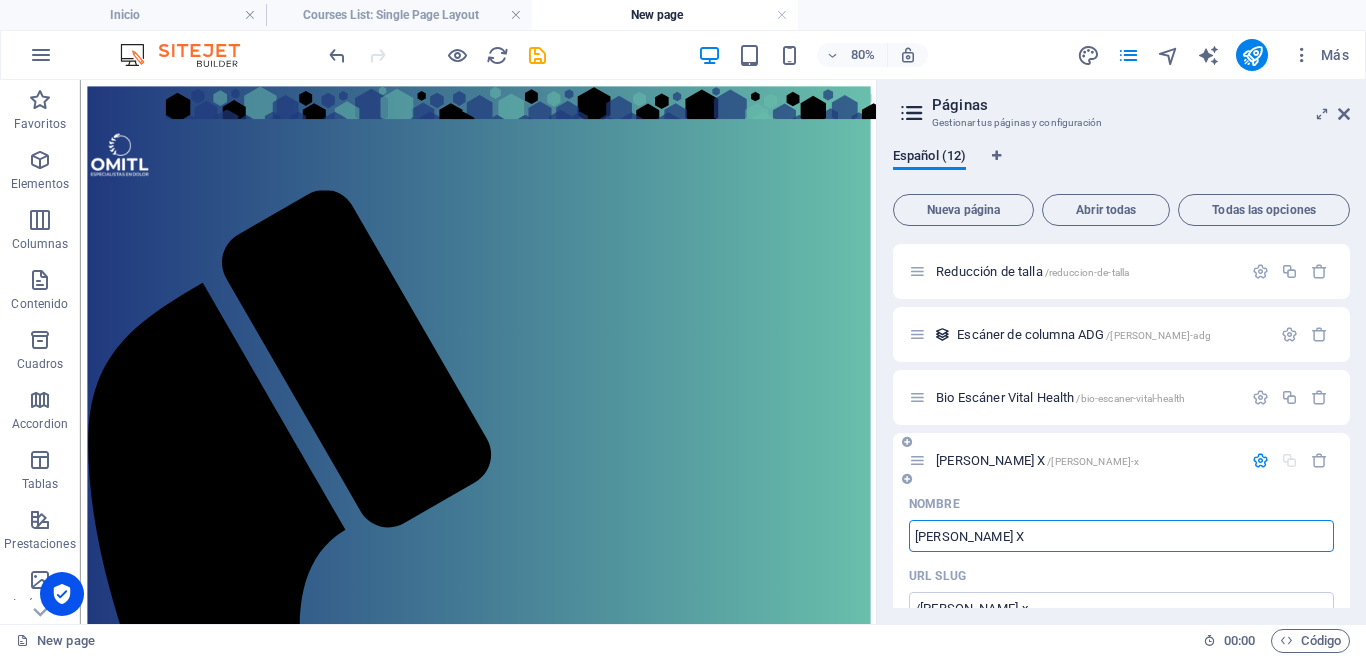 type on "[MEDICAL_DATA]" 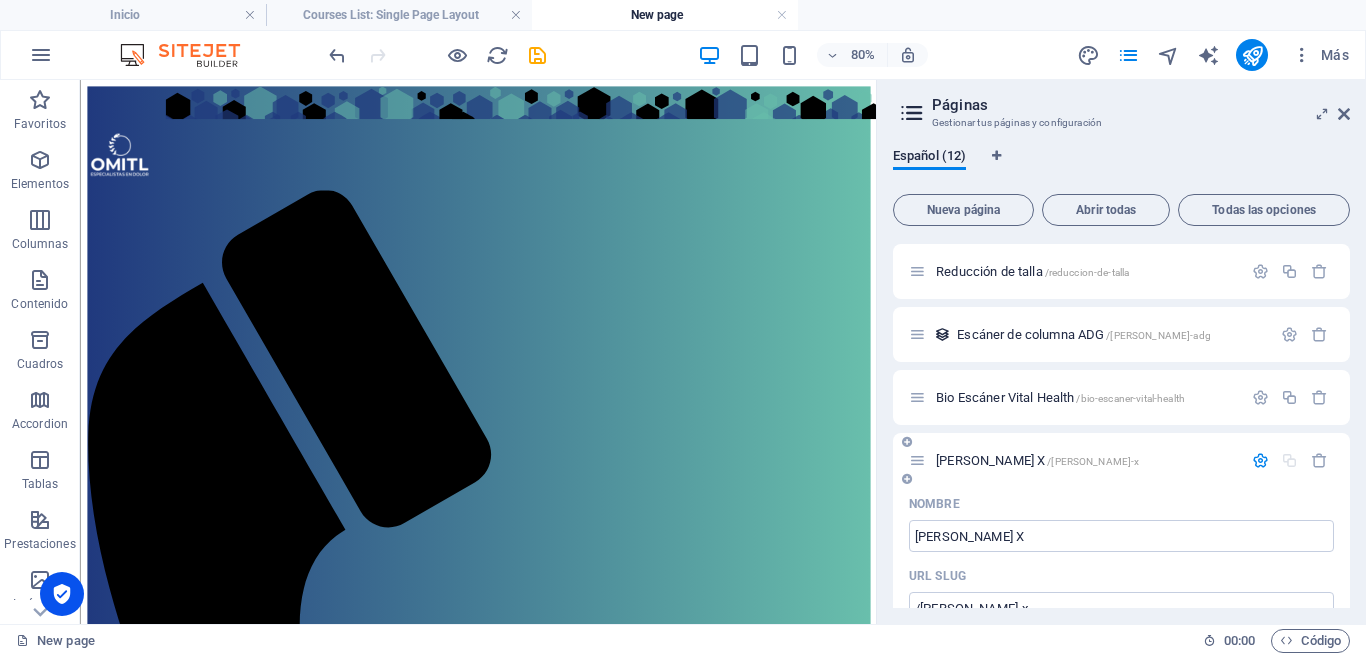 click at bounding box center [1260, 460] 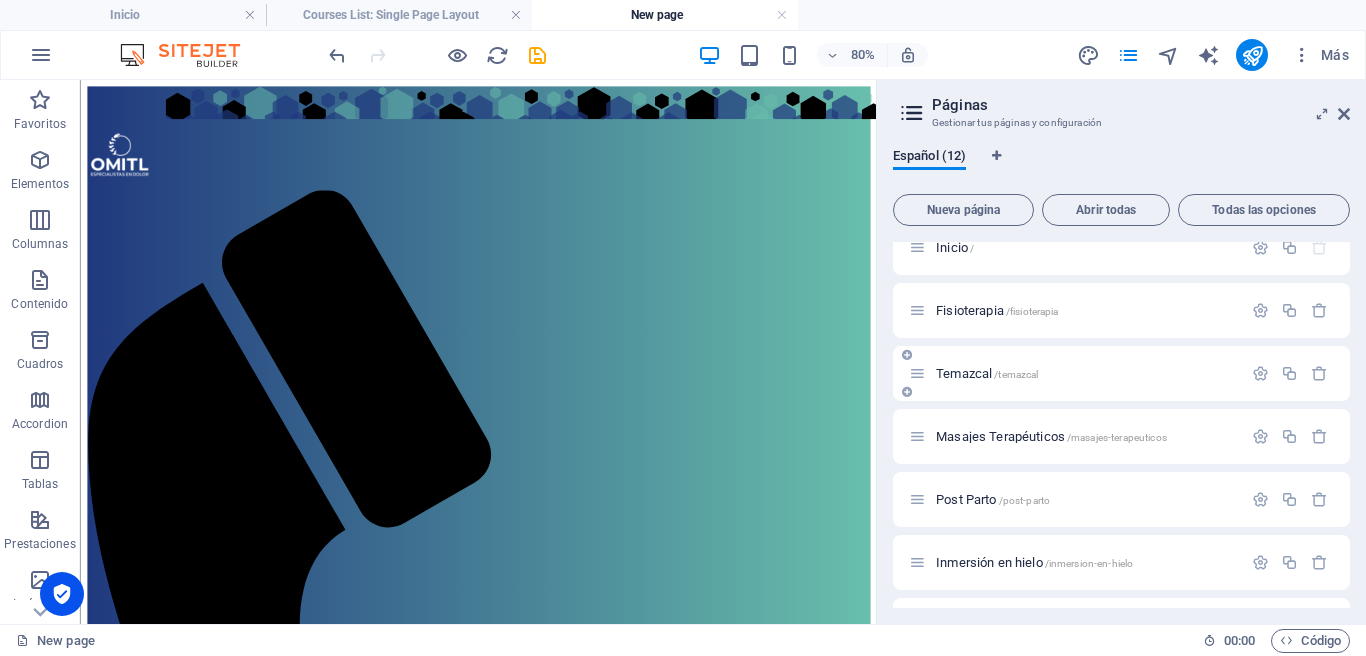 scroll, scrollTop: 0, scrollLeft: 0, axis: both 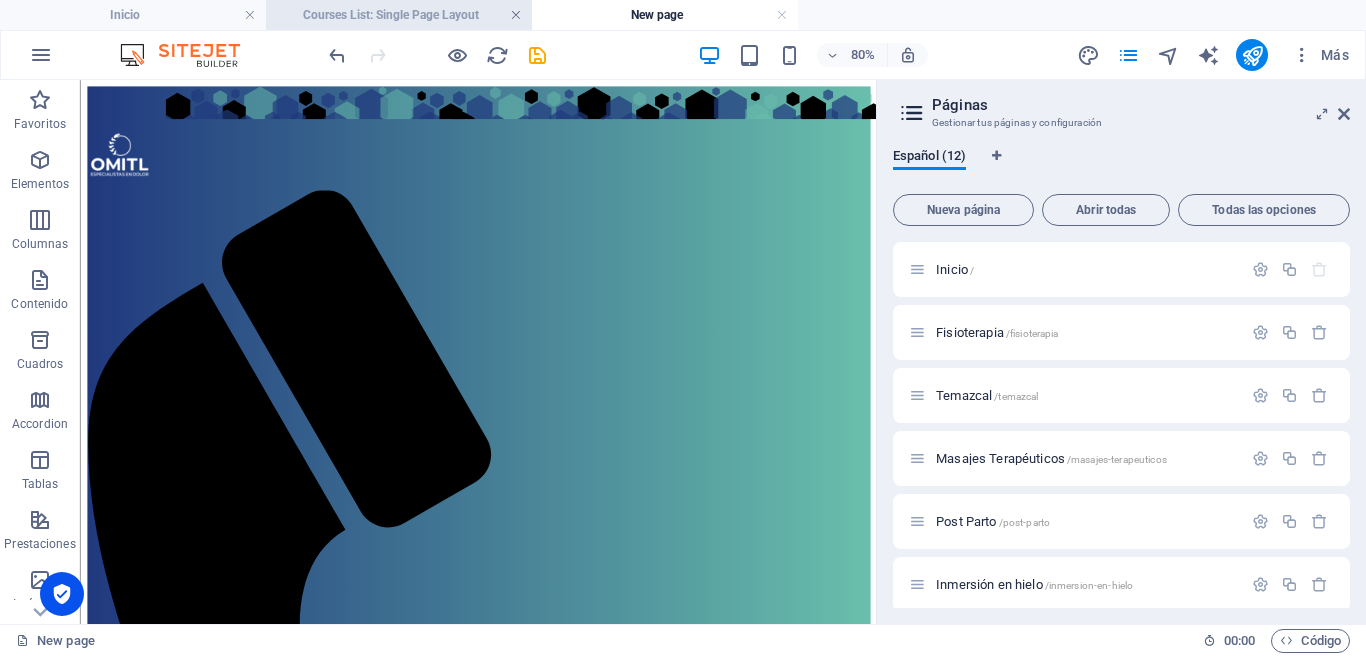click at bounding box center [516, 15] 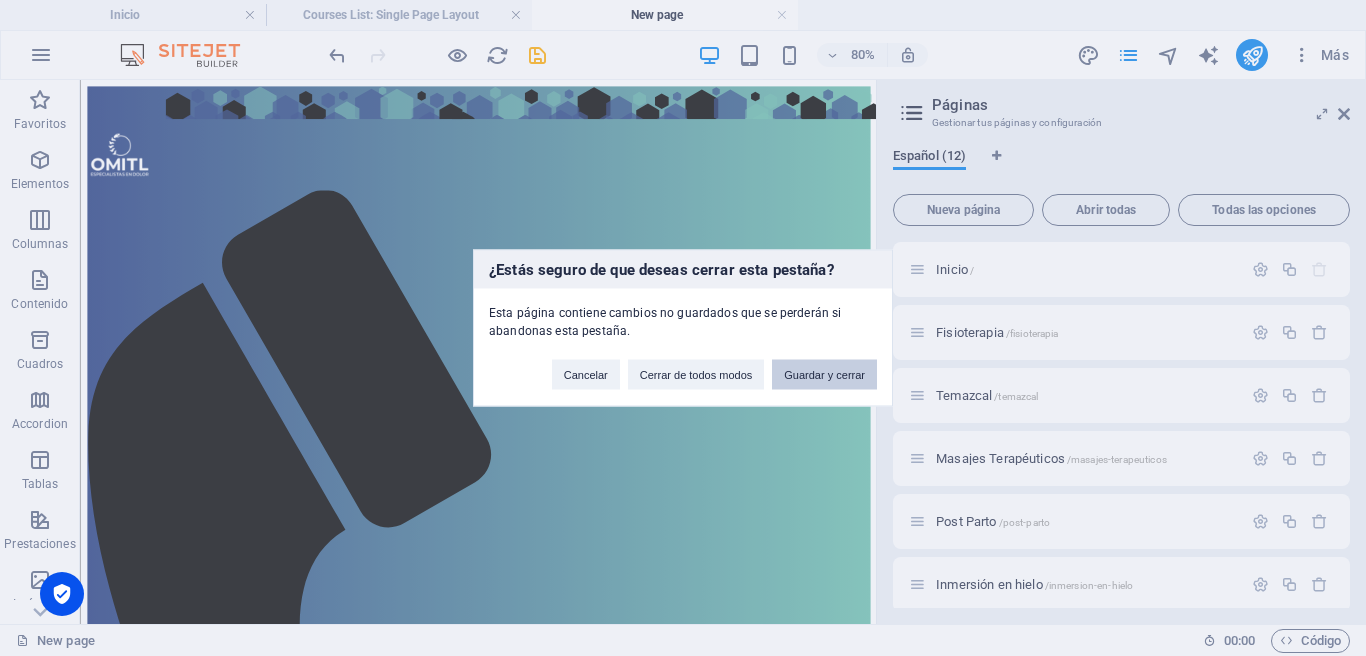 drag, startPoint x: 804, startPoint y: 387, endPoint x: 723, endPoint y: 307, distance: 113.84639 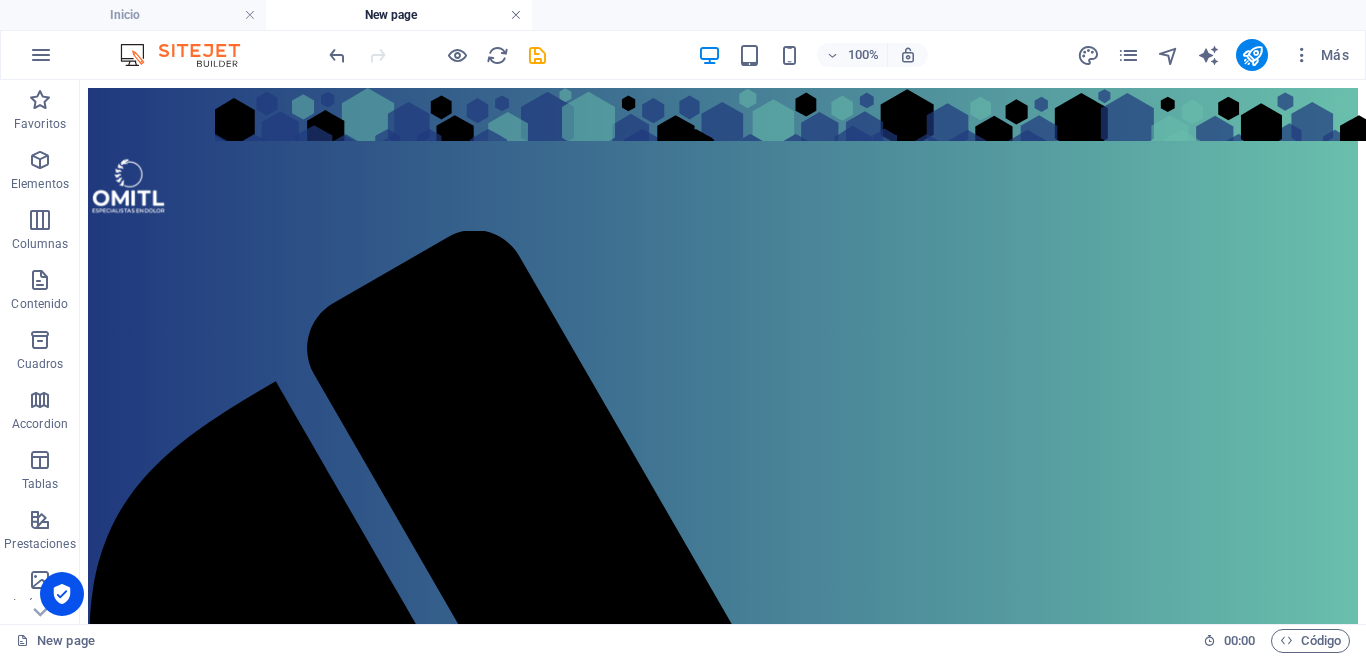 click at bounding box center [516, 15] 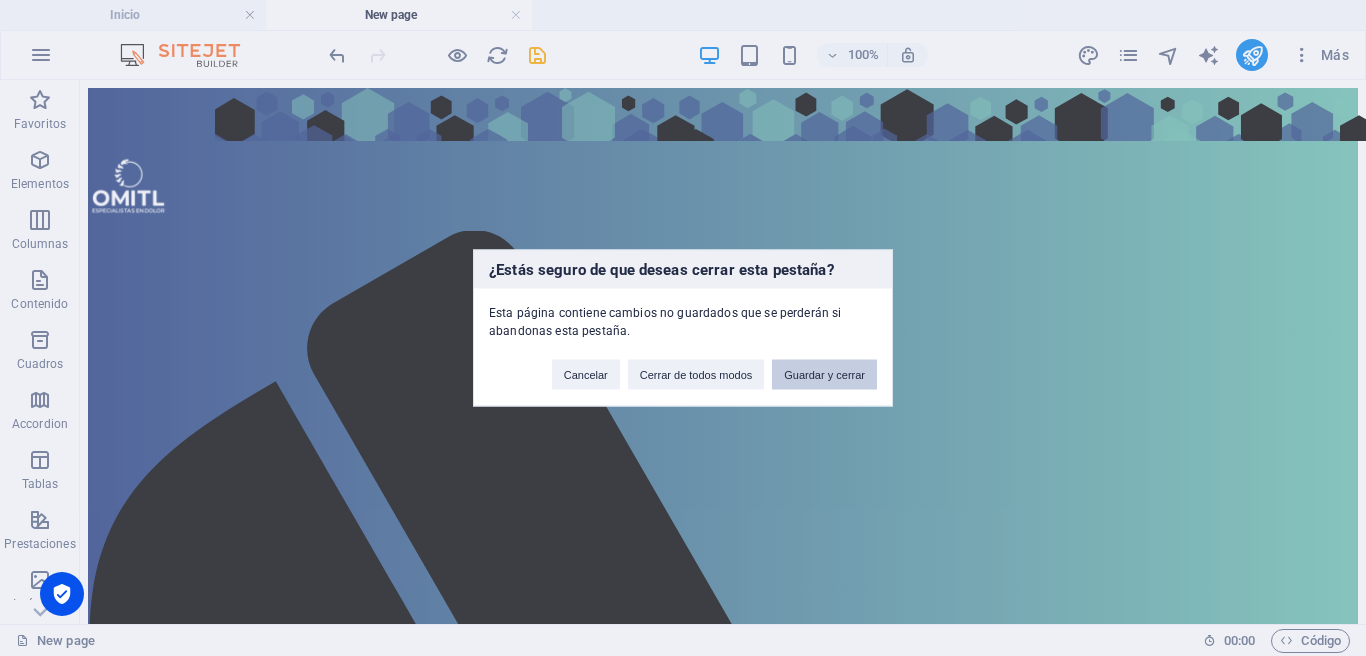 click on "Guardar y cerrar" at bounding box center (824, 375) 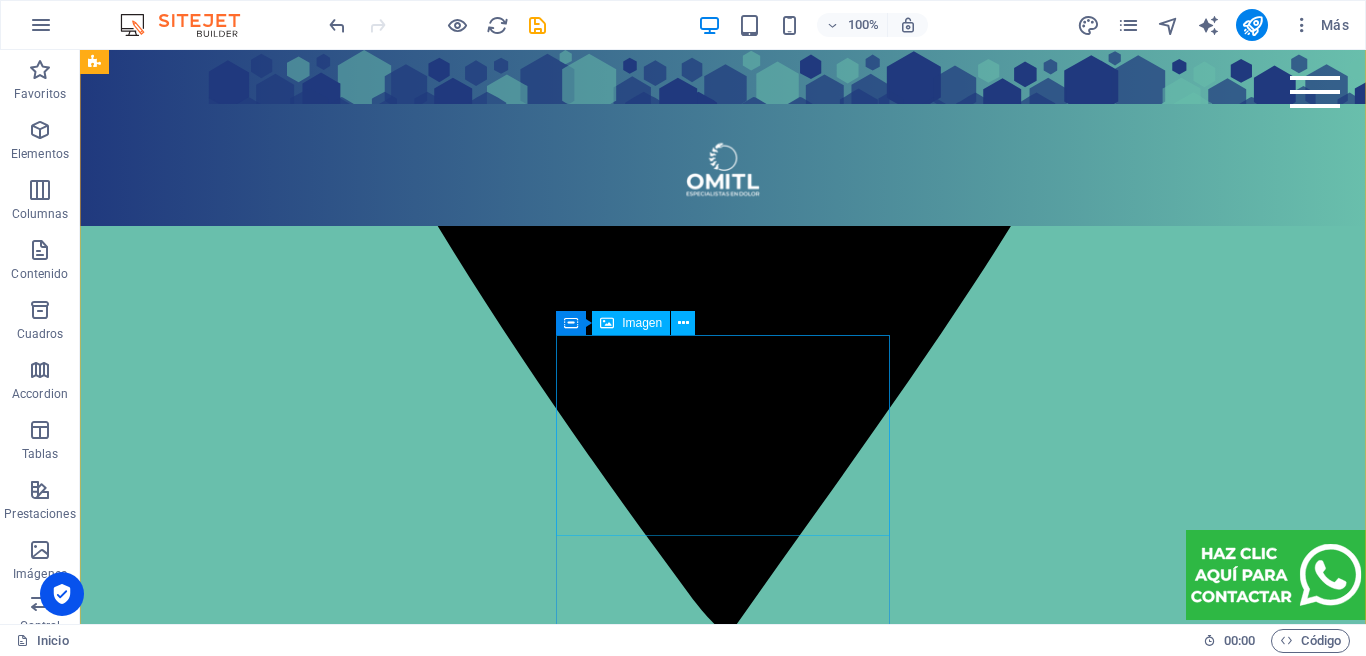 scroll, scrollTop: 3780, scrollLeft: 0, axis: vertical 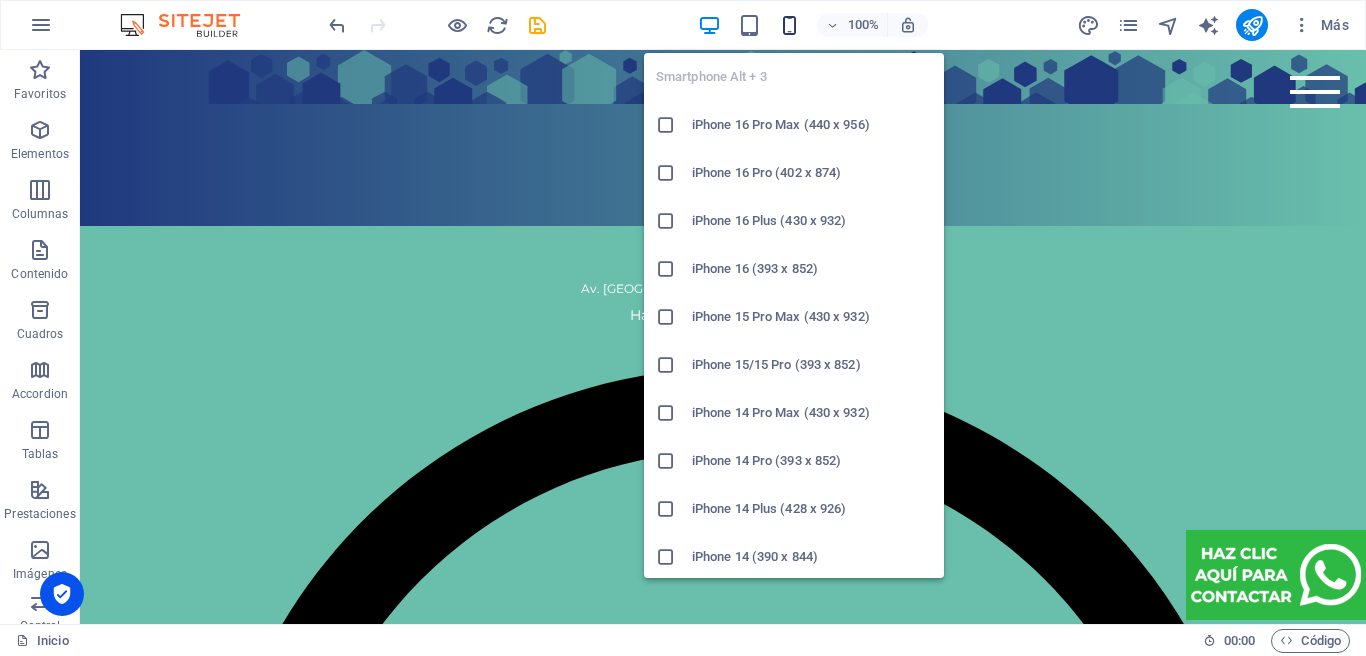 click at bounding box center (789, 25) 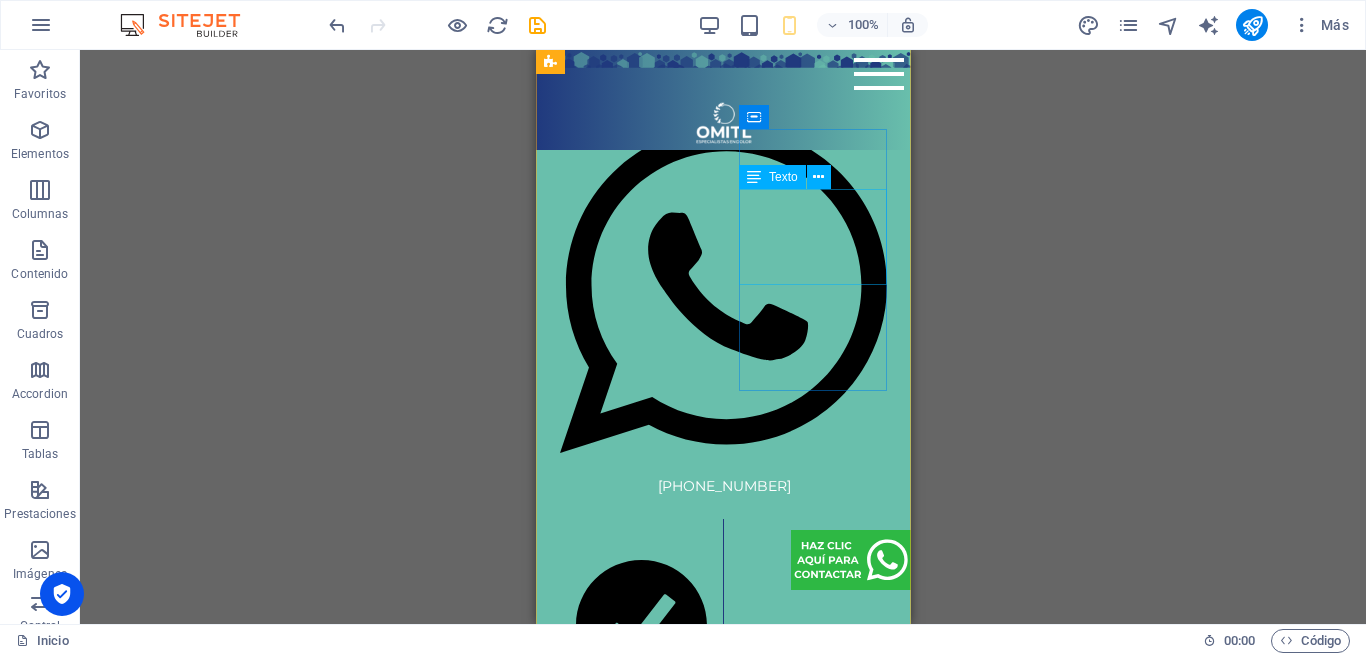 scroll, scrollTop: 2437, scrollLeft: 0, axis: vertical 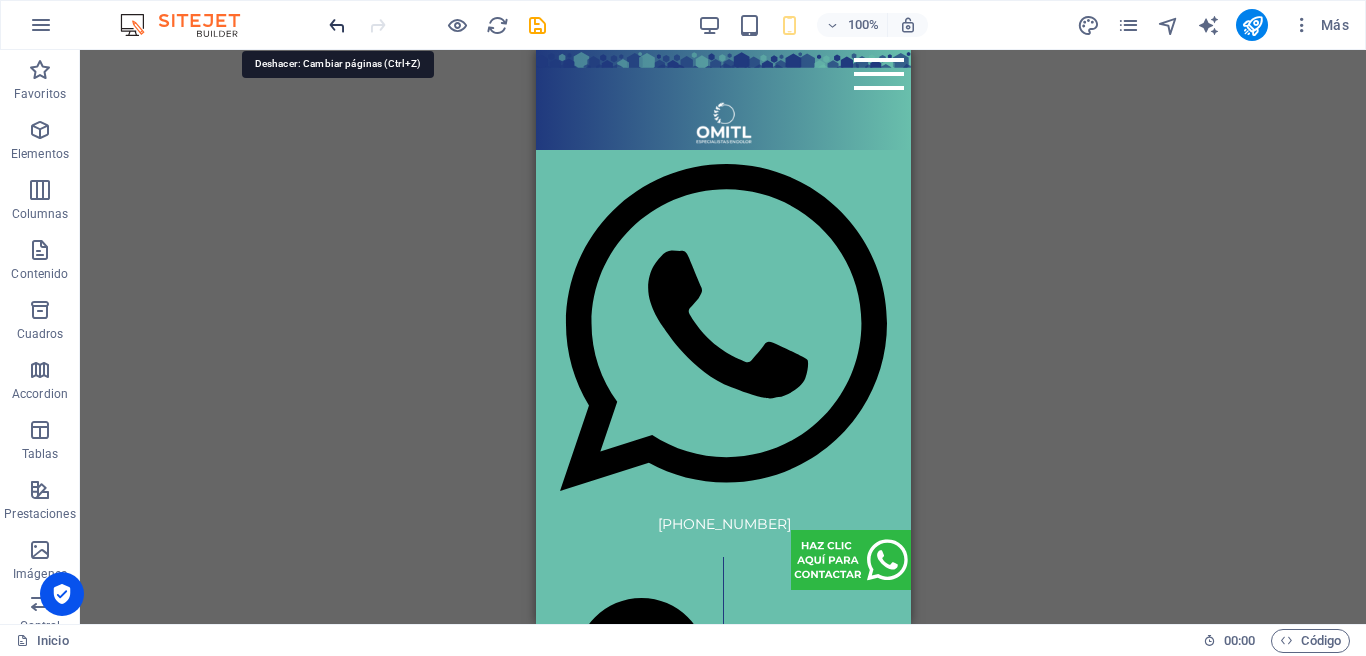 click at bounding box center [337, 25] 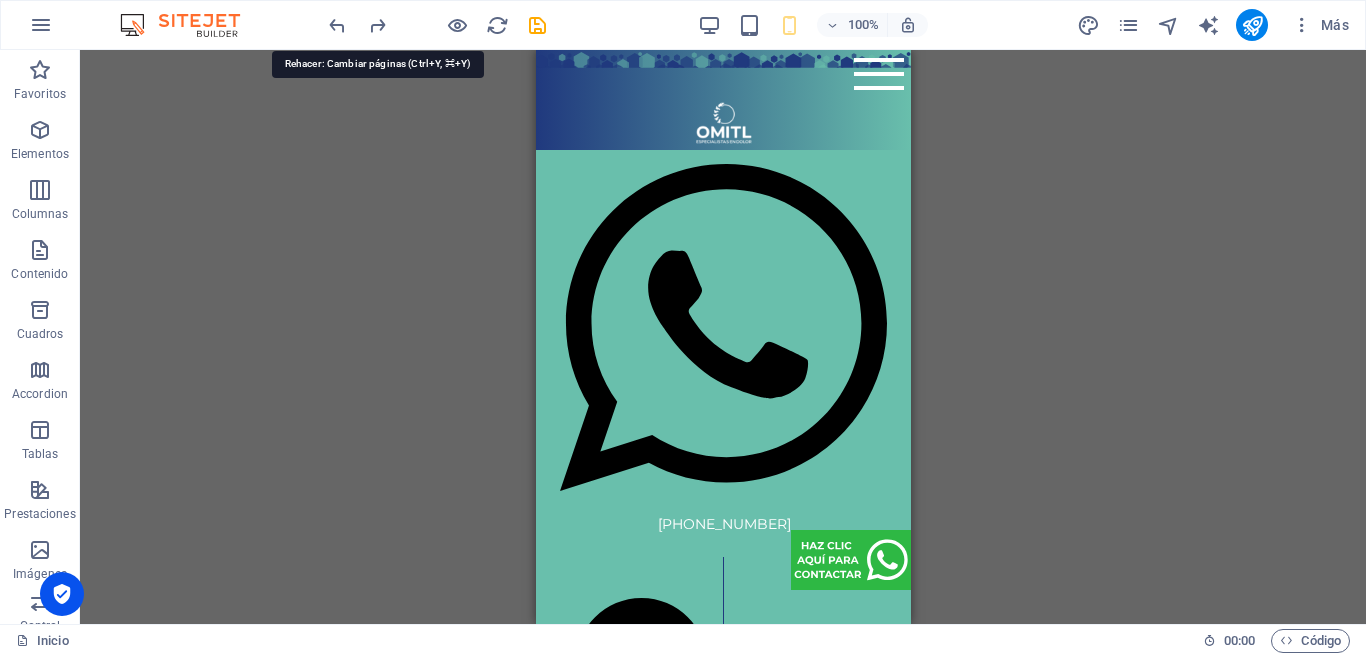 click at bounding box center (377, 25) 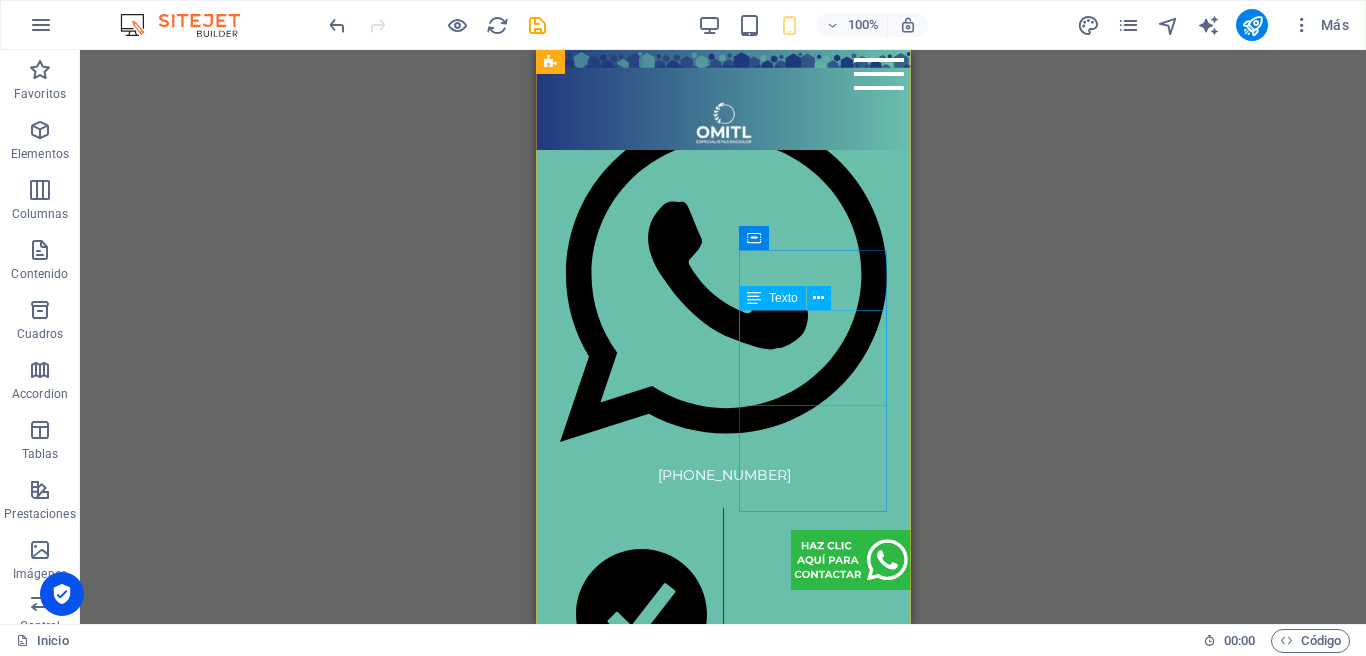 scroll, scrollTop: 2487, scrollLeft: 0, axis: vertical 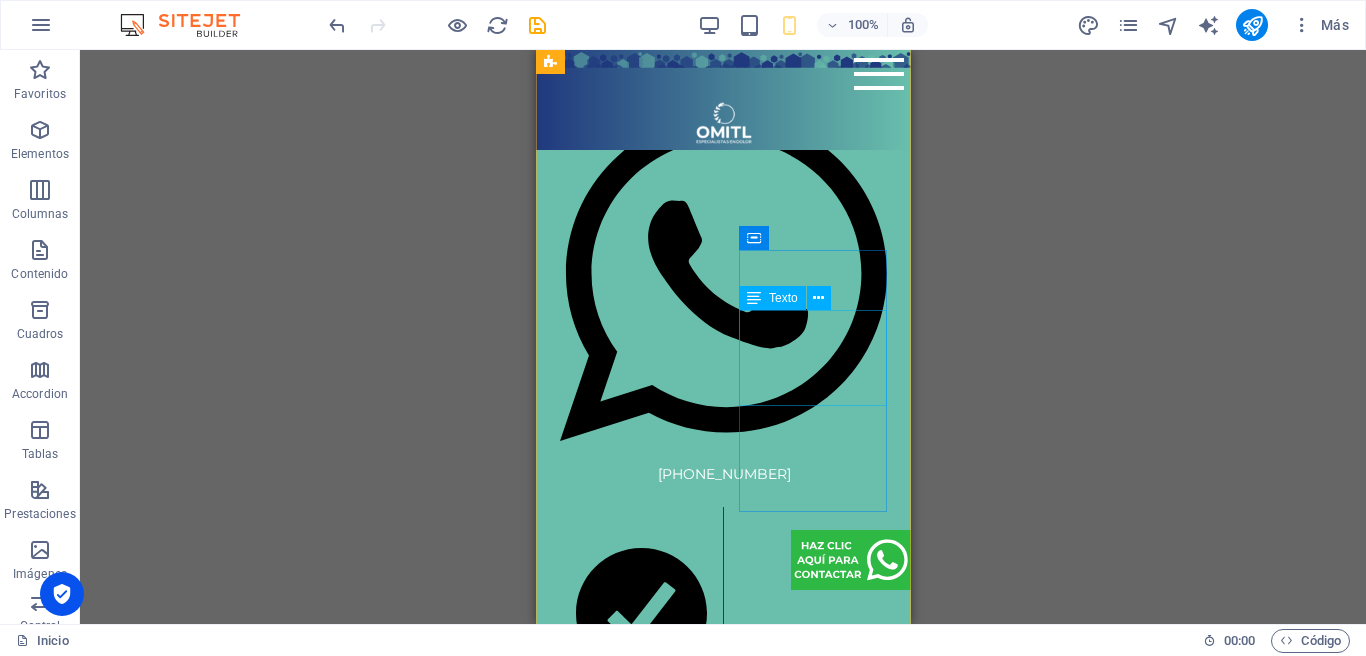 click on "Rehabilita, fortalece y previene lesiones para llegar más lejos en cada entrenamiento." at bounding box center [633, 3427] 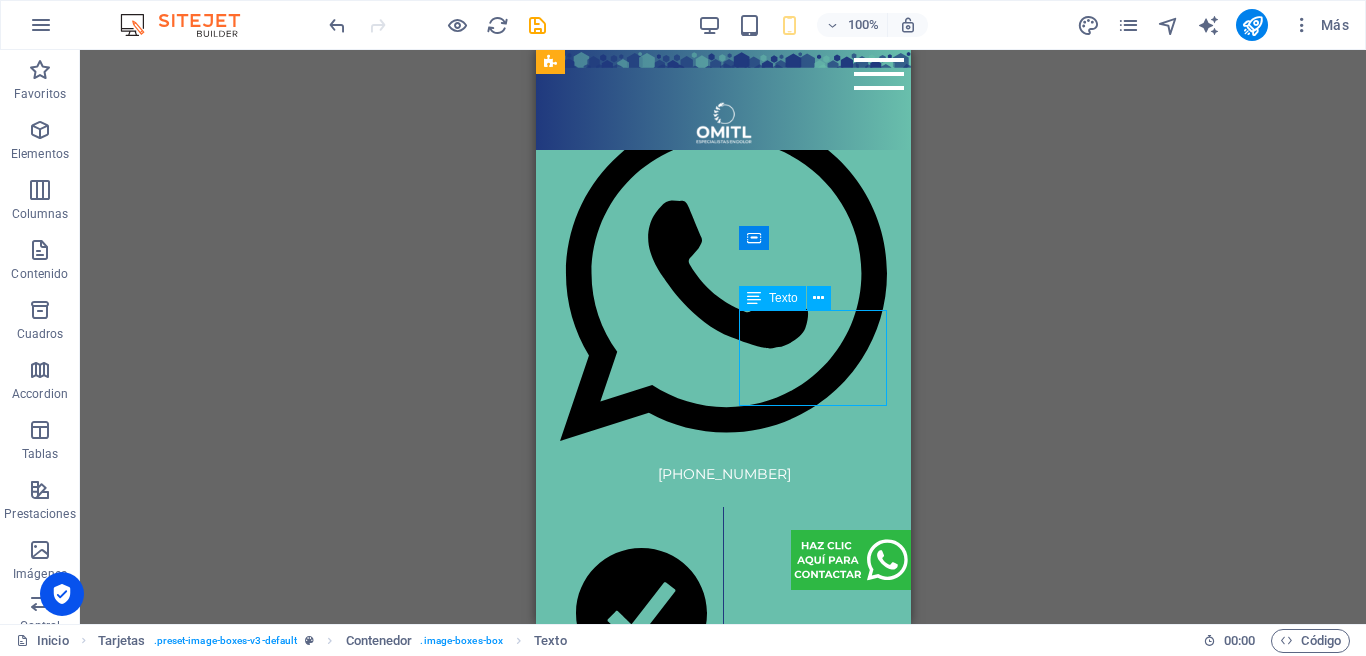click on "Rehabilita, fortalece y previene lesiones para llegar más lejos en cada entrenamiento." at bounding box center [633, 3427] 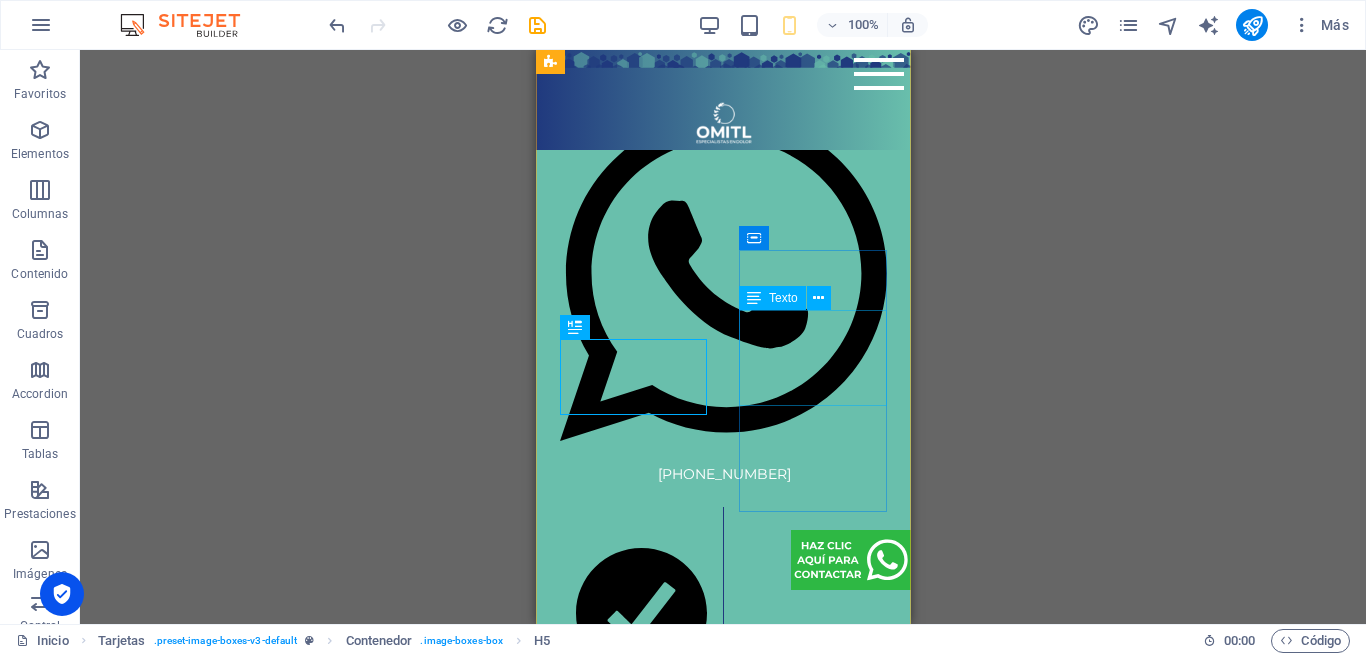 click on "Rehabilita, fortalece y previene lesiones para llegar más lejos en cada entrenamiento." at bounding box center (633, 3427) 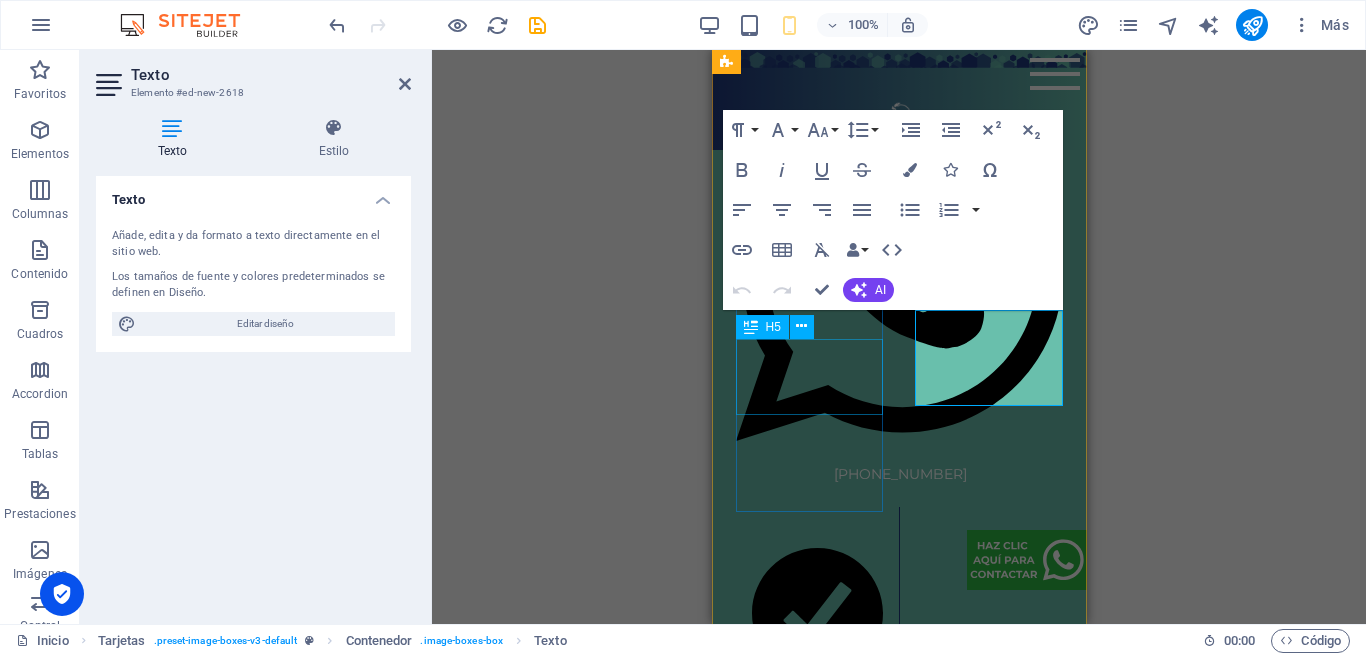 drag, startPoint x: 977, startPoint y: 361, endPoint x: 800, endPoint y: 361, distance: 177 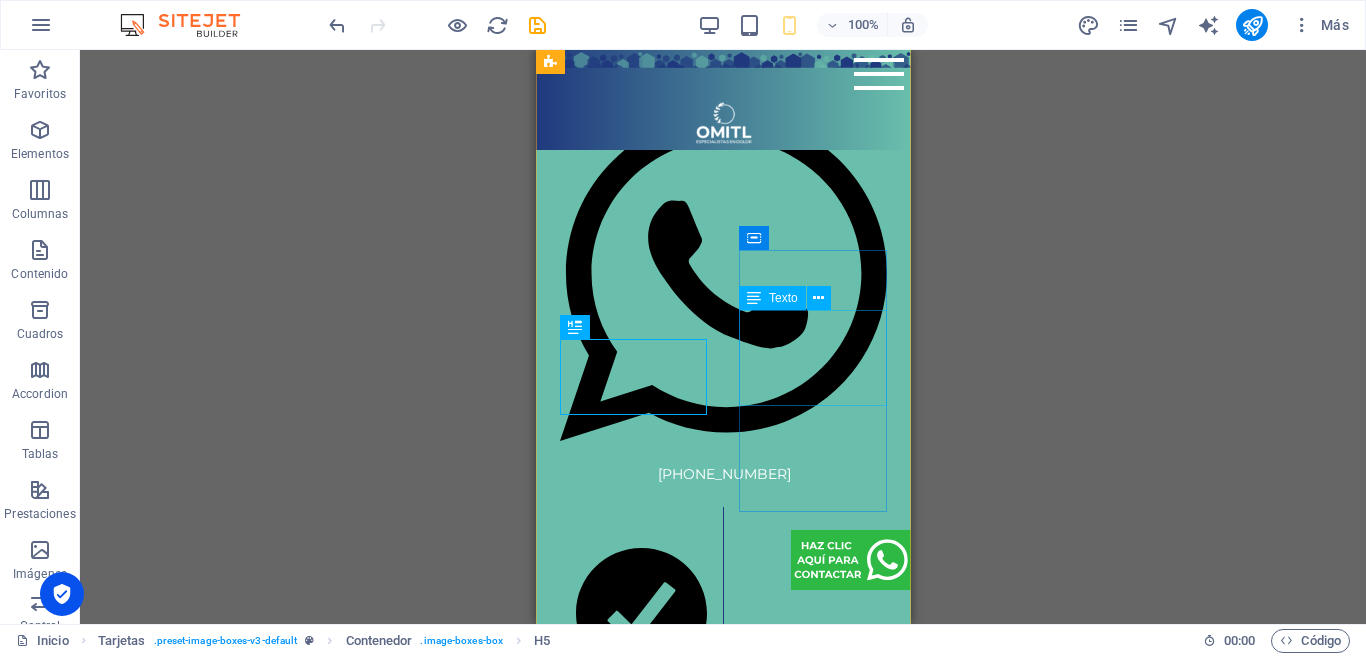 click on "Rehabilita, fortalece y previene lesiones para llegar más lejos en cada entrenamiento." at bounding box center (633, 3427) 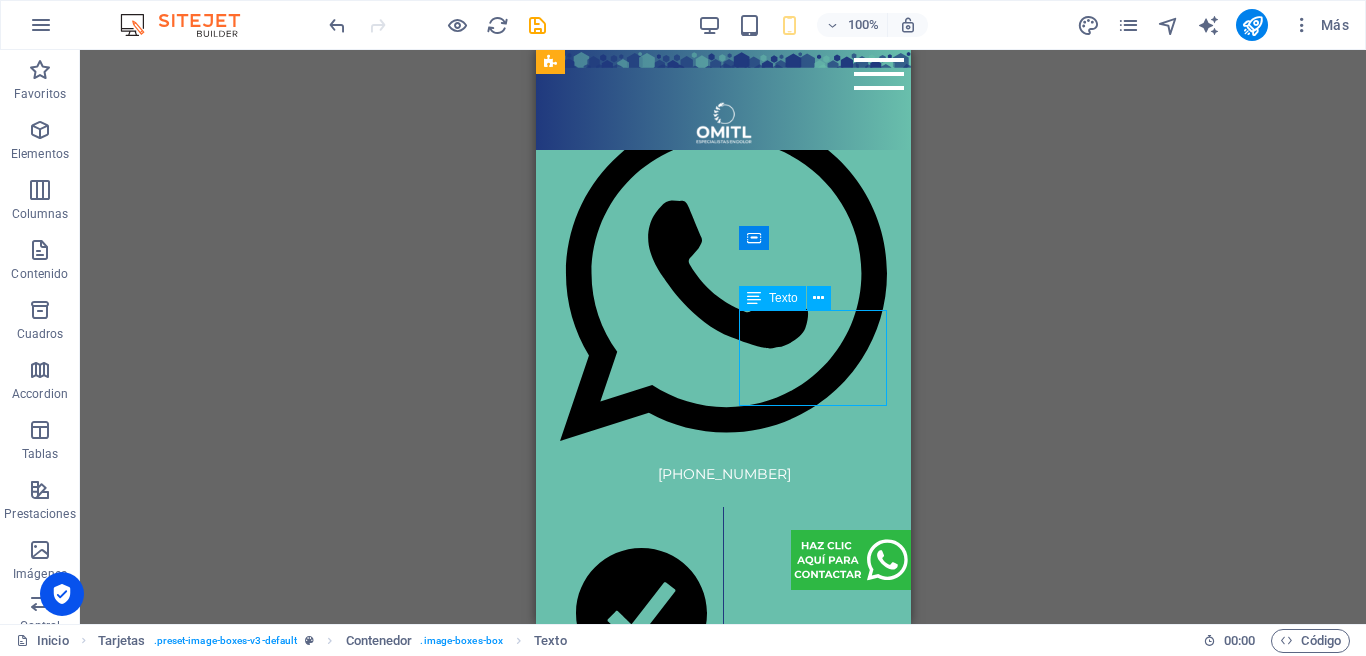 click on "Rehabilita, fortalece y previene lesiones para llegar más lejos en cada entrenamiento." at bounding box center (633, 3427) 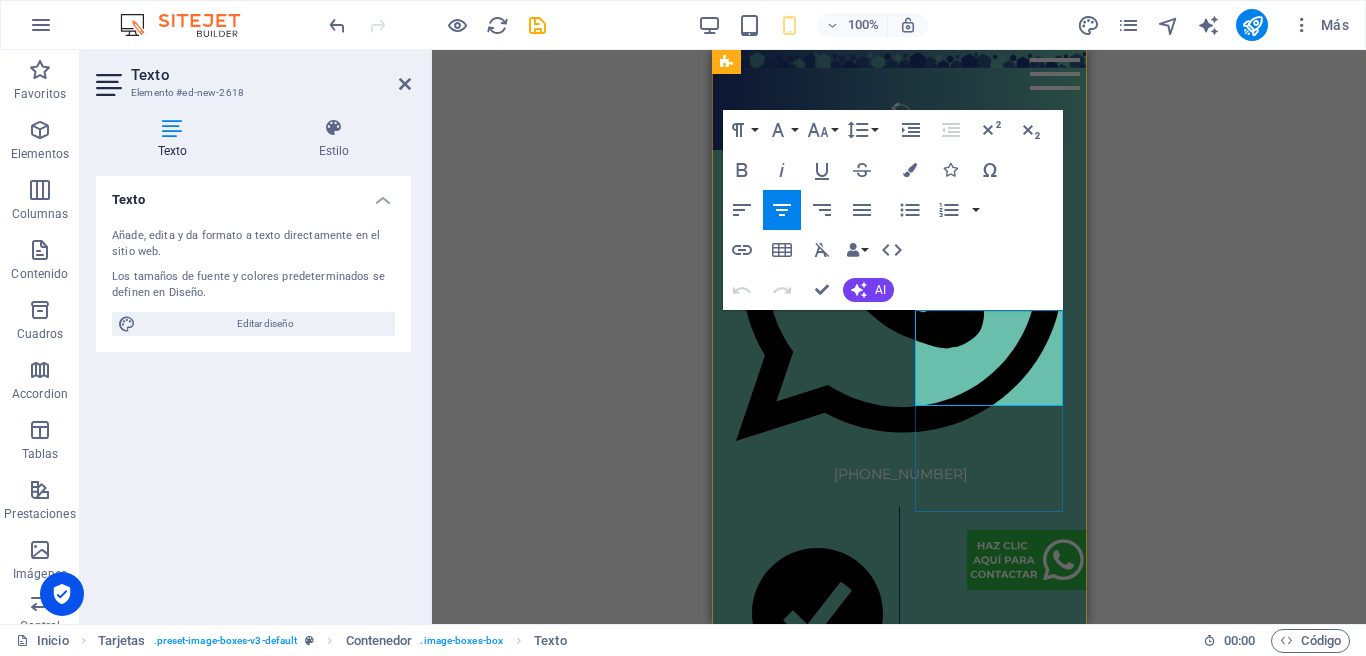 click on "Rehabilita, fortalece y previene lesiones para llegar más lejos en cada entrenamiento." at bounding box center [808, 3420] 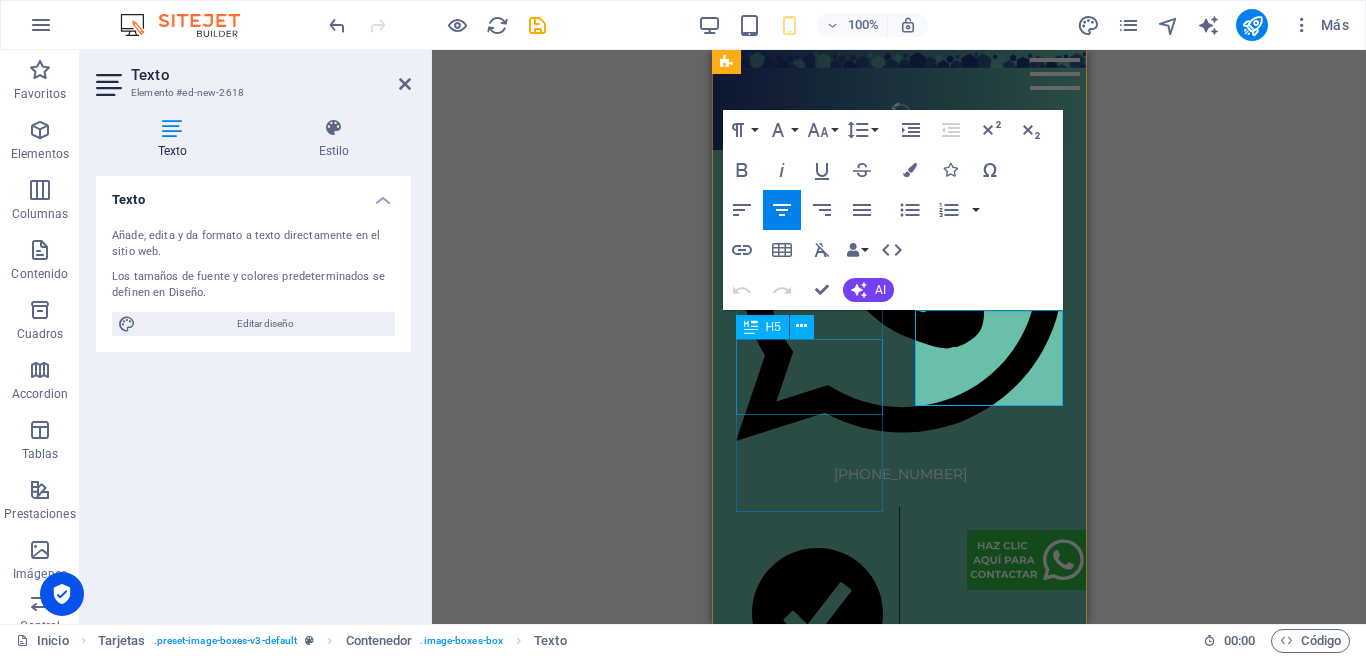 click on "Reducción de talla" at bounding box center [809, 3168] 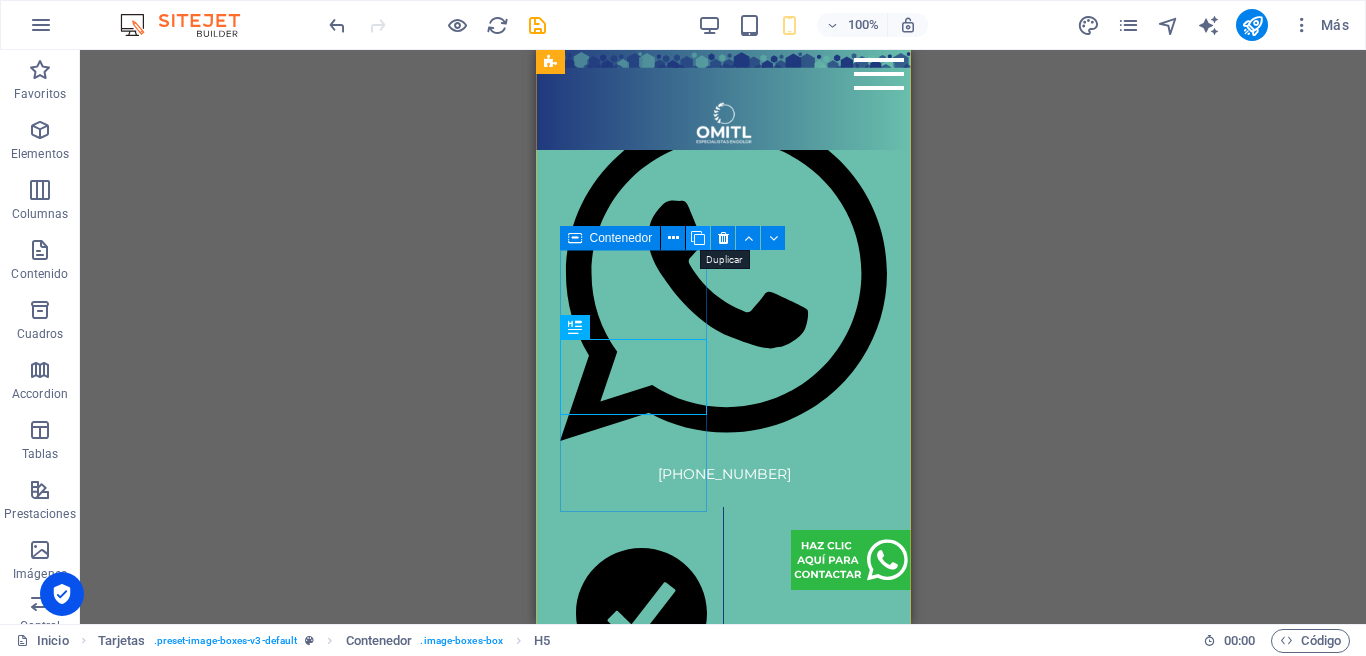 click at bounding box center (698, 238) 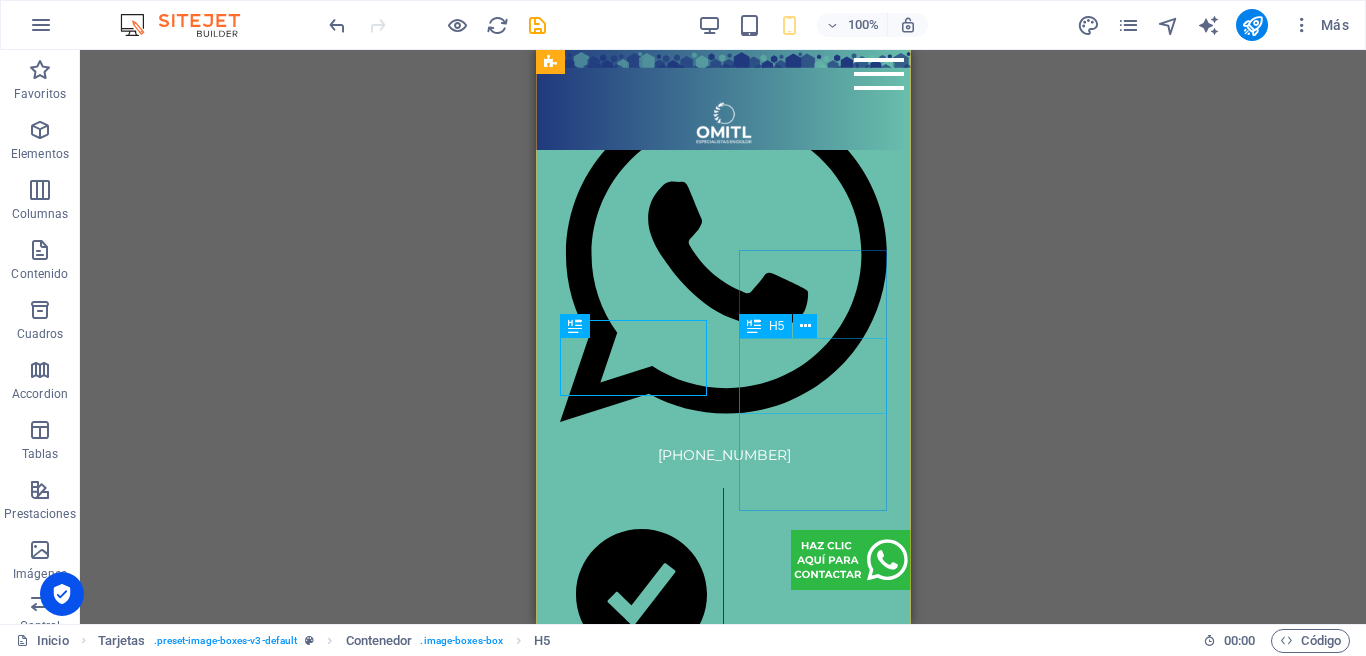 scroll, scrollTop: 2487, scrollLeft: 0, axis: vertical 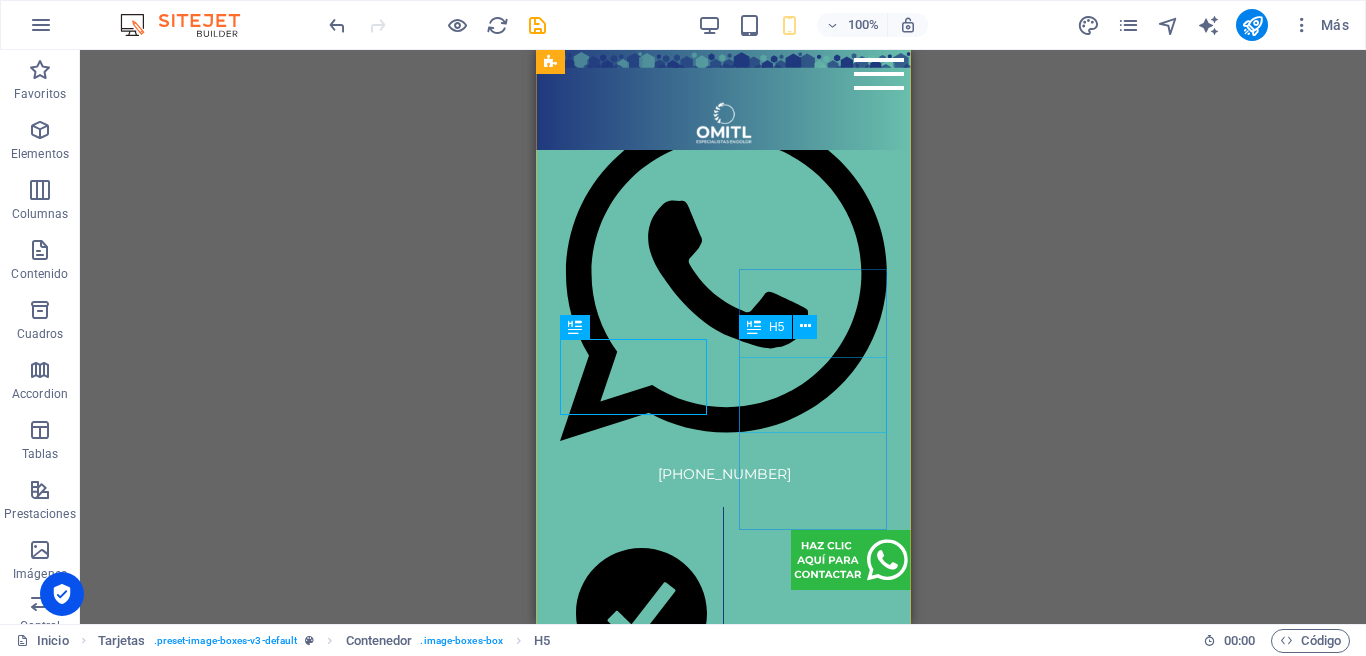 click on "Reducción de talla" at bounding box center (633, 3445) 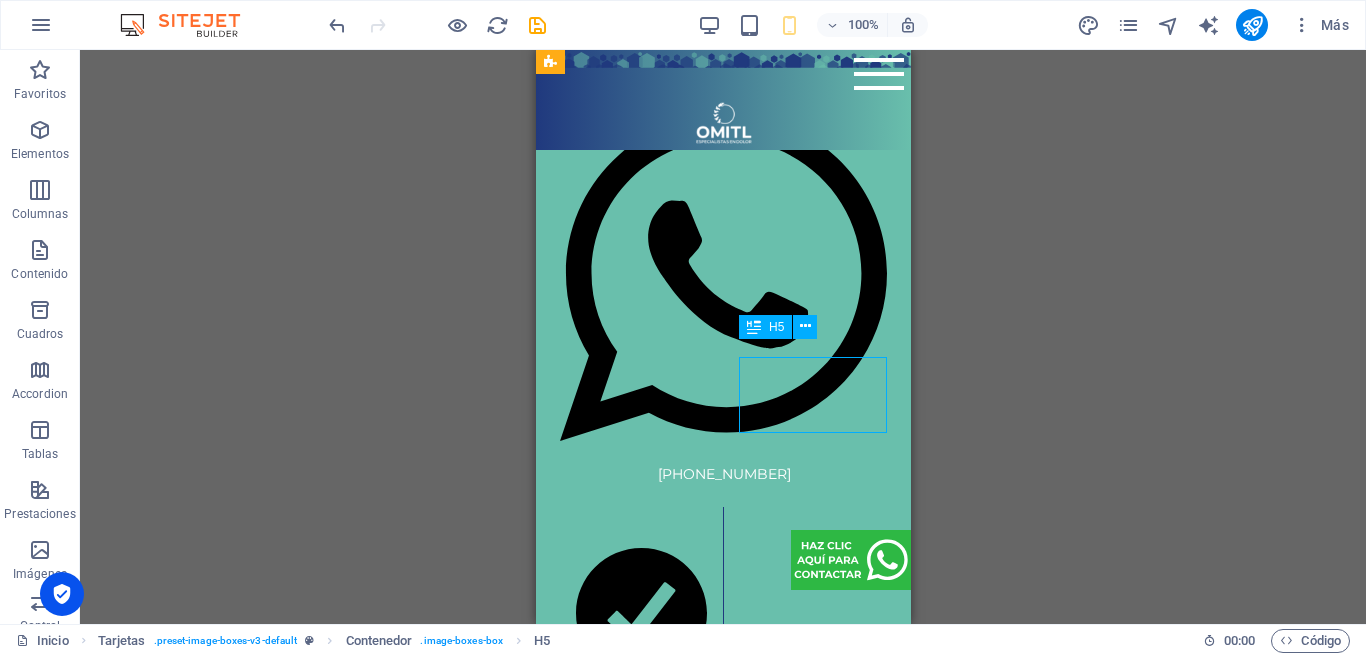 click on "Reducción de talla" at bounding box center (633, 3445) 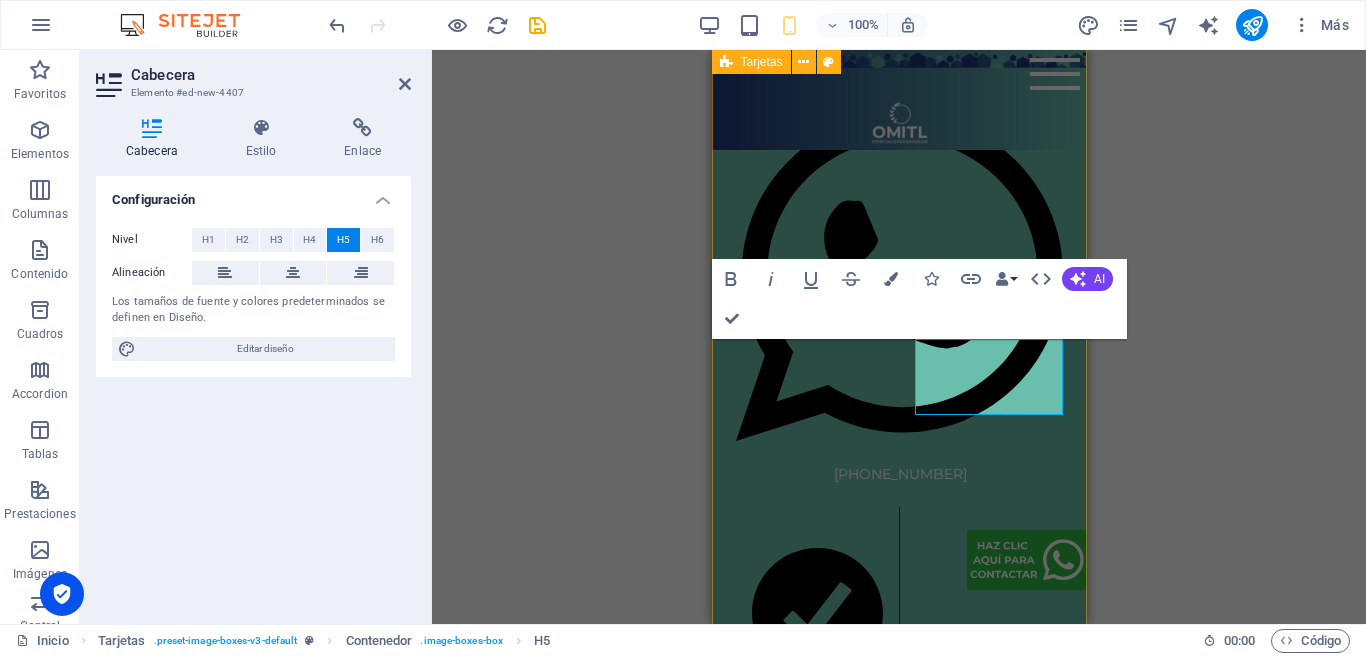 type 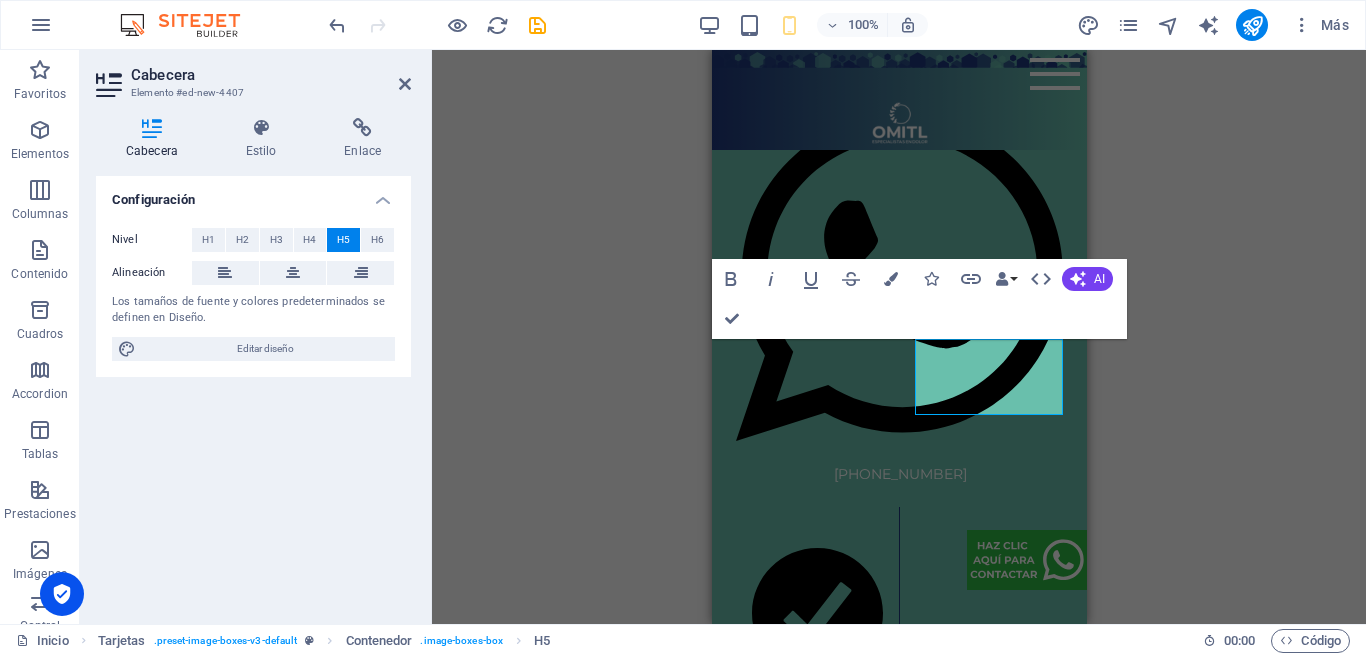 drag, startPoint x: 729, startPoint y: 311, endPoint x: 767, endPoint y: 326, distance: 40.853397 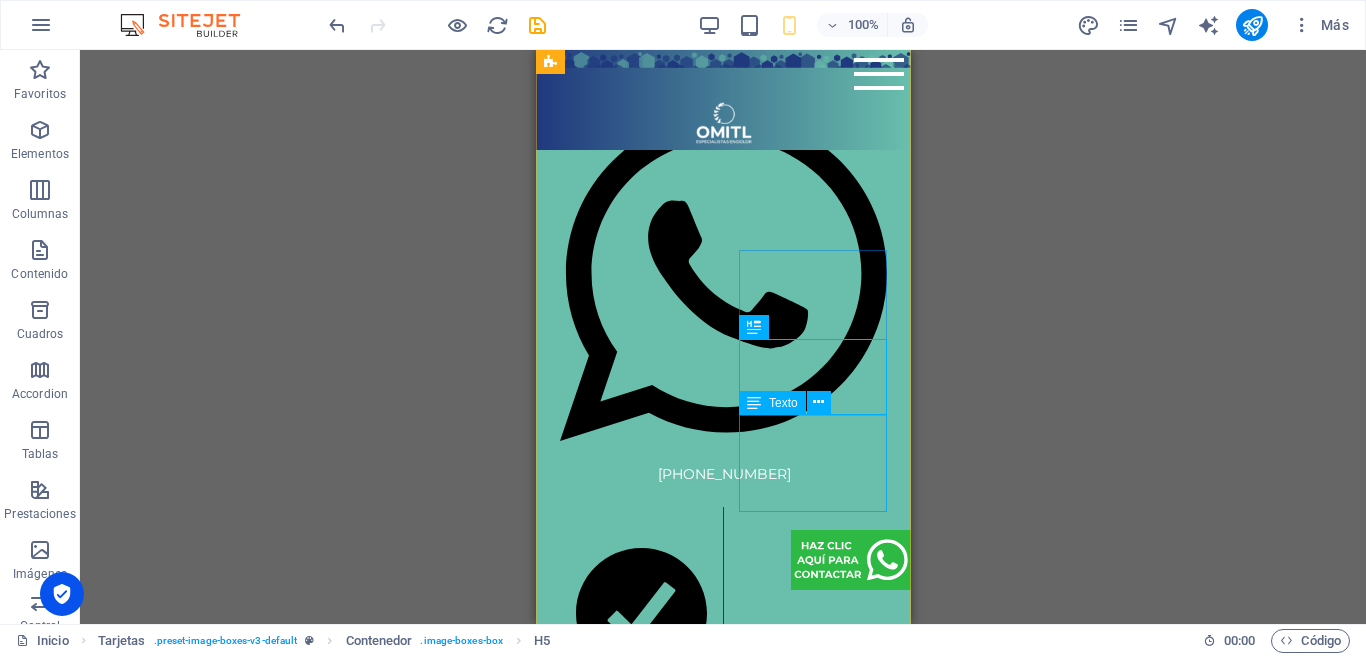click on "Resultados visibles desde la 1er sesión. Electrolipólisis Cavitación Radiofrecuencia" at bounding box center [633, 3531] 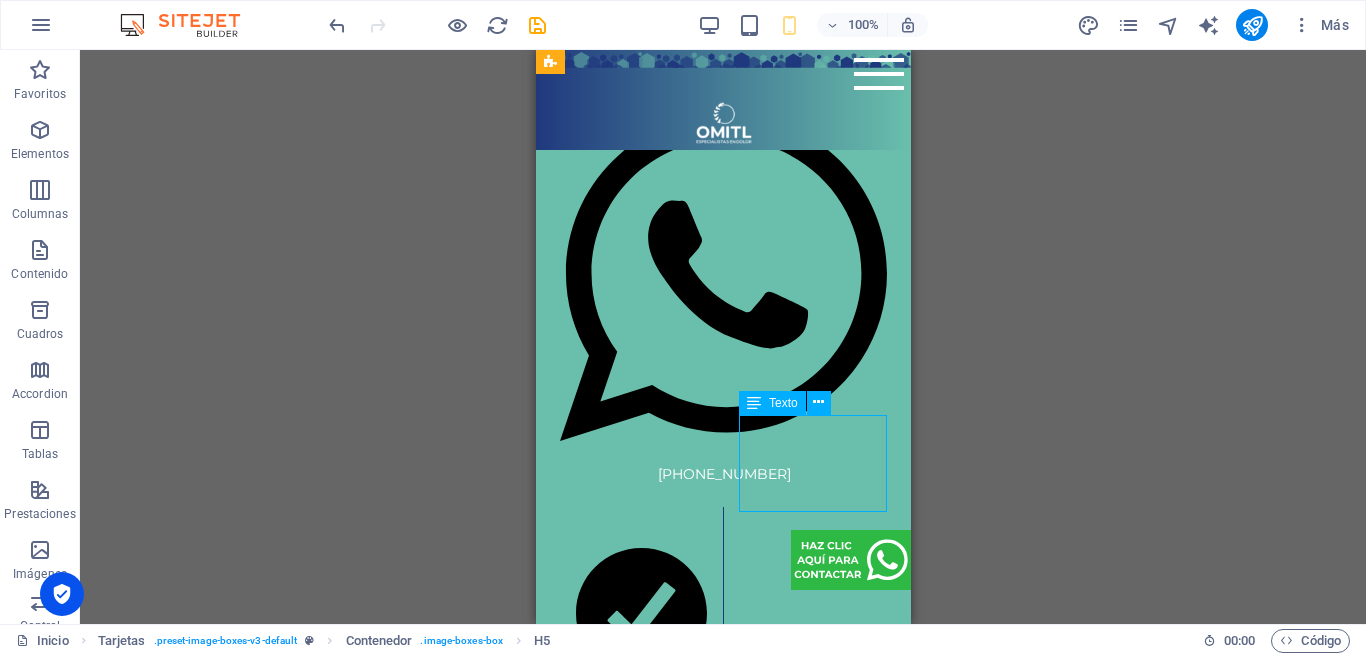 click on "Resultados visibles desde la 1er sesión. Electrolipólisis Cavitación Radiofrecuencia" at bounding box center [633, 3531] 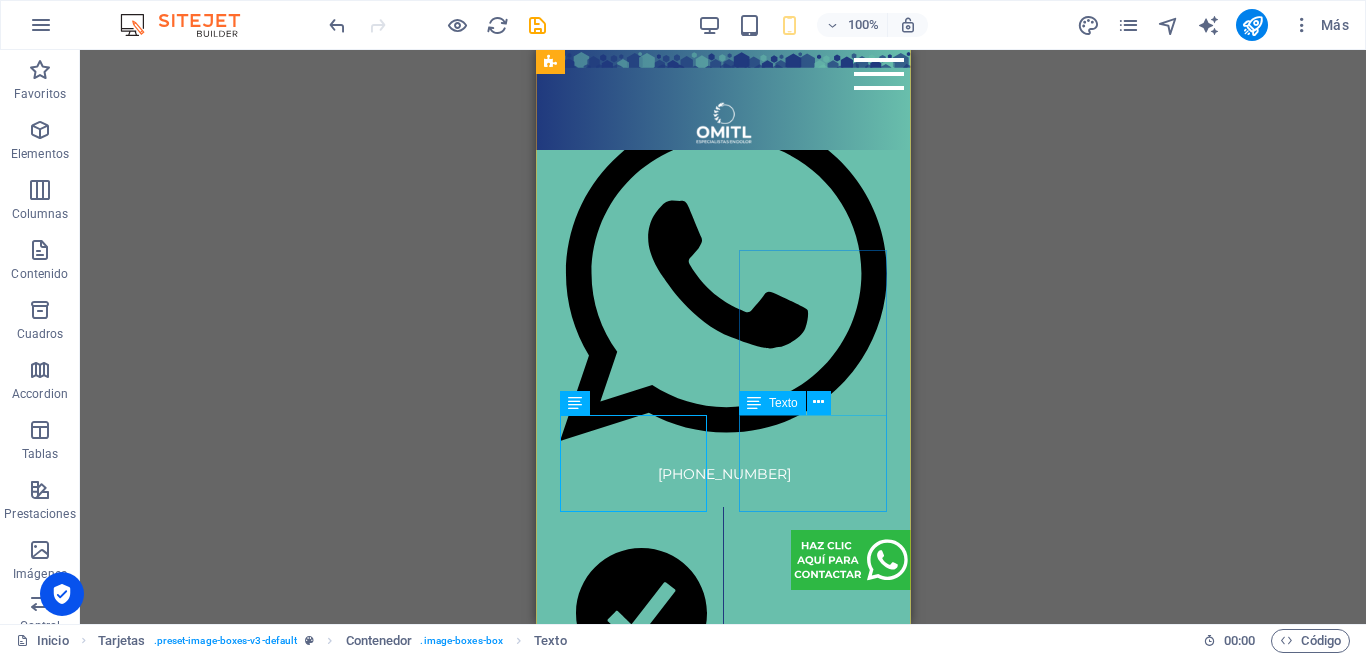 click on "Resultados visibles desde la 1er sesión. Electrolipólisis Cavitación Radiofrecuencia" at bounding box center (633, 3531) 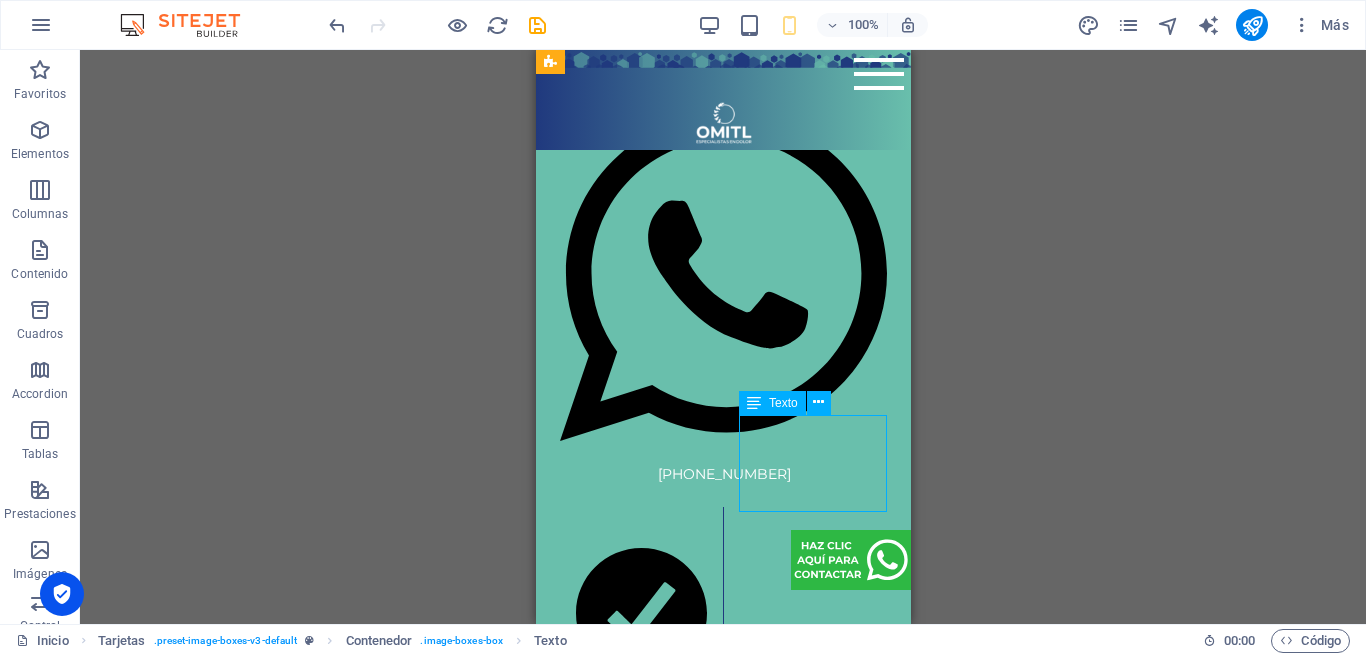 click on "Resultados visibles desde la 1er sesión. Electrolipólisis Cavitación Radiofrecuencia" at bounding box center [633, 3531] 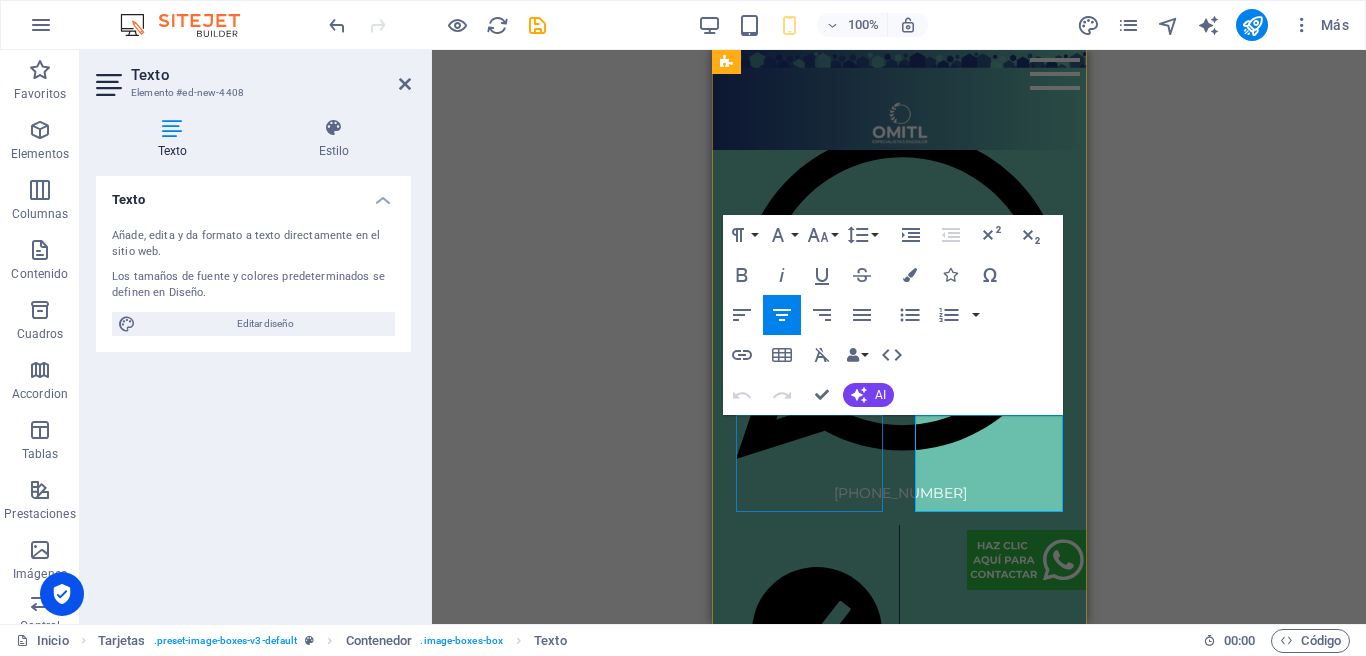 scroll, scrollTop: 2505, scrollLeft: 0, axis: vertical 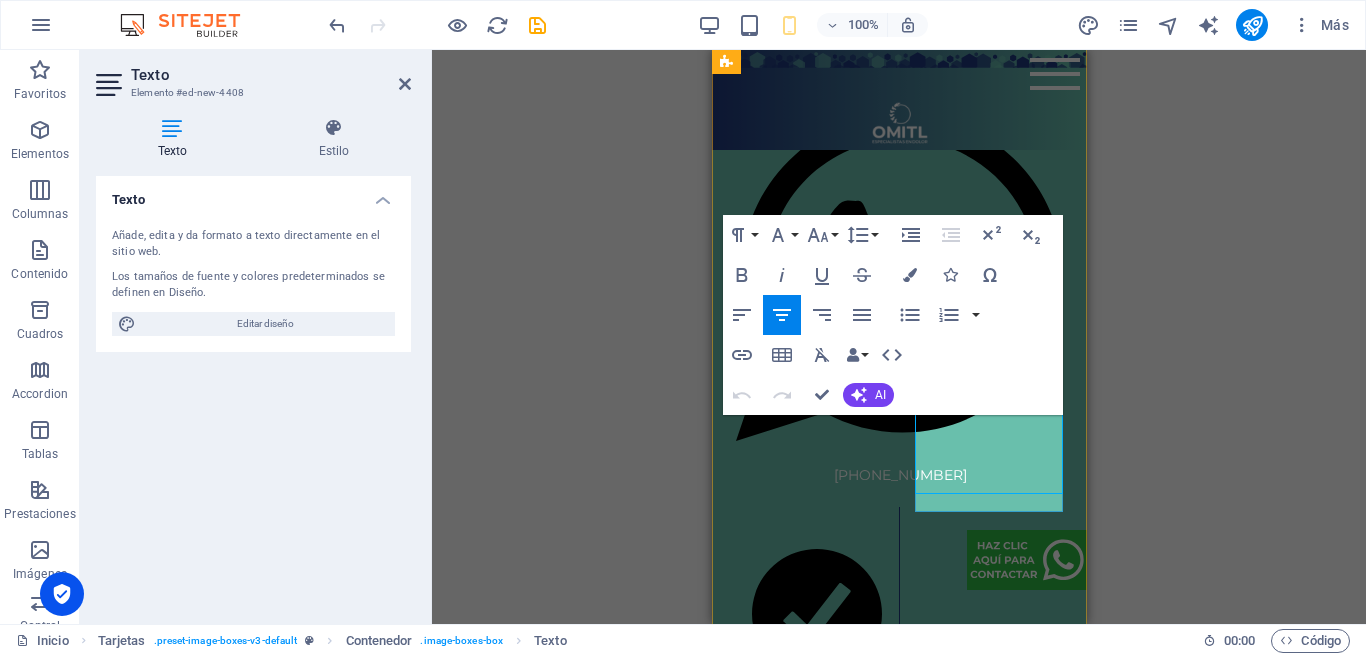 click on "Resultados visibles desde la 1er sesión." at bounding box center (809, 3501) 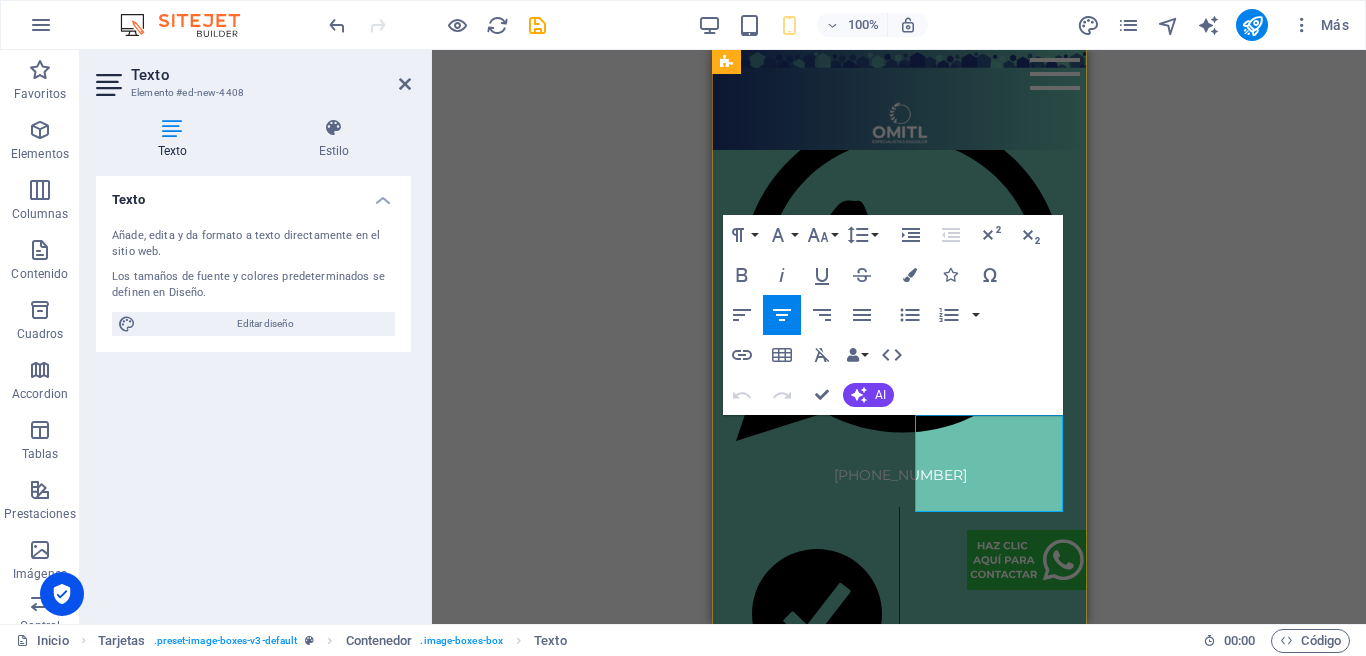 scroll, scrollTop: 2487, scrollLeft: 0, axis: vertical 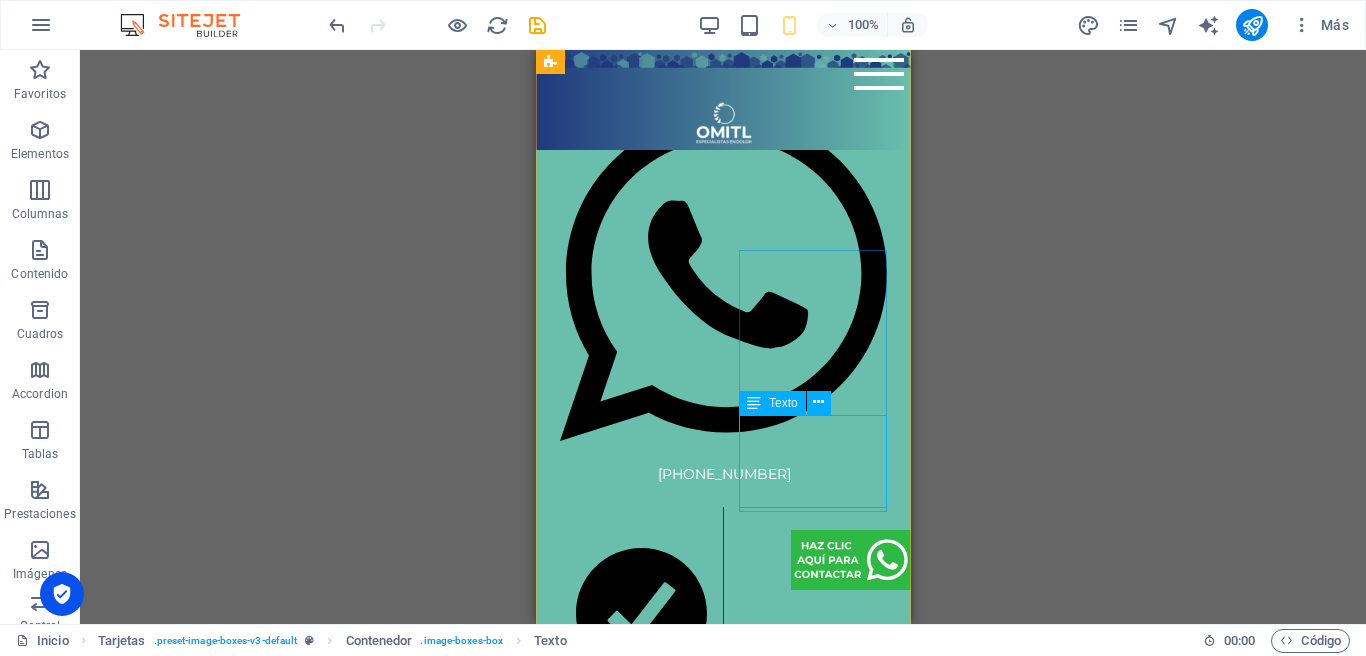click on "Rehabilita, fortalece y previene lesiones para llegar más lejos en cada entrenamiento." at bounding box center (633, 3529) 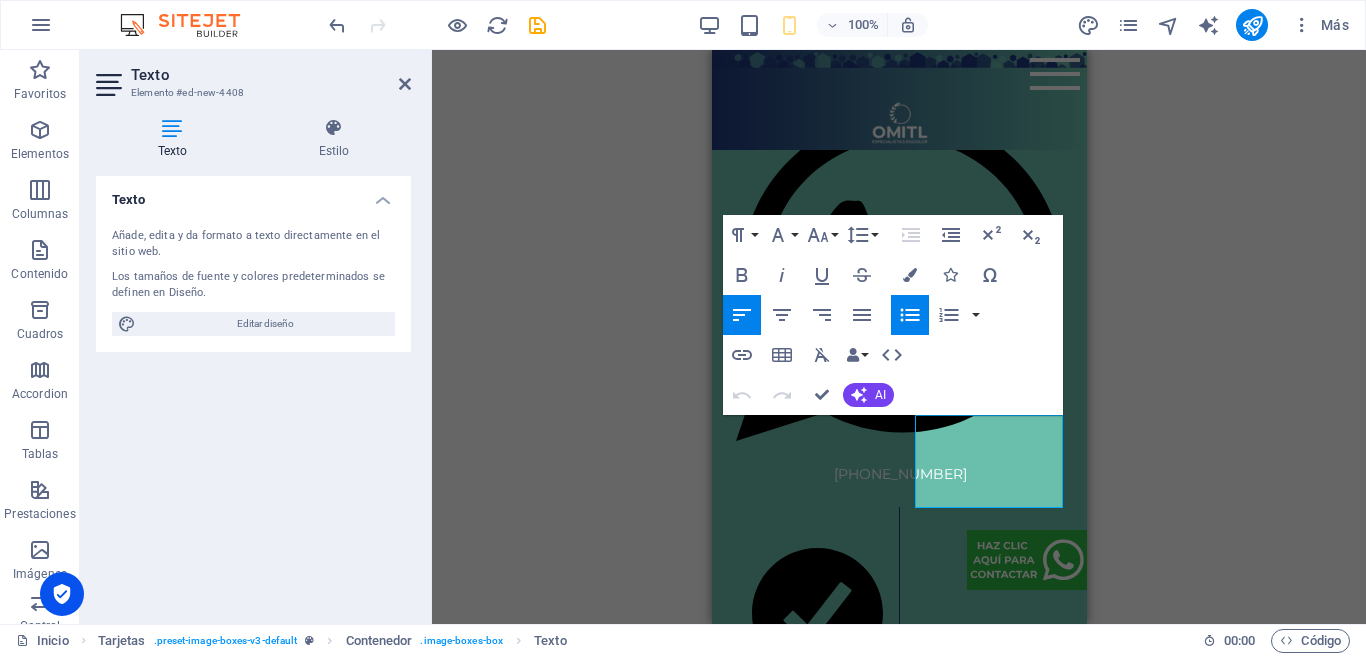 click 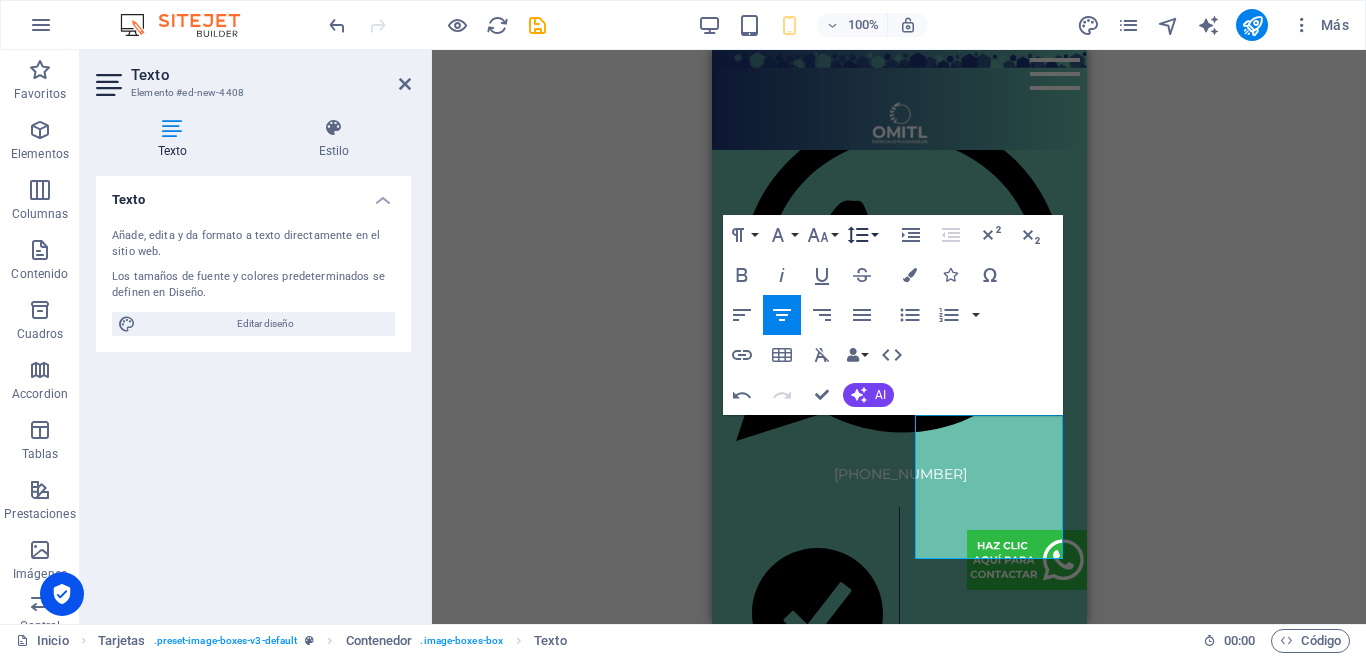 click 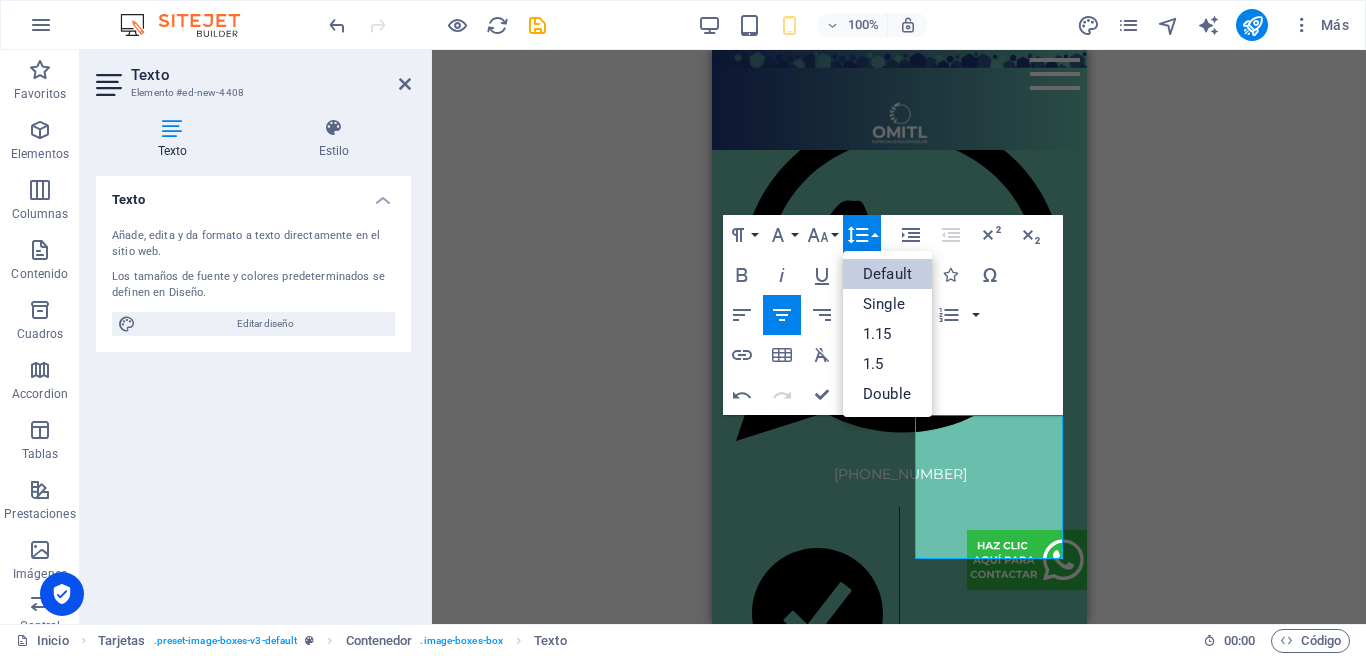 scroll, scrollTop: 0, scrollLeft: 0, axis: both 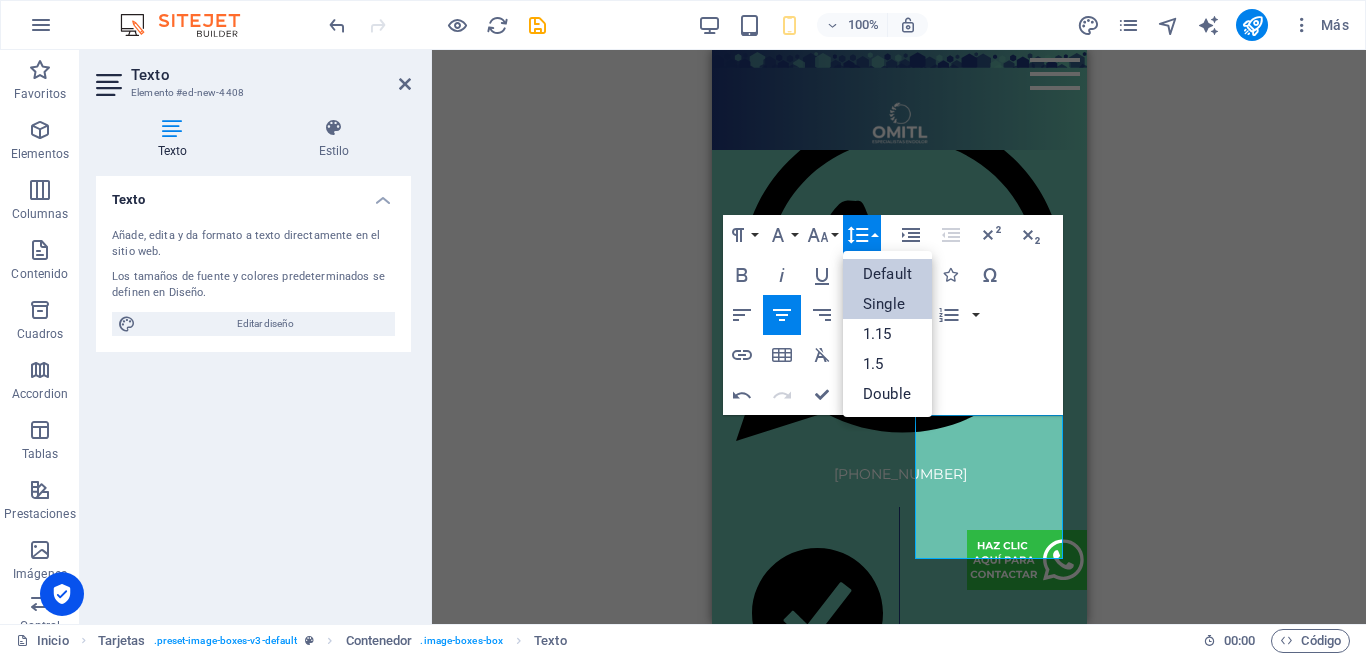 click on "Single" at bounding box center [887, 304] 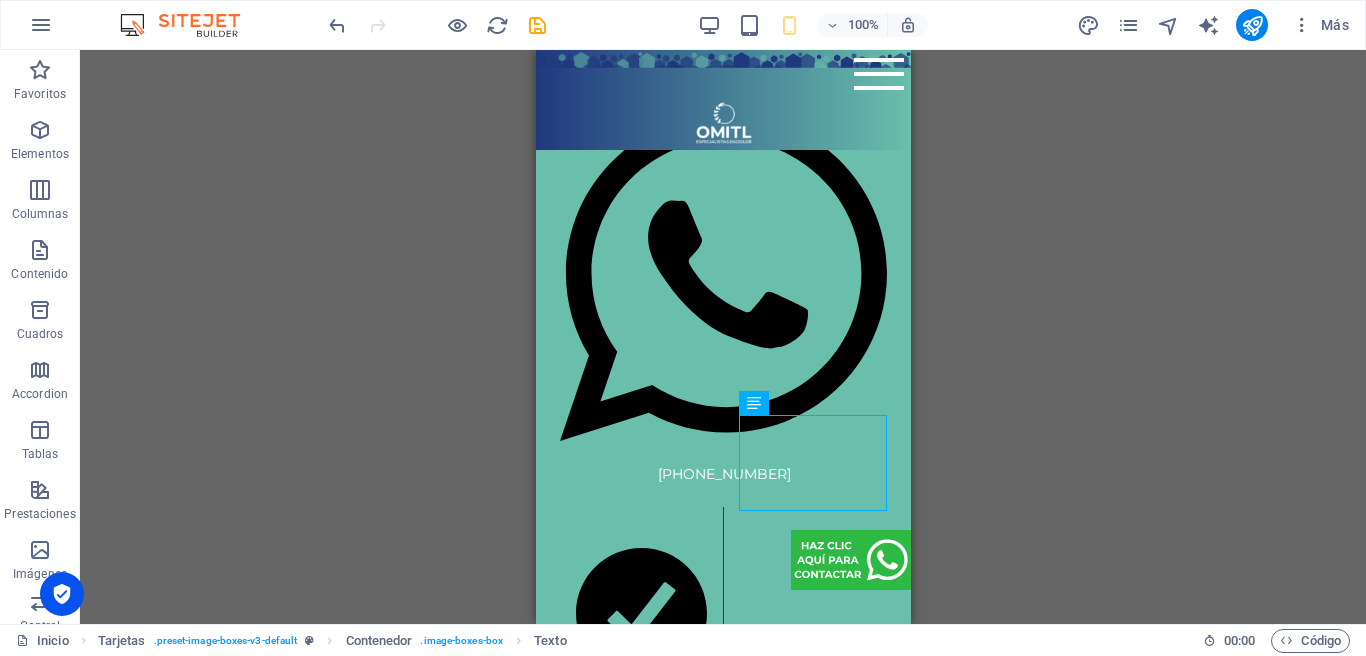 click on "H2   C Space   Contenedor   Separador   Typewriter   HTML   Texto   Typewriter   Contenedor   Texto   Texto   Texto   Texto   Texto   Texto   Texto   Texto   Texto   Texto   Texto   Texto   Contenedor   Texto   Imagen   Texto   Texto   Texto   Cuadrícula   Contenedor   Contenedor   Contenedor   H6   Contenedor   Imagen   Galería   Separador   Galería   H2   Separador   Texto   Tarjetas   Contenedor   Imagen   Contenedor   H5   Texto   Contenedor   Imagen   Contenedor   H5   Texto   Imagen   Contenedor   H5   Contenedor   SVG   H2   Barra de menús   Texto   Imagen   Texto   Contenedor   Separador   Control deslizante de imágenes   Contenedor   Texto   H6   Imagen   Texto   Contenedor   Contenedor   Imagen   Contenedor   Imagen   Contenedor   Contenedor   H6   Contenedor   Contenedor   Texto   Texto   Separador   Texto   Separador   Separador   Contenedor   Texto   SVG   Contenedor   Imagen   Contenedor   HTML   Contenedor   Texto   Imagen   Tarjetas   Contenedor   H5   Texto   Texto" at bounding box center [723, 337] 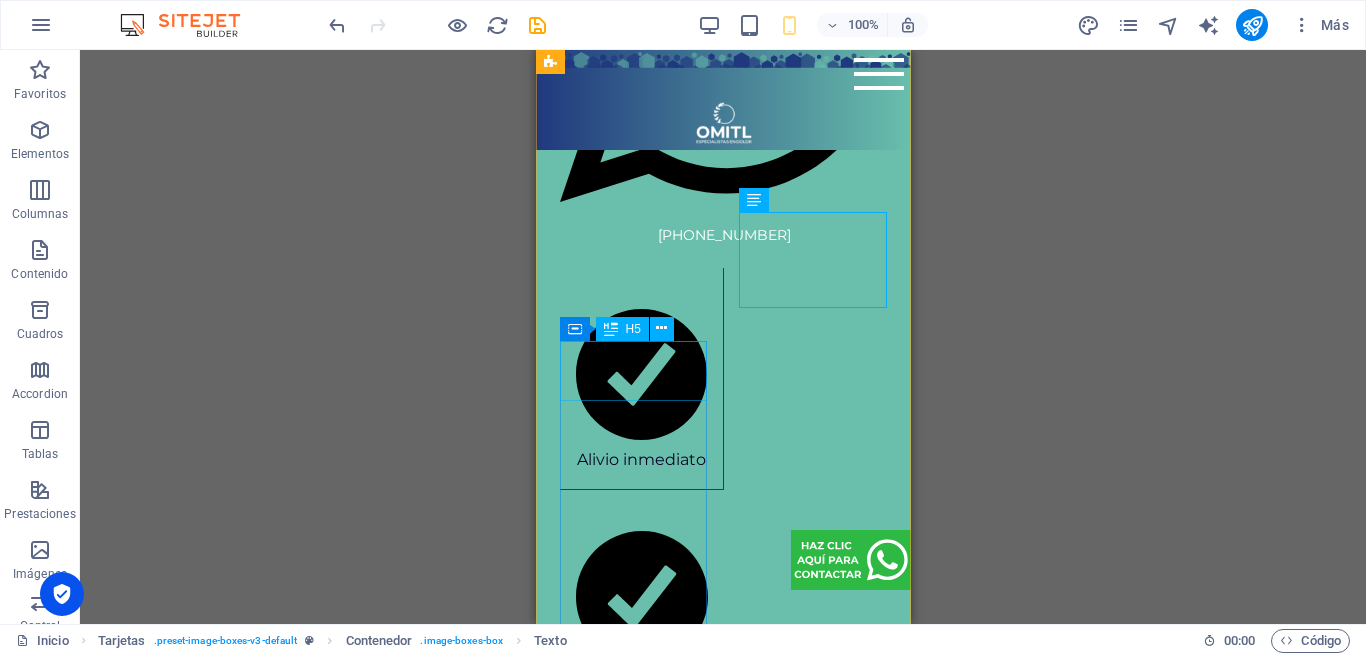 scroll, scrollTop: 2763, scrollLeft: 0, axis: vertical 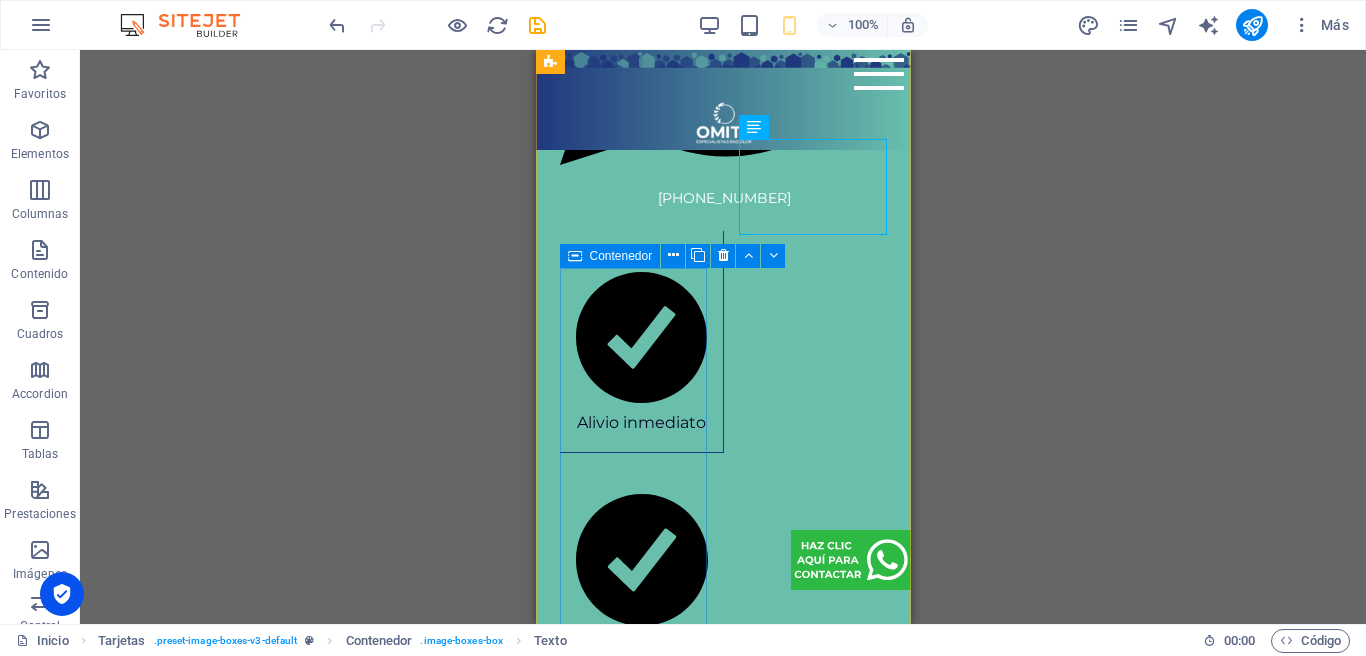 click on "Contenedor" at bounding box center [610, 256] 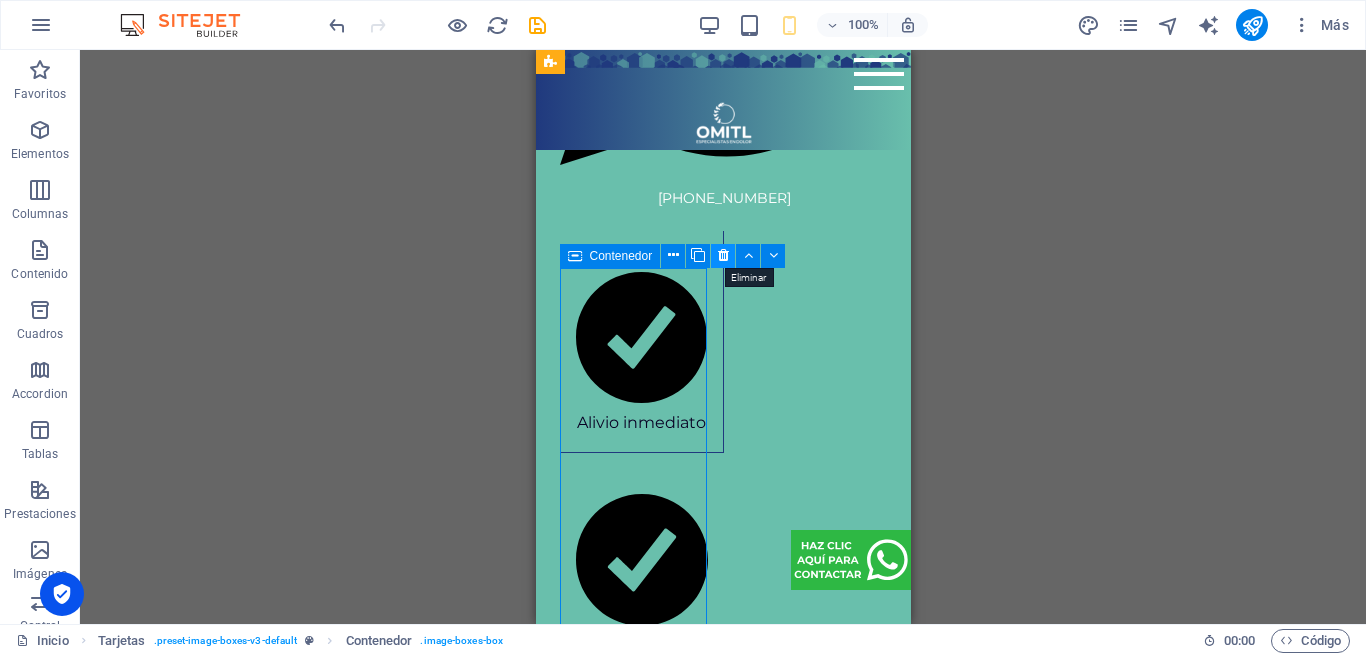 click at bounding box center (723, 255) 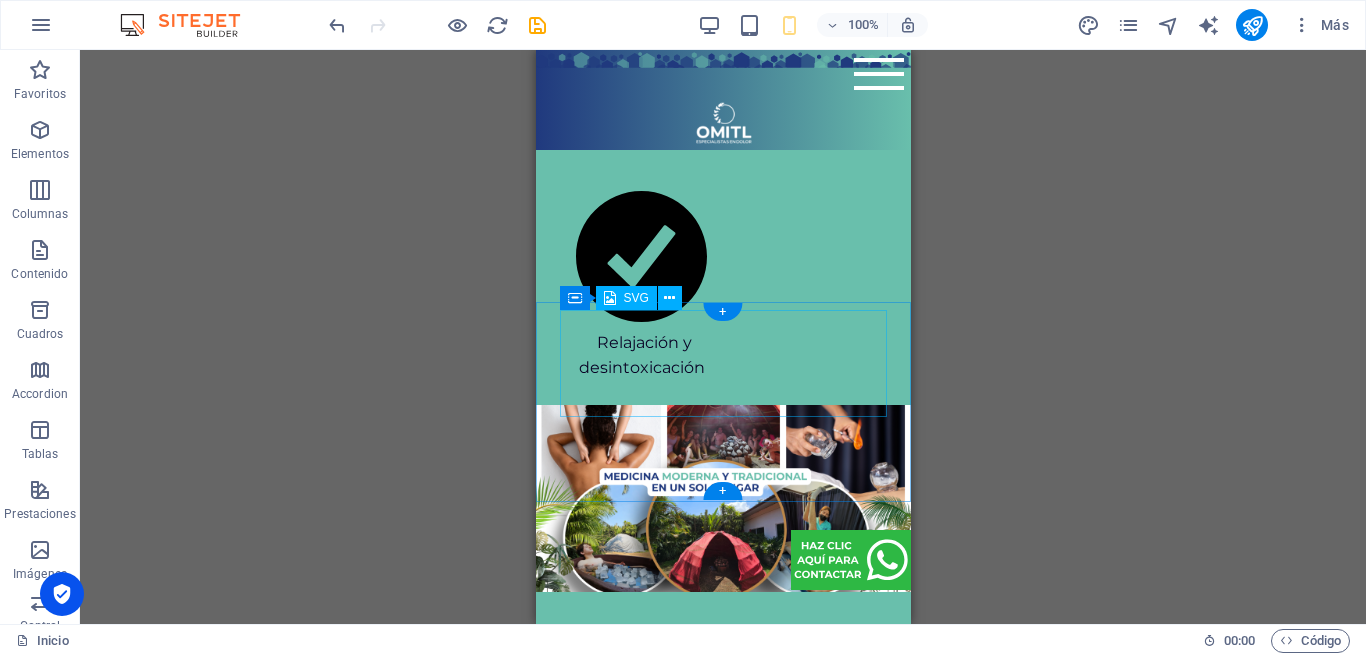 scroll, scrollTop: 3540, scrollLeft: 0, axis: vertical 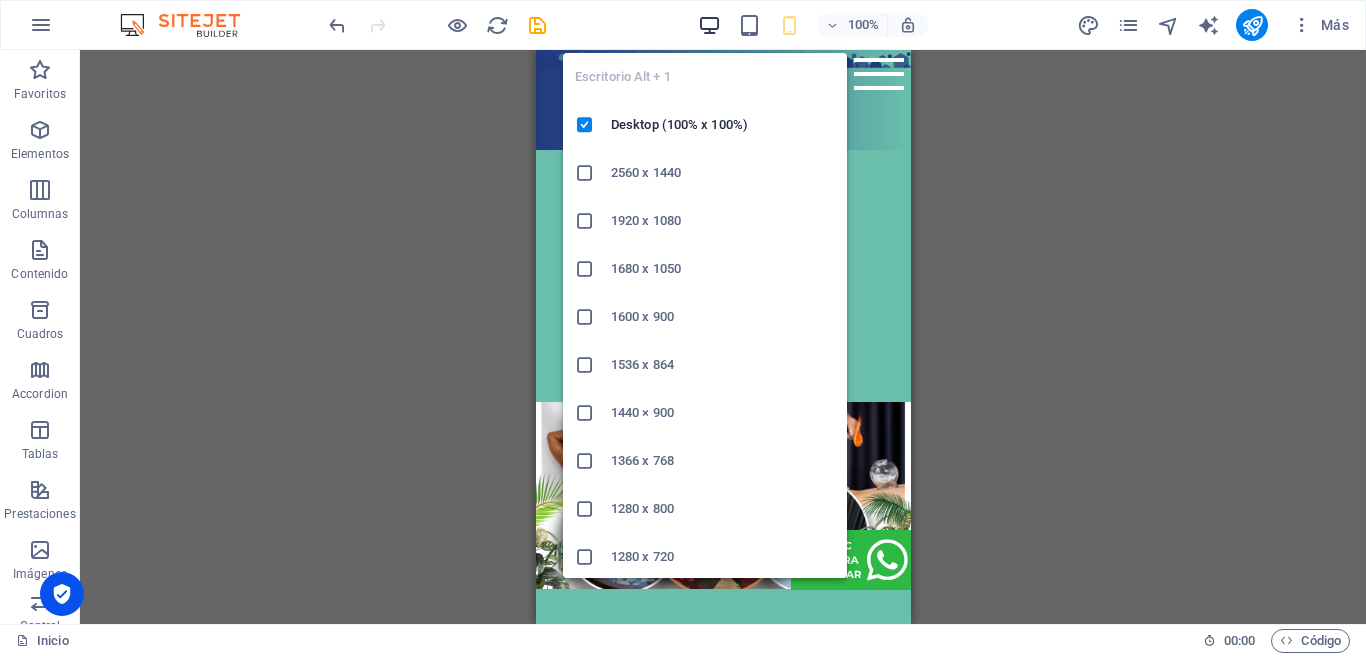 click at bounding box center (709, 25) 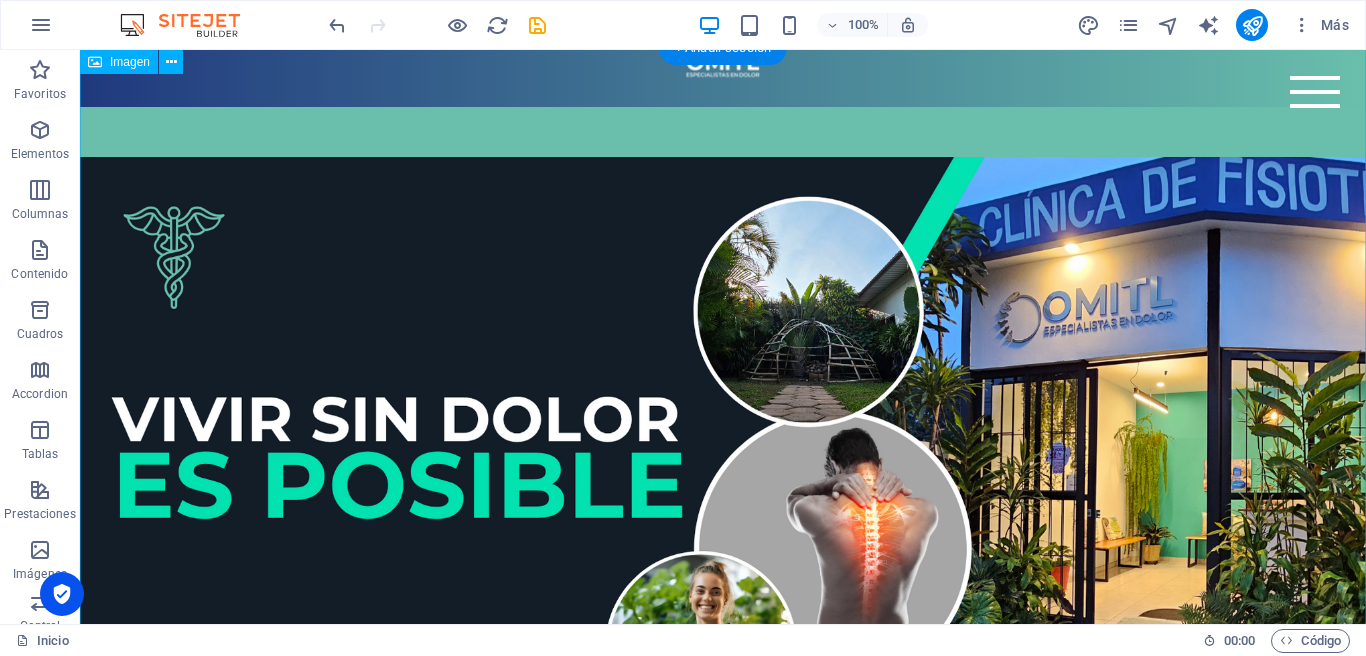 scroll, scrollTop: 0, scrollLeft: 0, axis: both 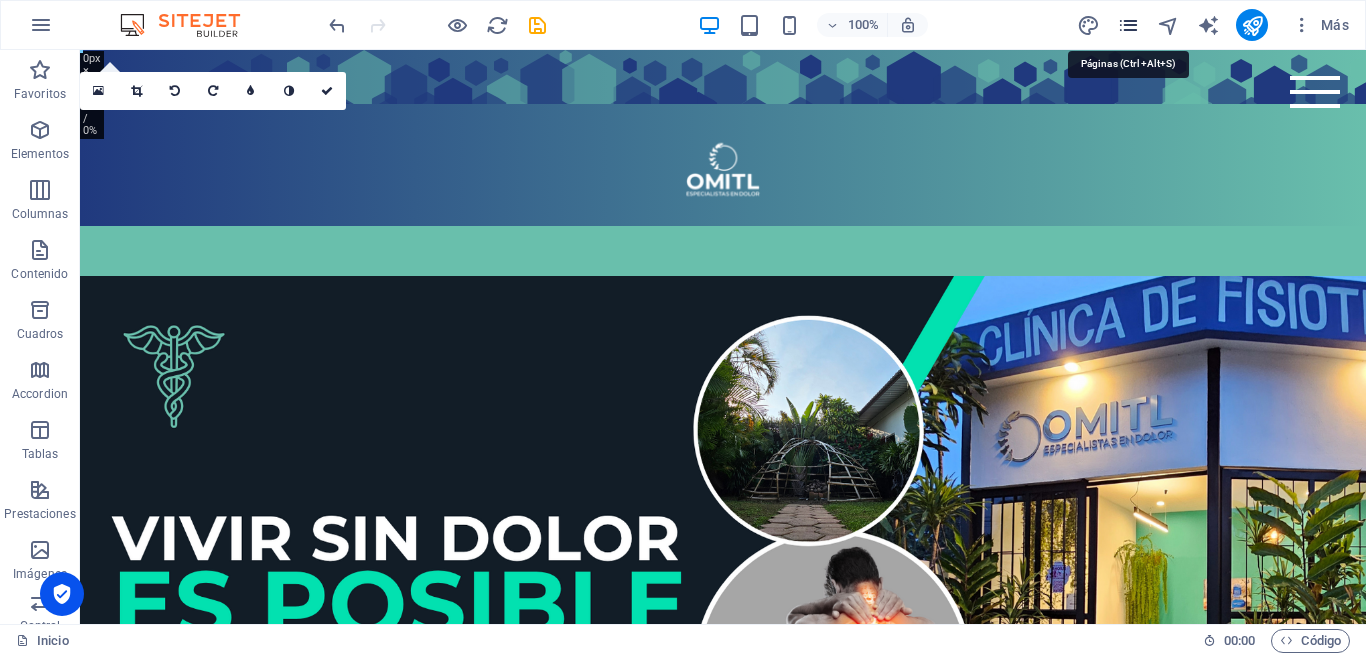 click at bounding box center [1128, 25] 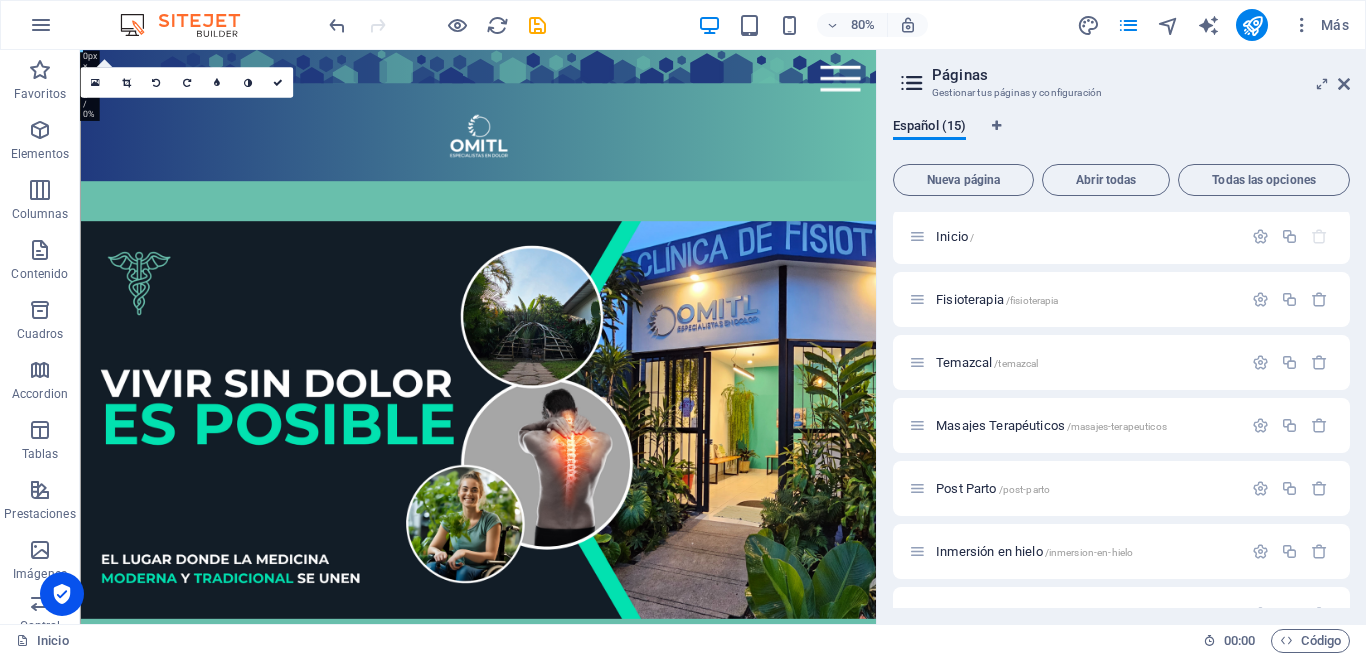 scroll, scrollTop: 0, scrollLeft: 0, axis: both 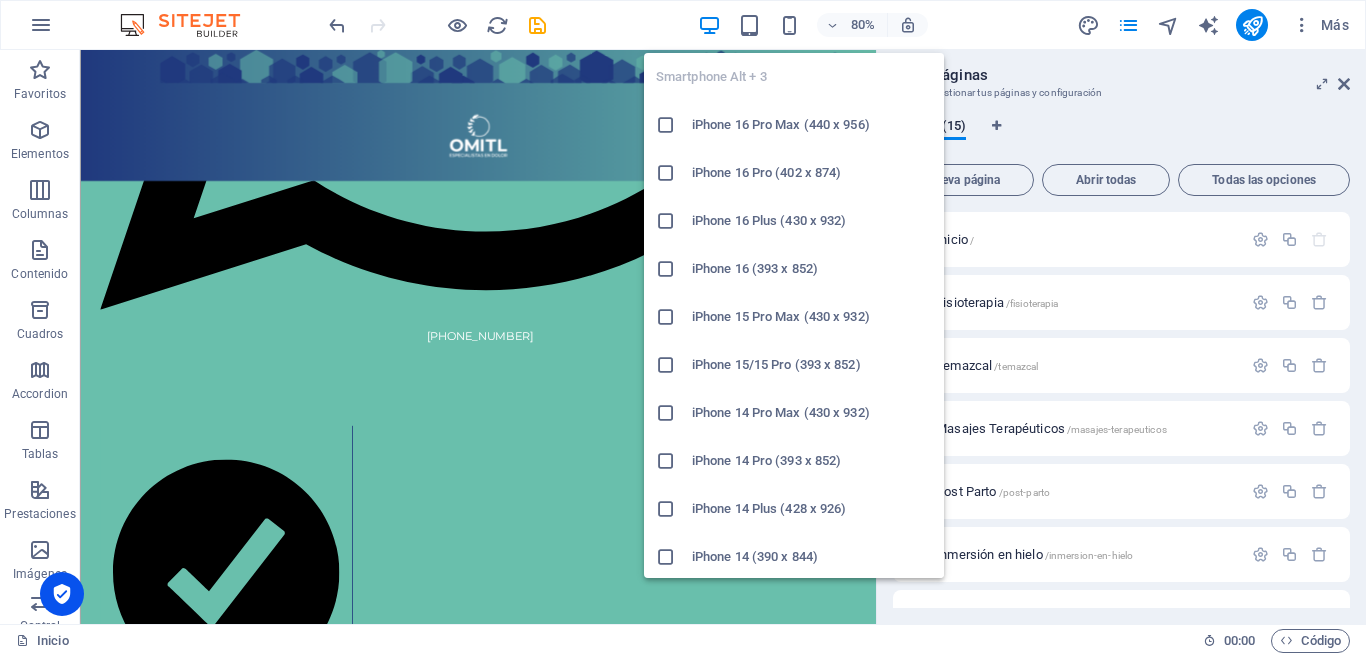 drag, startPoint x: 796, startPoint y: 20, endPoint x: 696, endPoint y: 213, distance: 217.36835 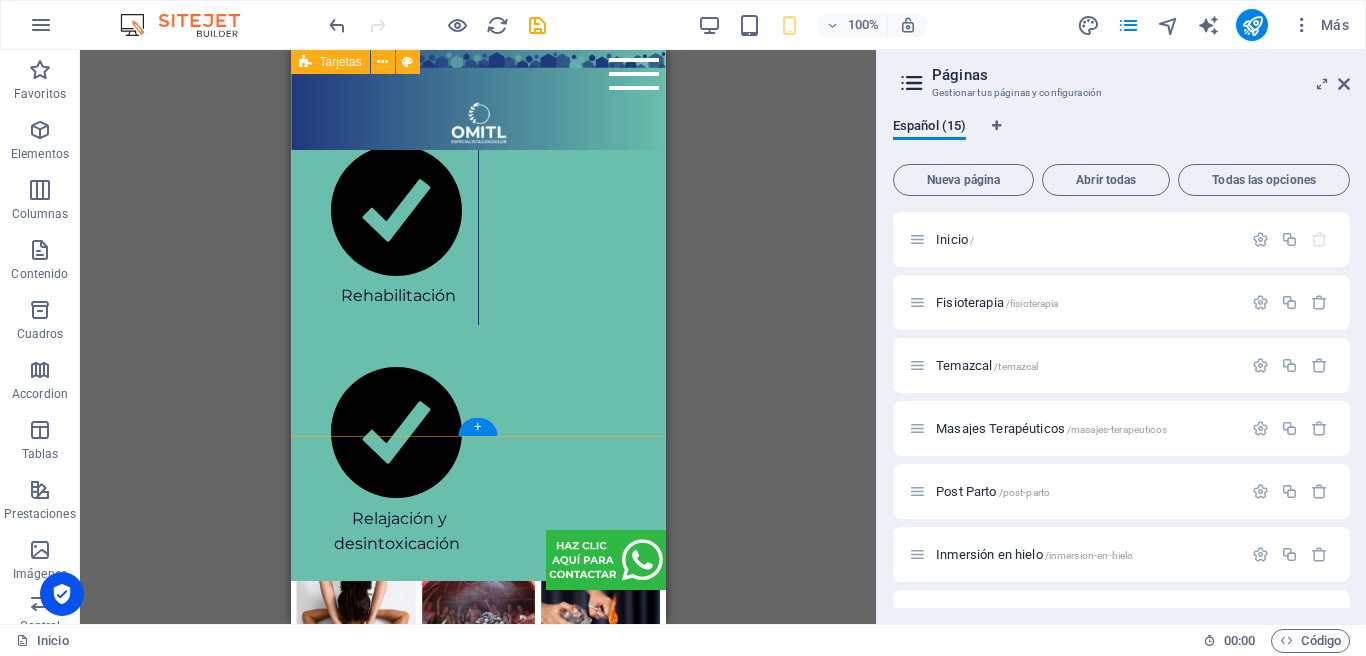 scroll, scrollTop: 3377, scrollLeft: 0, axis: vertical 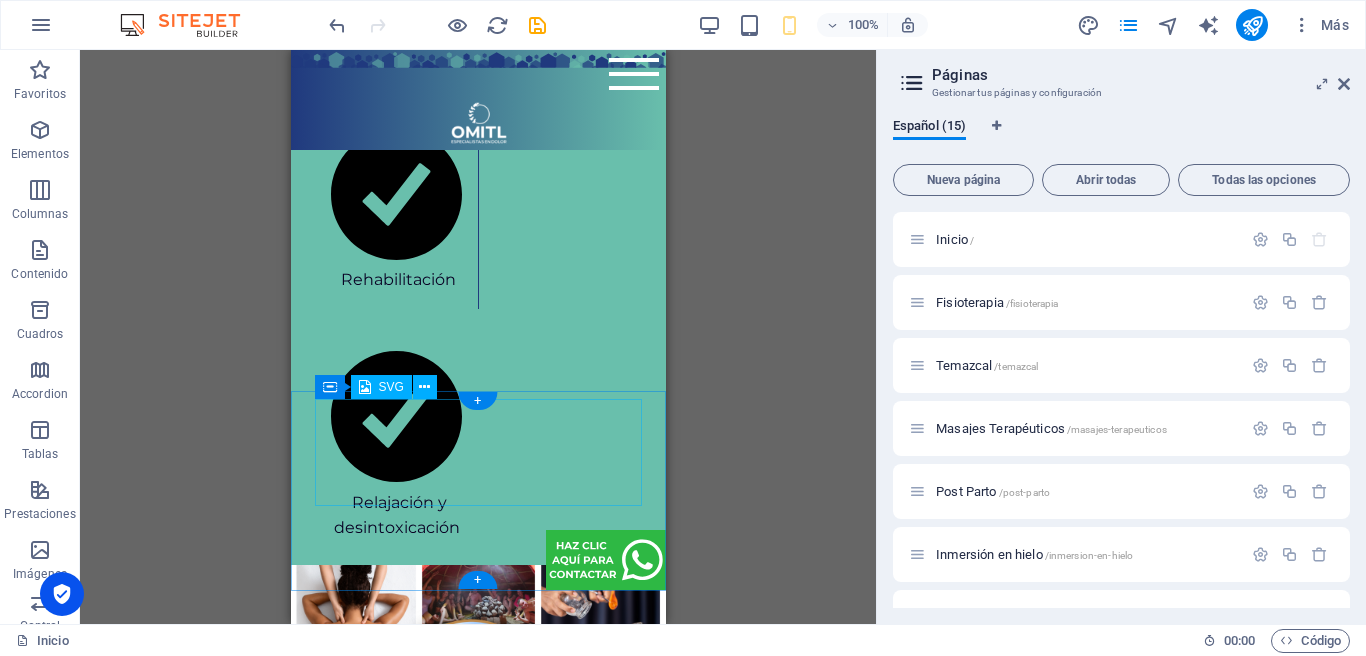 click on "Yes" at bounding box center [477, 4154] 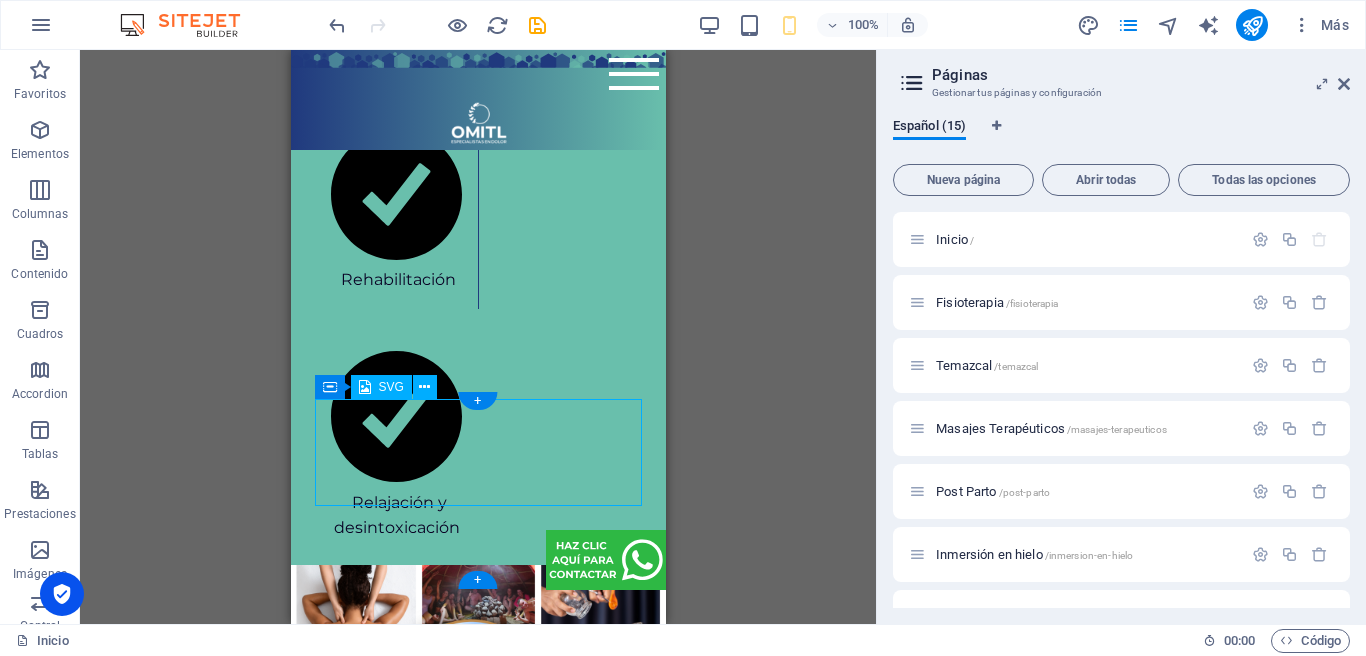 drag, startPoint x: 468, startPoint y: 448, endPoint x: 291, endPoint y: 448, distance: 177 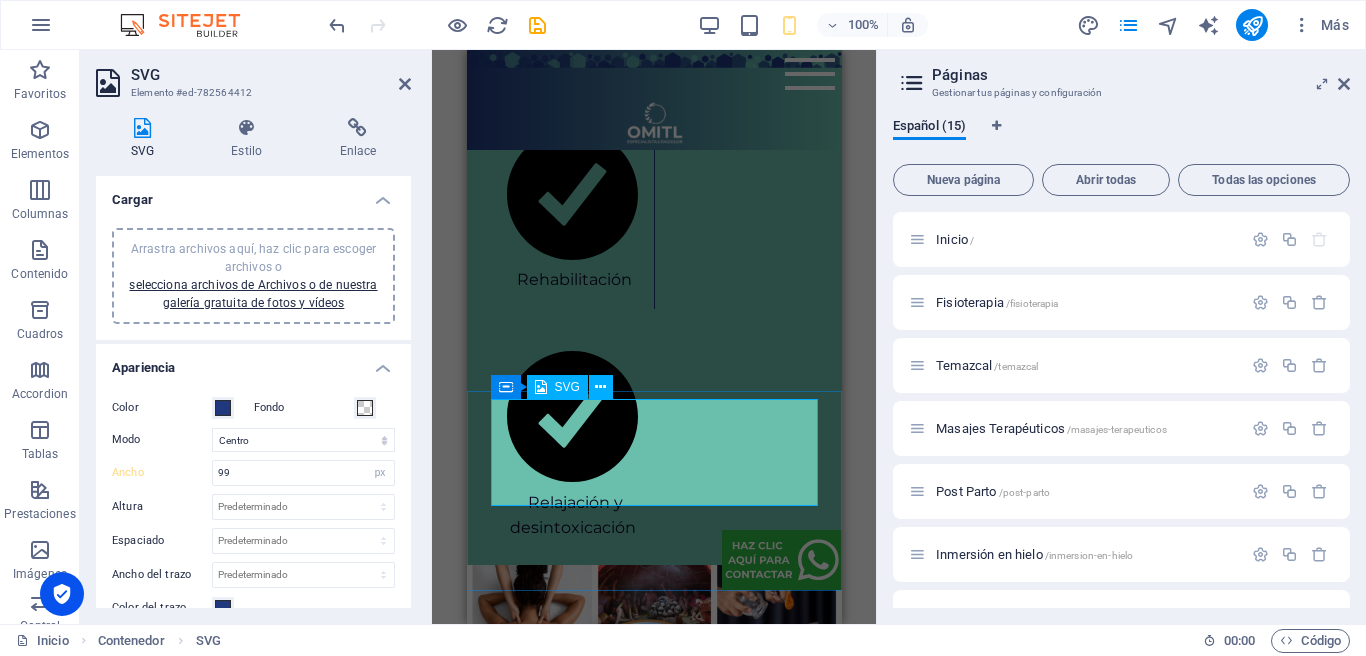 scroll, scrollTop: 3475, scrollLeft: 0, axis: vertical 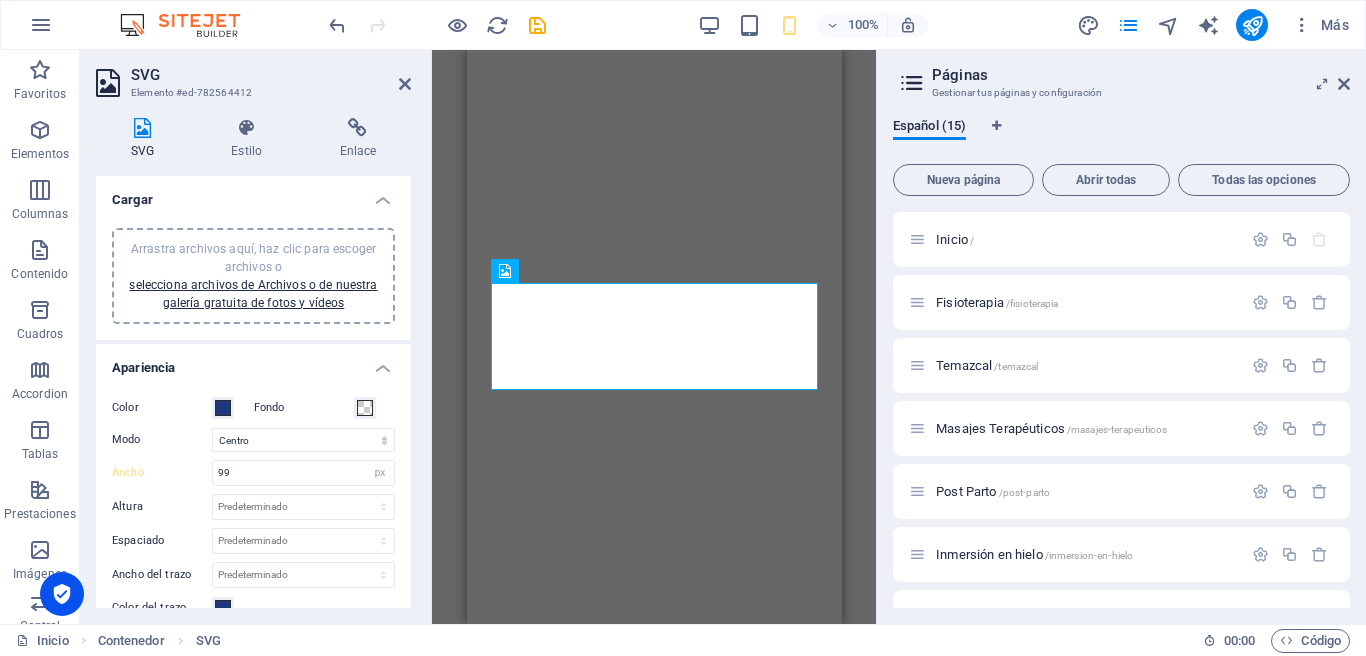 select on "xMidYMid" 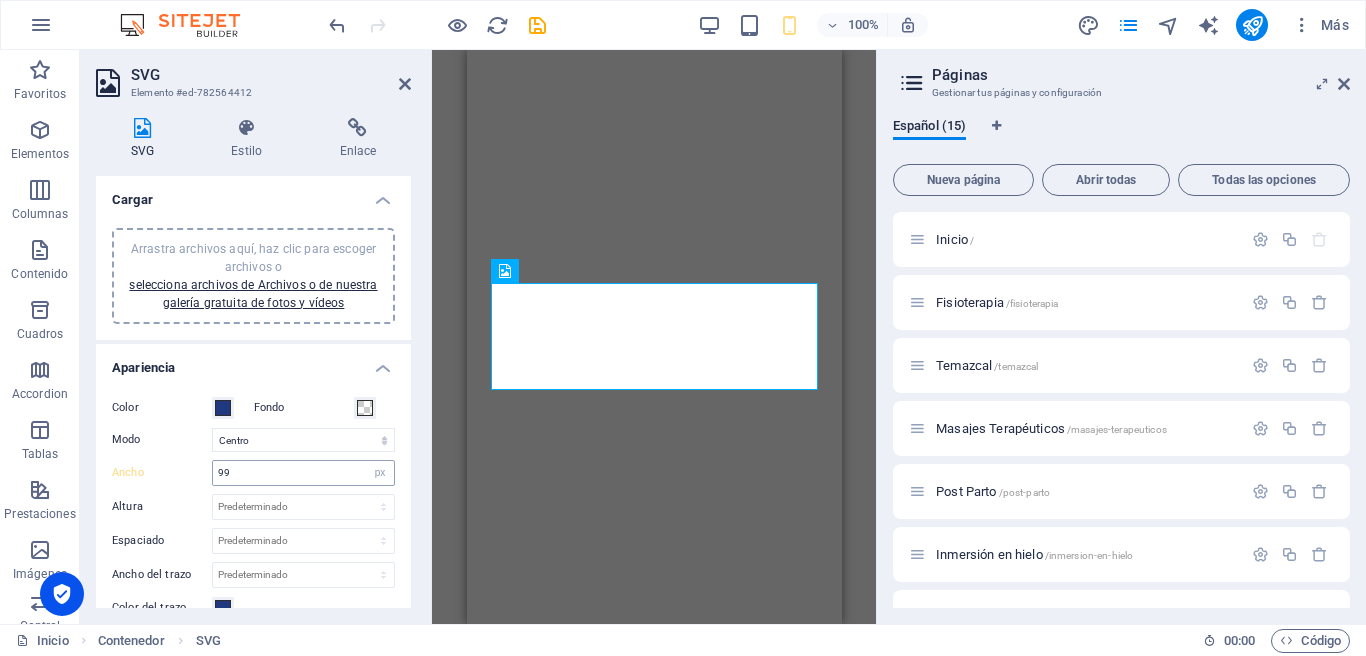 scroll, scrollTop: 0, scrollLeft: 0, axis: both 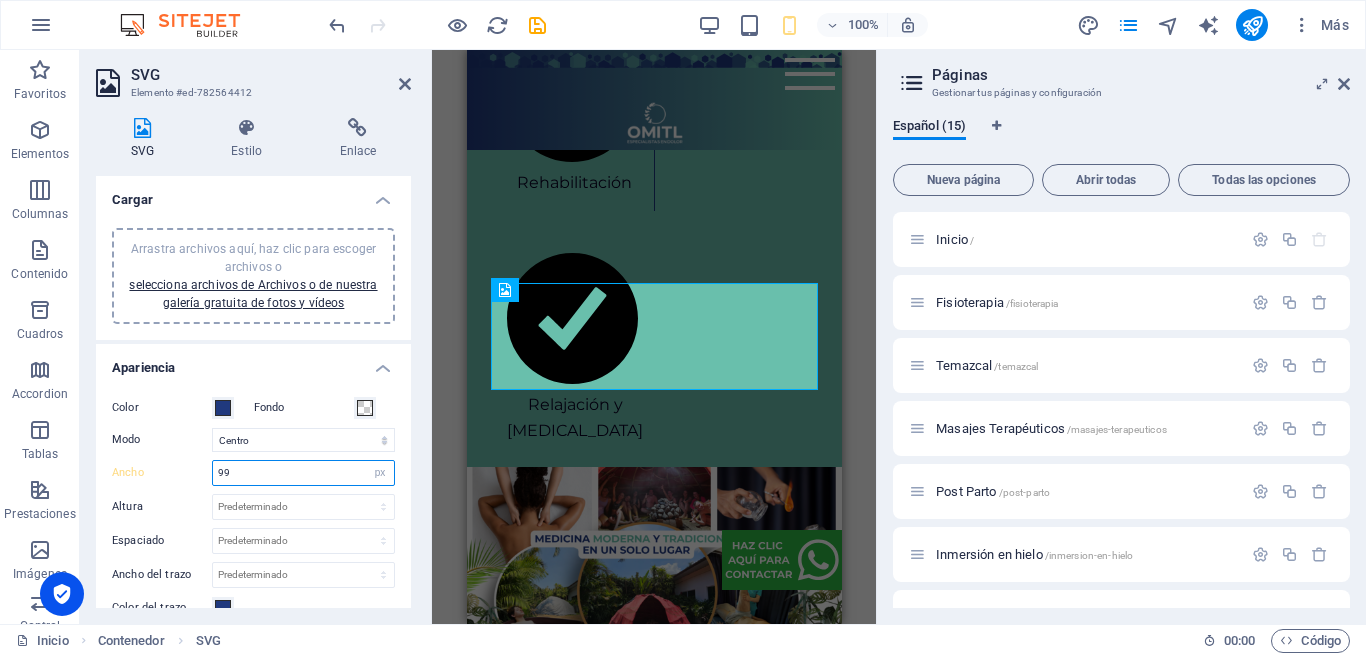 drag, startPoint x: 288, startPoint y: 472, endPoint x: 181, endPoint y: 465, distance: 107.22873 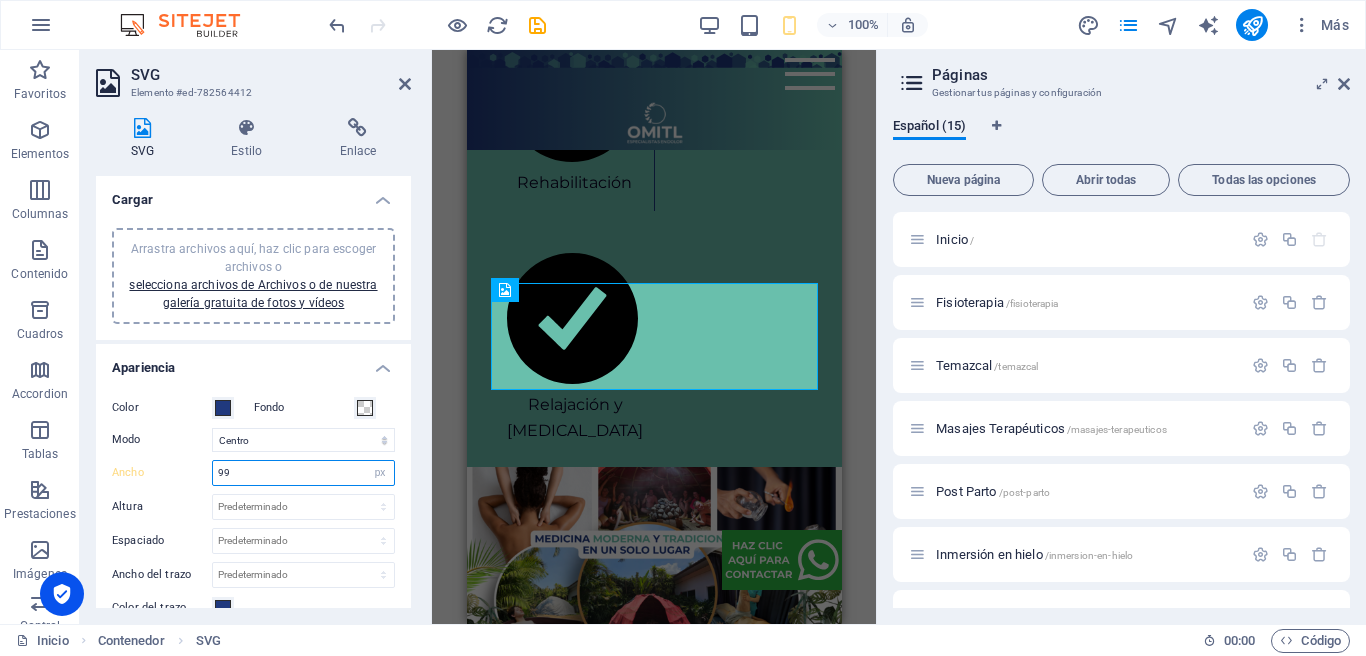 click on "Ancho 99 Predeterminado automático px rem % em vh vw" at bounding box center (253, 473) 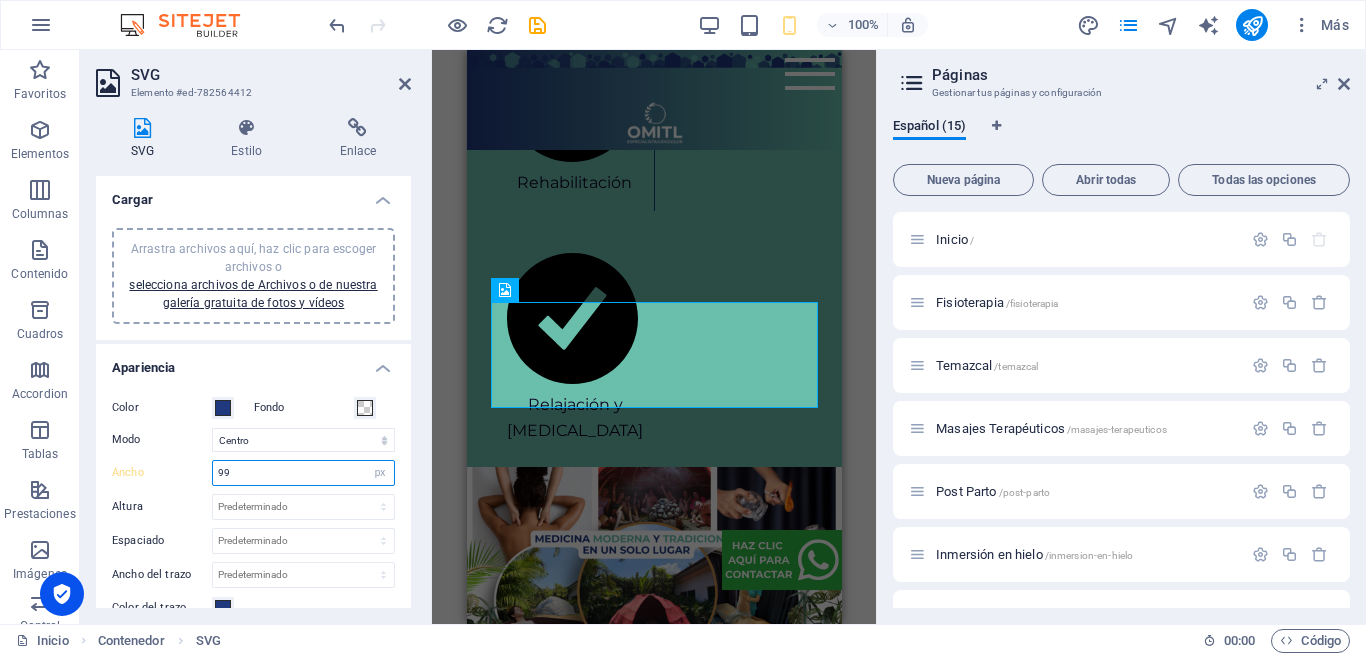 scroll, scrollTop: 3475, scrollLeft: 0, axis: vertical 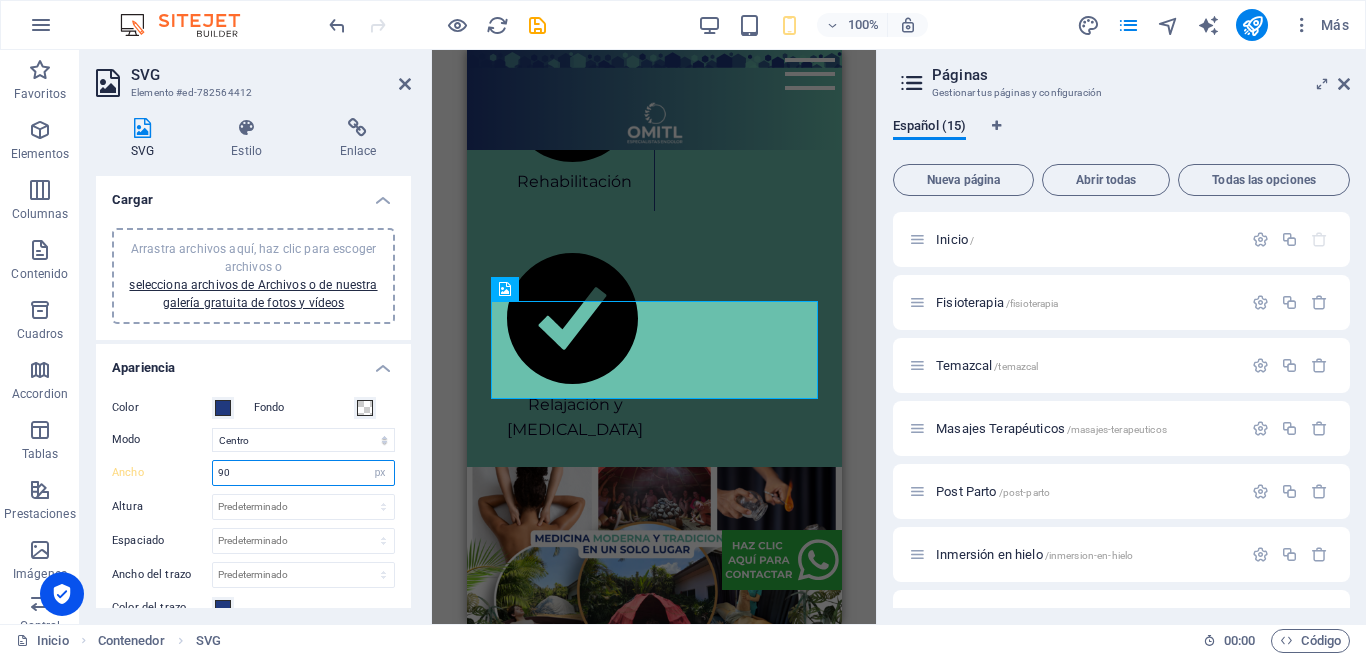 type on "90" 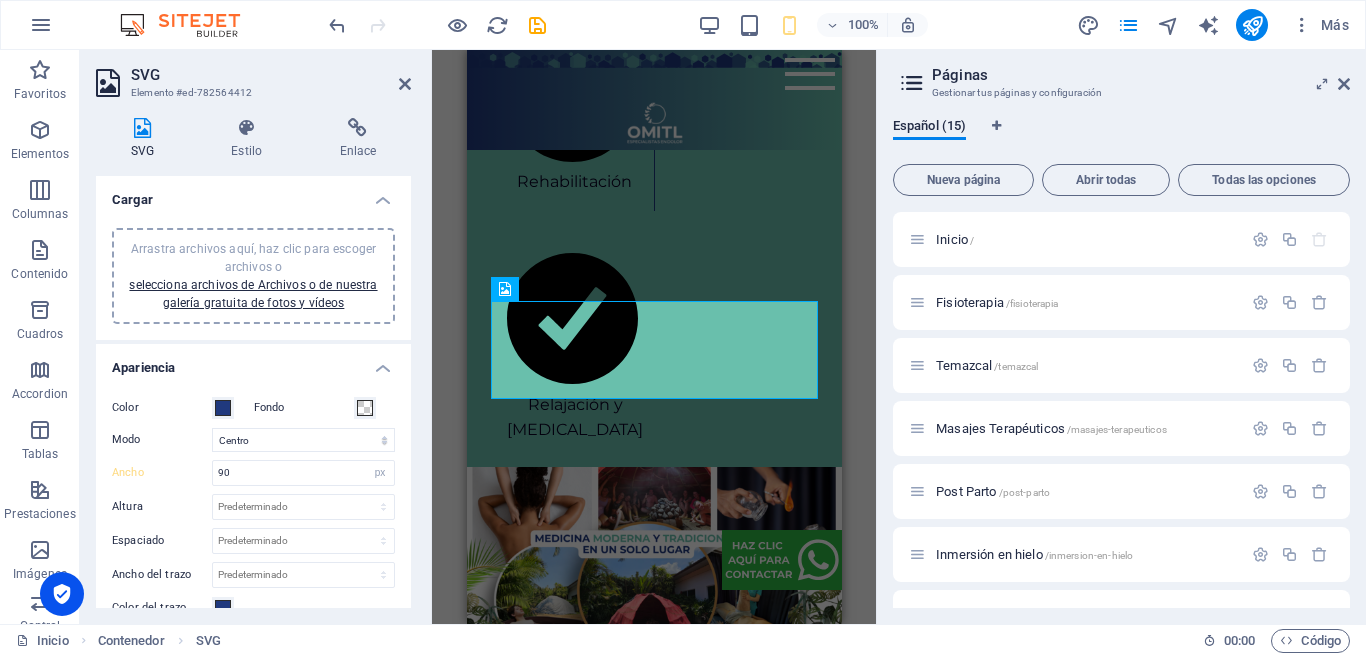 click on "100% Más" at bounding box center [841, 25] 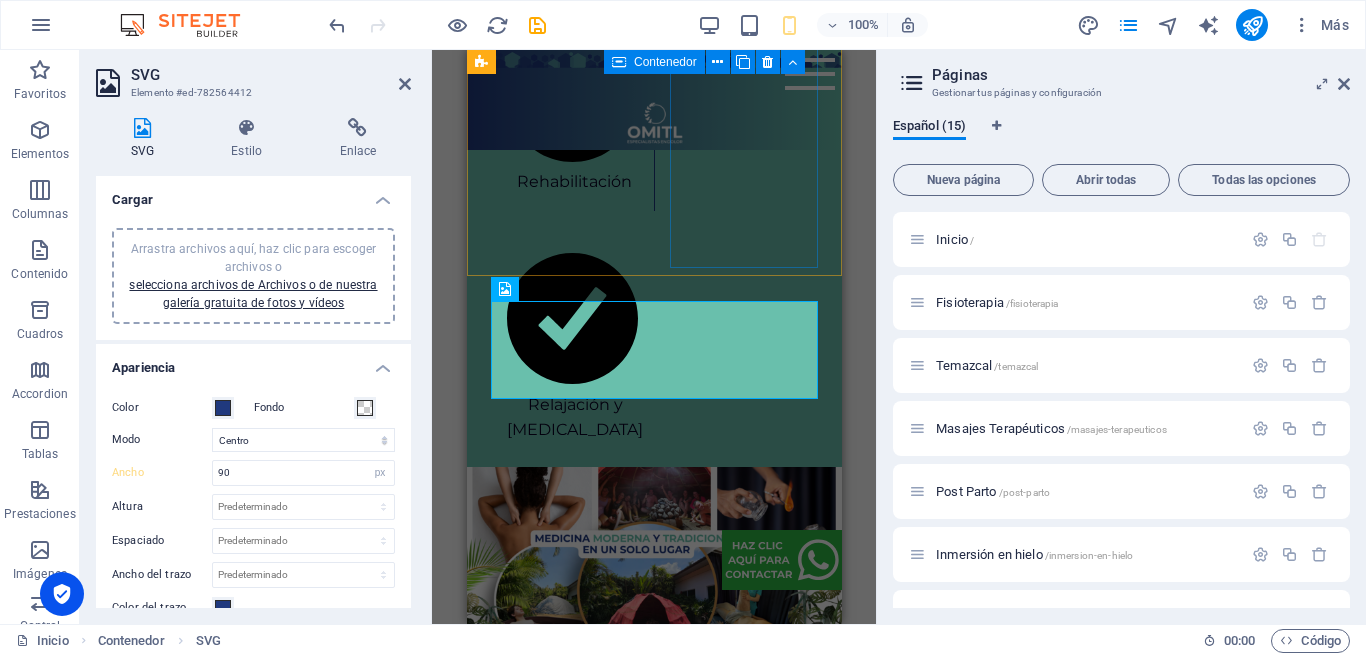 click on "[MEDICAL_DATA] Conoce nuestro equipo portátil de última generación. (PROXIMAMENTE DISPONIBLE)" at bounding box center (564, 3858) 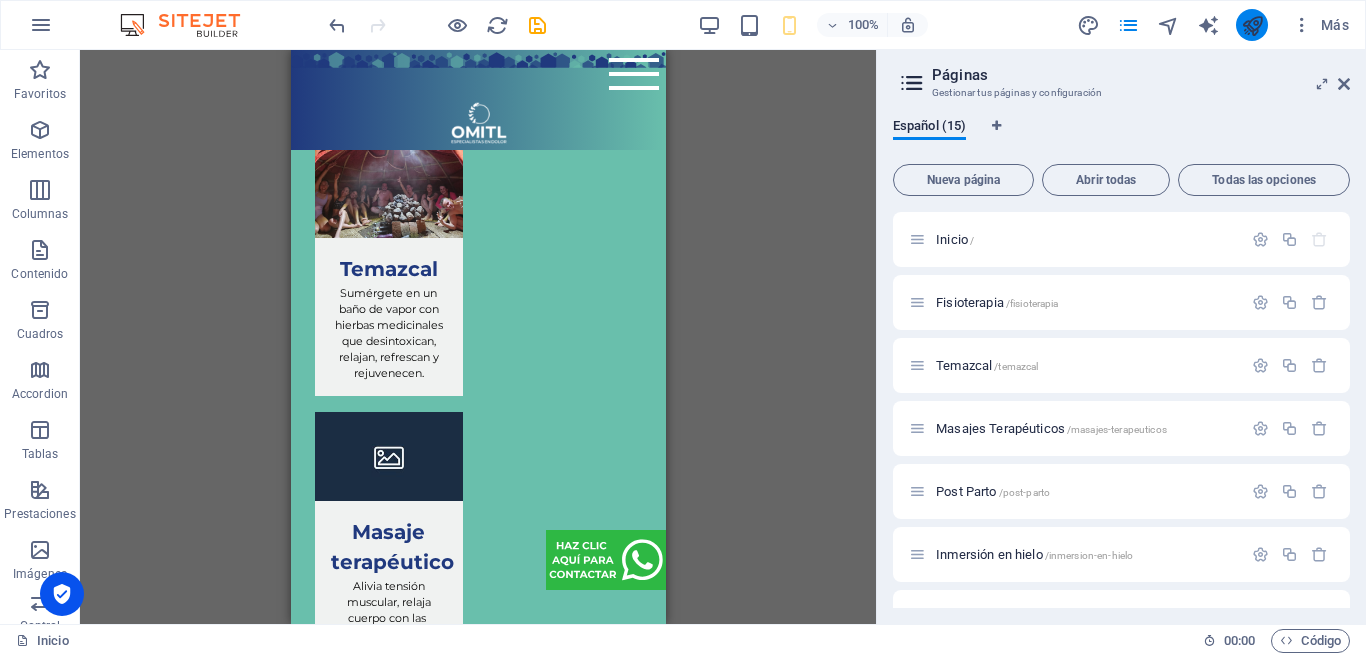 scroll, scrollTop: 4483, scrollLeft: 0, axis: vertical 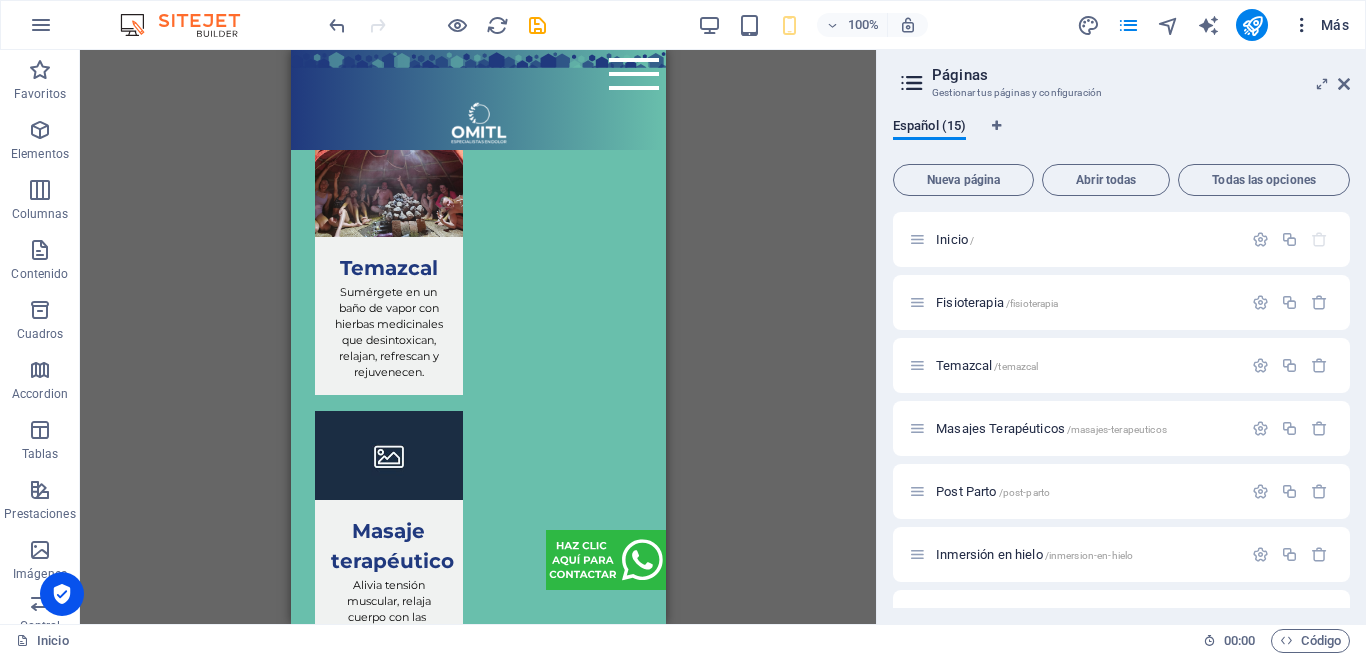 click at bounding box center (1302, 25) 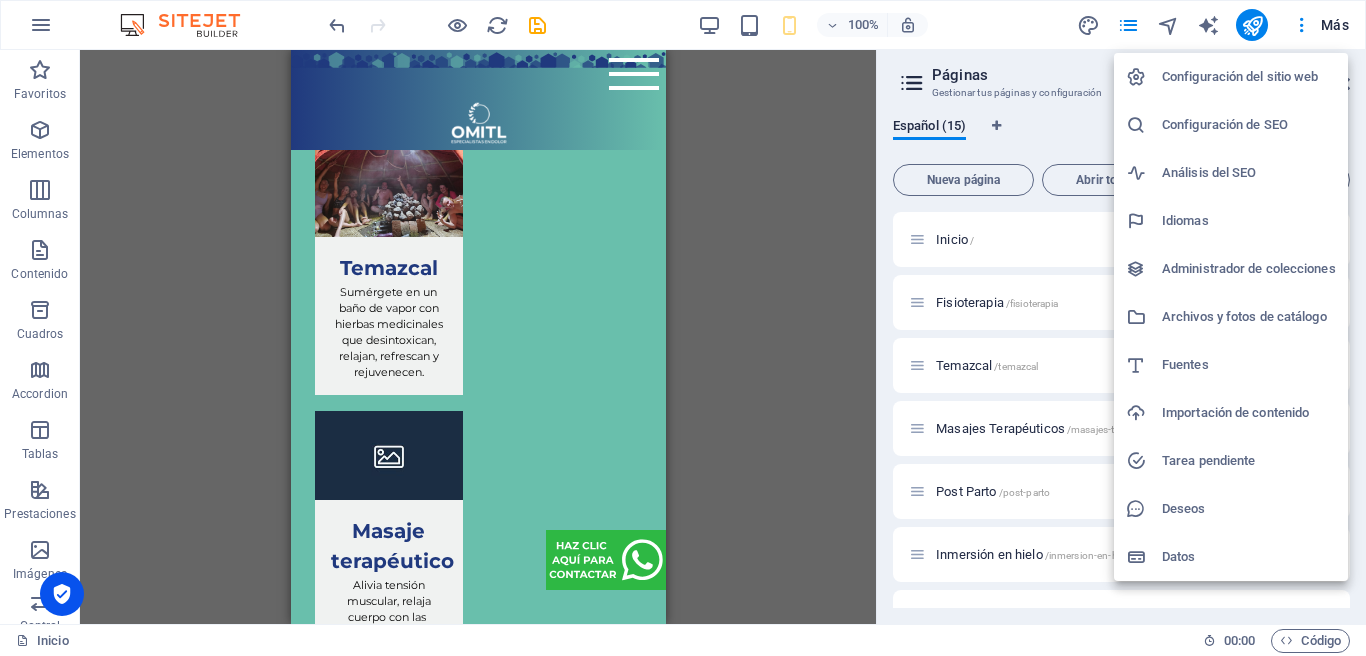 click on "Configuración de SEO" at bounding box center [1249, 125] 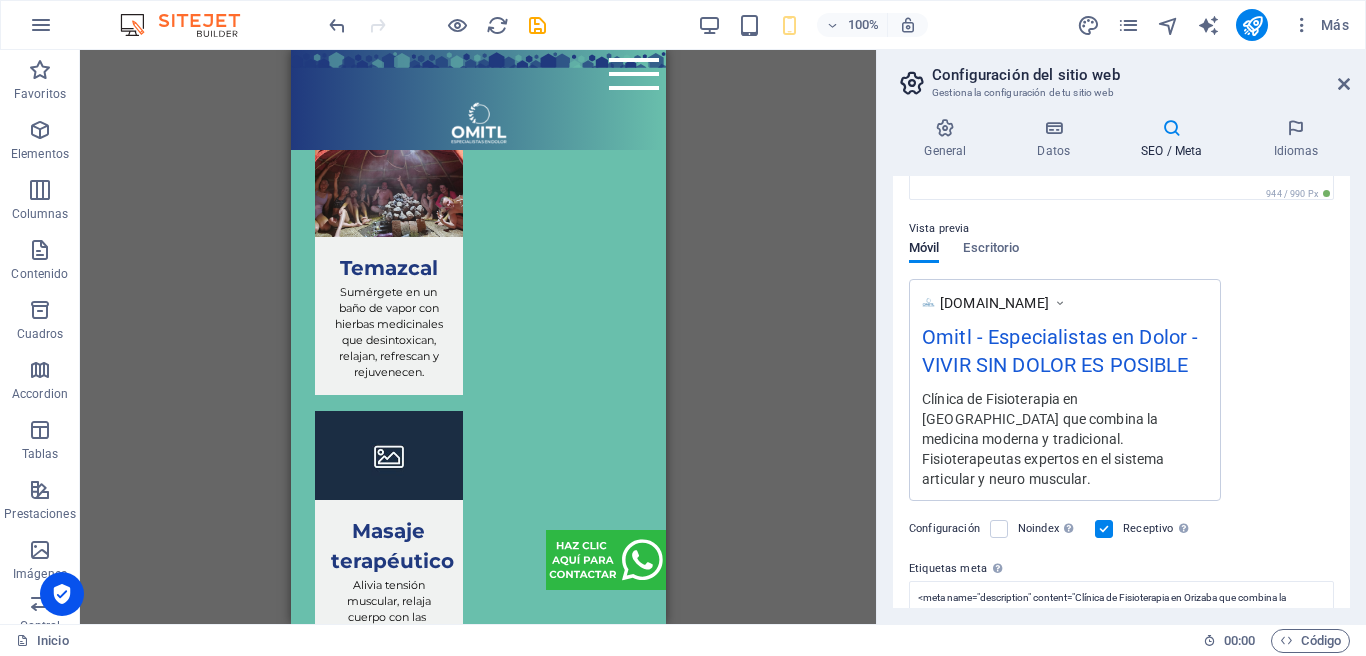 scroll, scrollTop: 256, scrollLeft: 0, axis: vertical 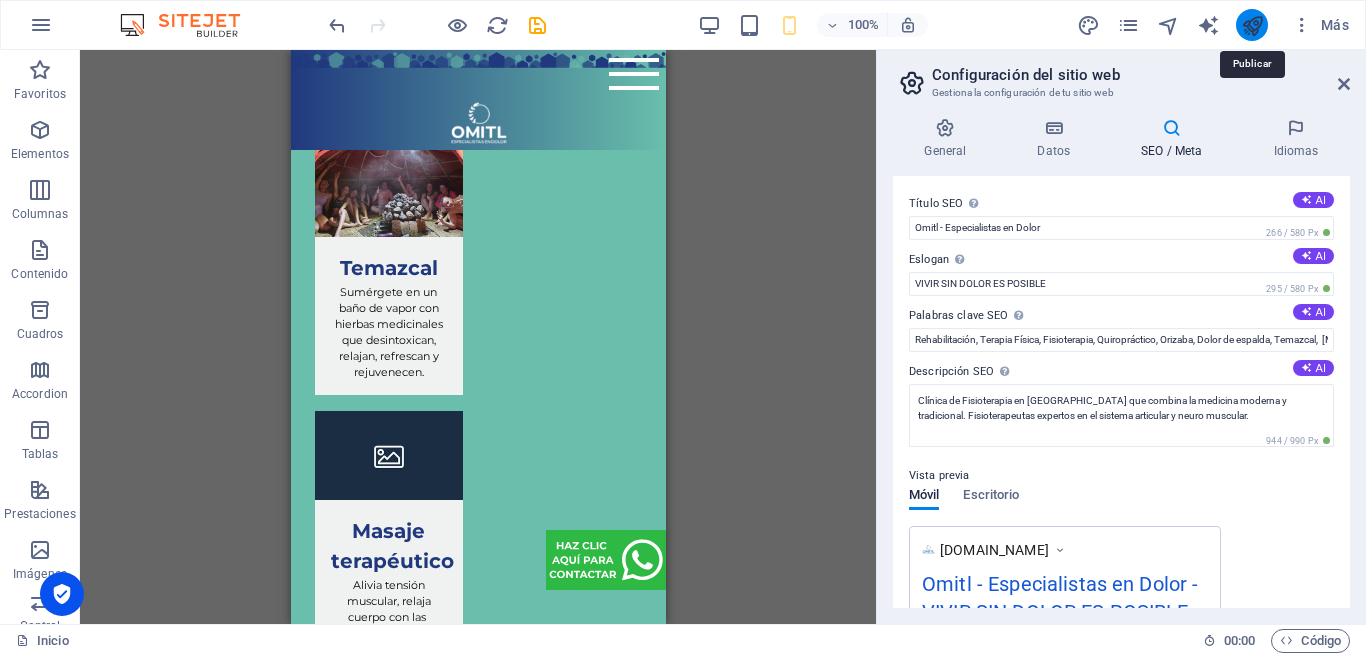 click at bounding box center [1252, 25] 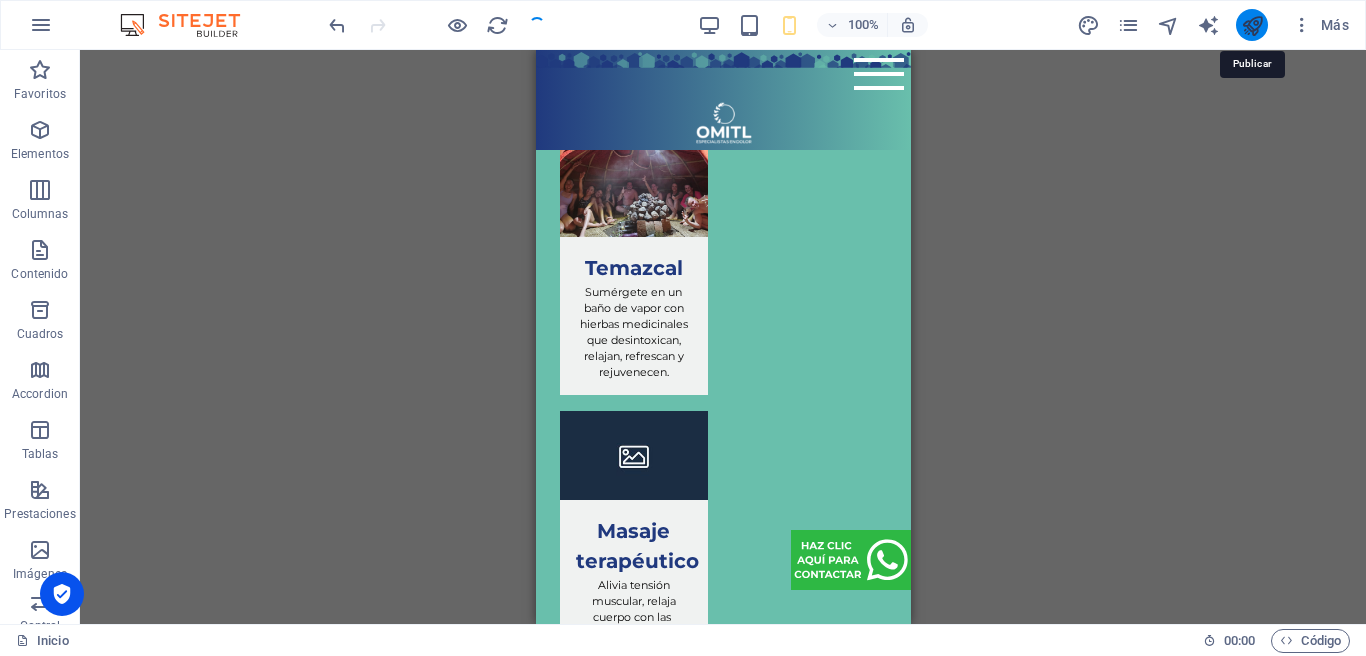 click at bounding box center (1252, 25) 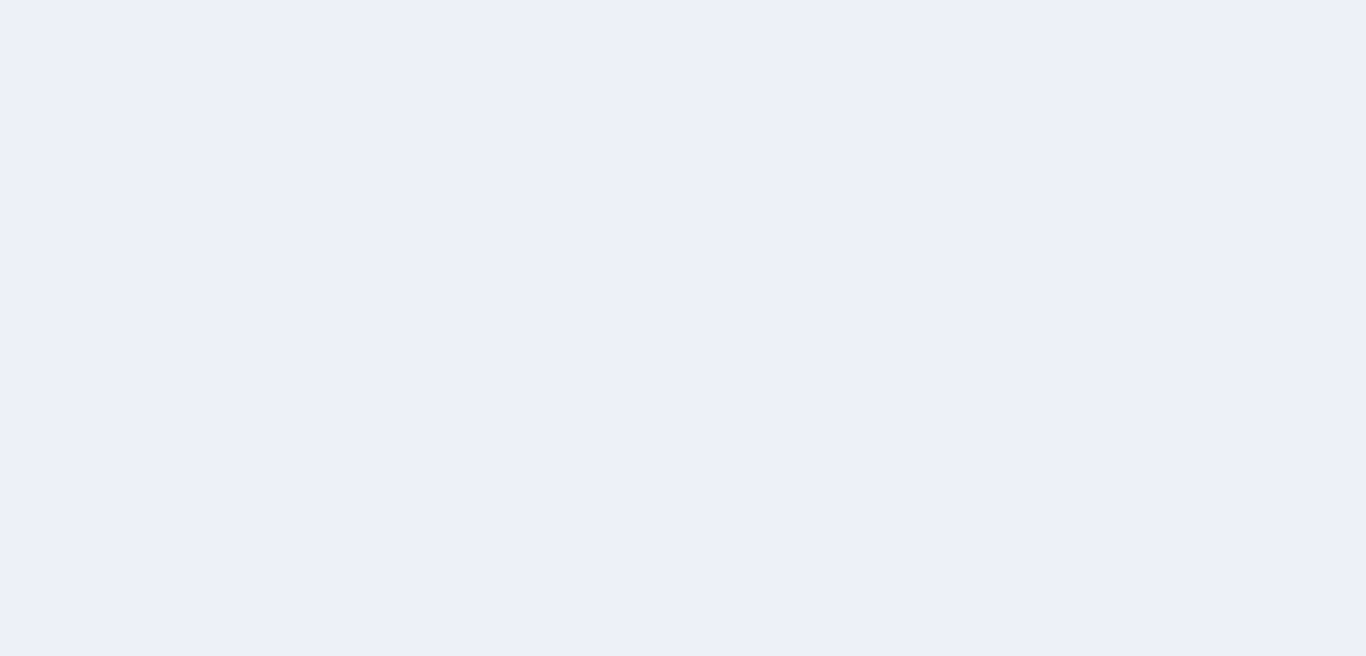 scroll, scrollTop: 0, scrollLeft: 0, axis: both 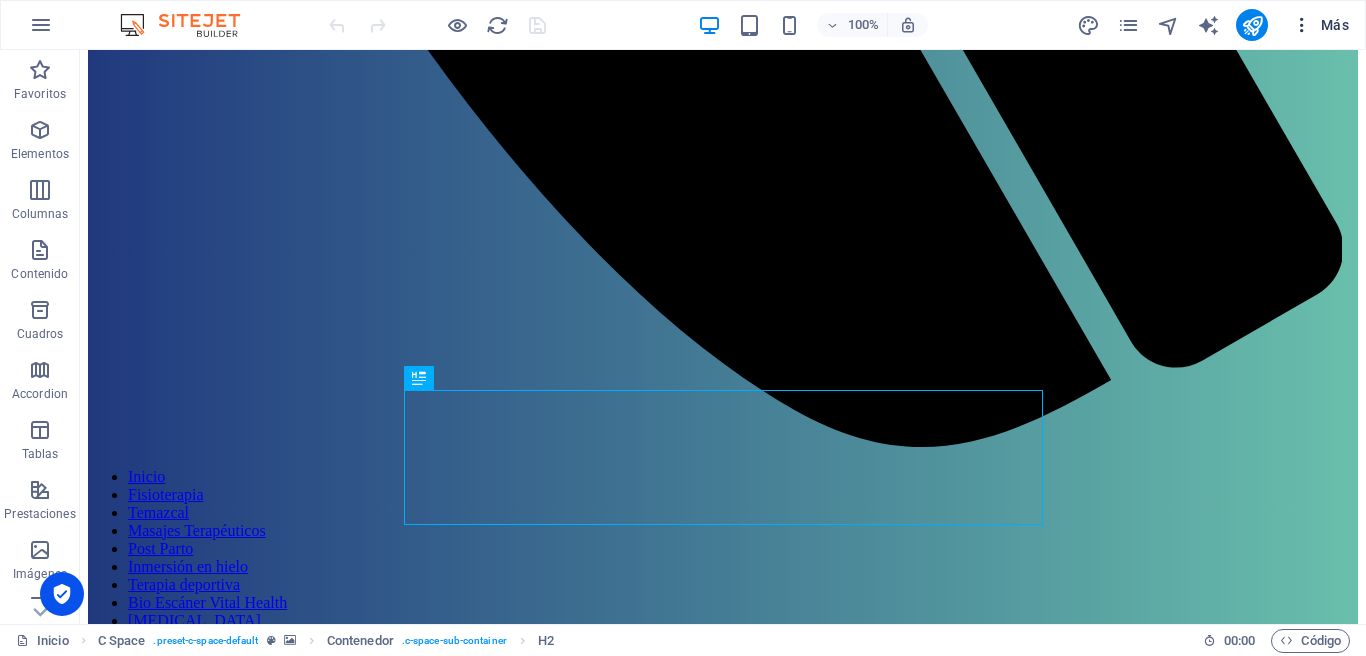 click at bounding box center (1302, 25) 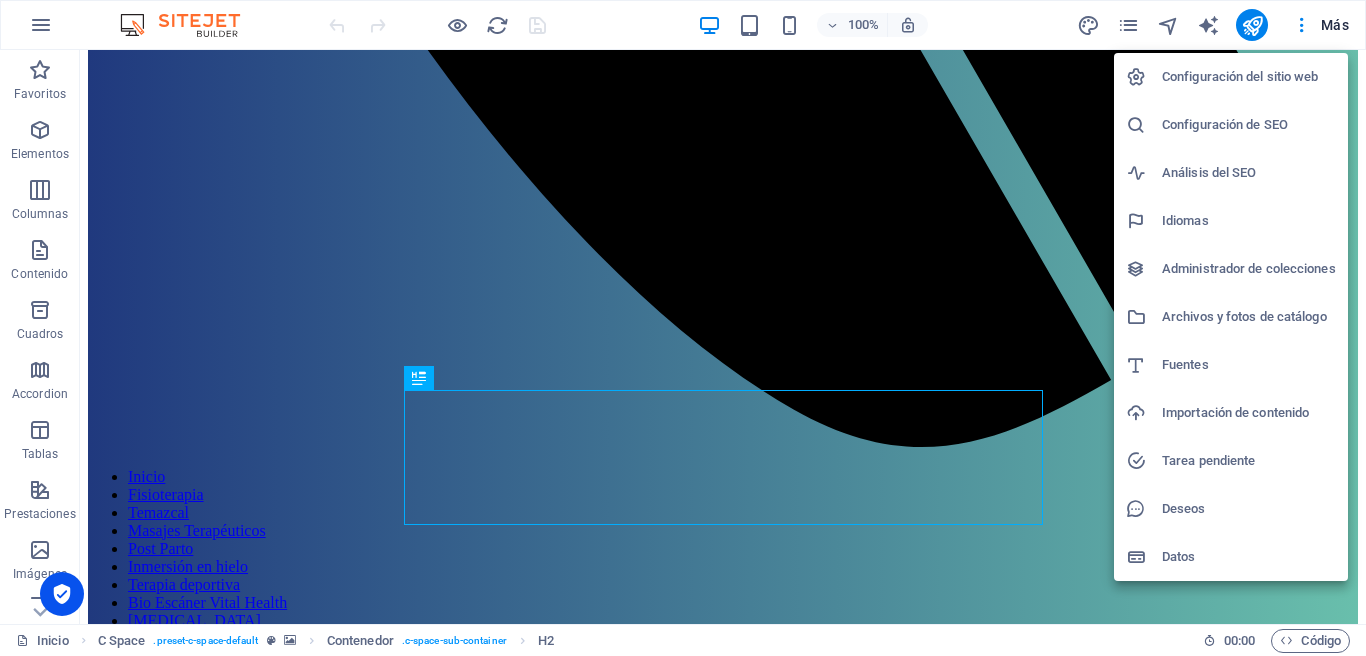 click on "Configuración de SEO" at bounding box center [1249, 125] 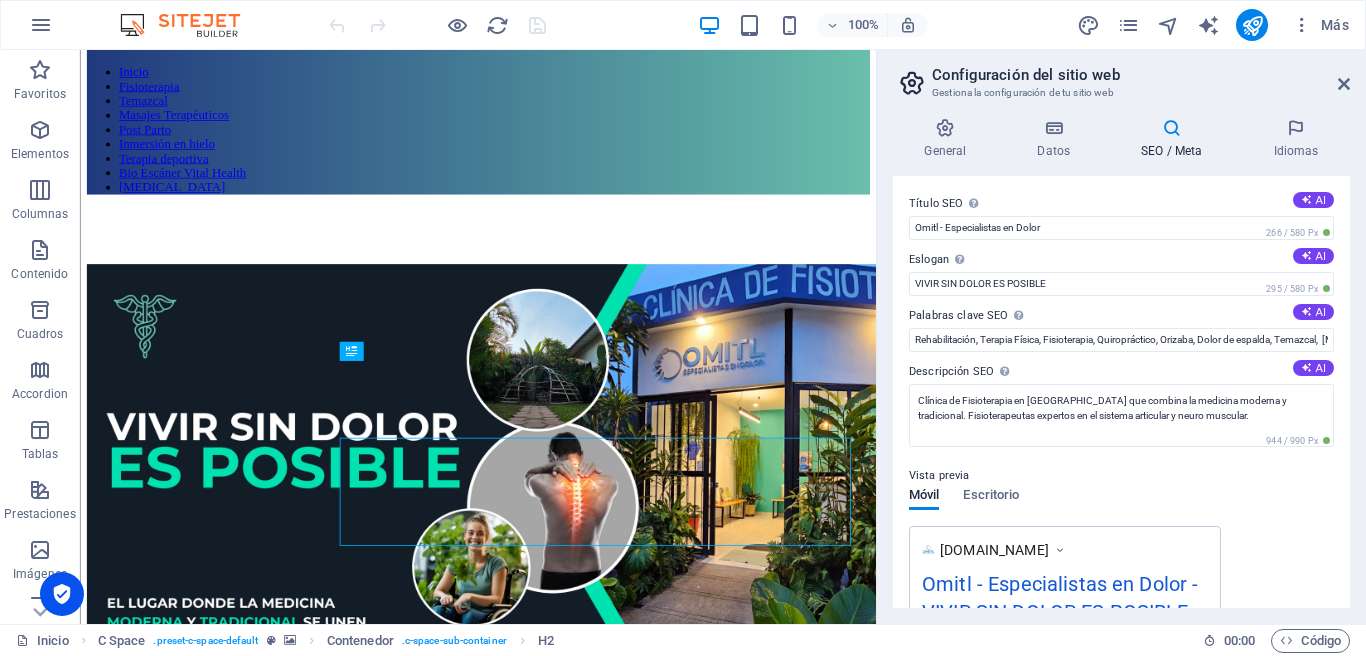 scroll, scrollTop: 1273, scrollLeft: 0, axis: vertical 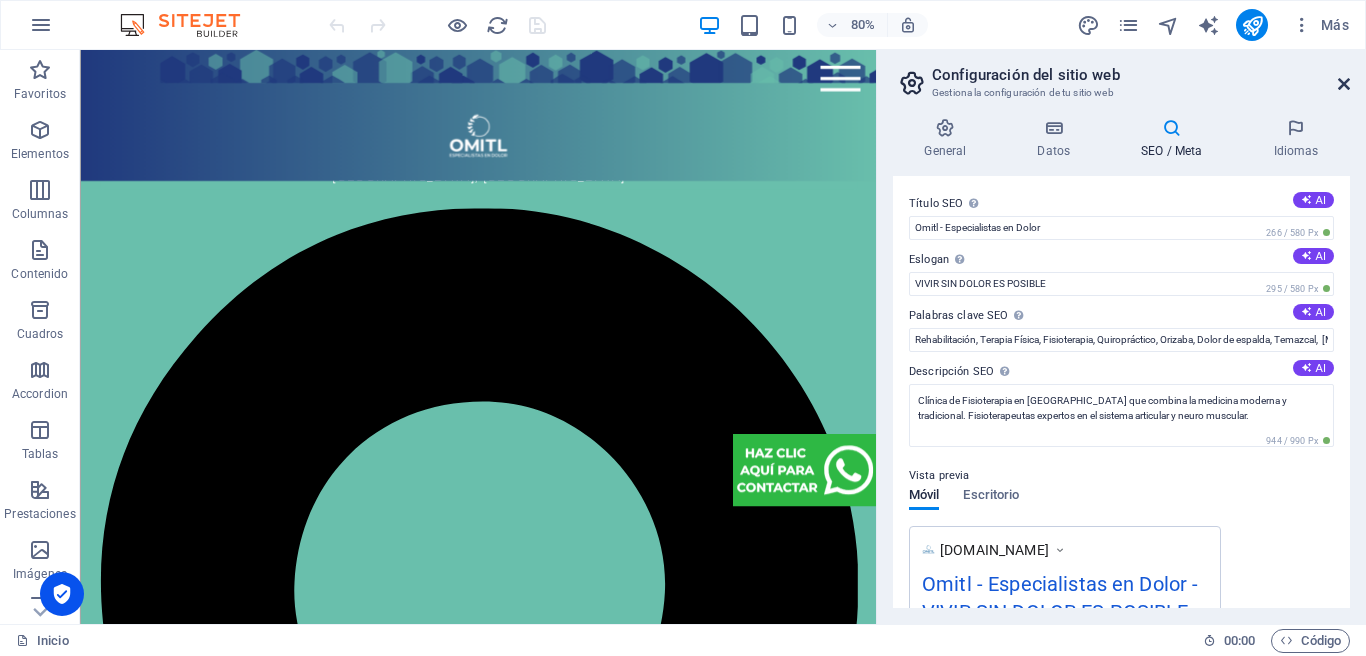 click at bounding box center [1344, 84] 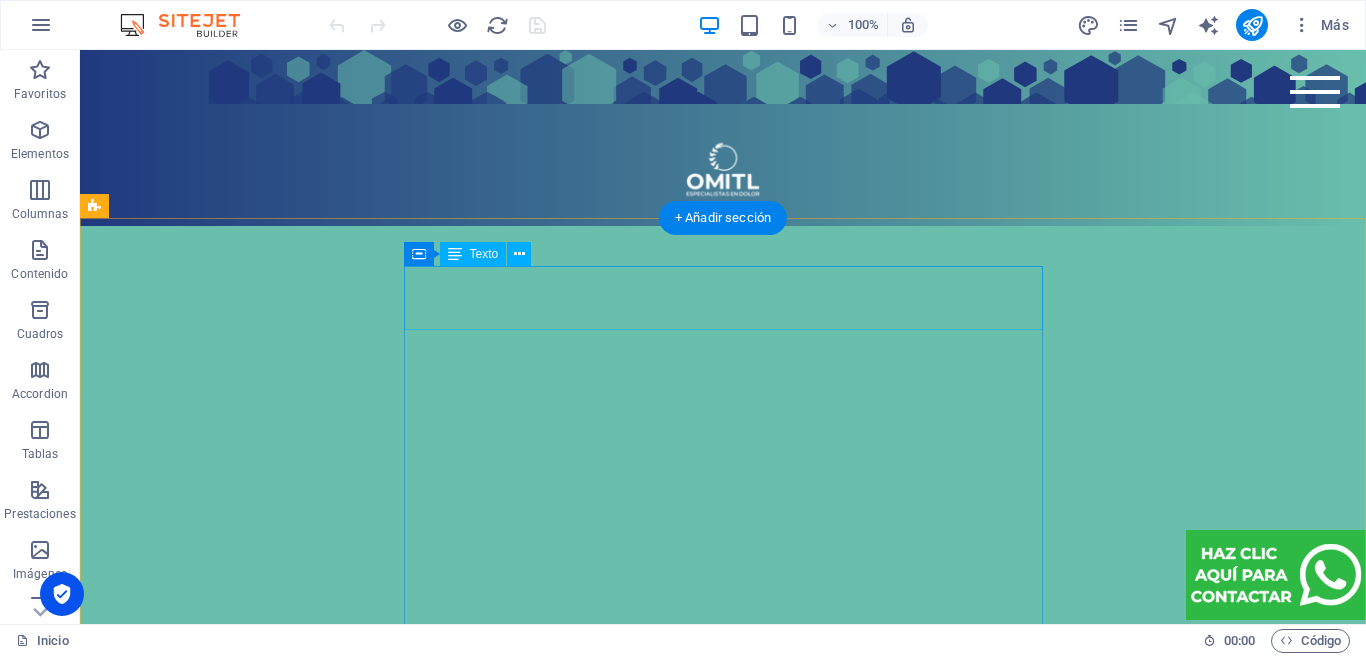 scroll, scrollTop: 1441, scrollLeft: 0, axis: vertical 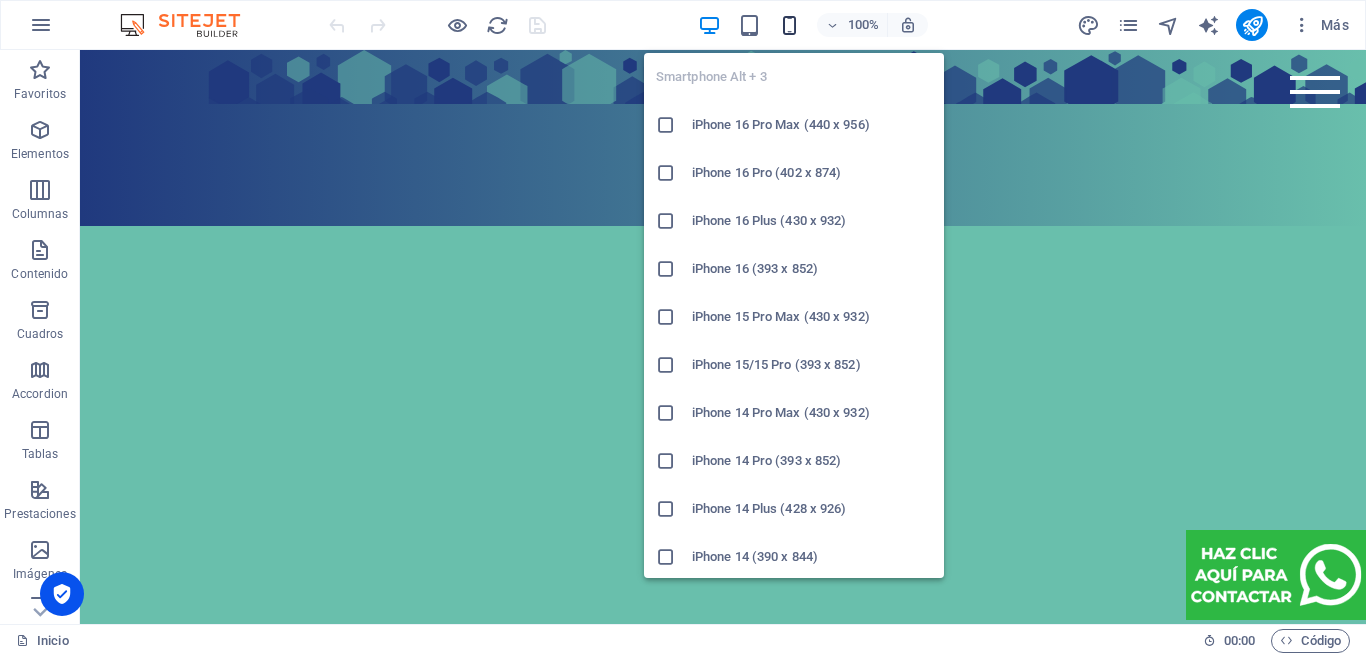 click at bounding box center (789, 25) 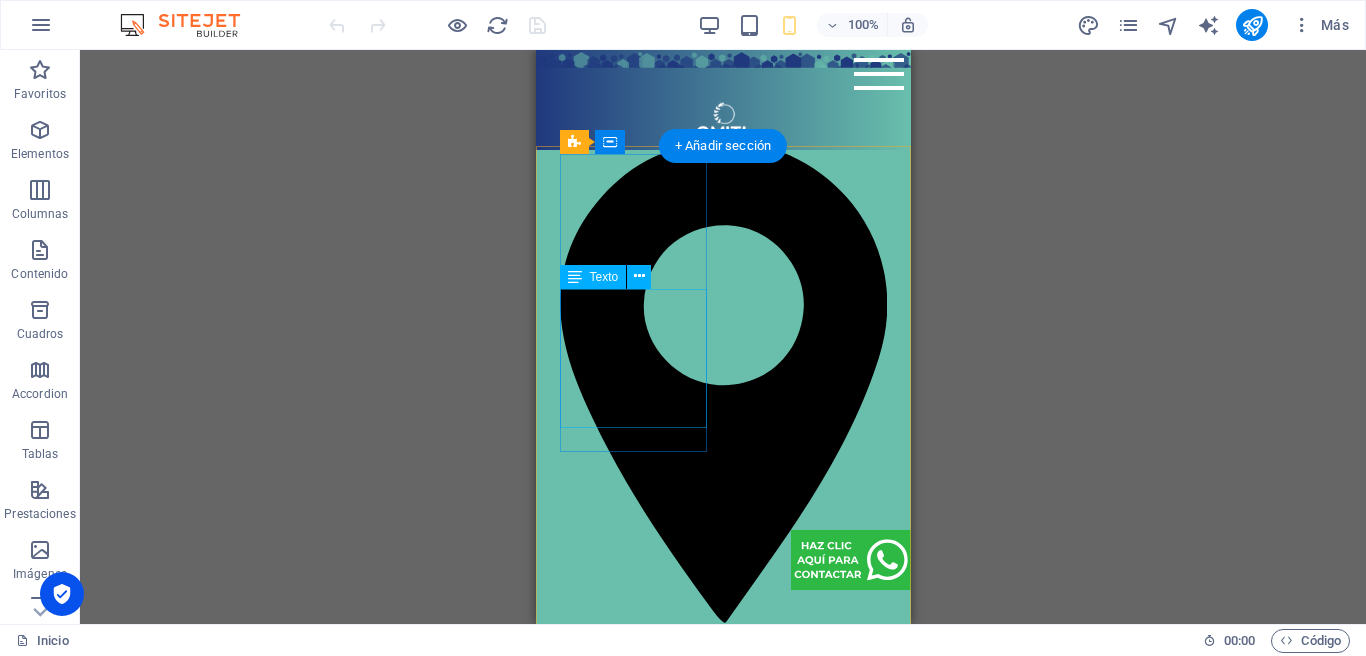 scroll, scrollTop: 1847, scrollLeft: 0, axis: vertical 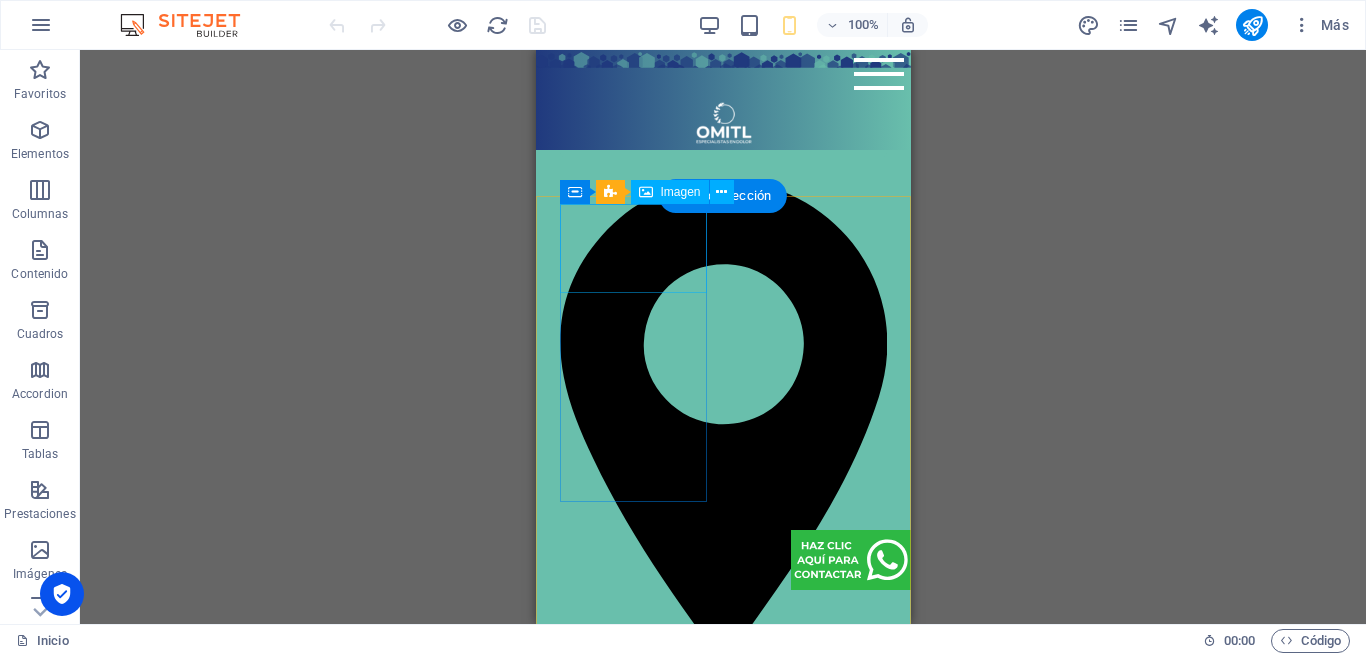 click at bounding box center (633, 2471) 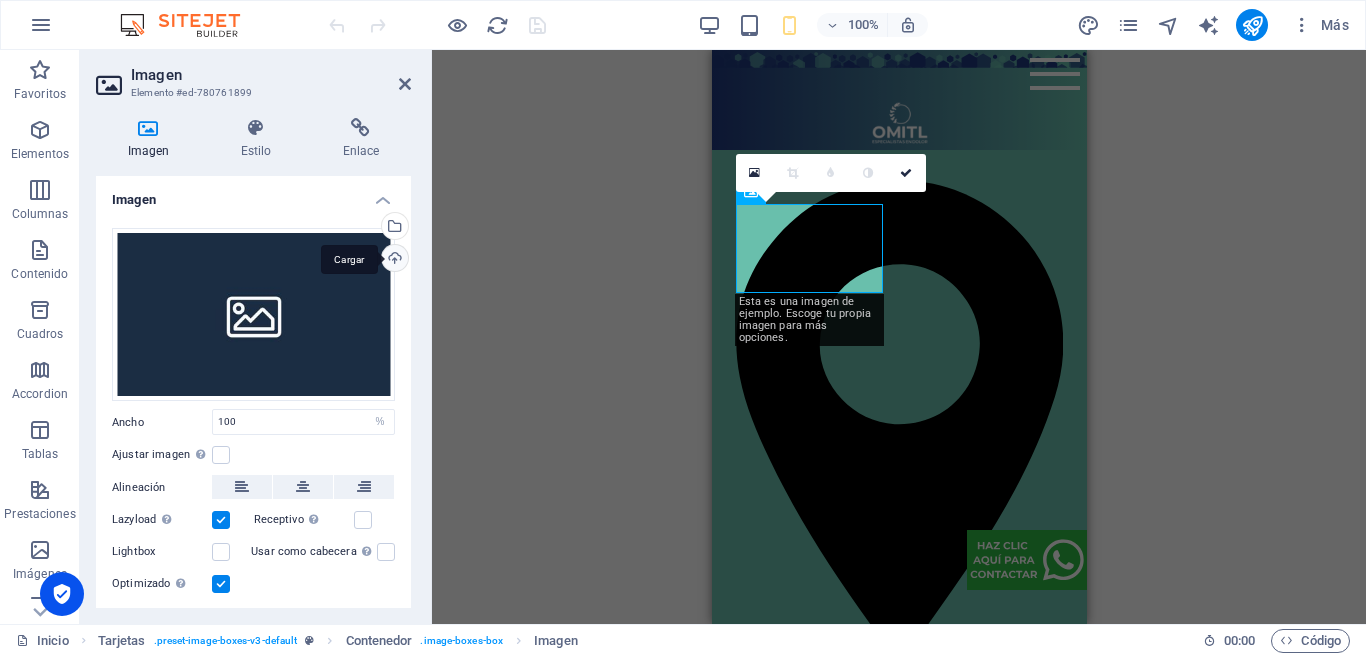 click on "Cargar" at bounding box center [393, 260] 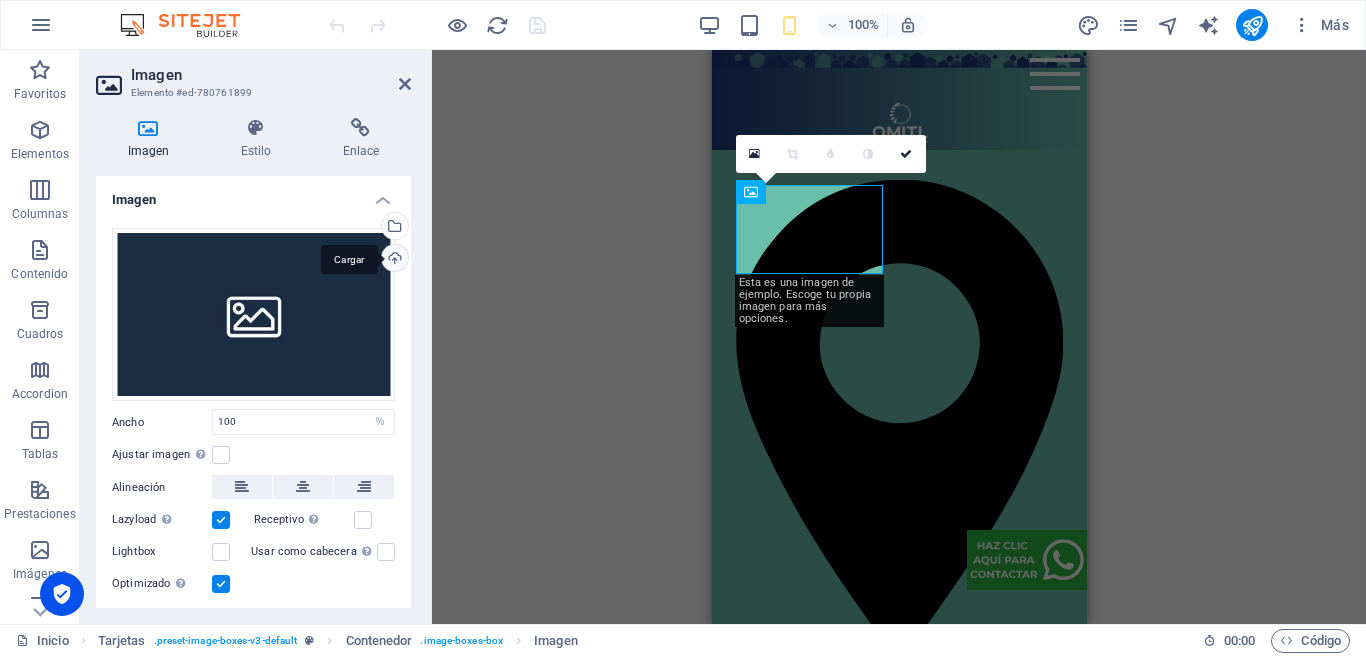 scroll, scrollTop: 1847, scrollLeft: 0, axis: vertical 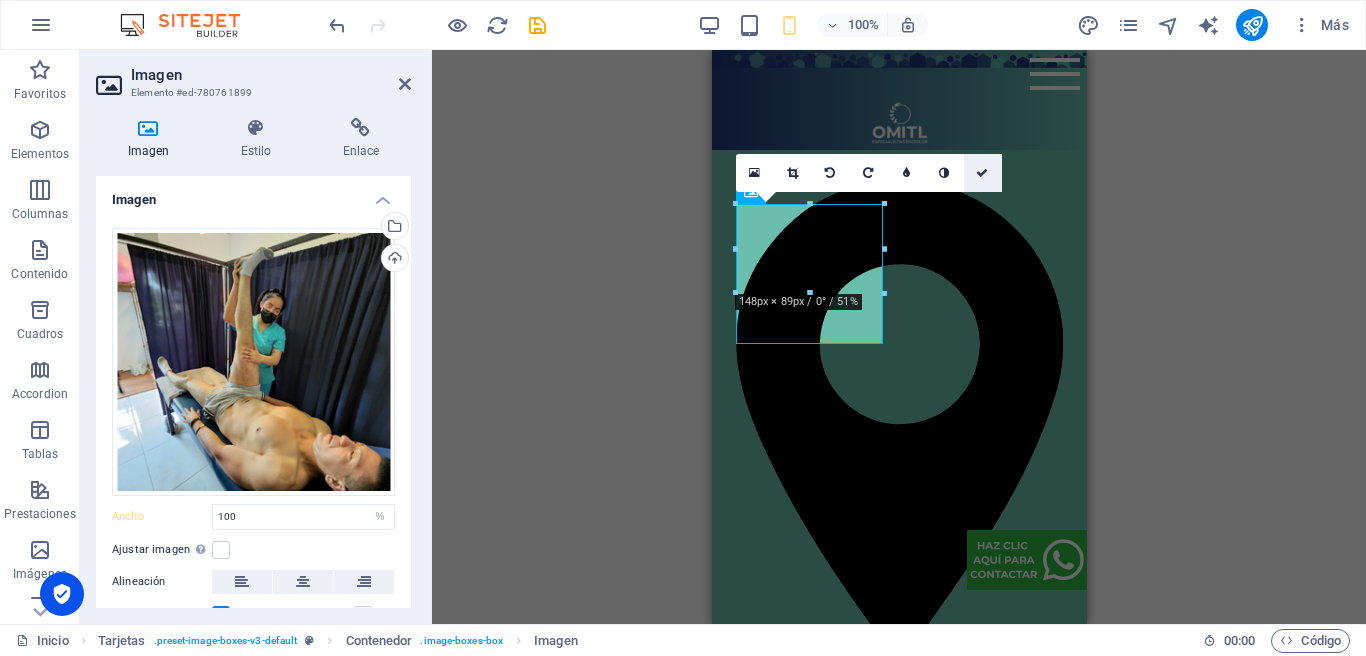 click at bounding box center [982, 173] 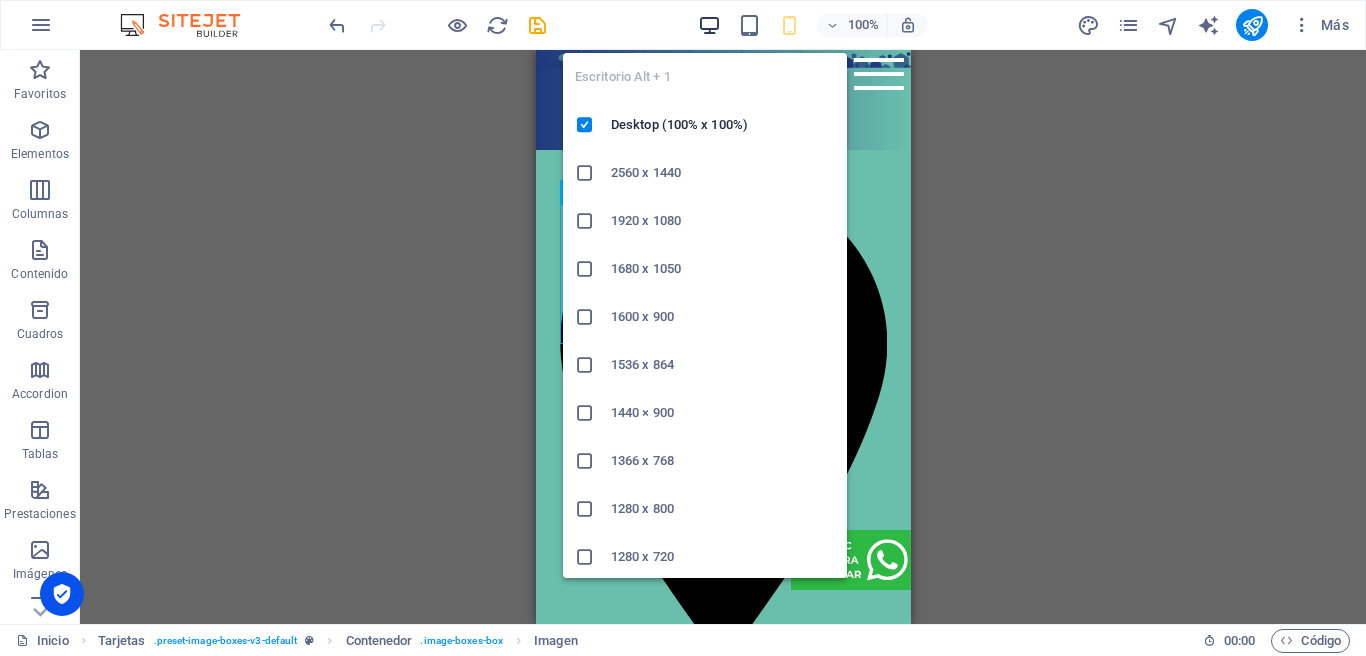click at bounding box center (709, 25) 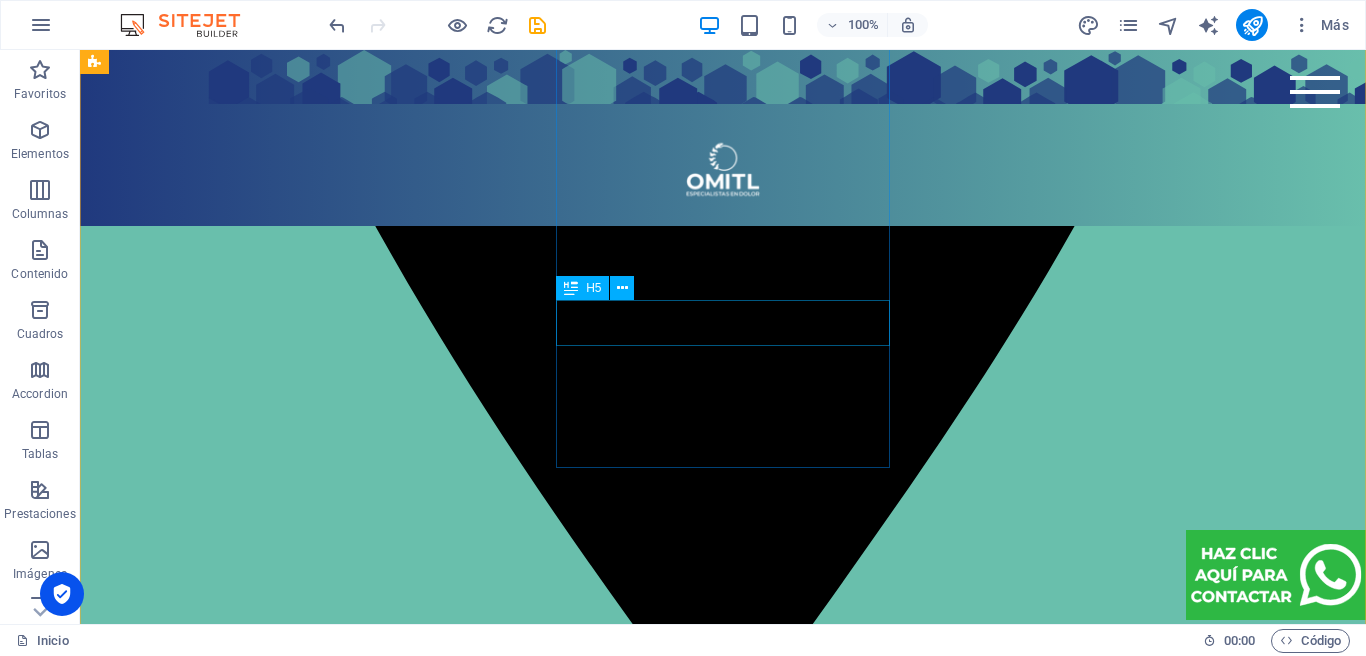 scroll, scrollTop: 3505, scrollLeft: 0, axis: vertical 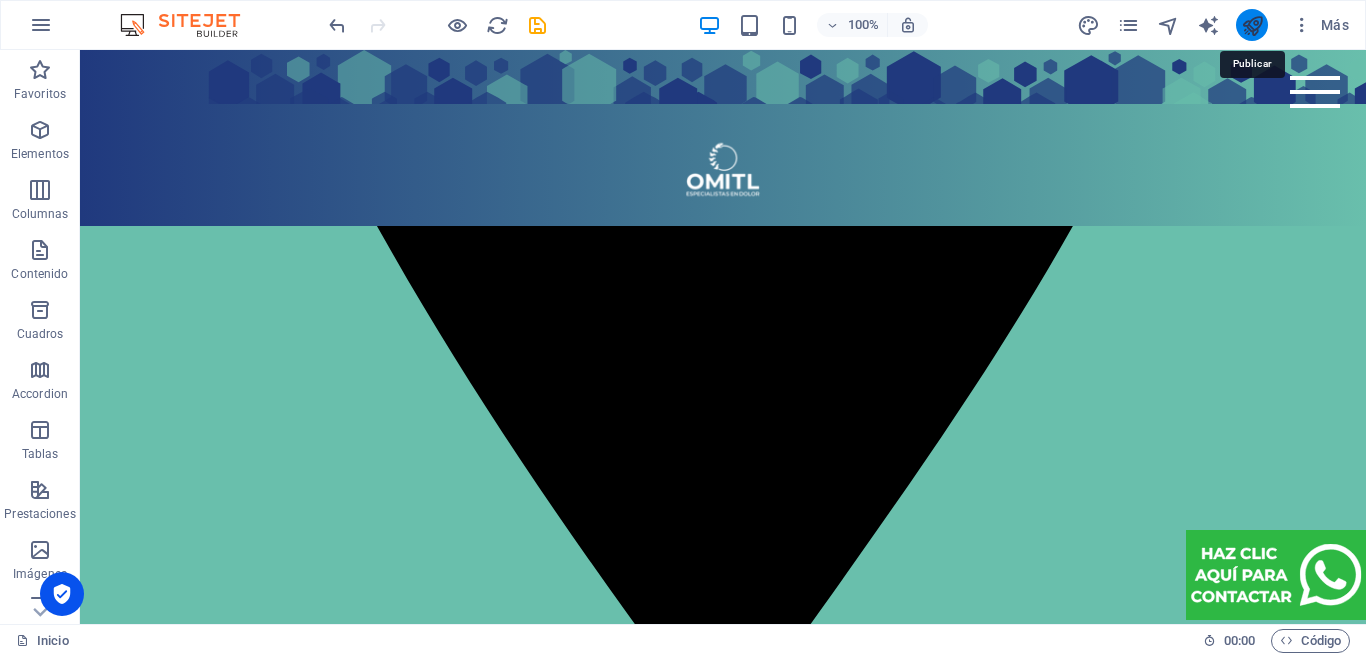 click at bounding box center (1252, 25) 